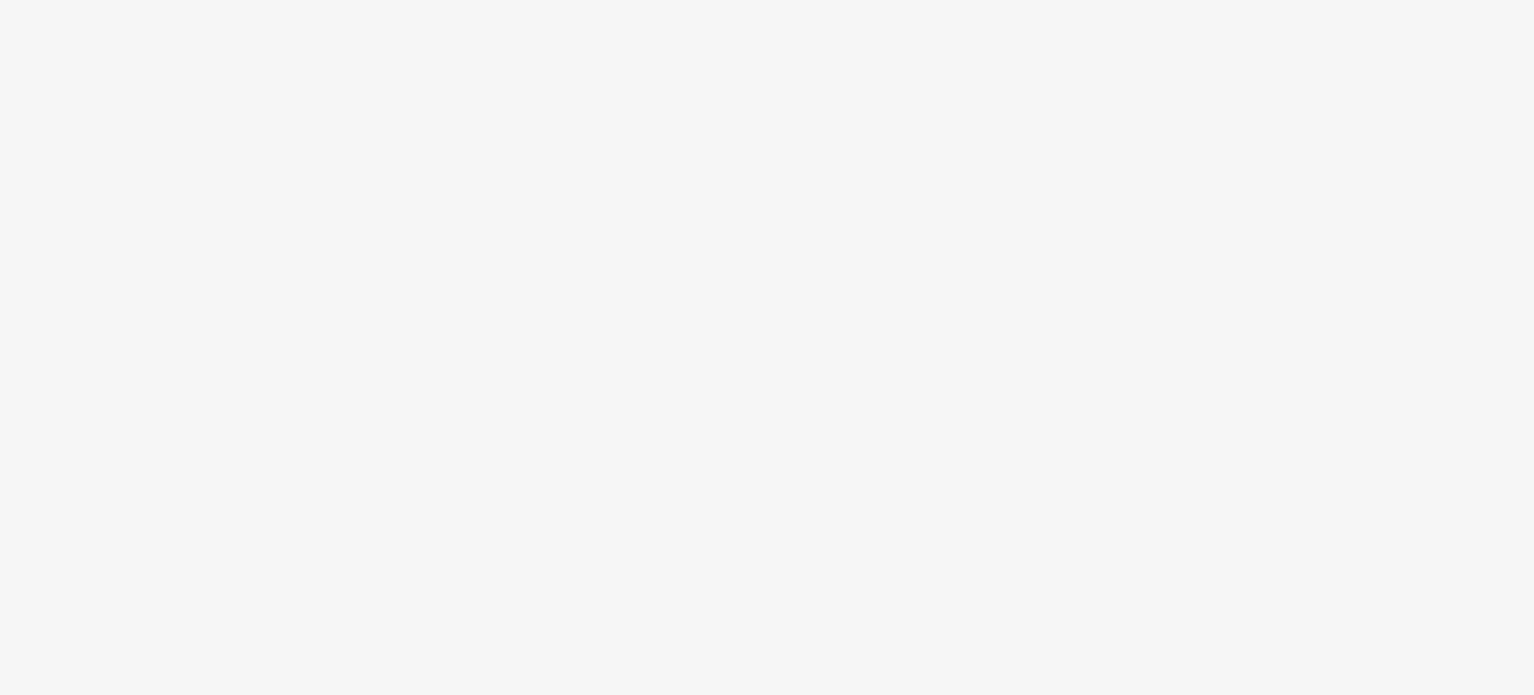 scroll, scrollTop: 0, scrollLeft: 0, axis: both 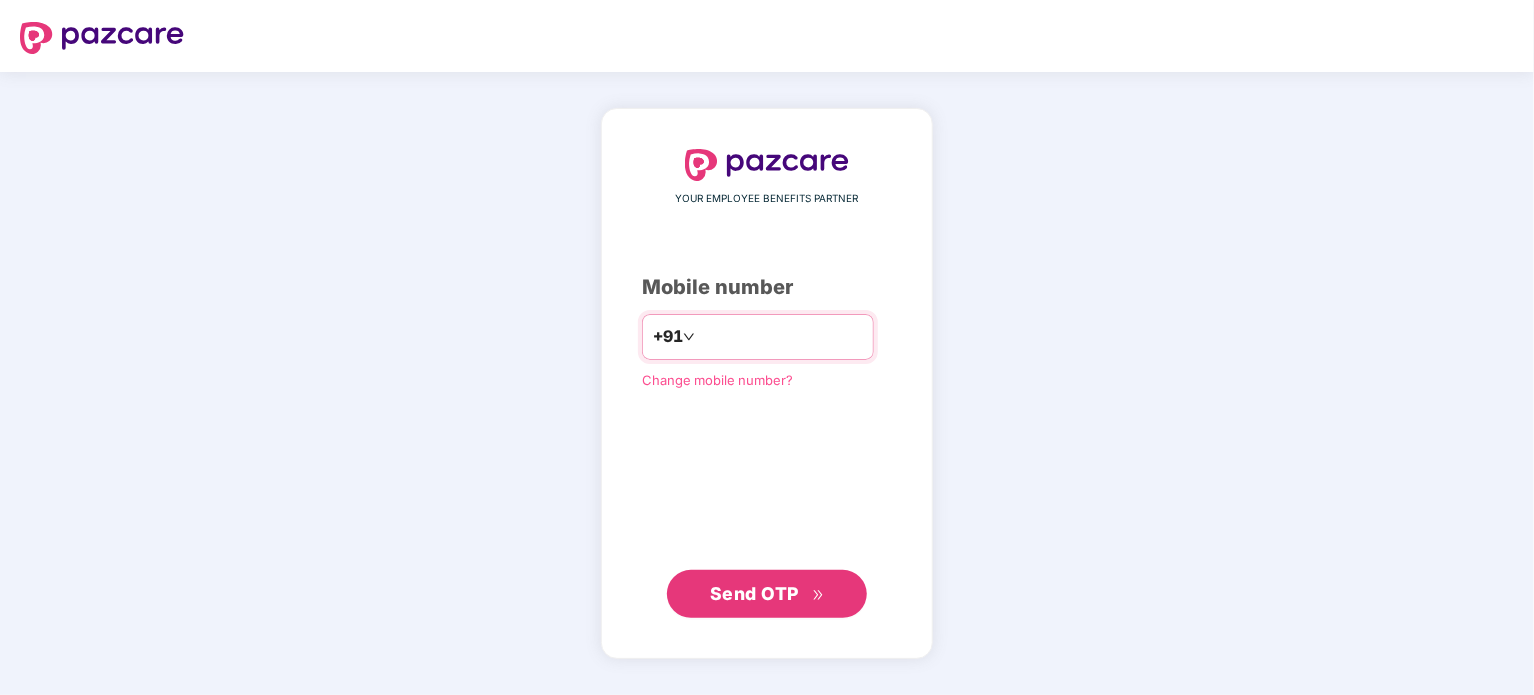 type on "**********" 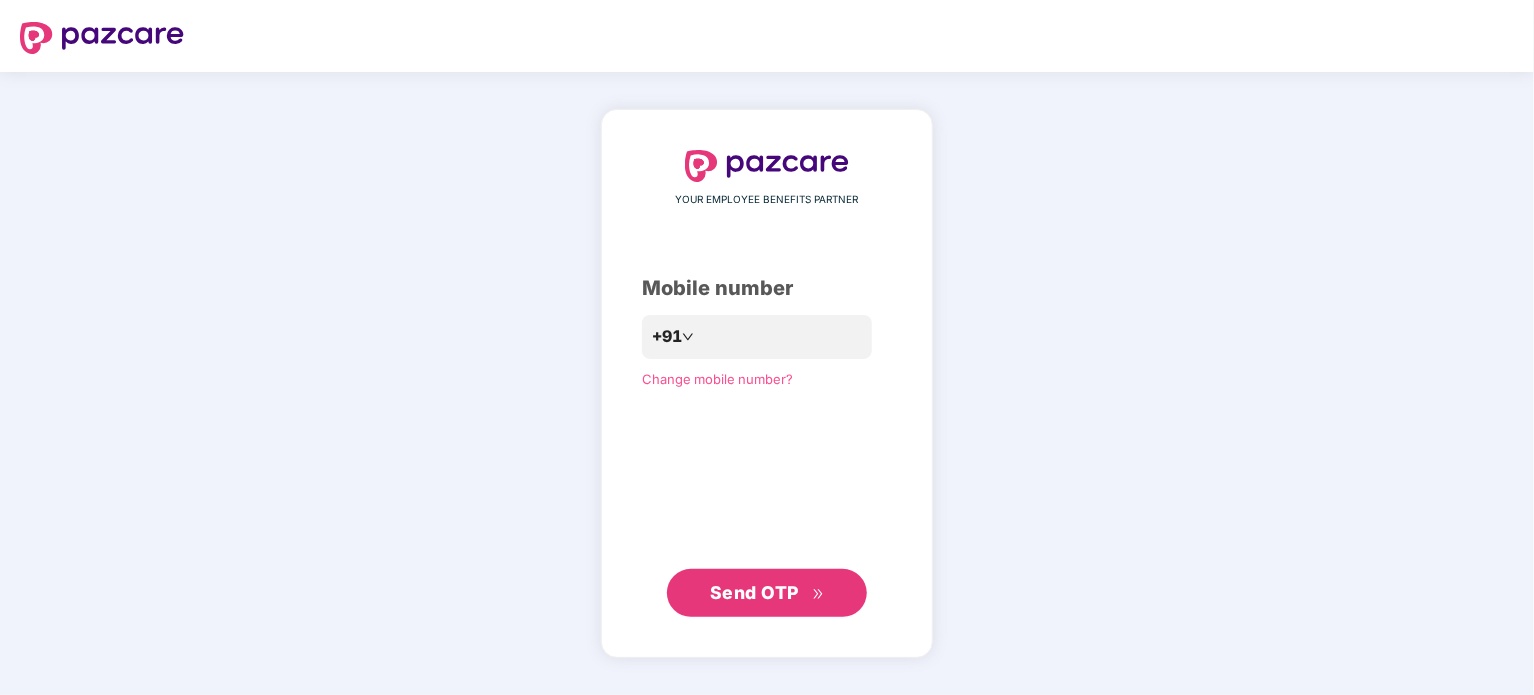 click on "Send OTP" at bounding box center [754, 592] 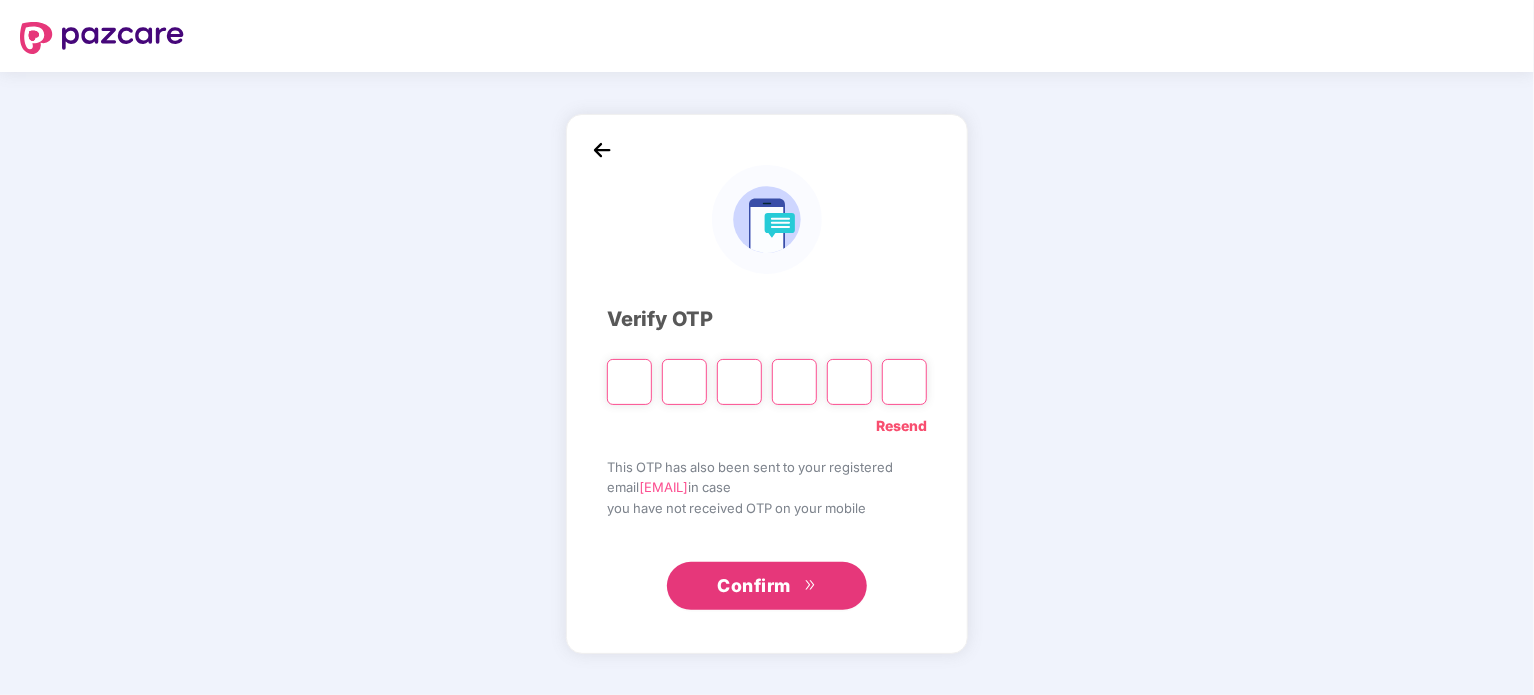 click at bounding box center [629, 382] 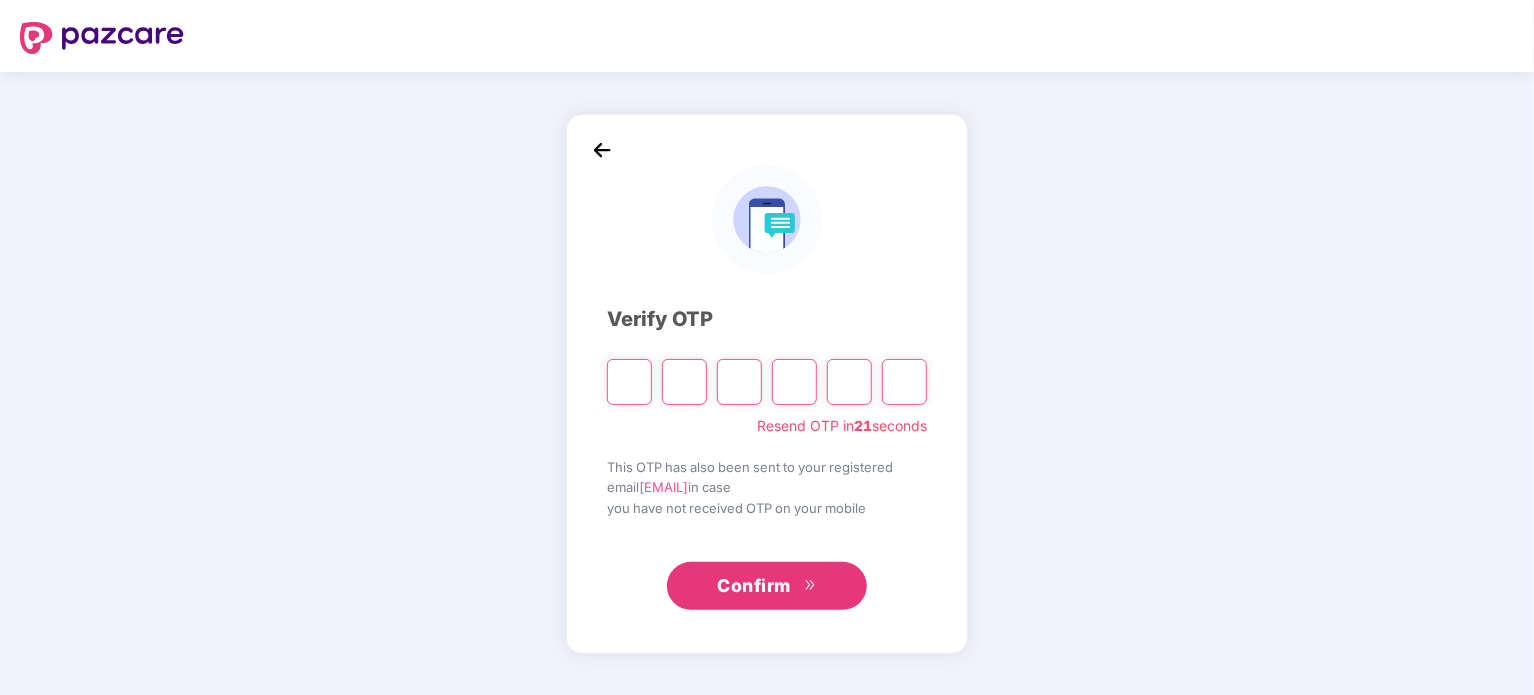 click at bounding box center (629, 382) 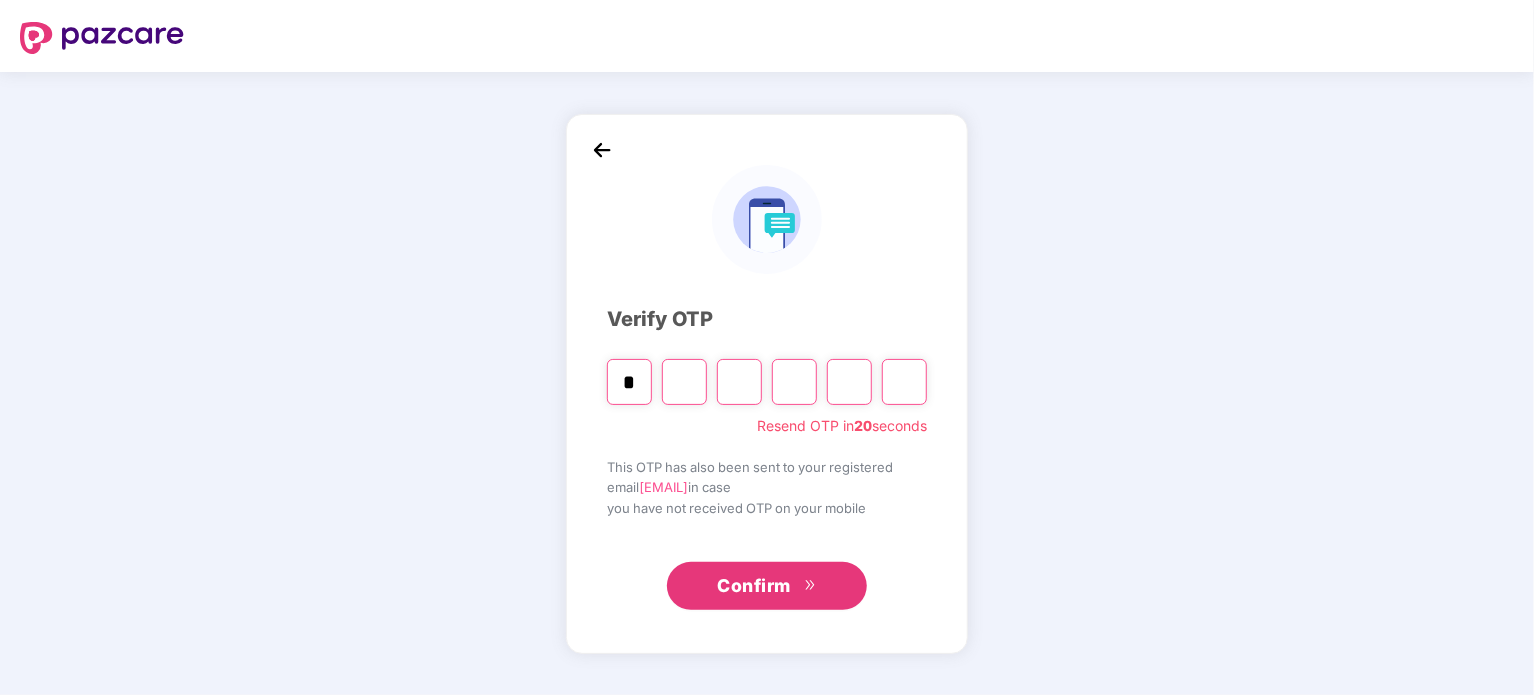 type on "*" 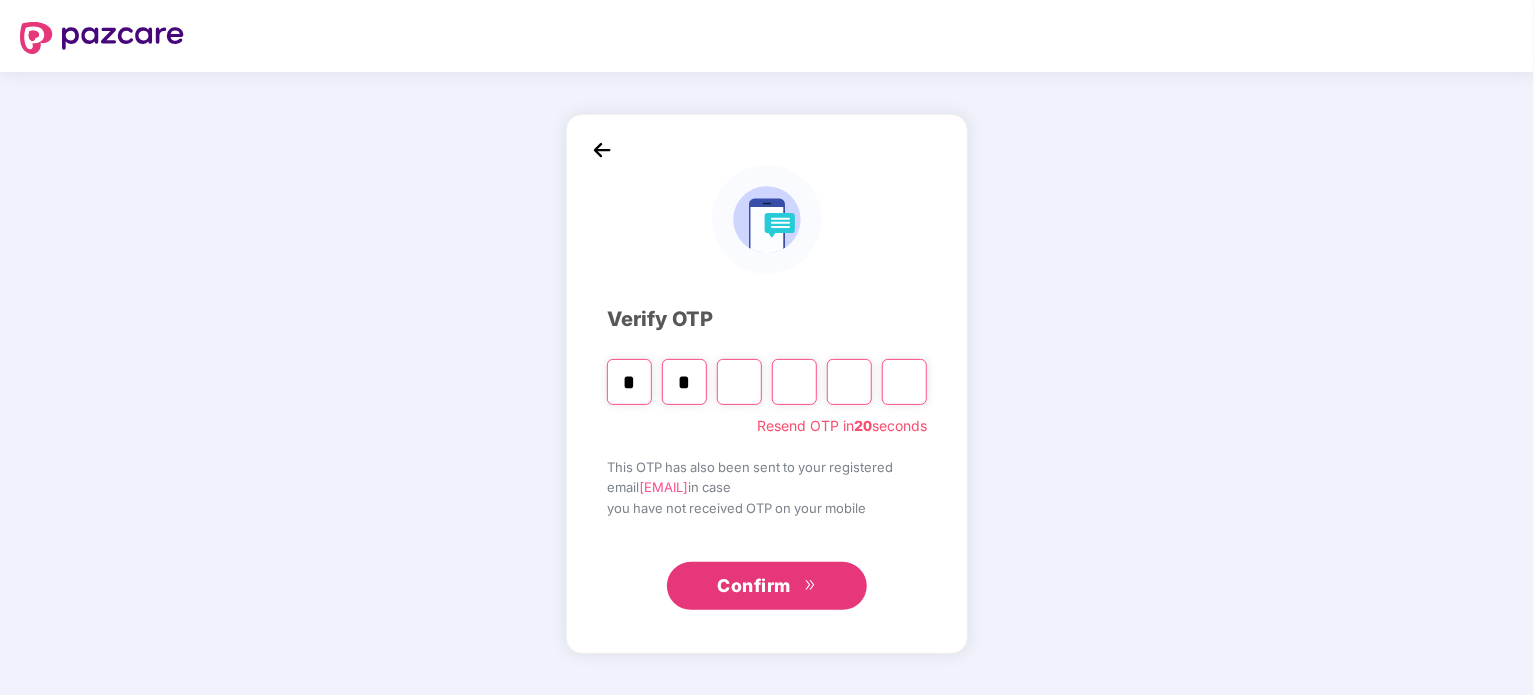 type on "*" 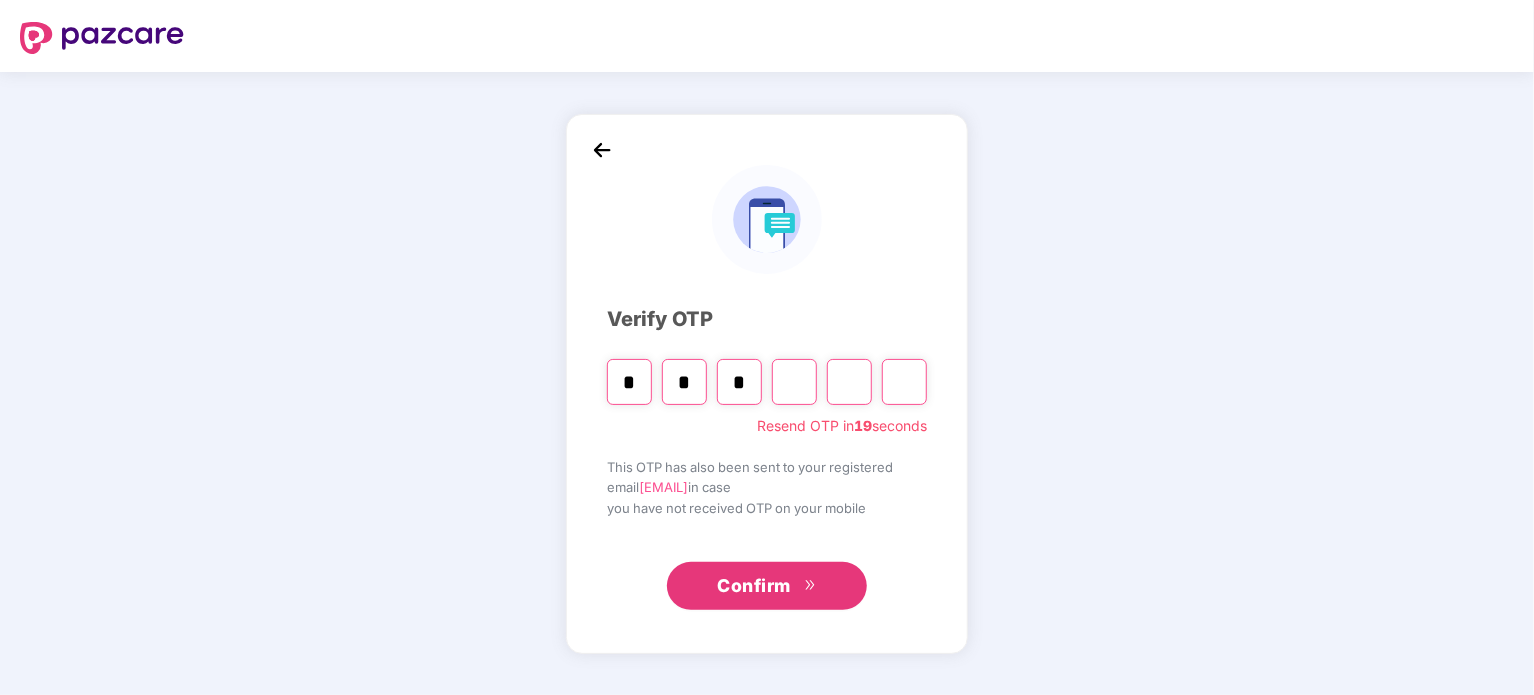 type on "*" 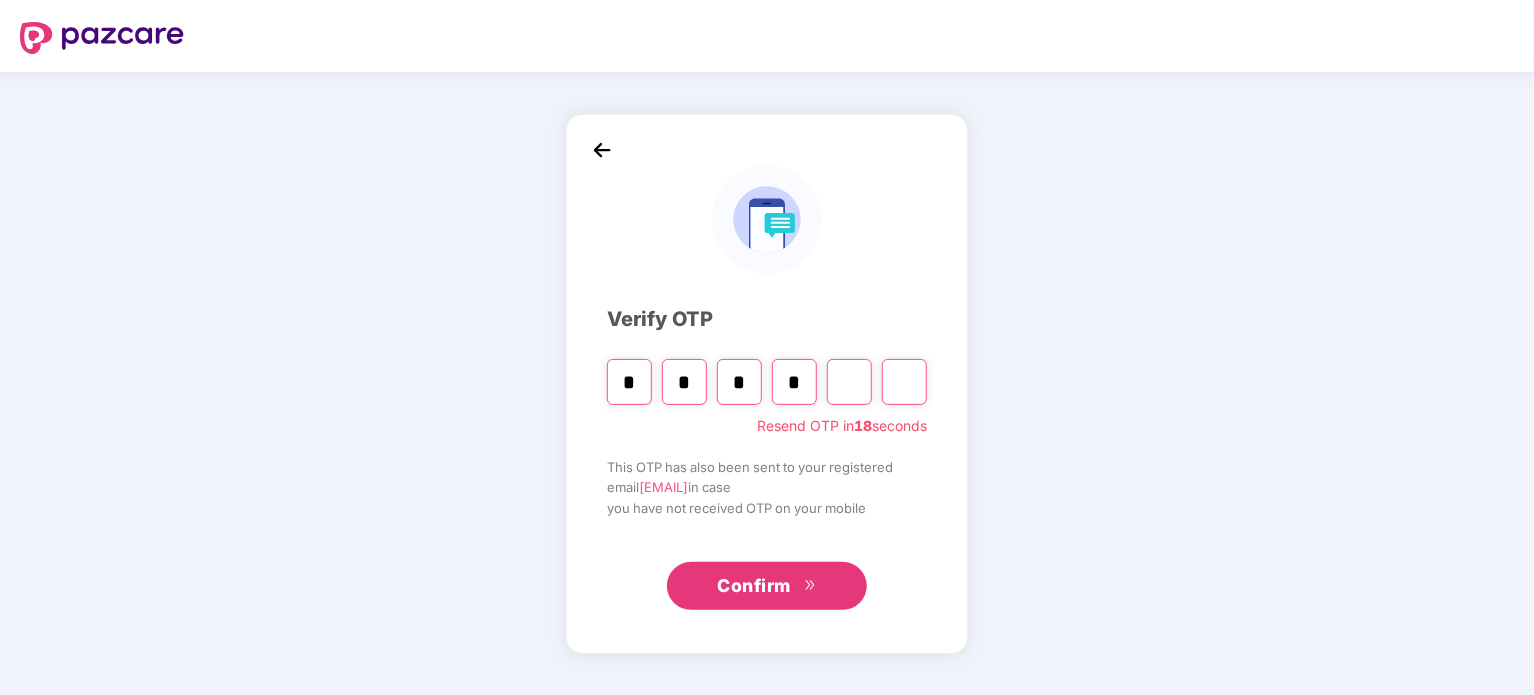 type on "*" 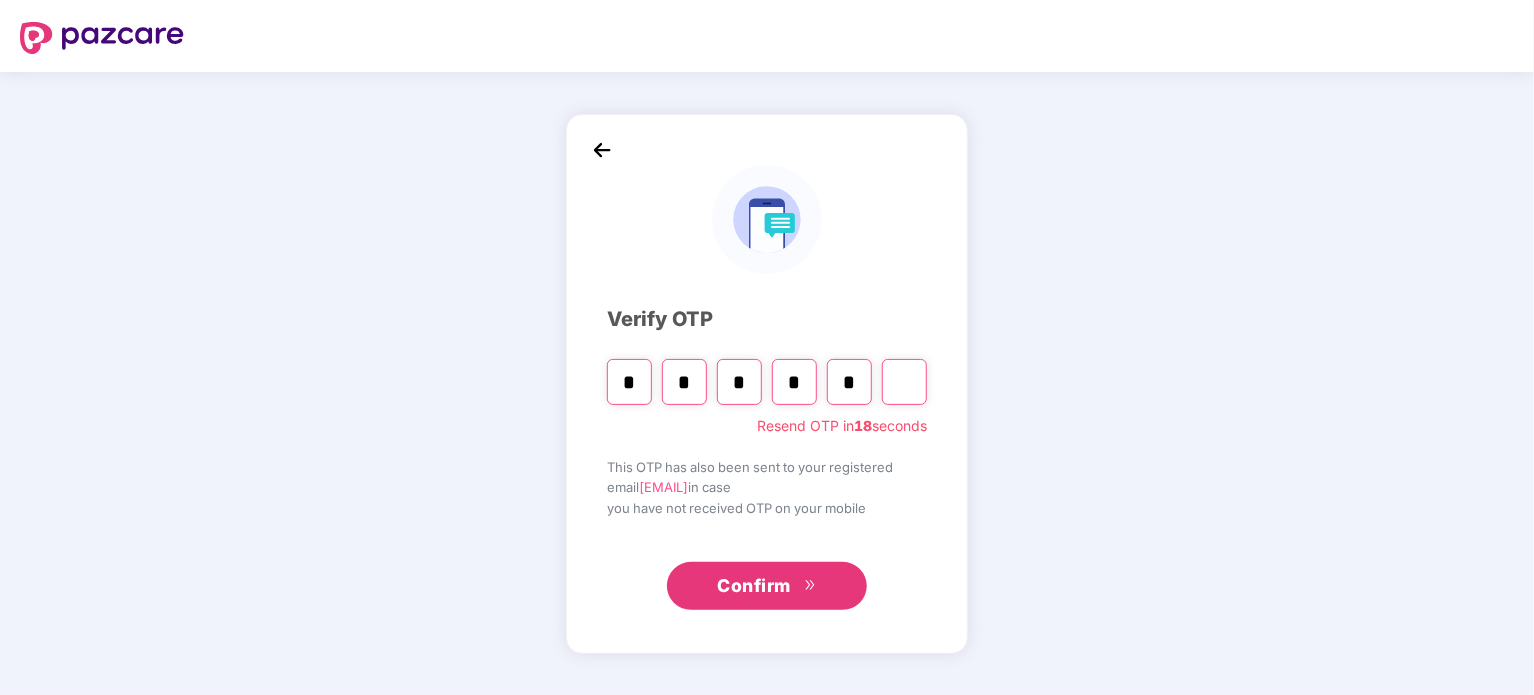 type on "*" 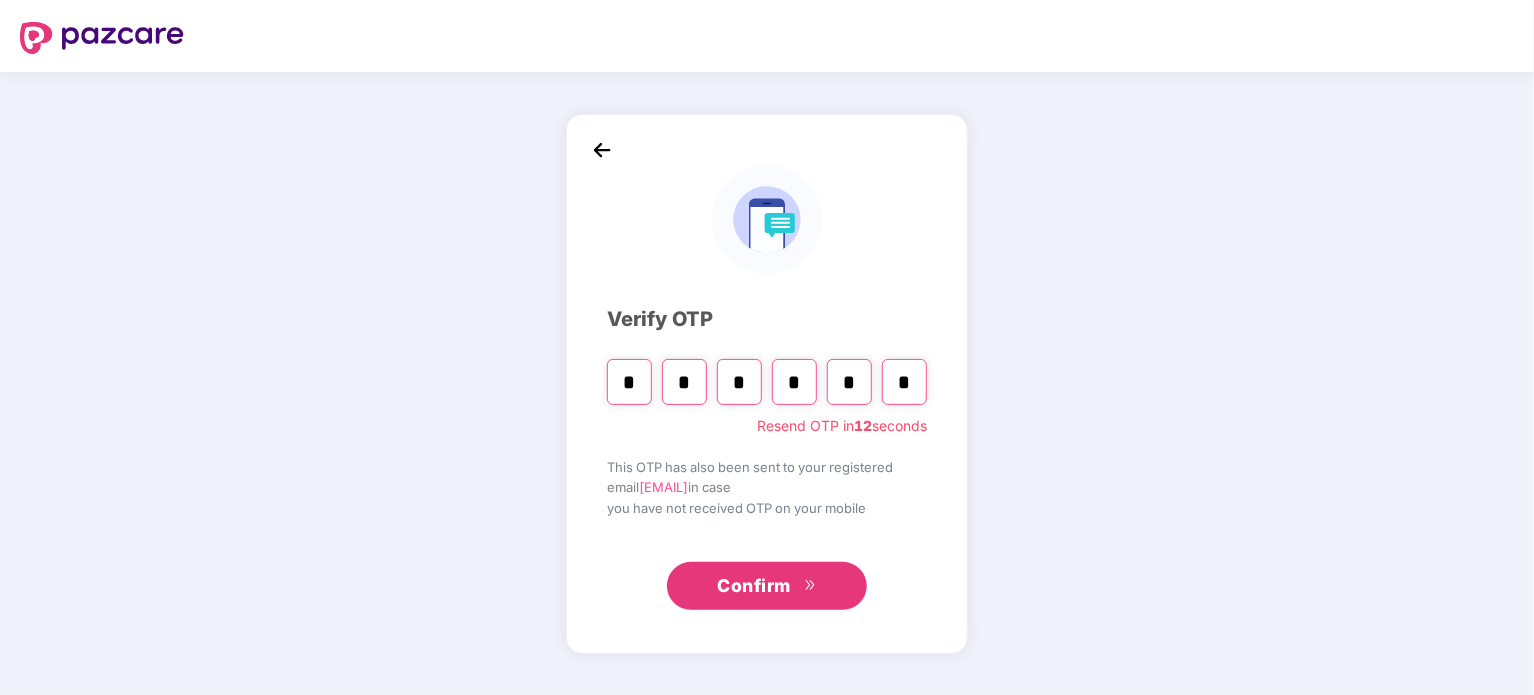type 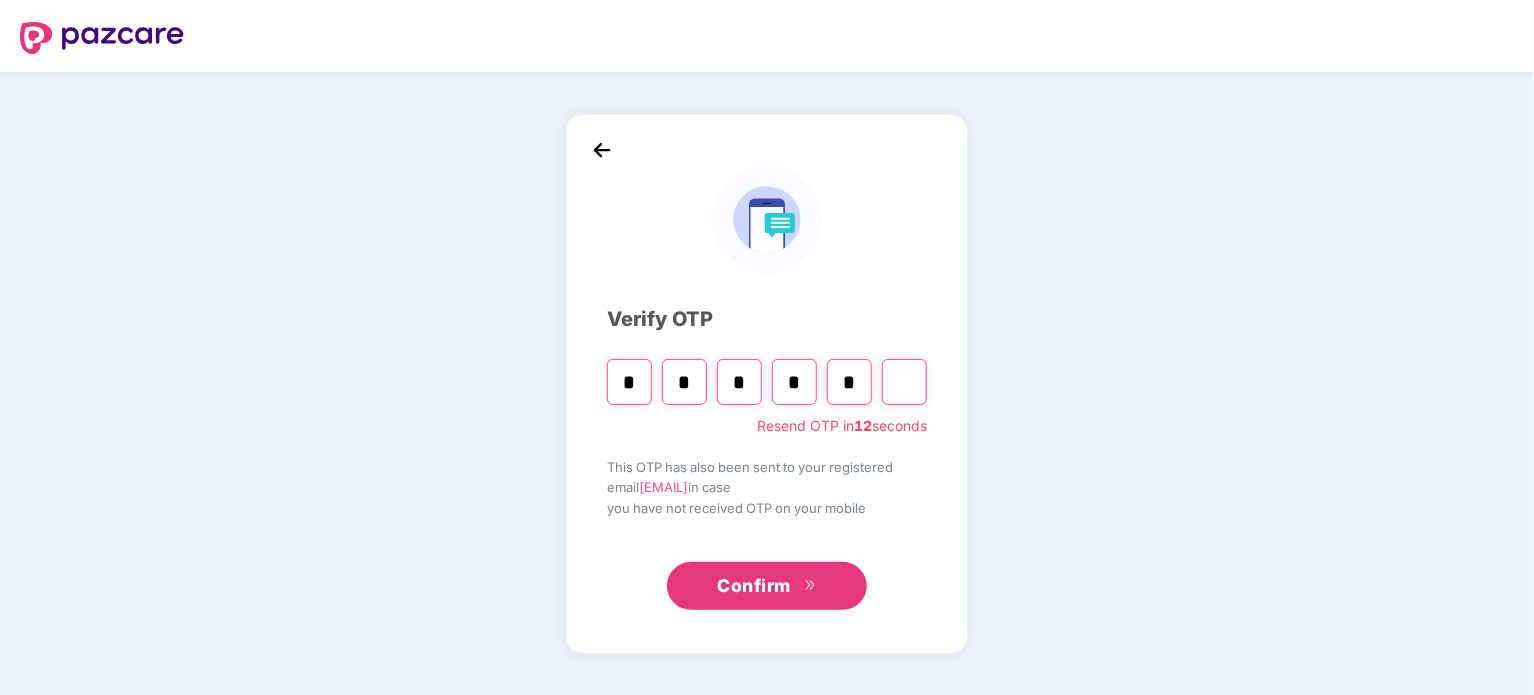 type 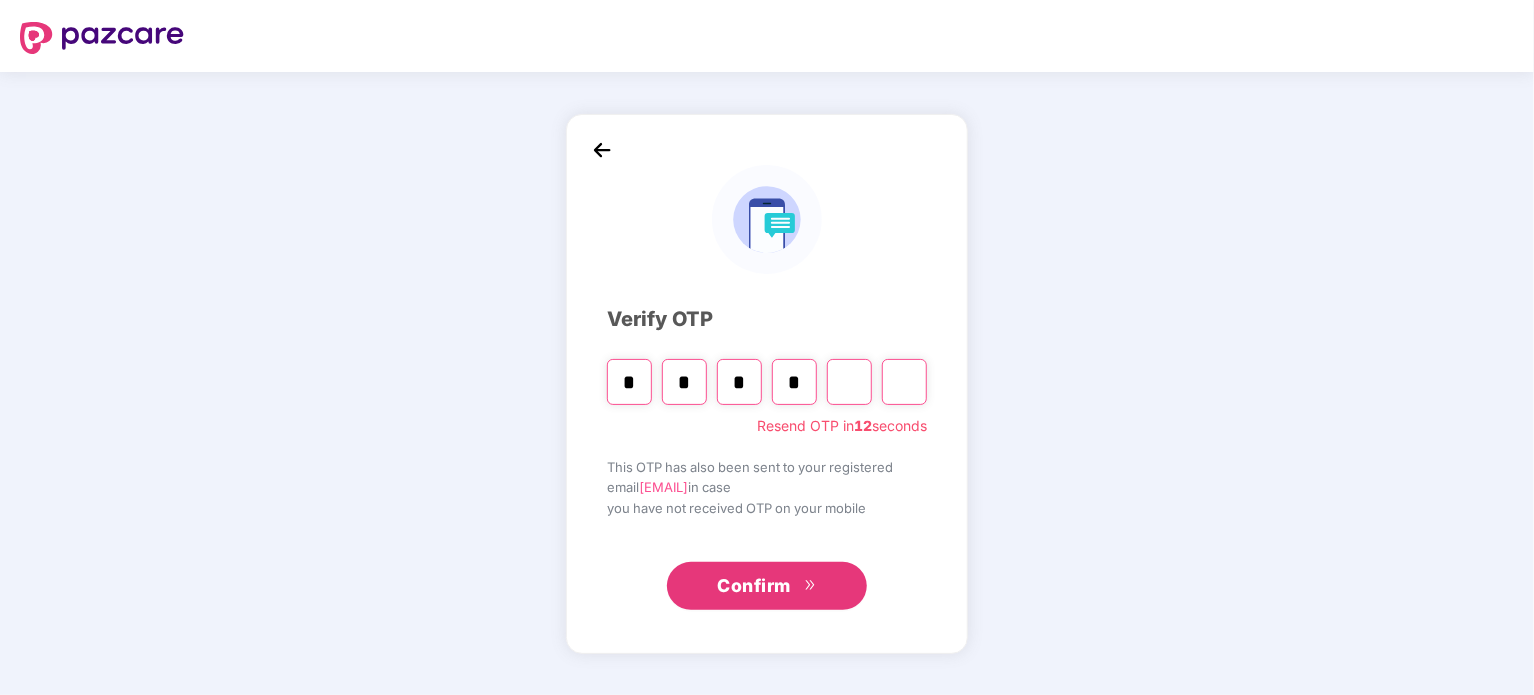 type 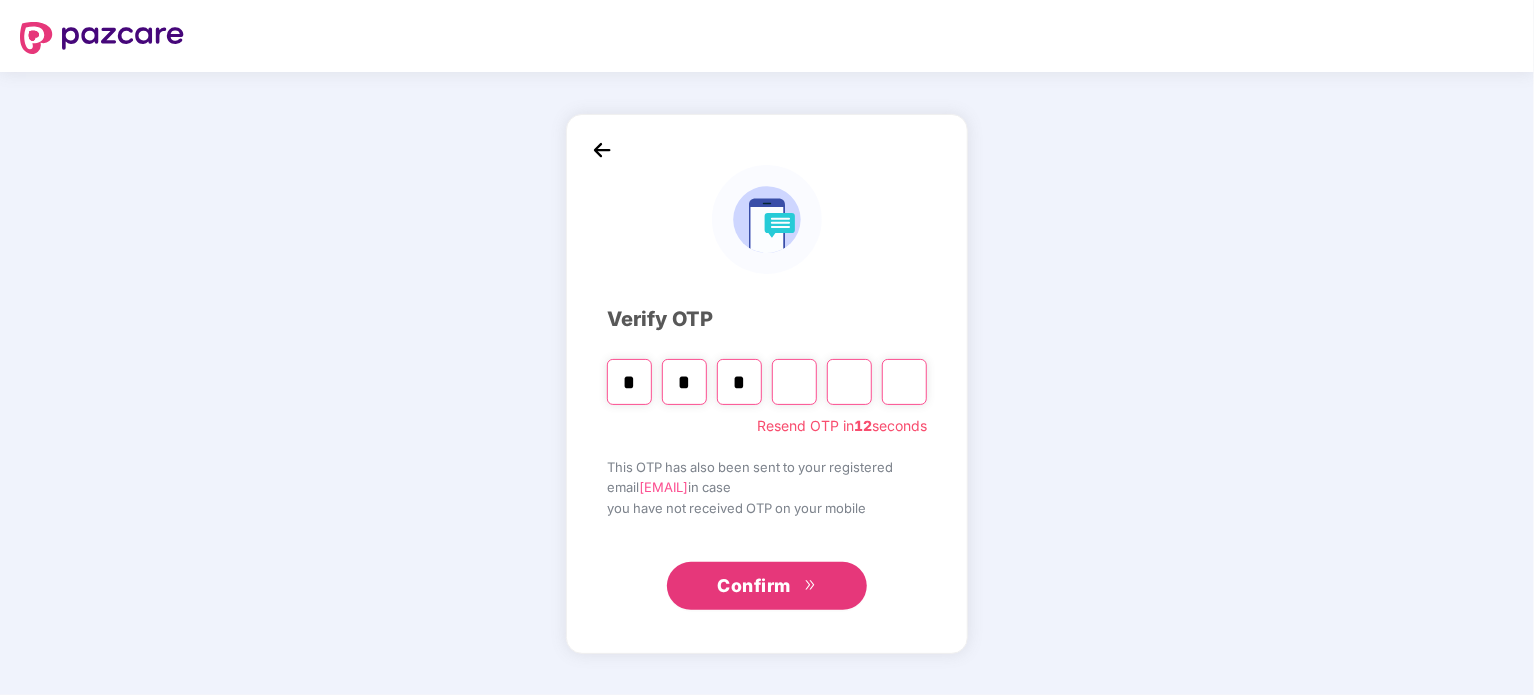 type 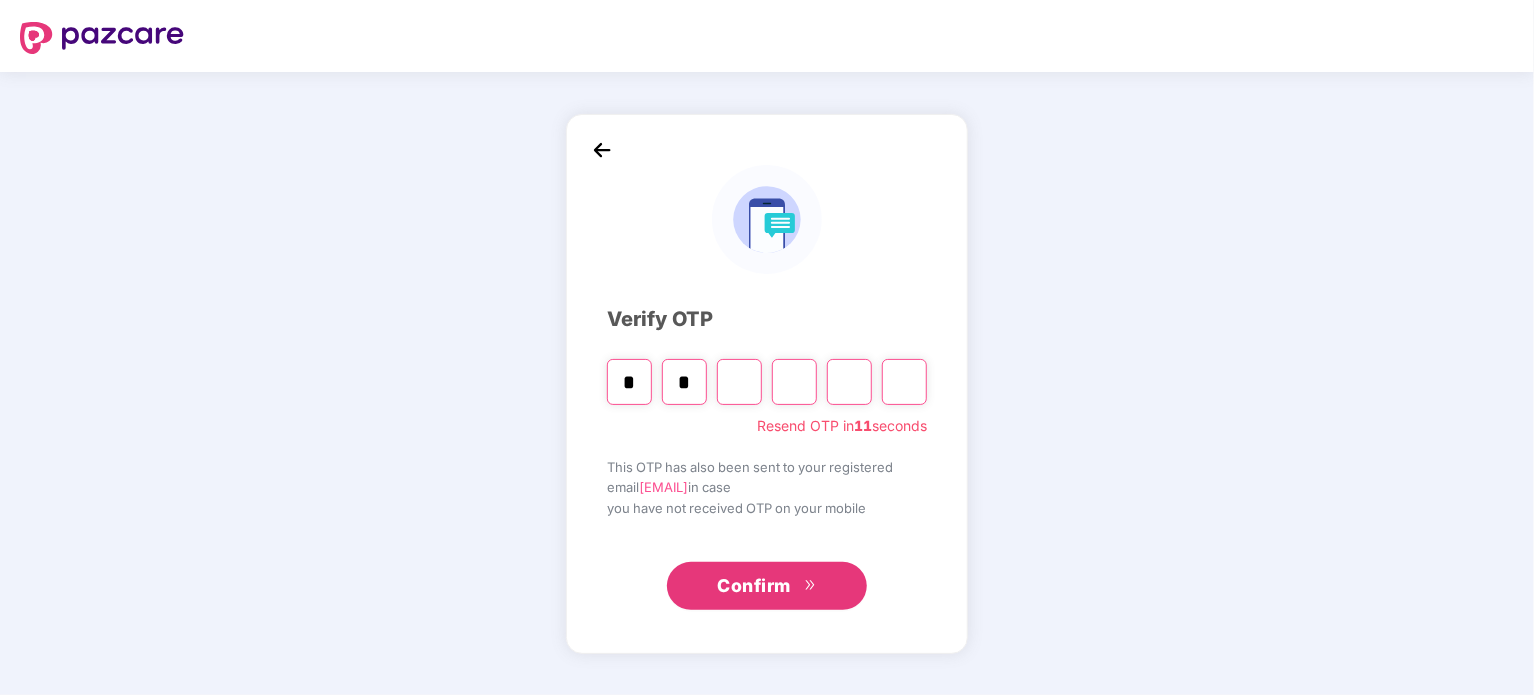 type 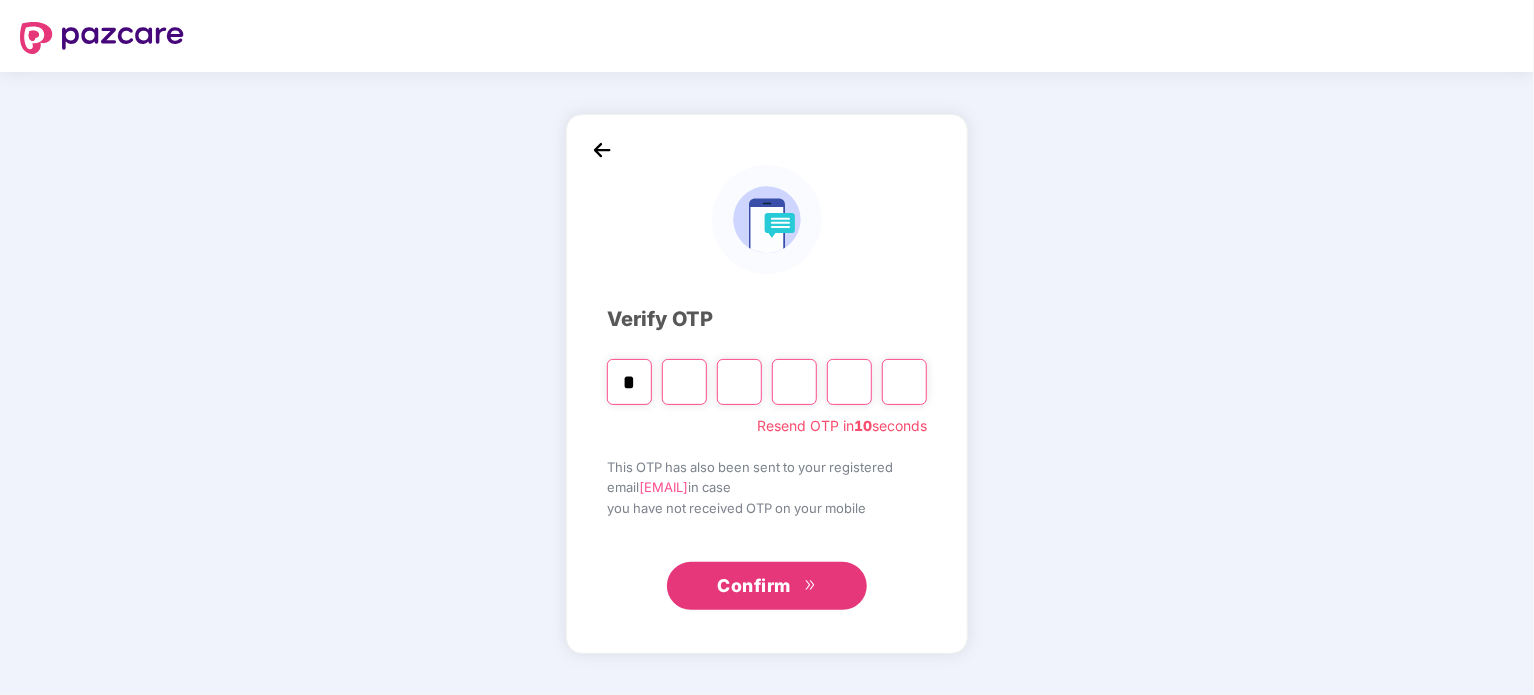 type on "*" 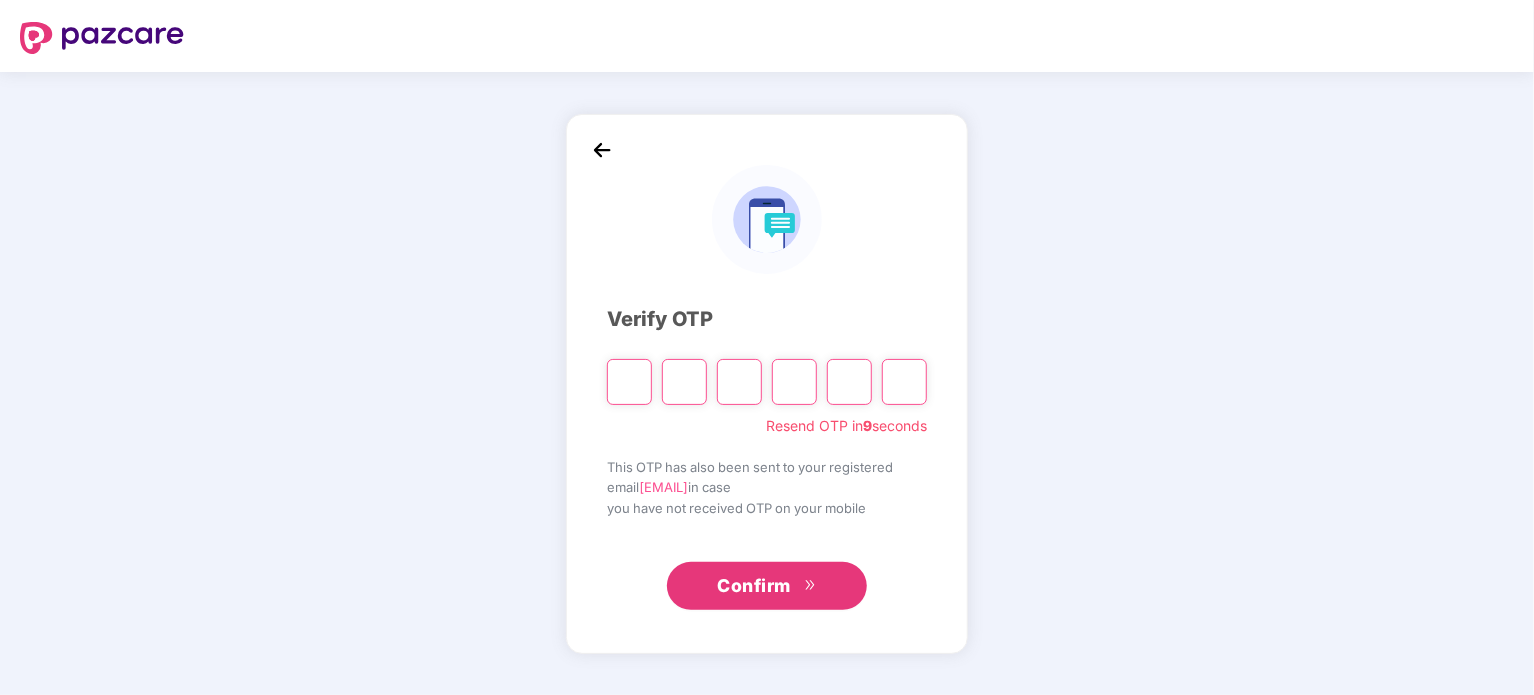 type on "*" 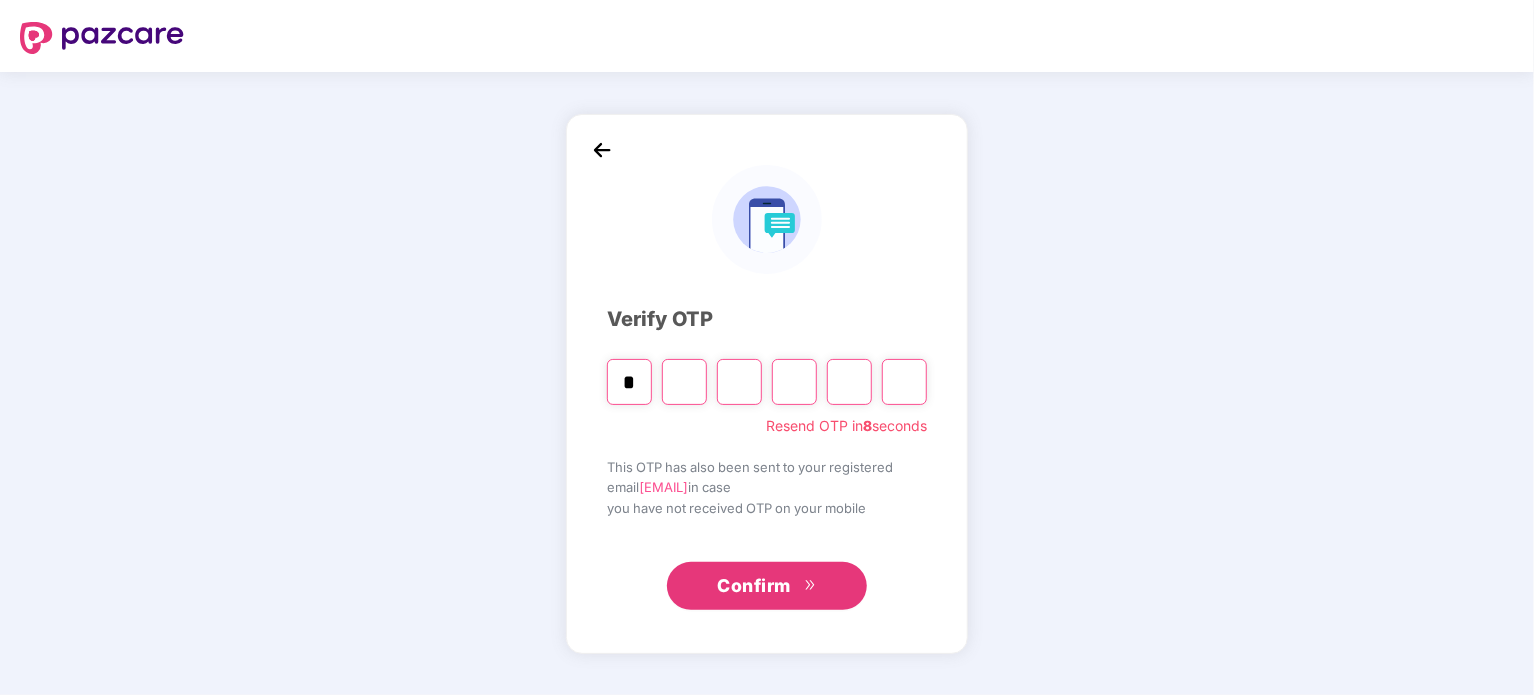 type on "*" 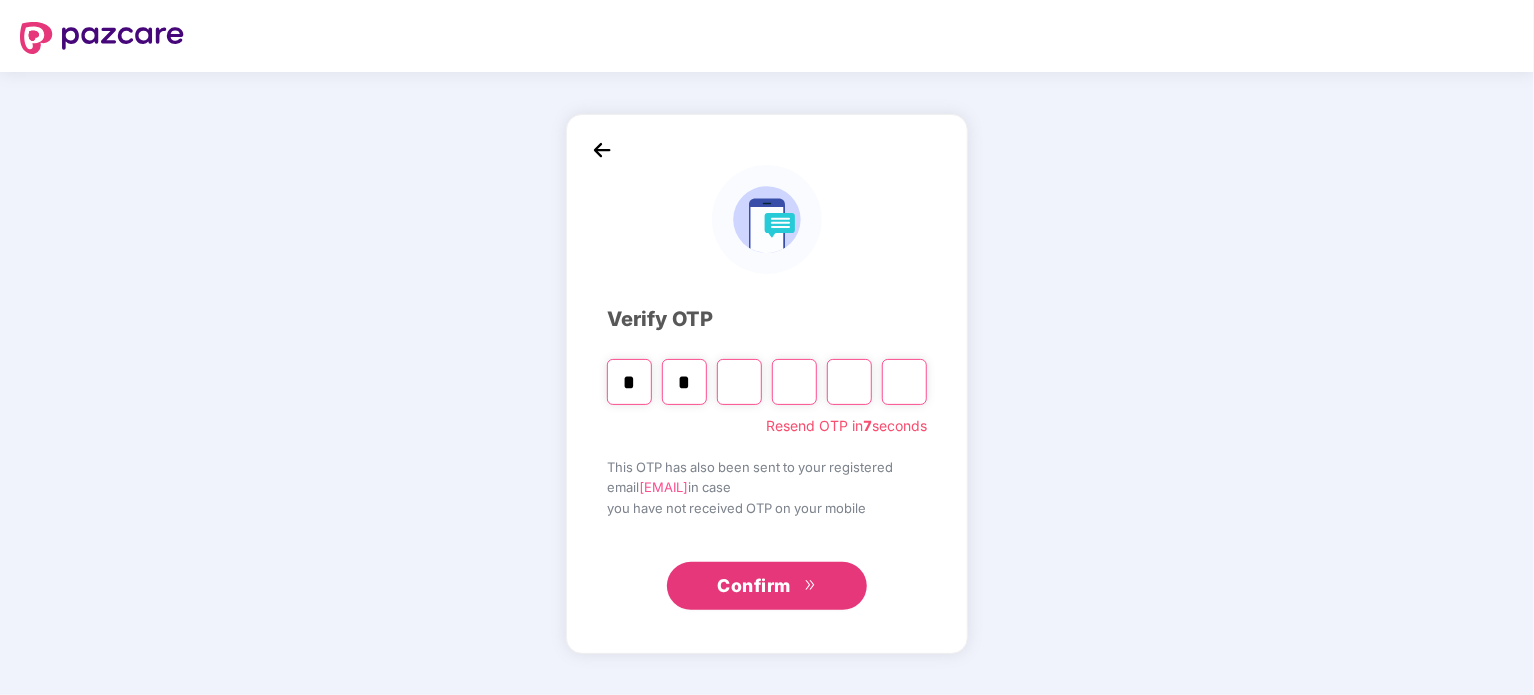 type on "*" 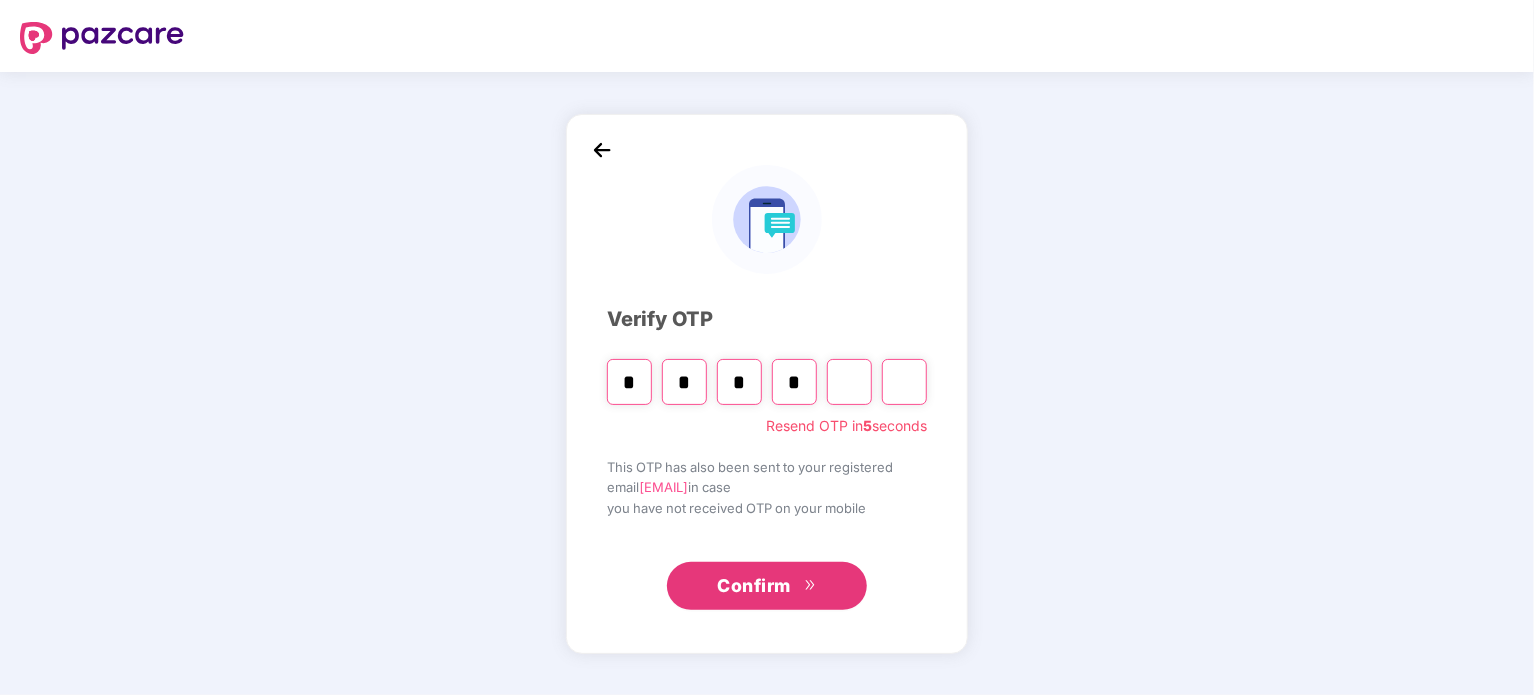 type on "*" 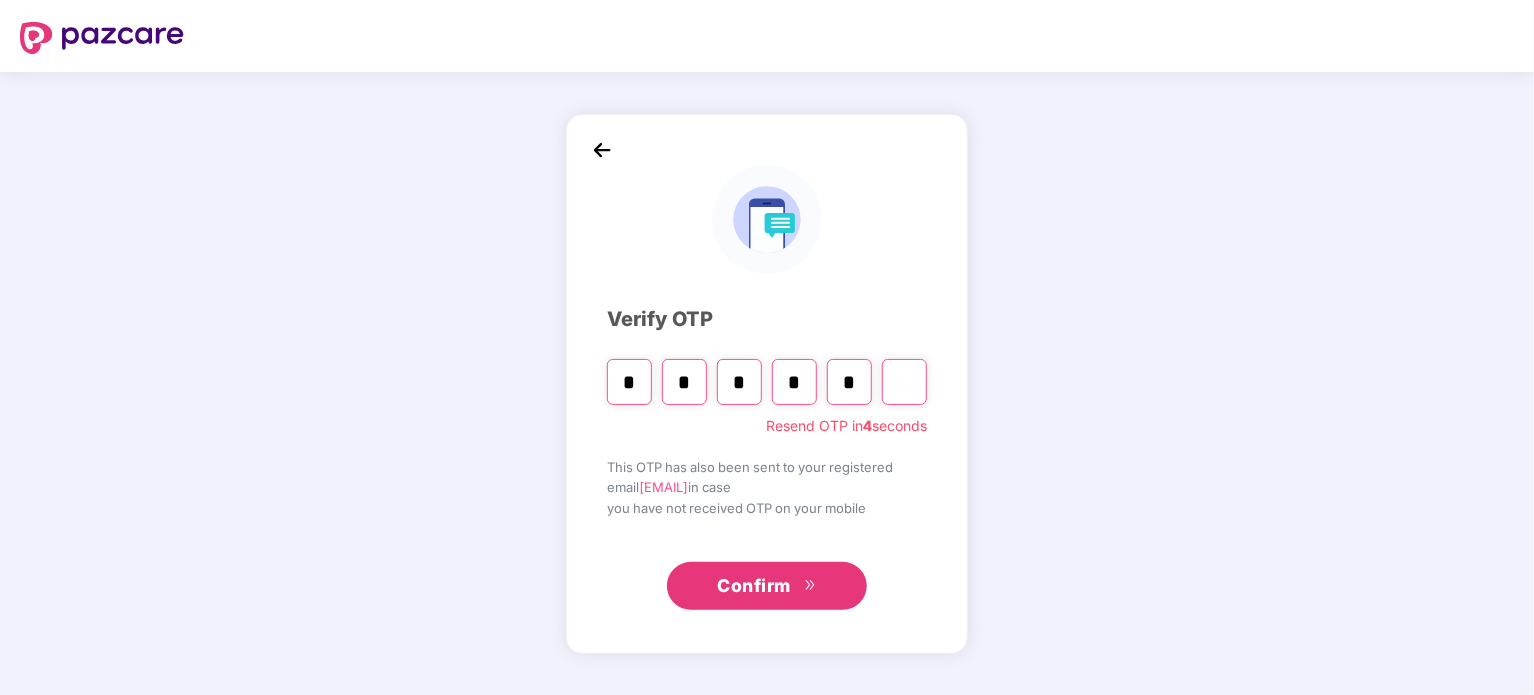 type on "*" 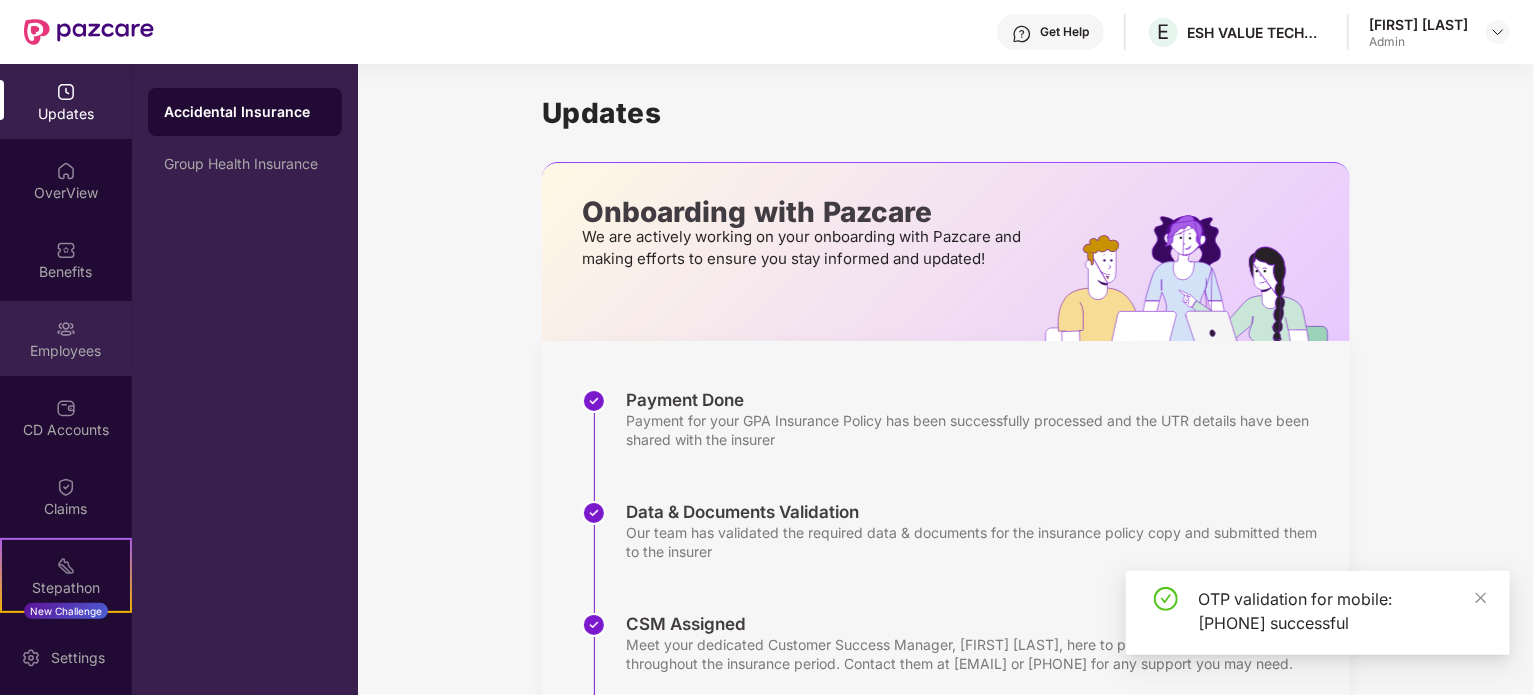 click on "Employees" at bounding box center [66, 338] 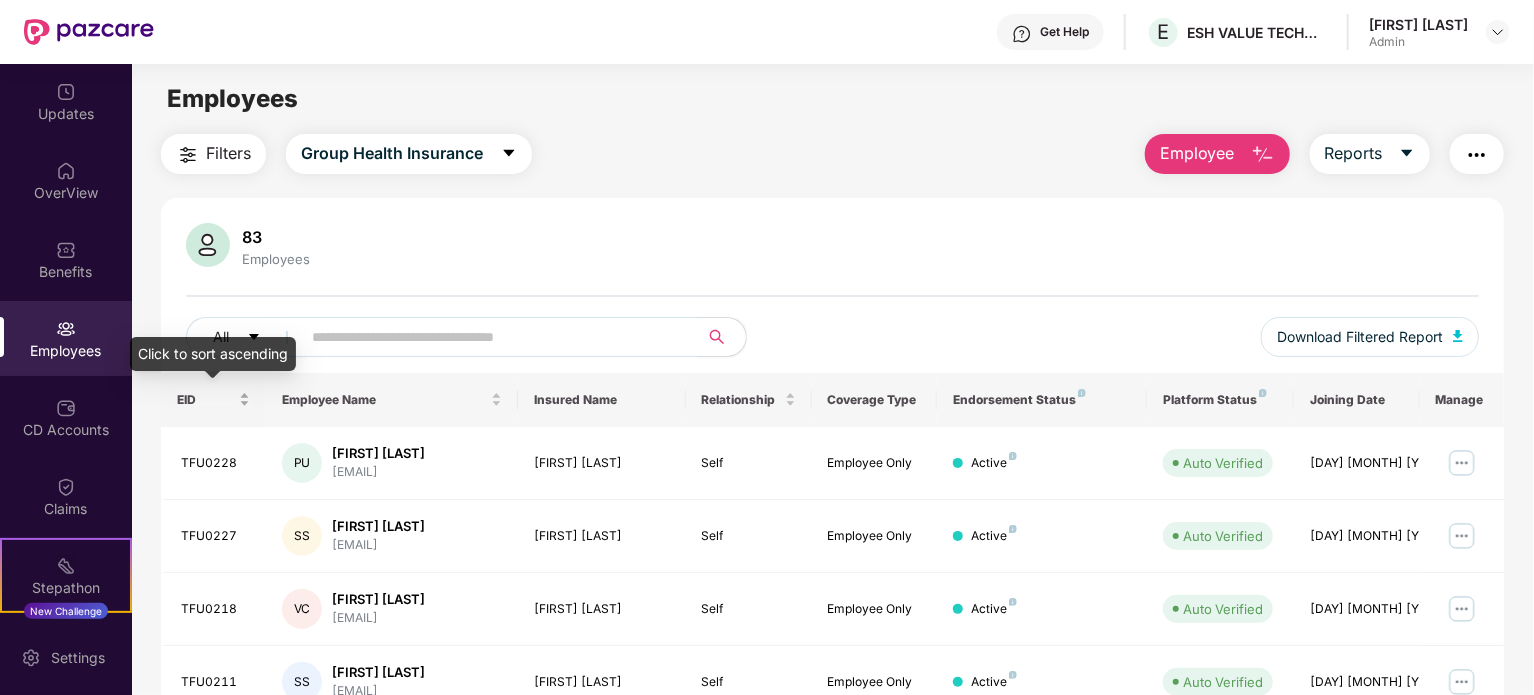 click on "EID" at bounding box center [206, 400] 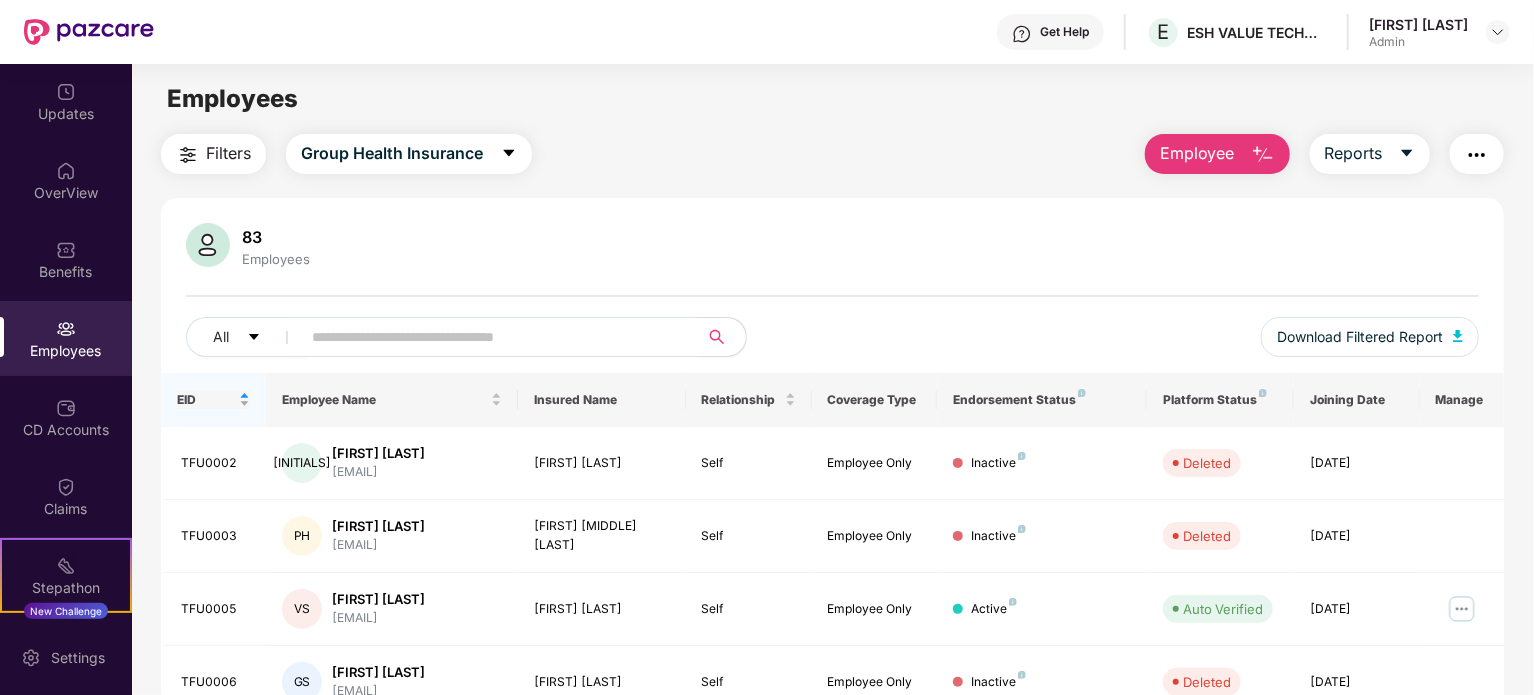click on "EID" at bounding box center [206, 400] 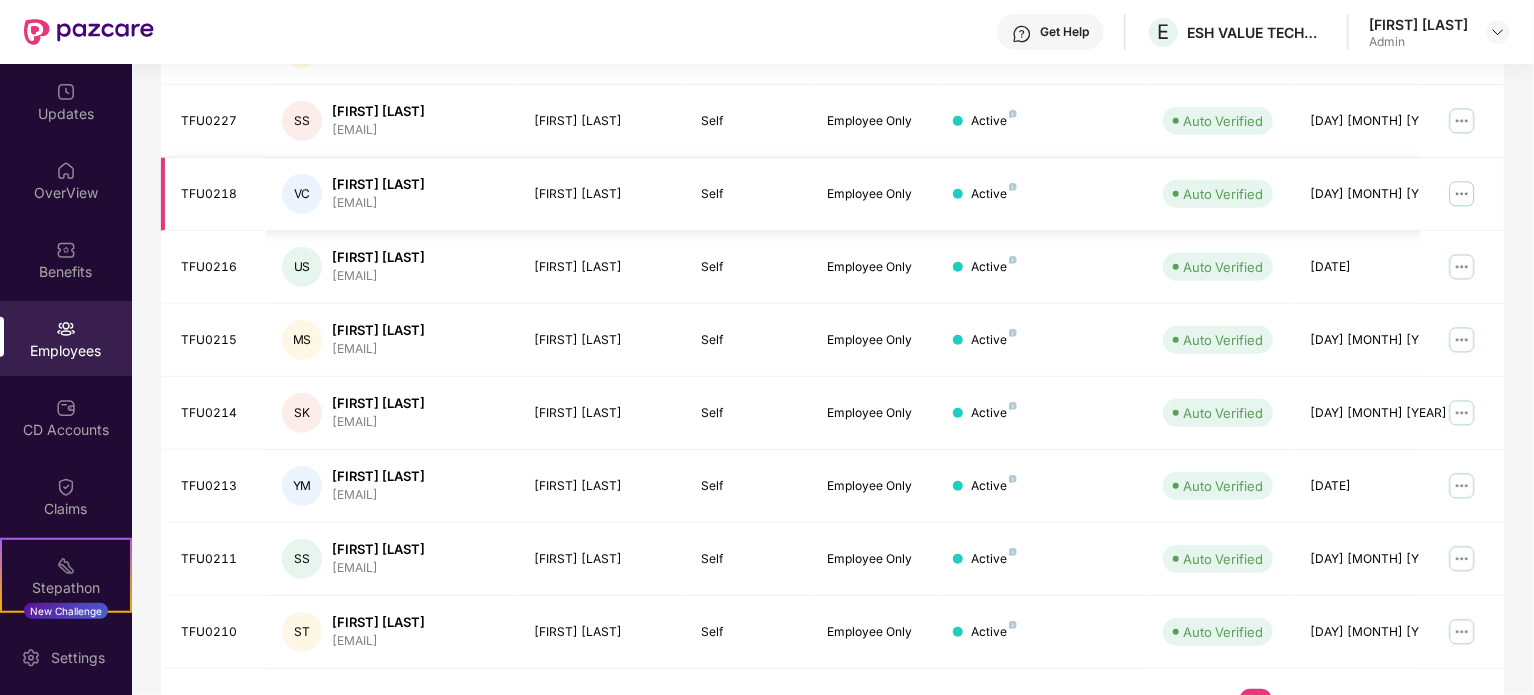 scroll, scrollTop: 531, scrollLeft: 0, axis: vertical 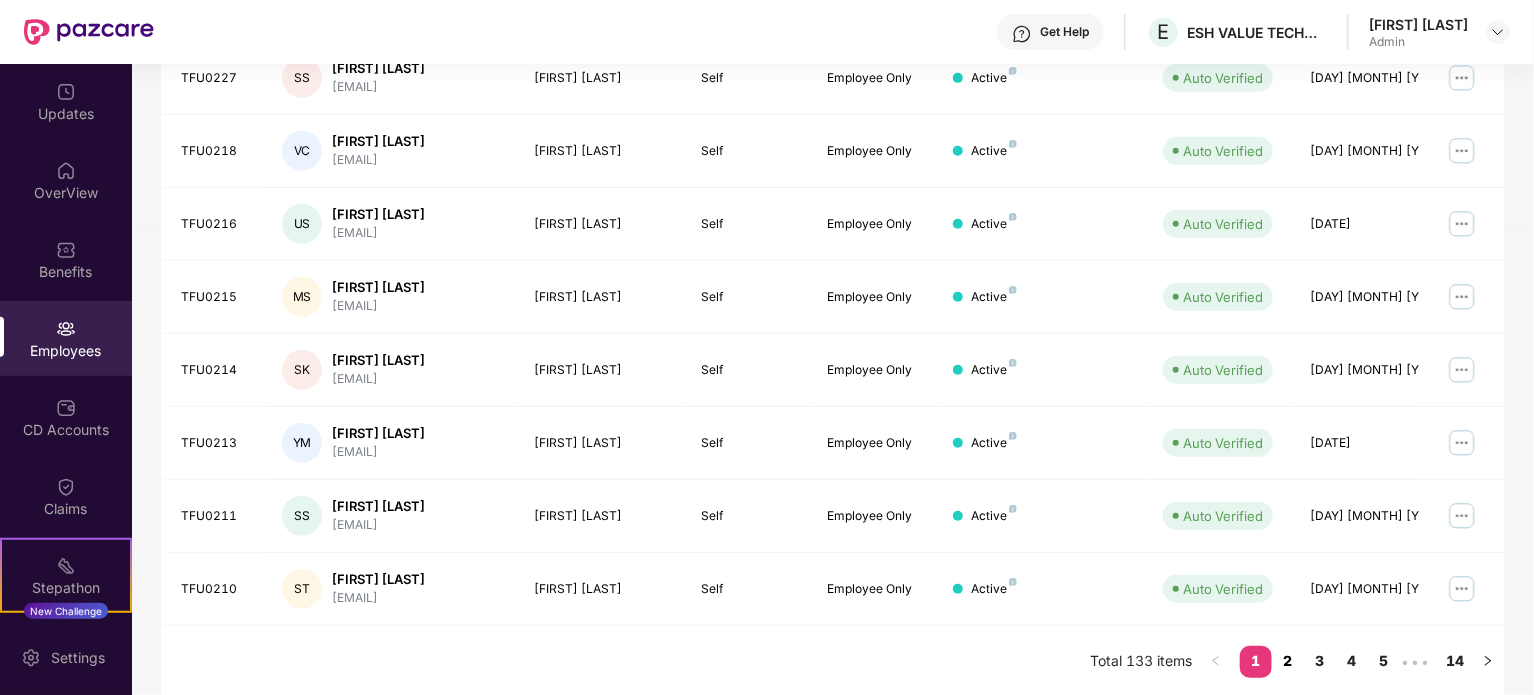 click on "2" at bounding box center (1288, 661) 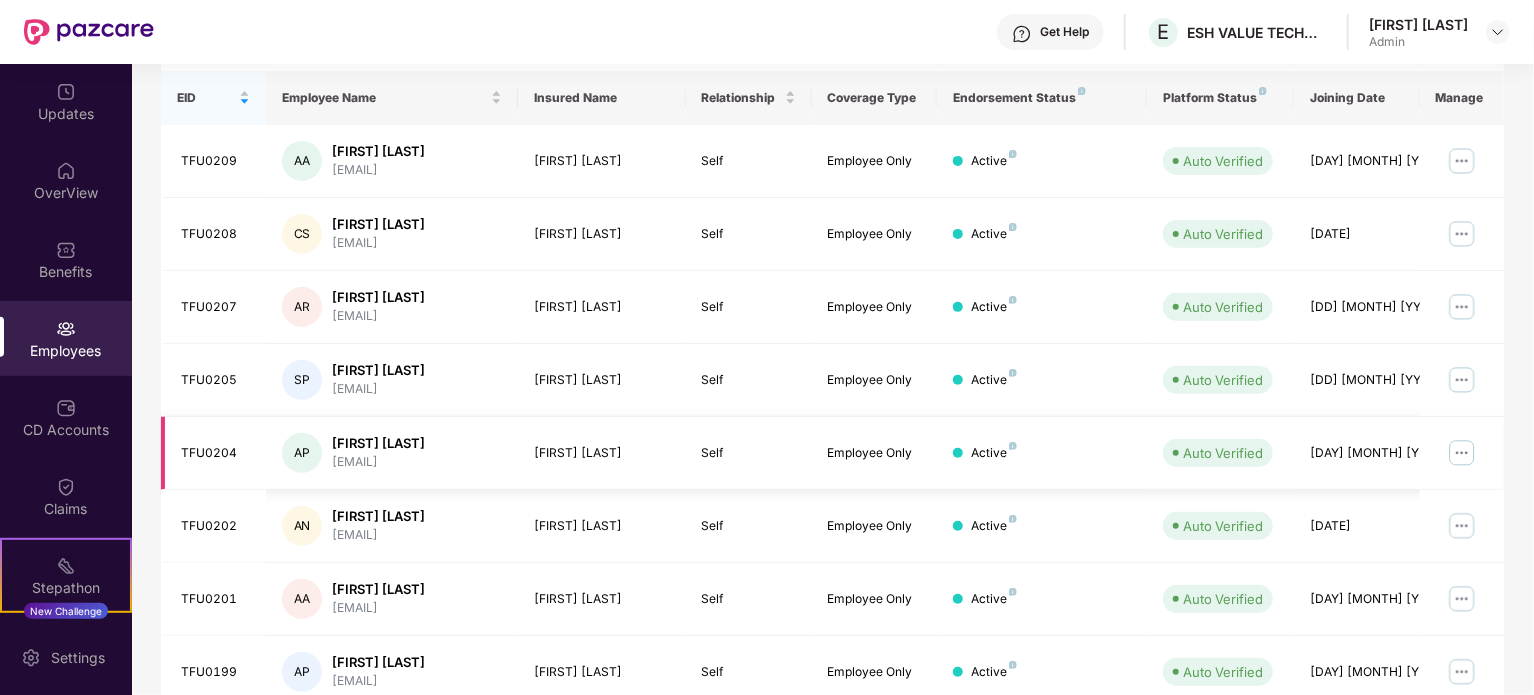 scroll, scrollTop: 324, scrollLeft: 0, axis: vertical 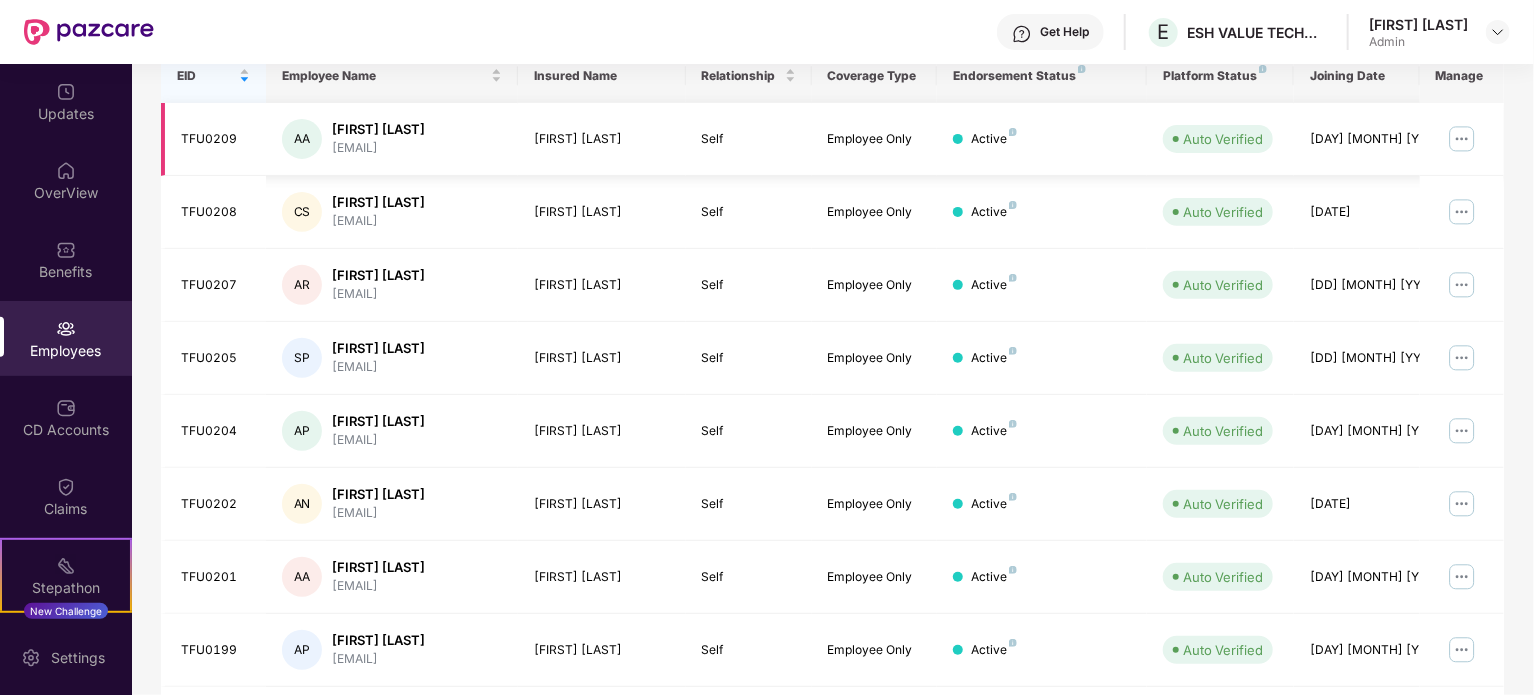 click at bounding box center [1462, 139] 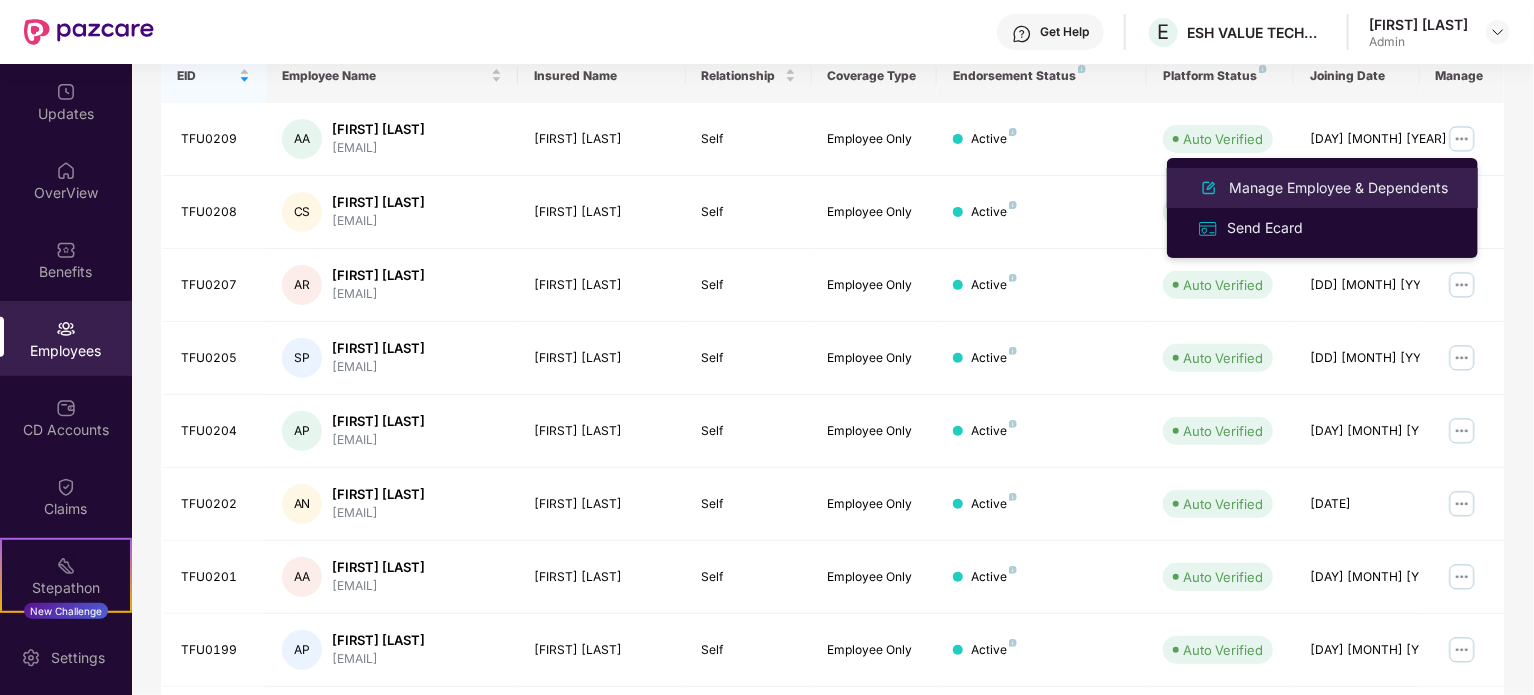 click on "Manage Employee & Dependents" at bounding box center (1338, 188) 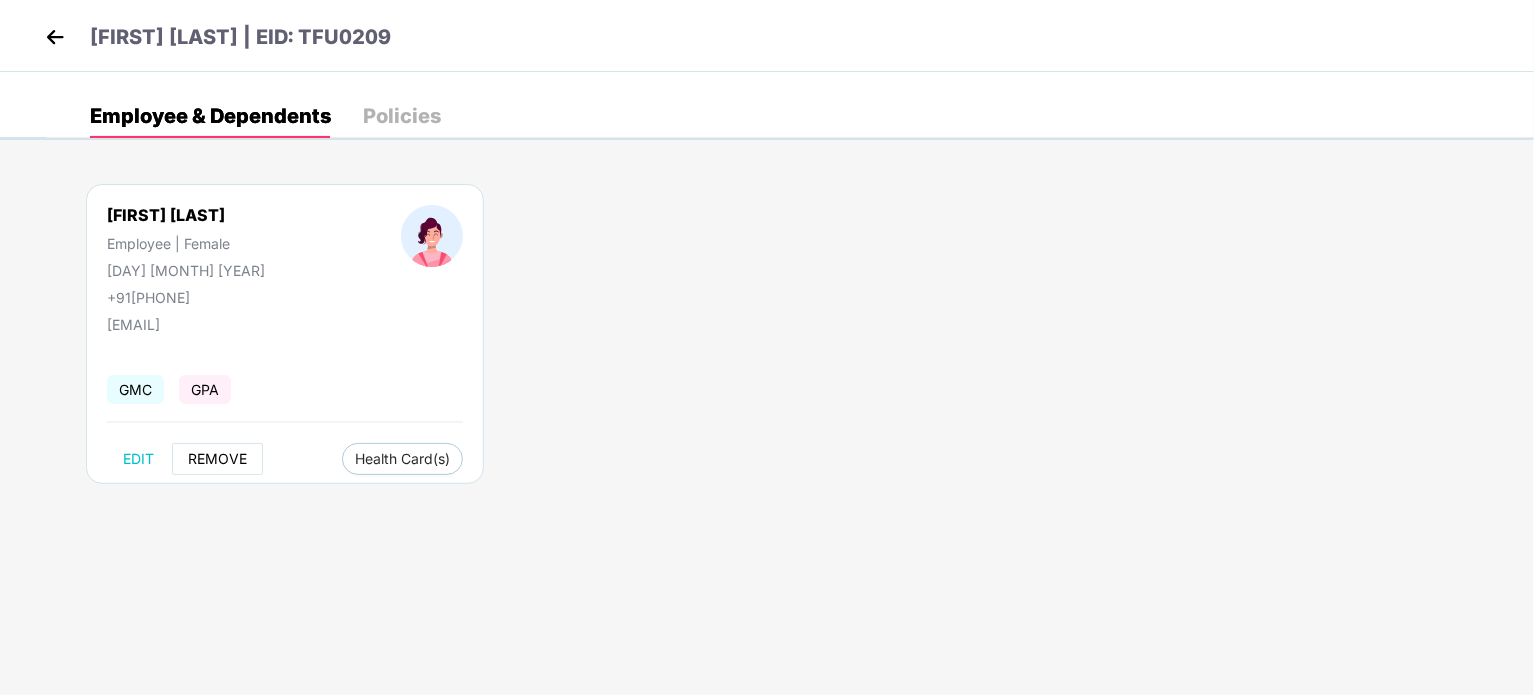 click on "REMOVE" at bounding box center (217, 459) 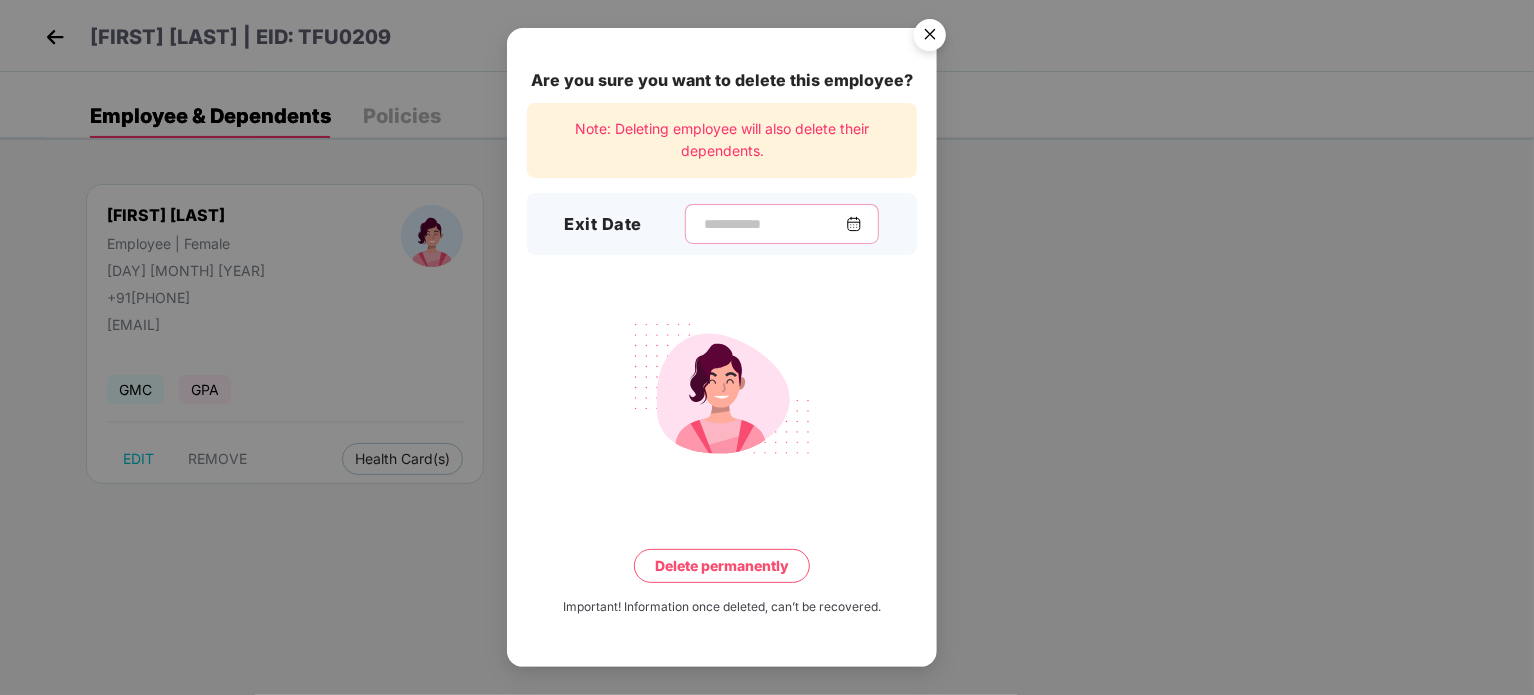 click at bounding box center [774, 224] 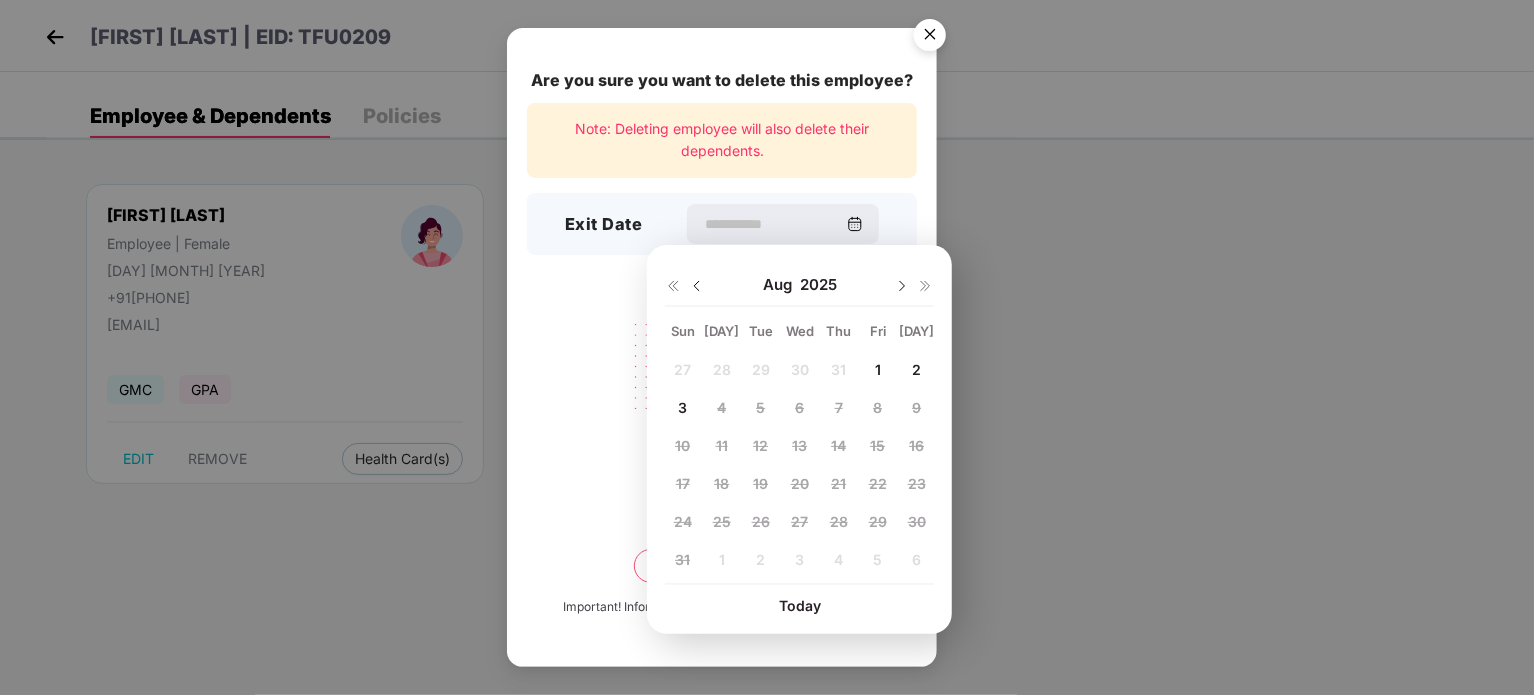 click at bounding box center (697, 286) 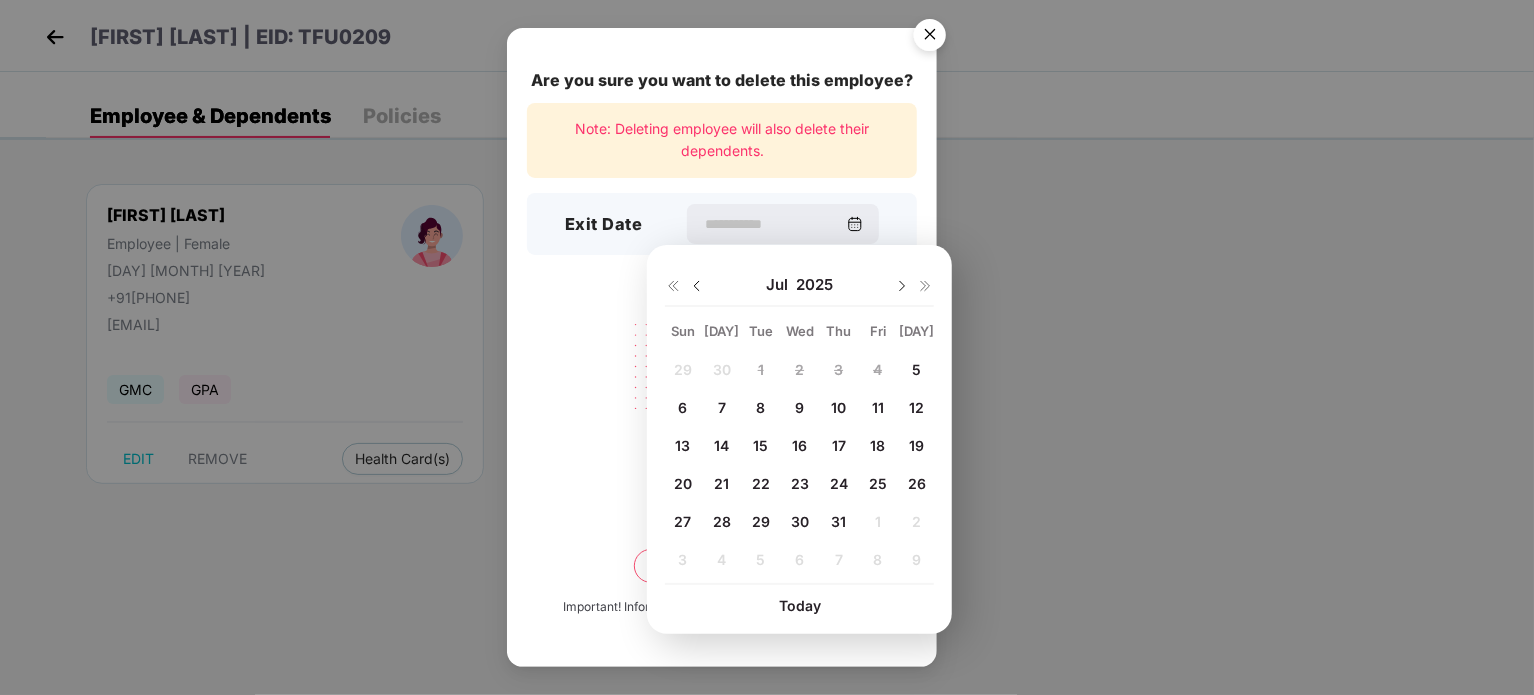 click on "15" at bounding box center (760, 445) 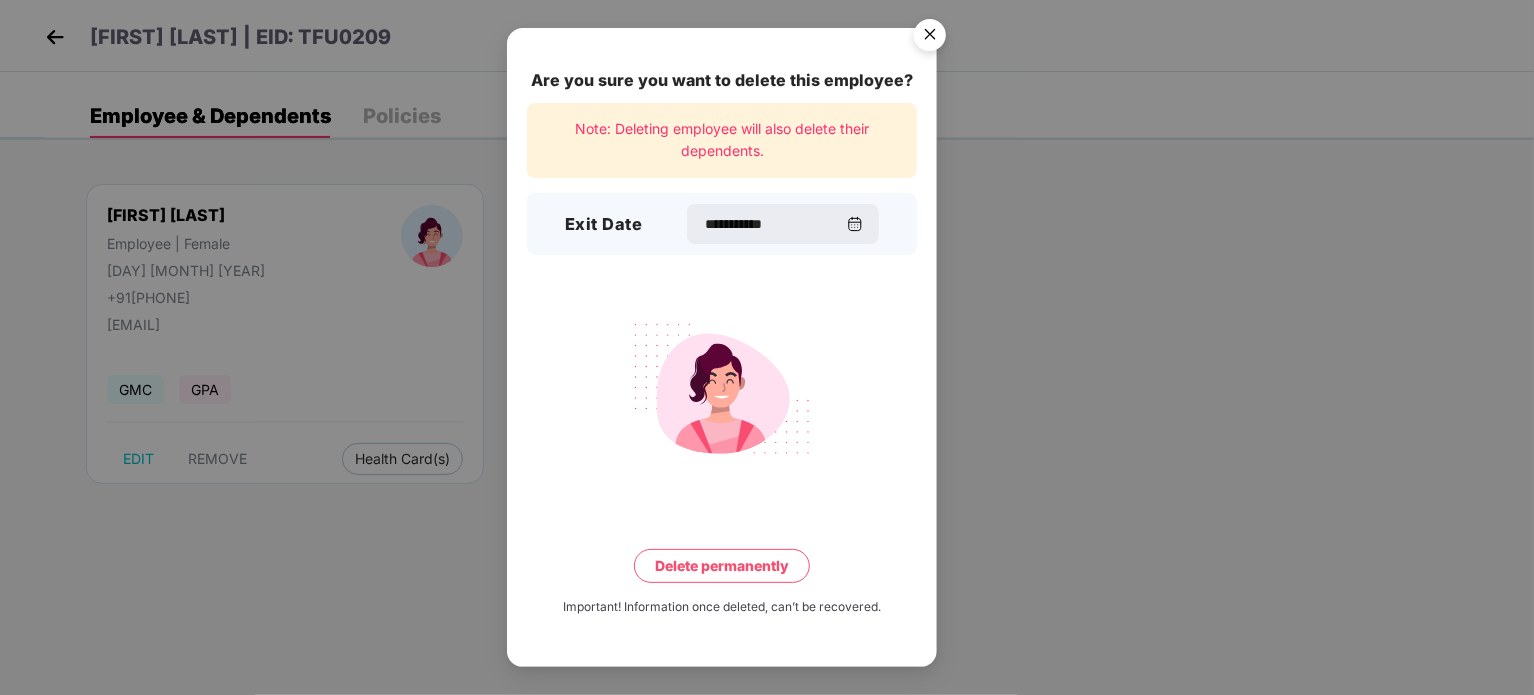 click on "Delete permanently" at bounding box center [722, 566] 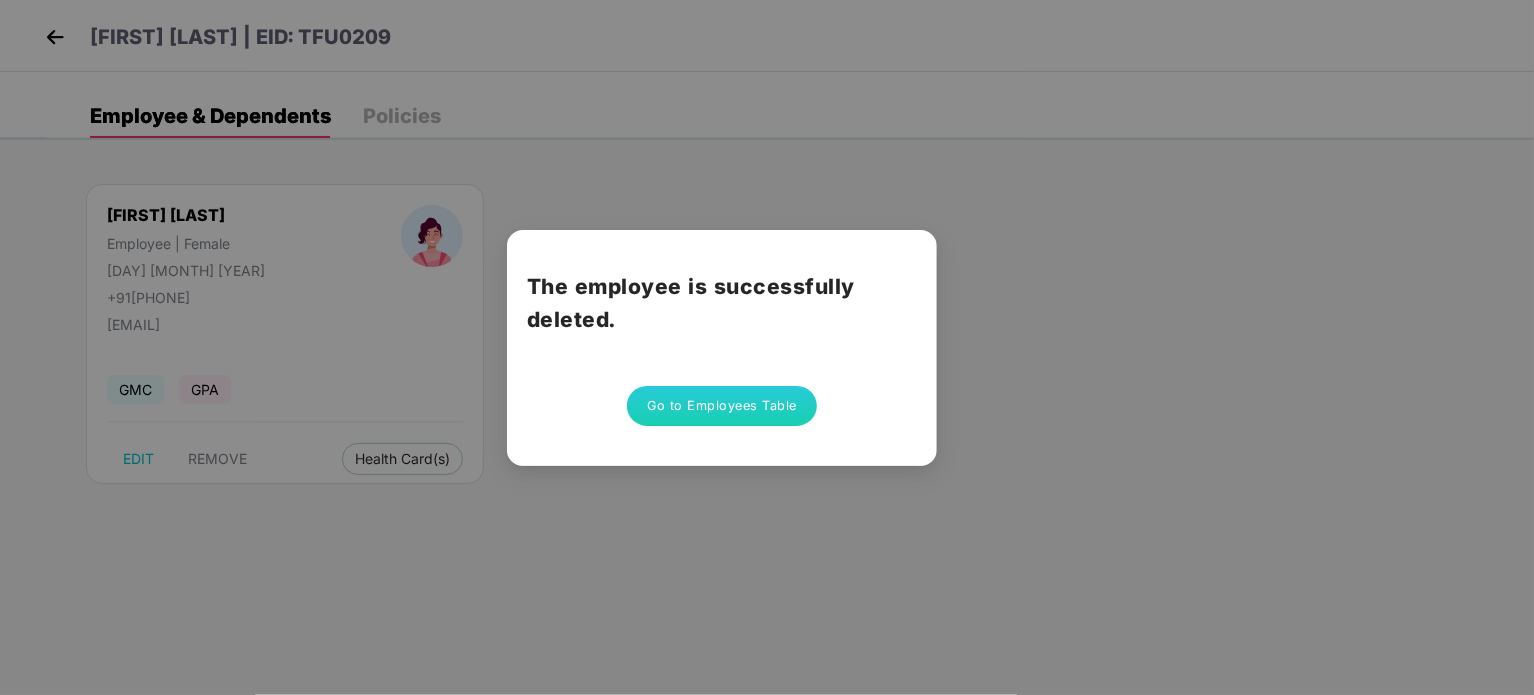 click on "Go to Employees Table" at bounding box center [722, 406] 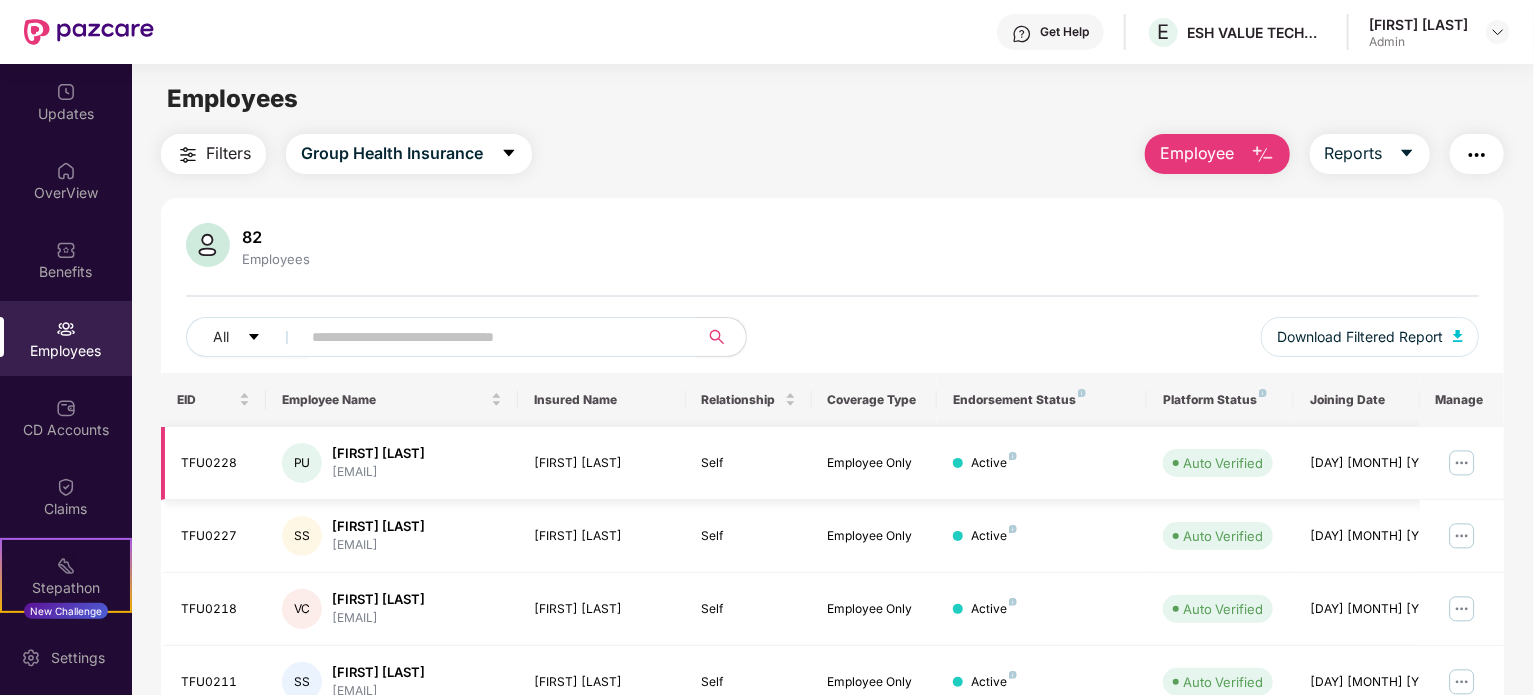 scroll, scrollTop: 531, scrollLeft: 0, axis: vertical 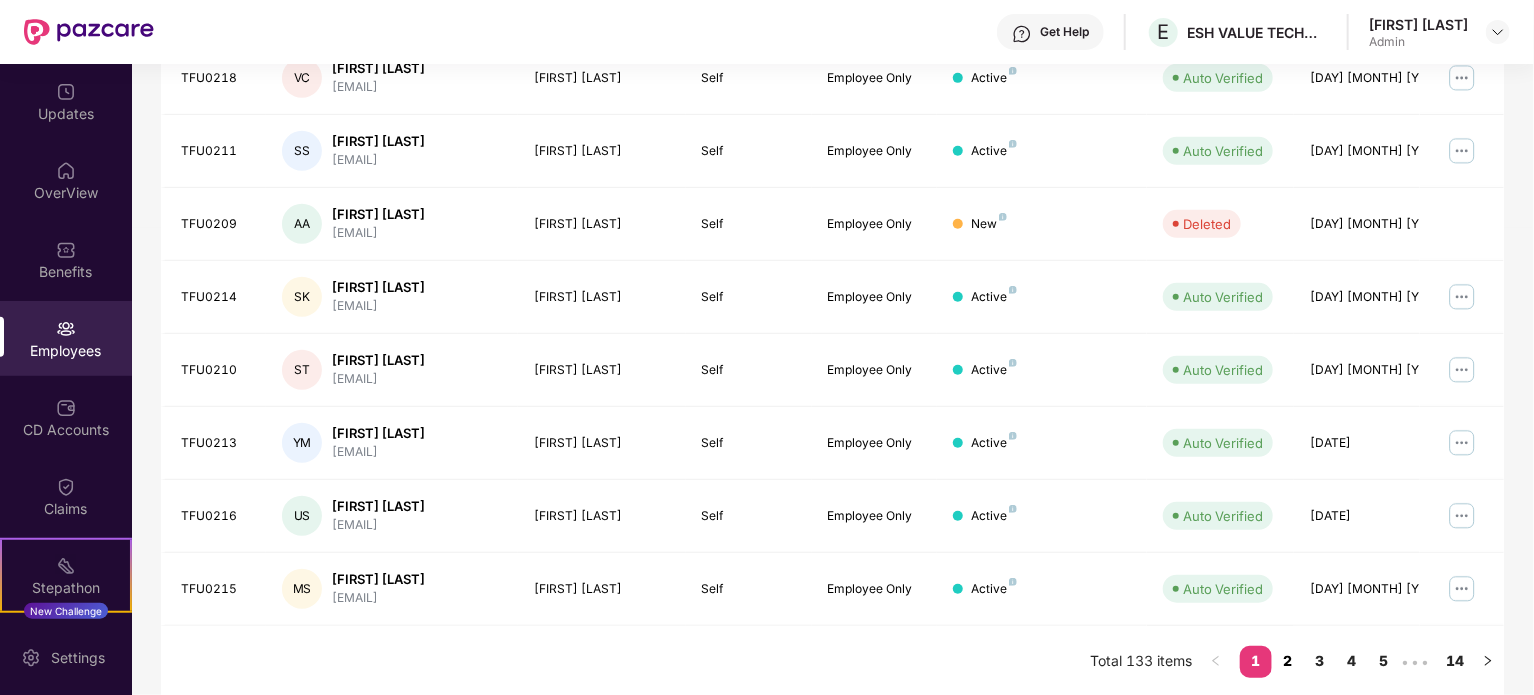 click on "2" at bounding box center [1288, 661] 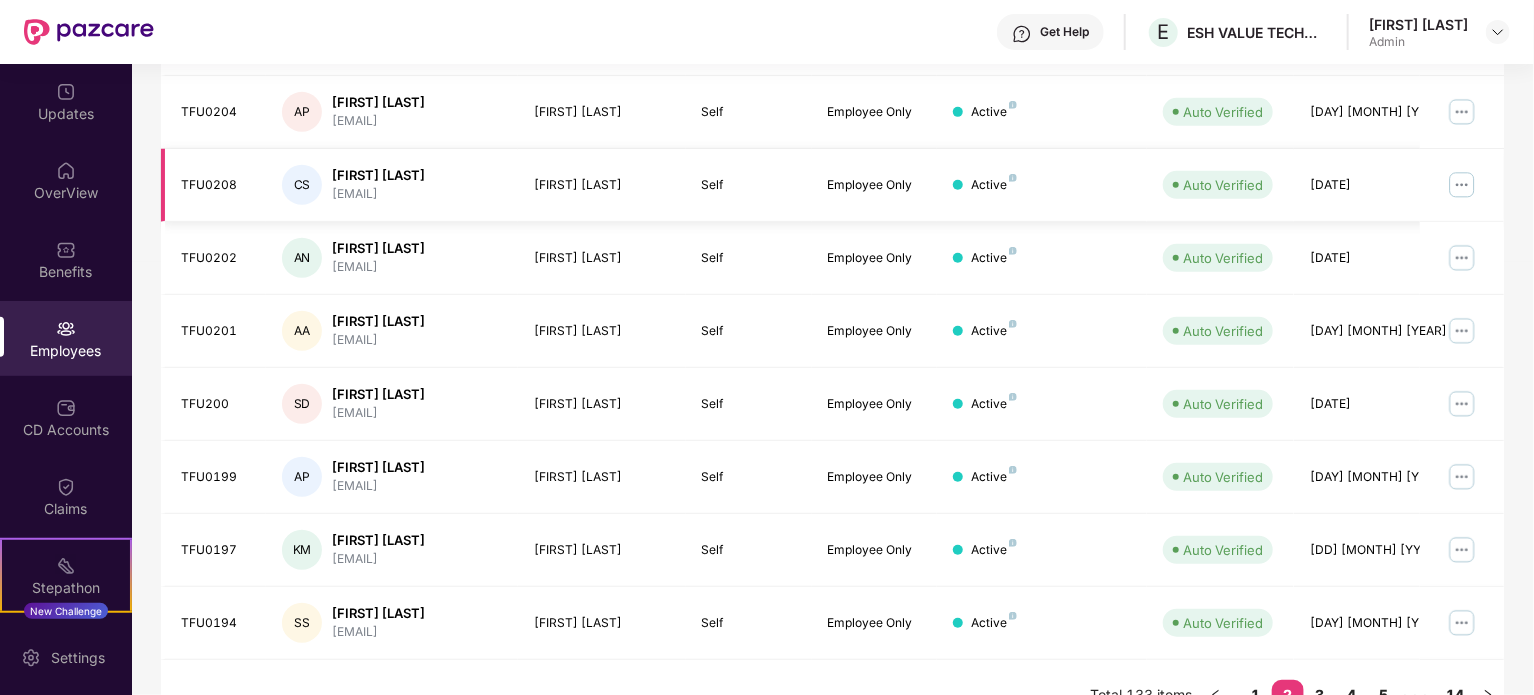 scroll, scrollTop: 498, scrollLeft: 0, axis: vertical 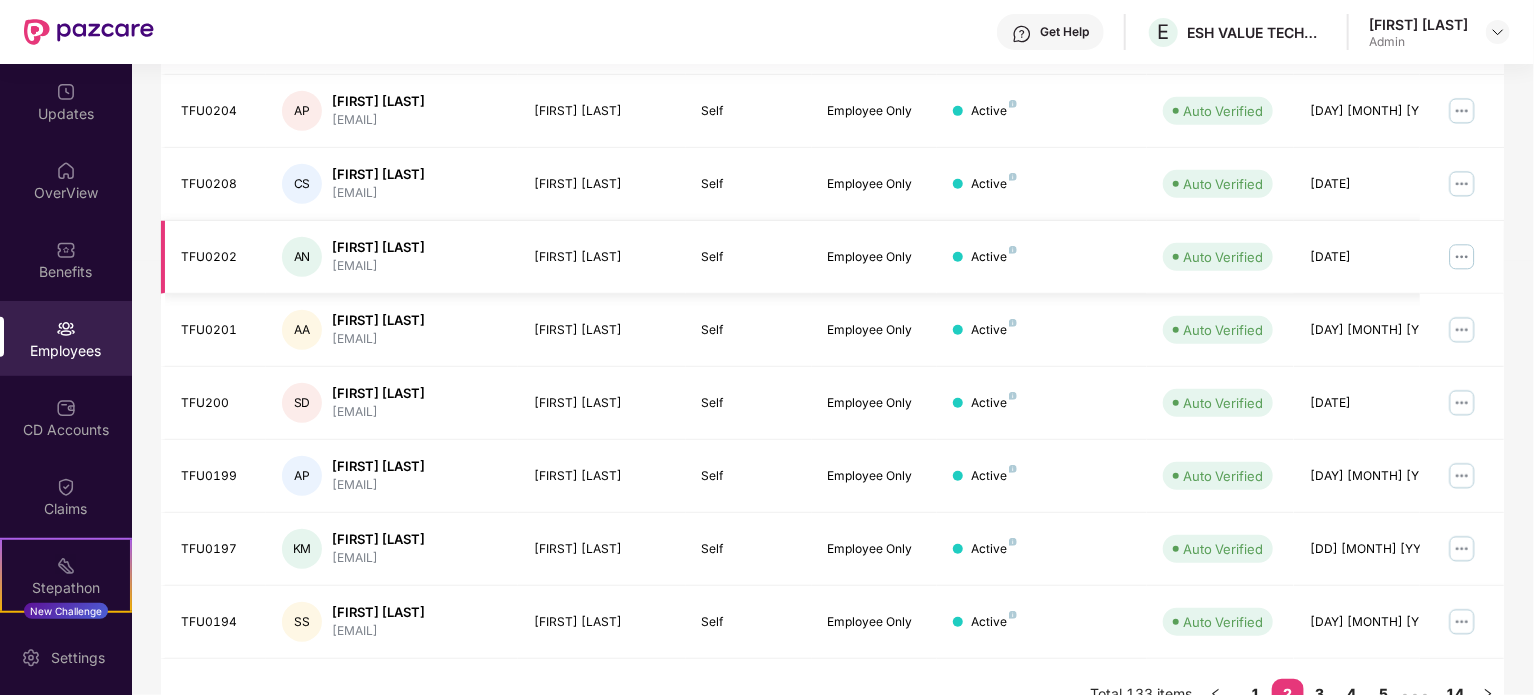 click at bounding box center [1462, 257] 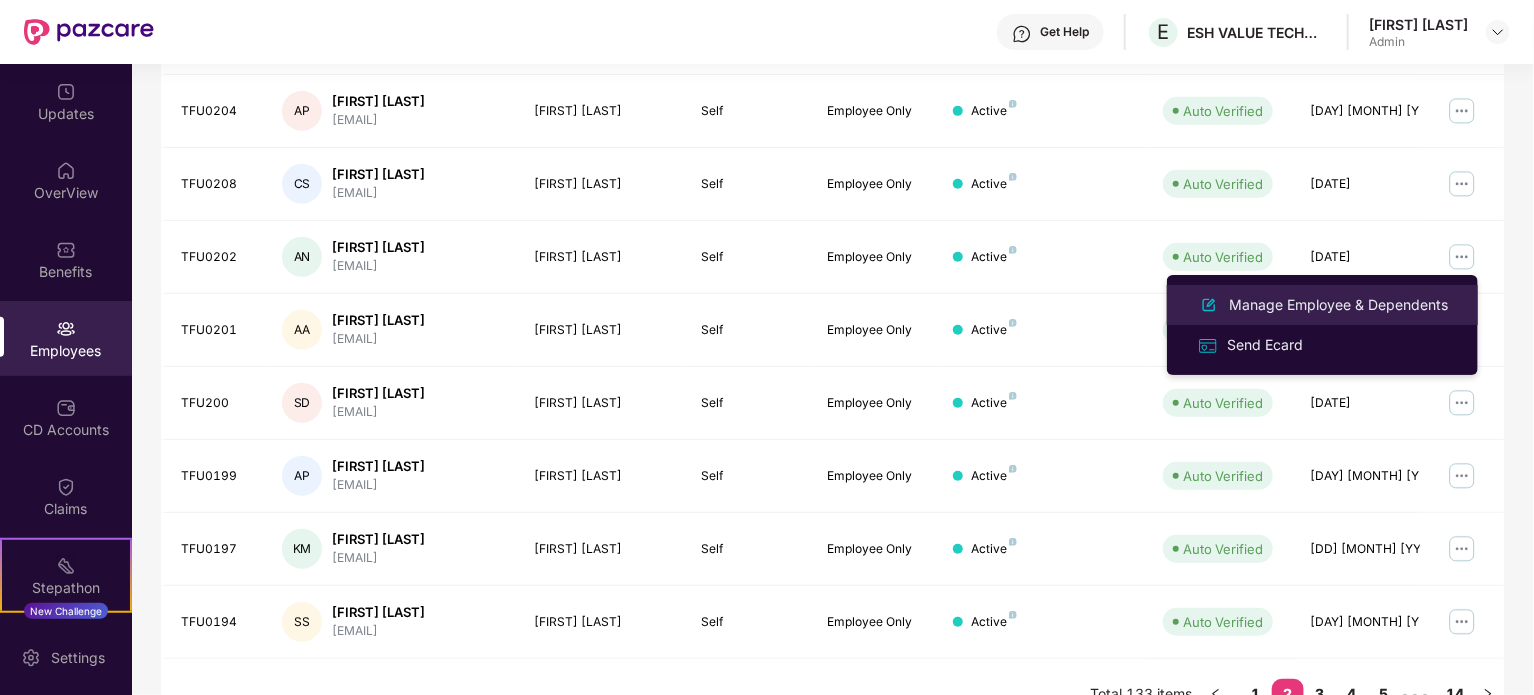 click on "Manage Employee & Dependents" at bounding box center (1338, 305) 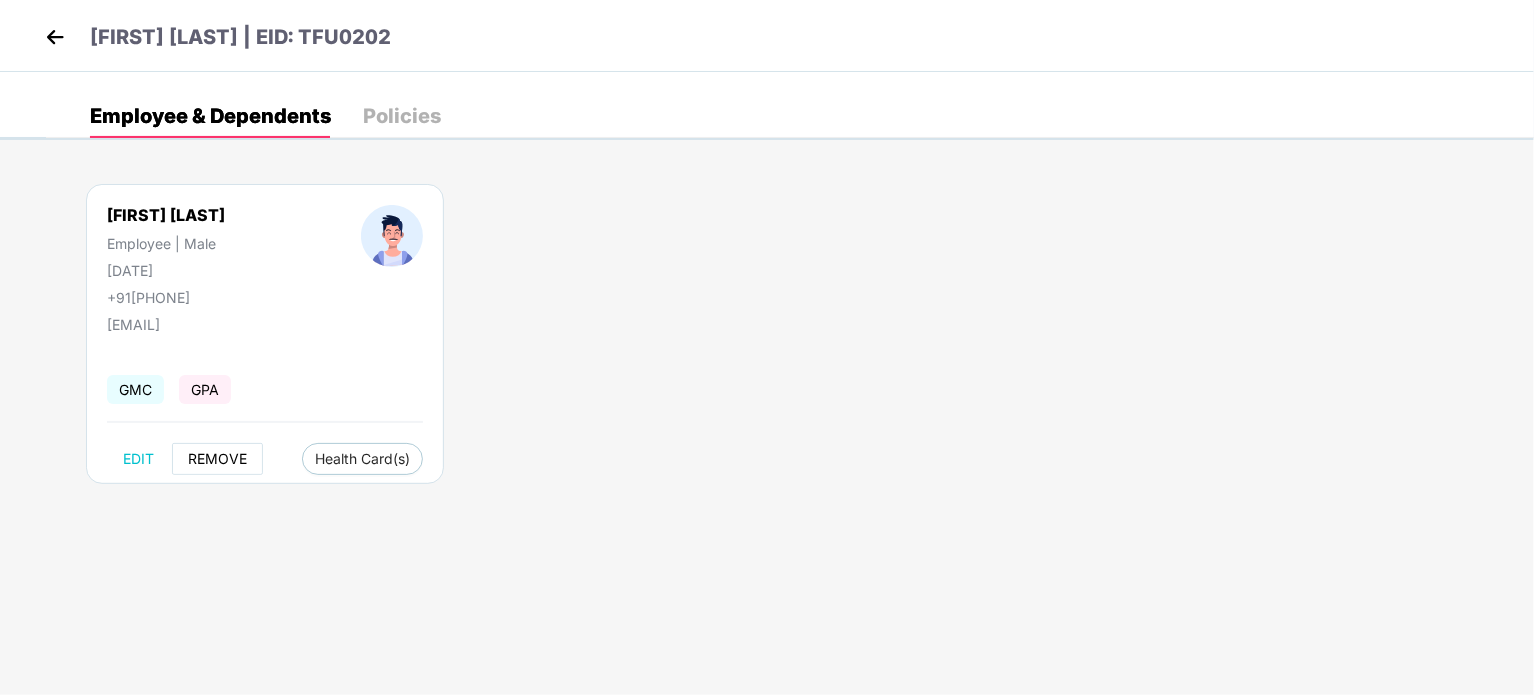 click on "REMOVE" at bounding box center [217, 459] 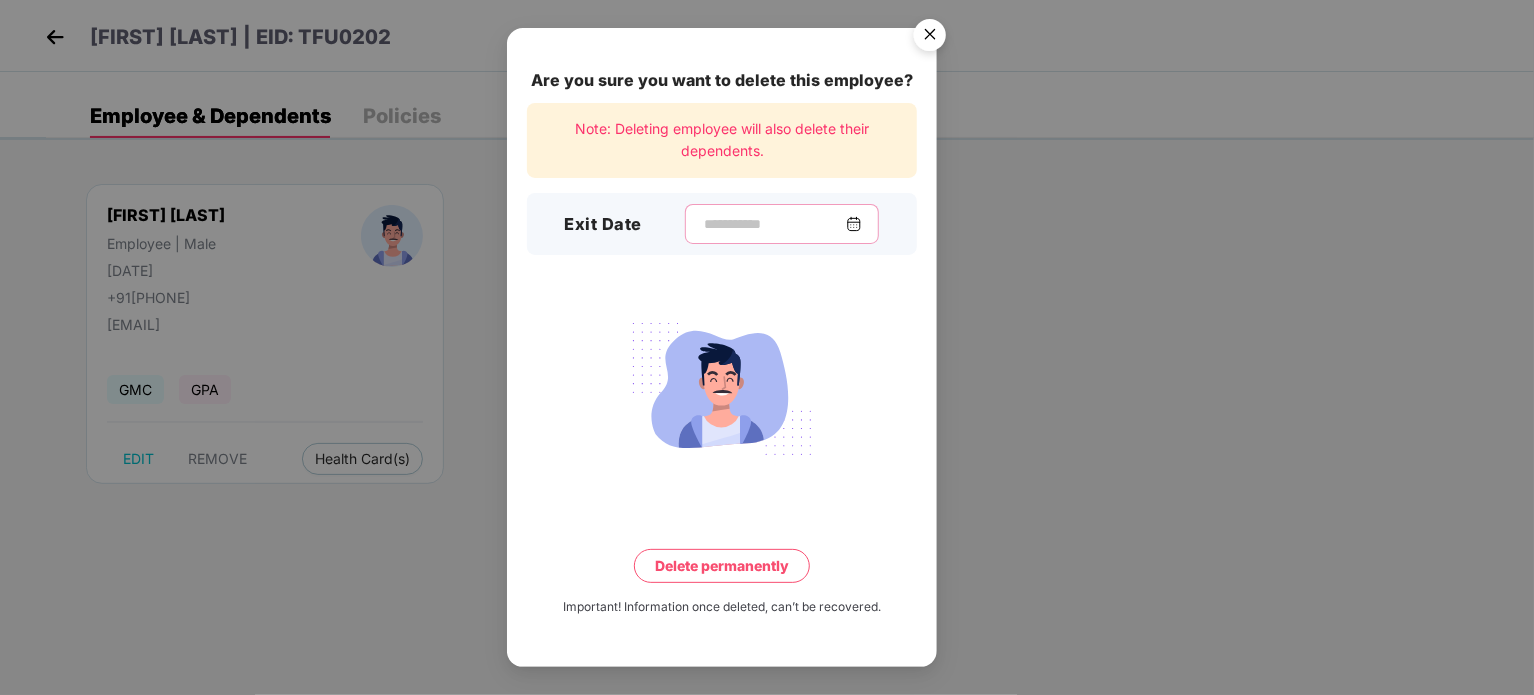 click at bounding box center (774, 224) 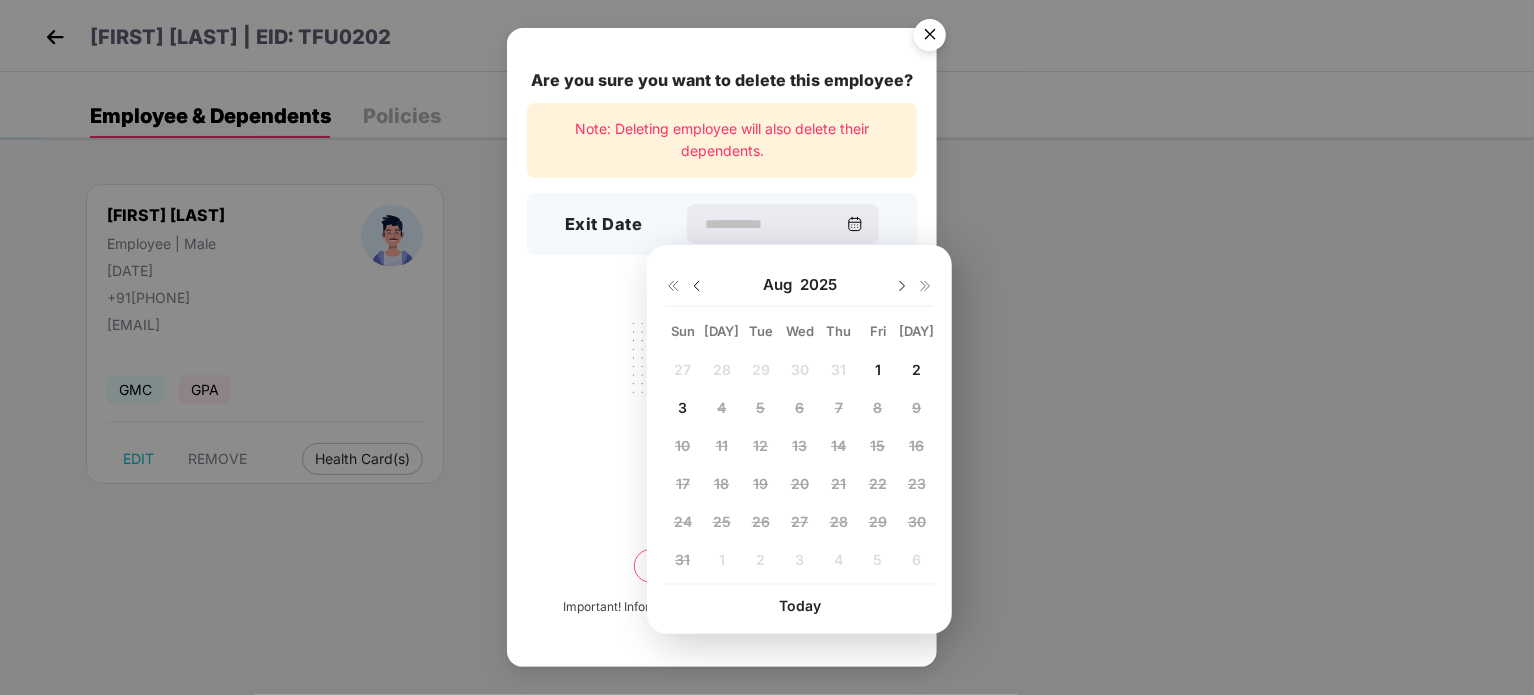 click at bounding box center (697, 286) 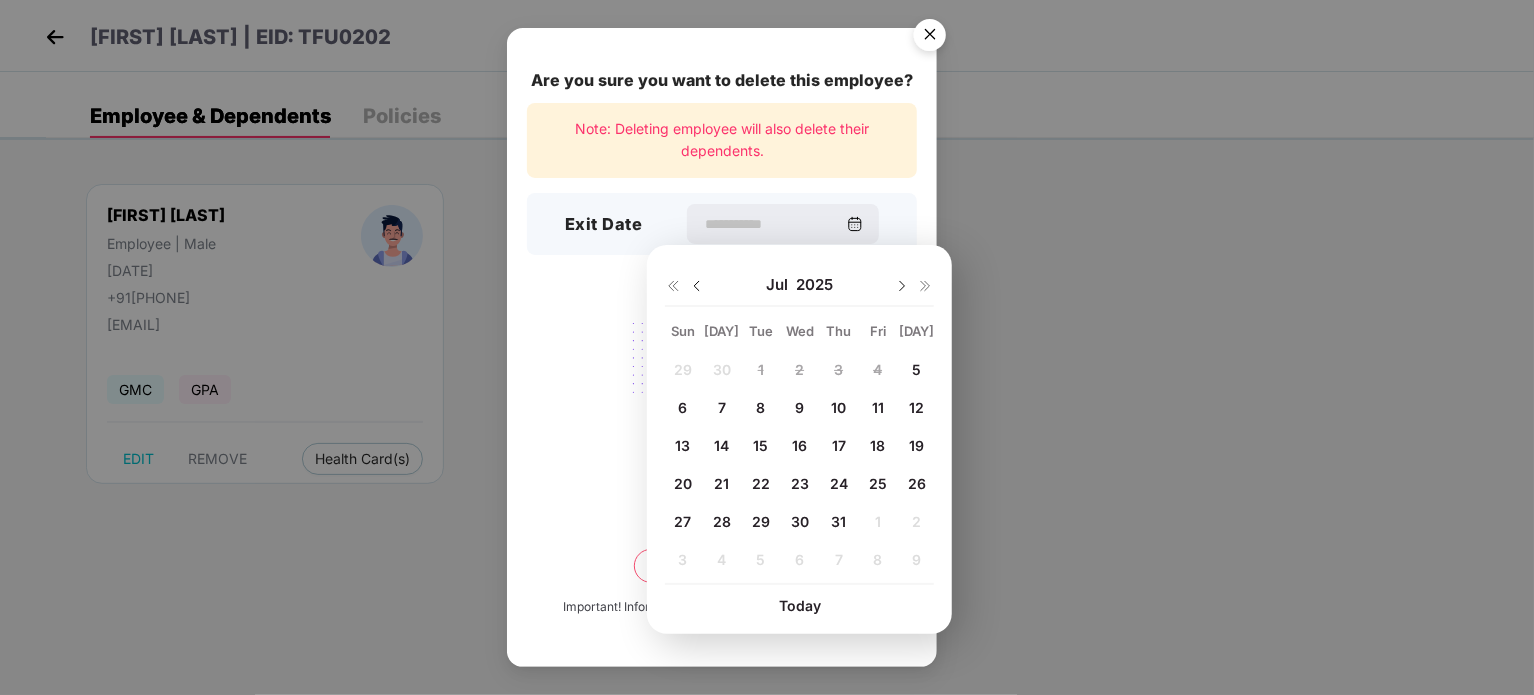 click on "13" at bounding box center (682, 445) 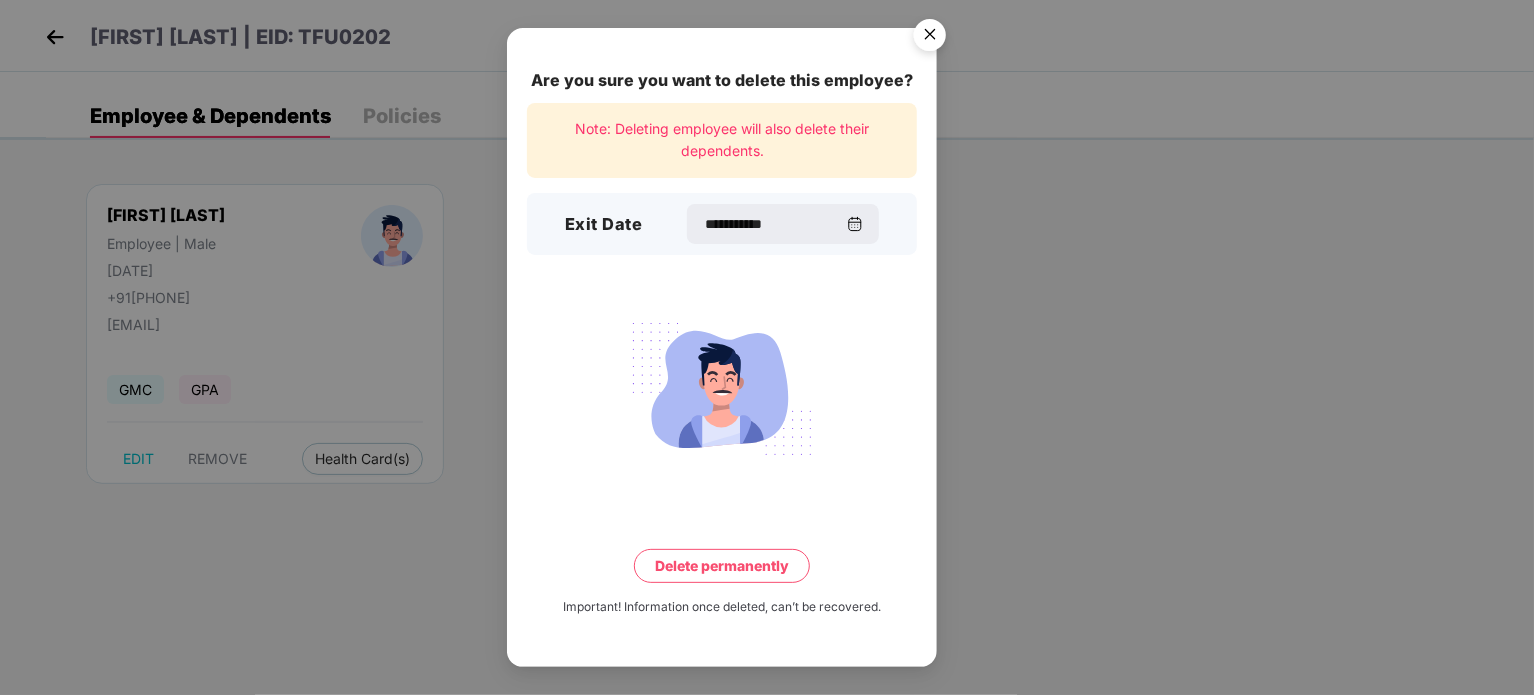 click on "Delete permanently" at bounding box center (722, 566) 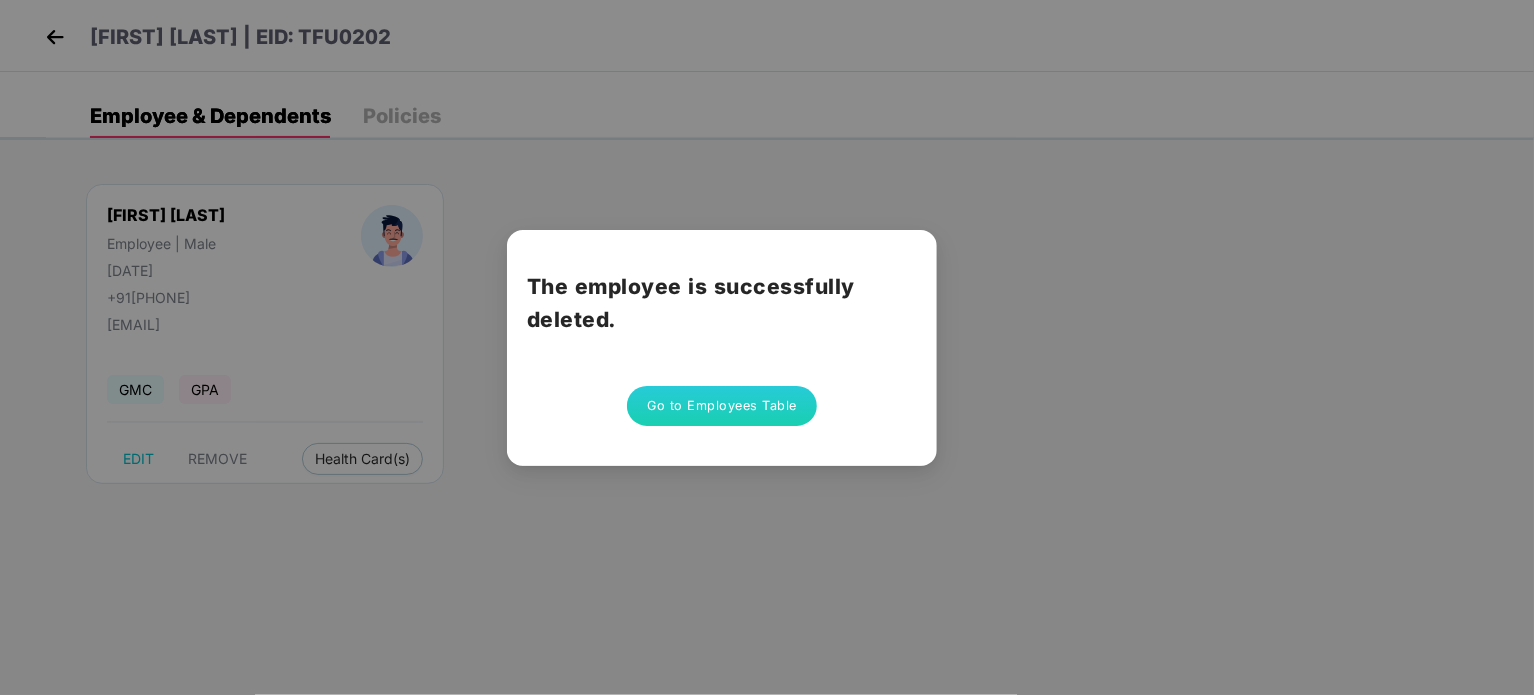 click on "The employee is successfully deleted. Go to Employees Table" at bounding box center [722, 348] 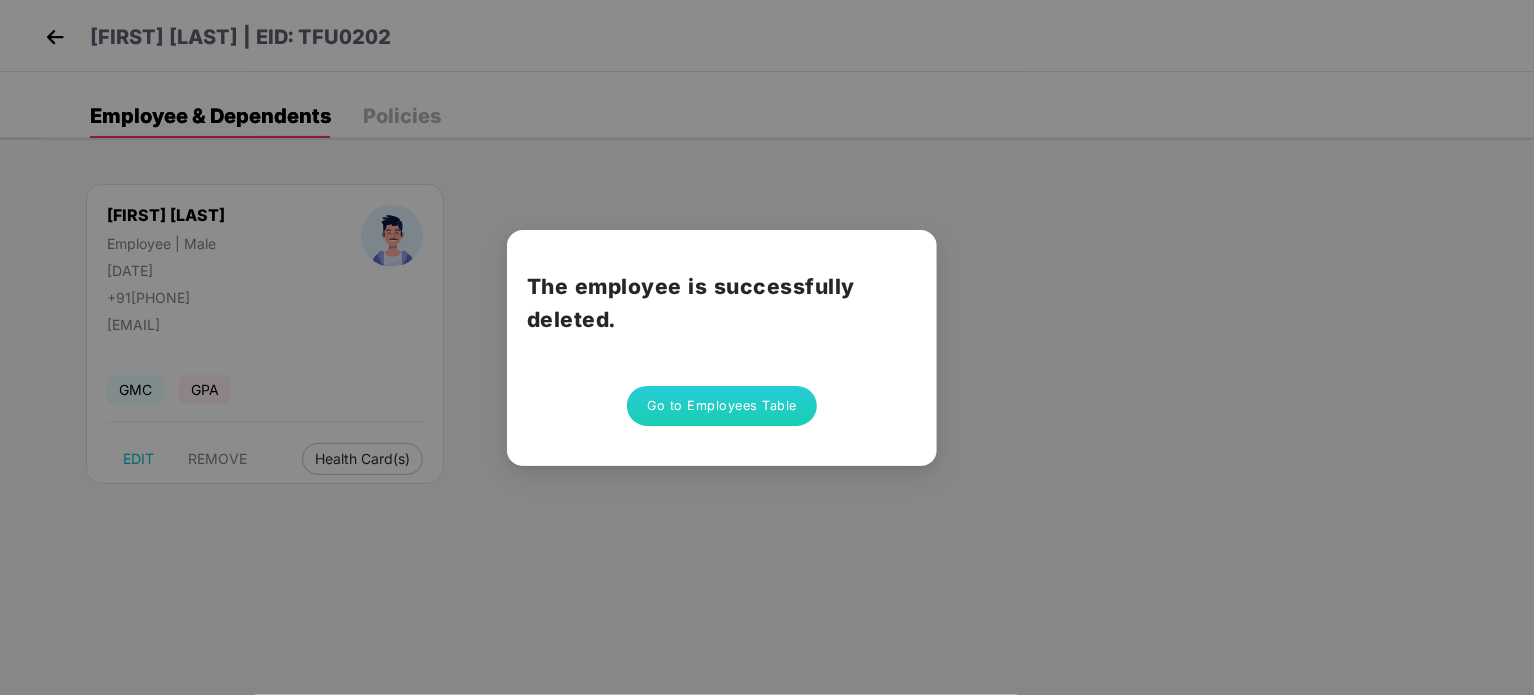 click on "Go to Employees Table" at bounding box center [722, 406] 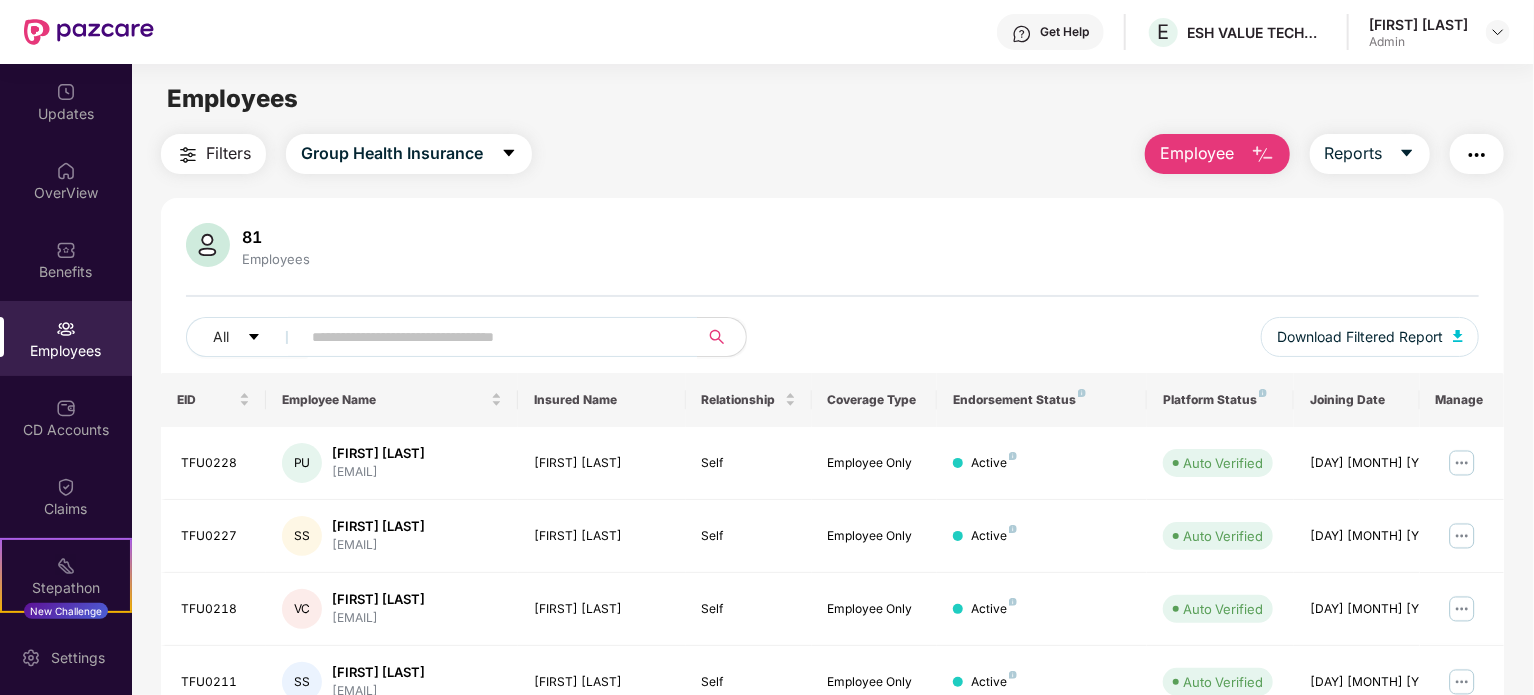 scroll, scrollTop: 531, scrollLeft: 0, axis: vertical 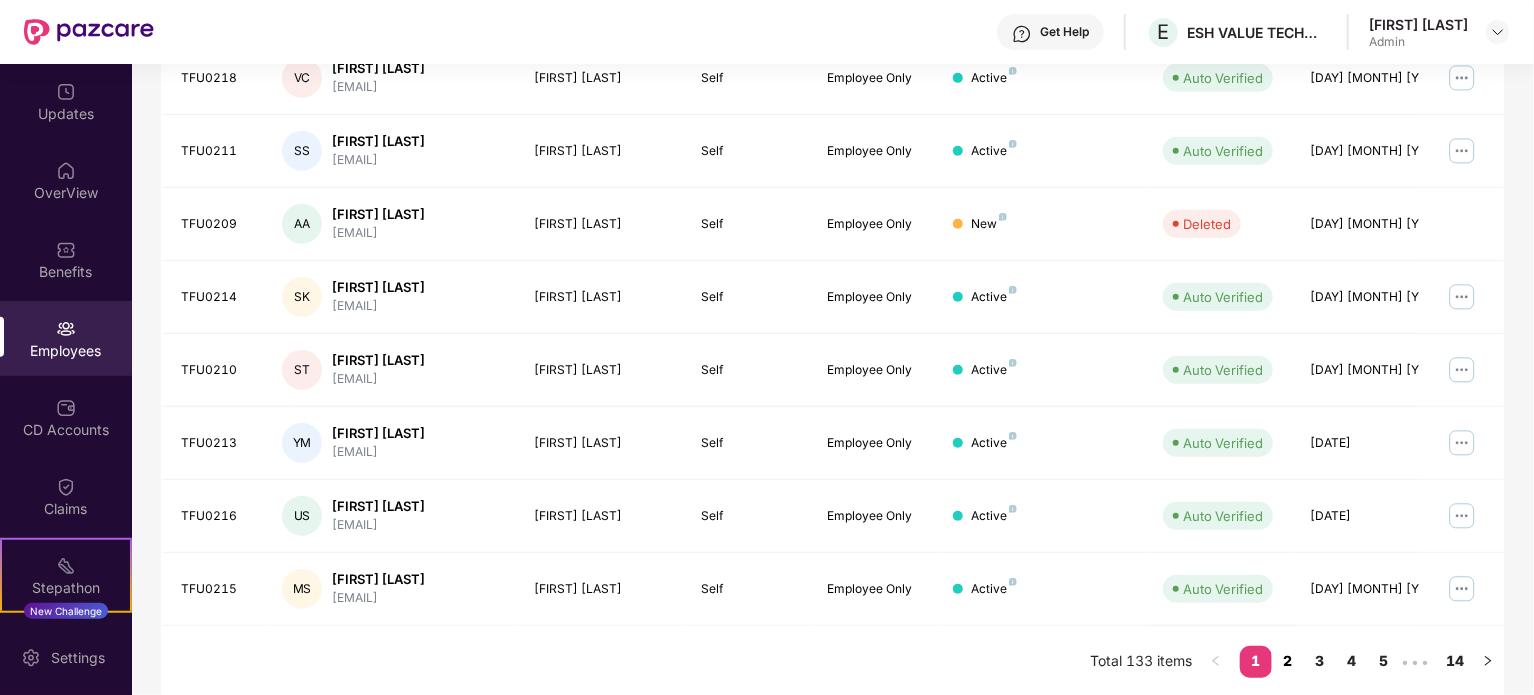 click on "2" at bounding box center (1288, 661) 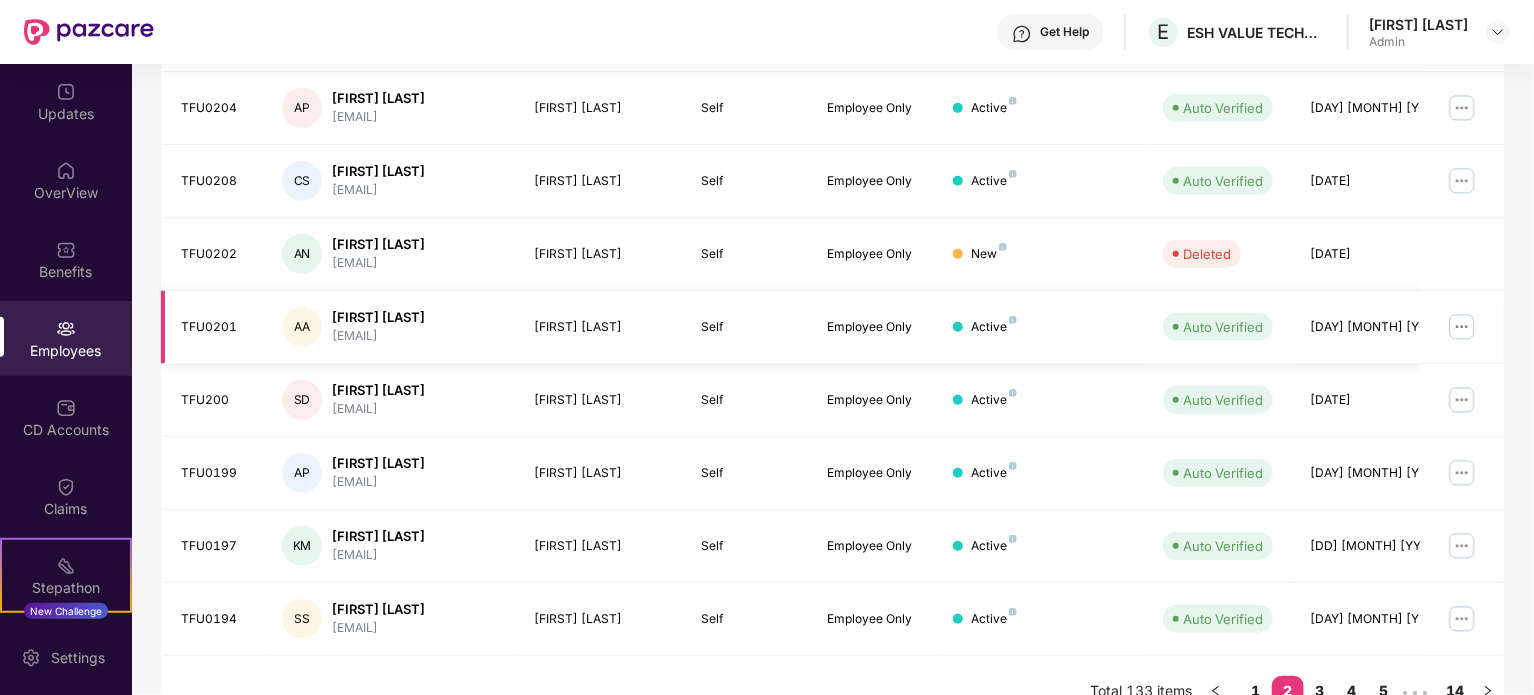 scroll, scrollTop: 531, scrollLeft: 0, axis: vertical 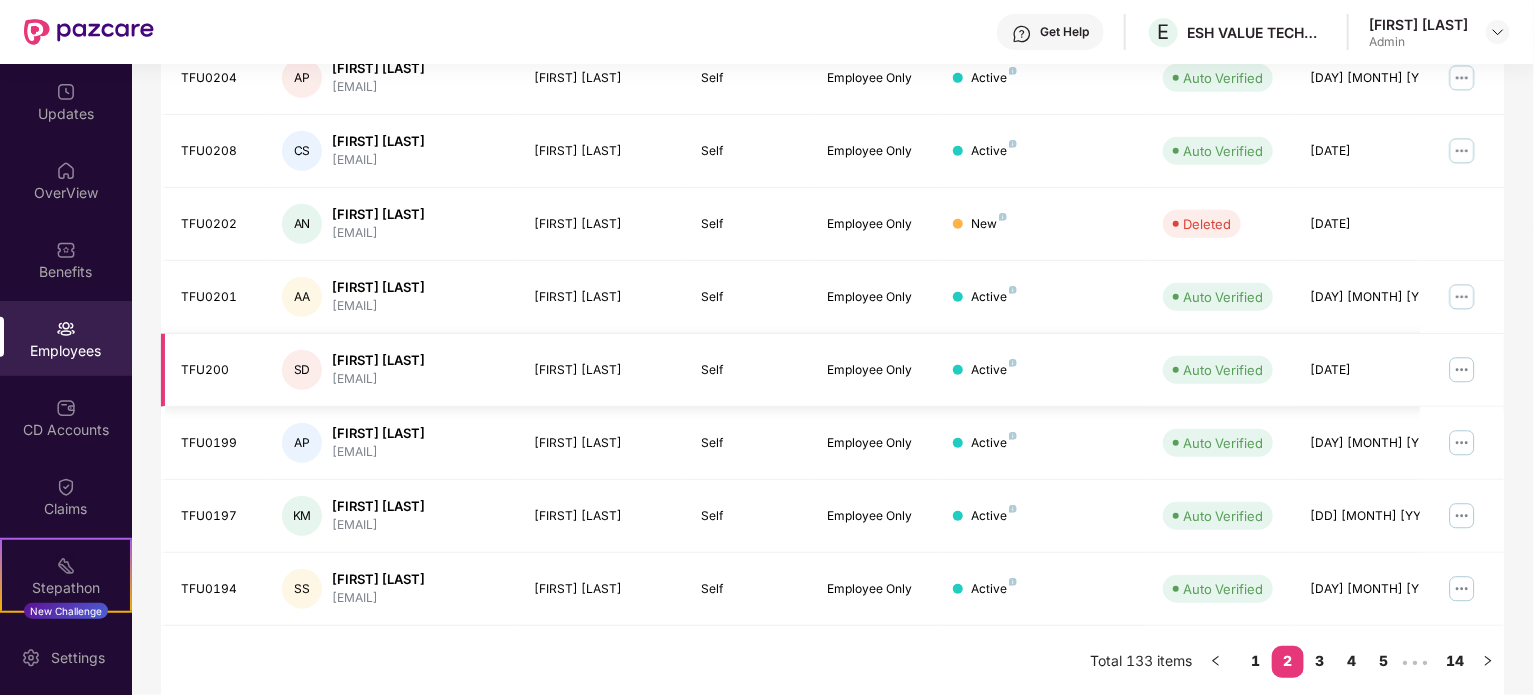 click at bounding box center [1462, 370] 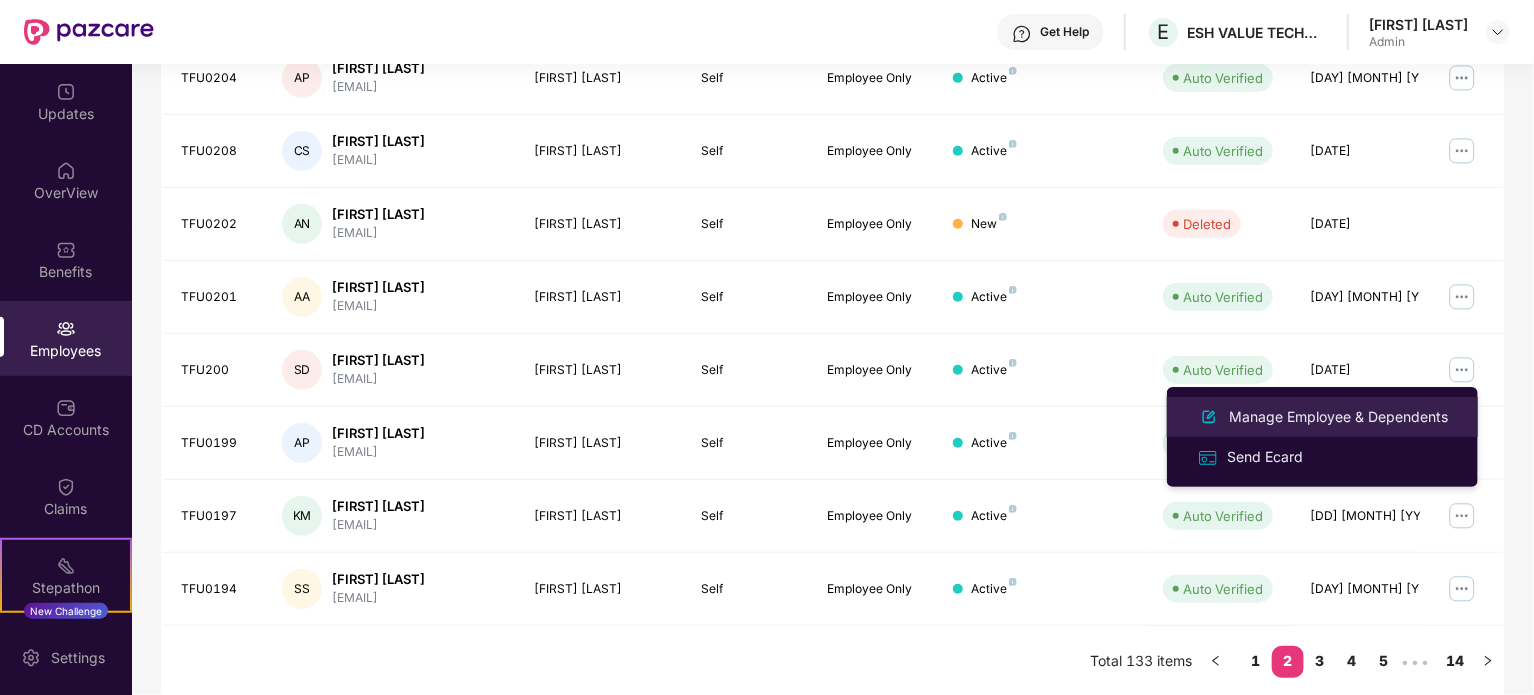 click on "Manage Employee & Dependents" at bounding box center (1338, 417) 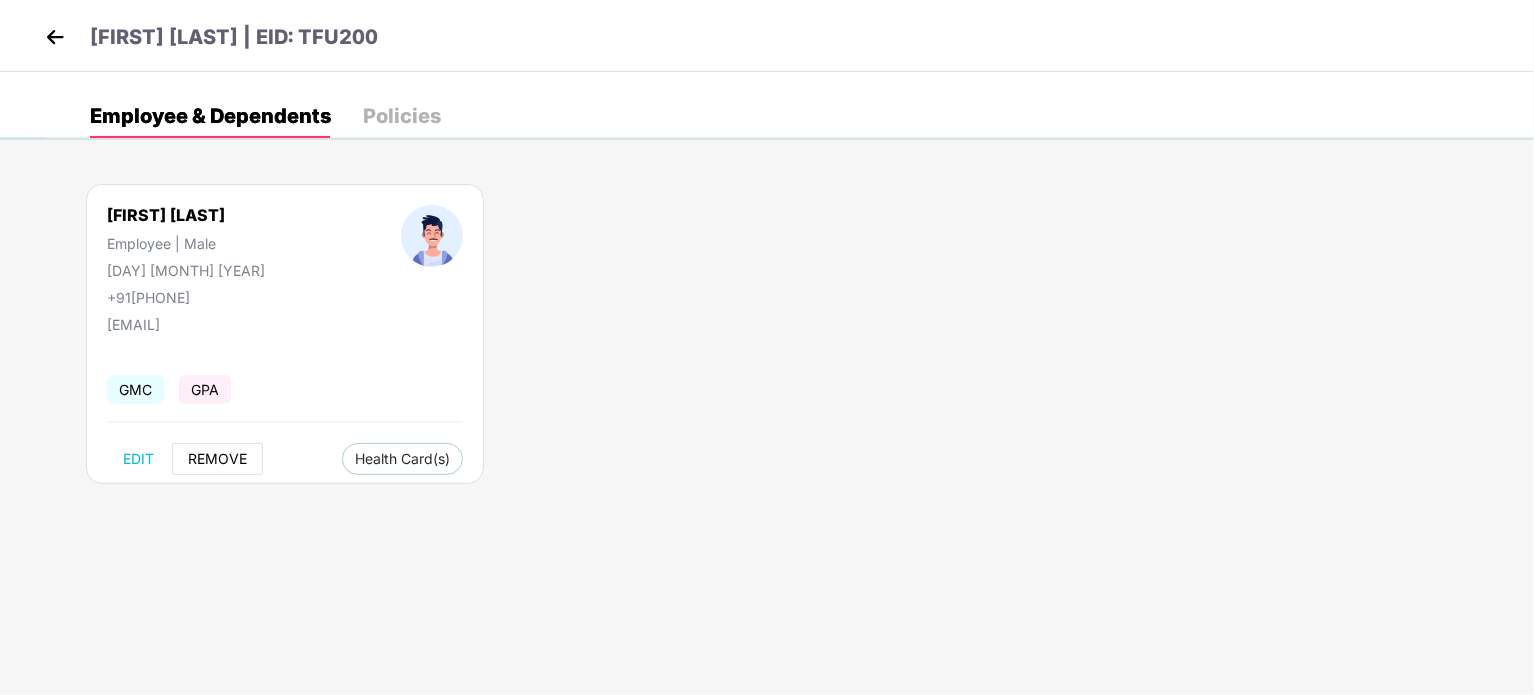 click on "REMOVE" at bounding box center (217, 459) 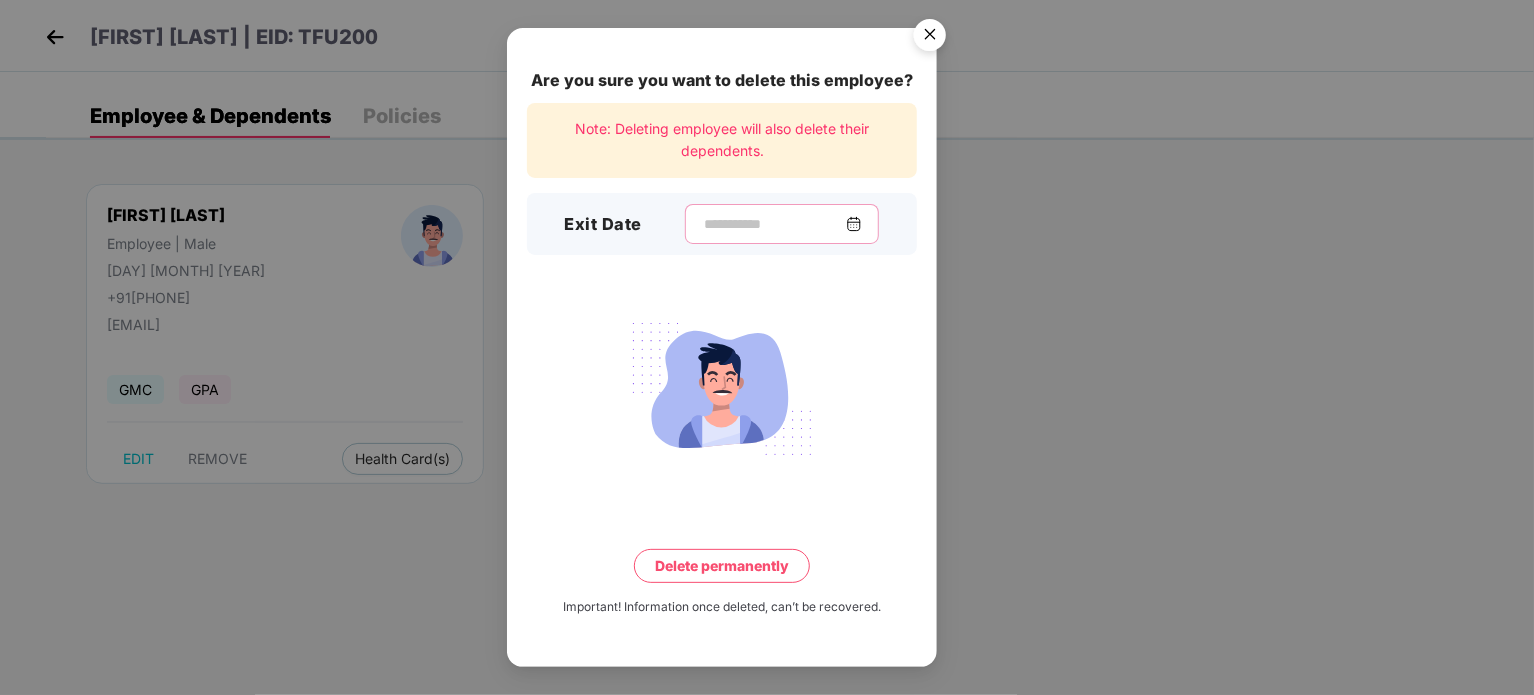click at bounding box center [774, 224] 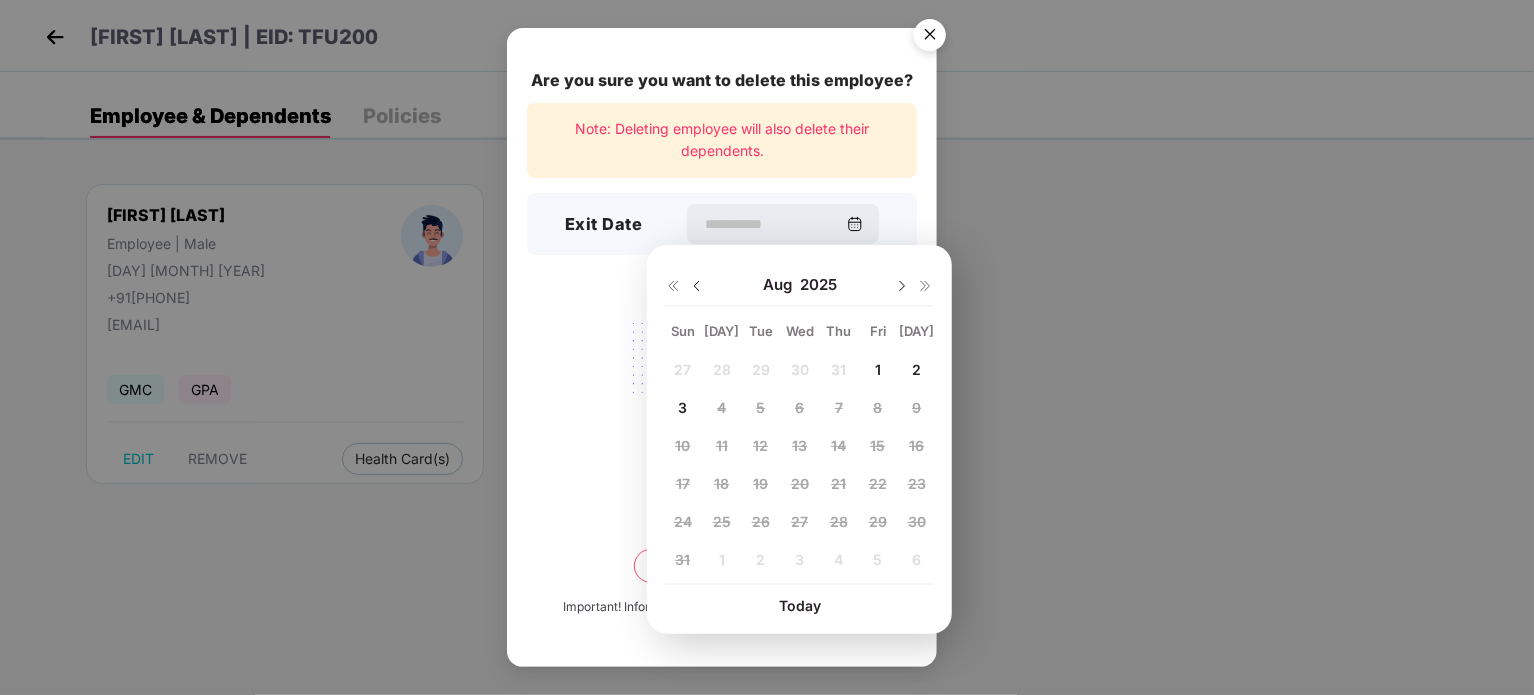 click on "[MONTH] [YEAR]" at bounding box center [799, 285] 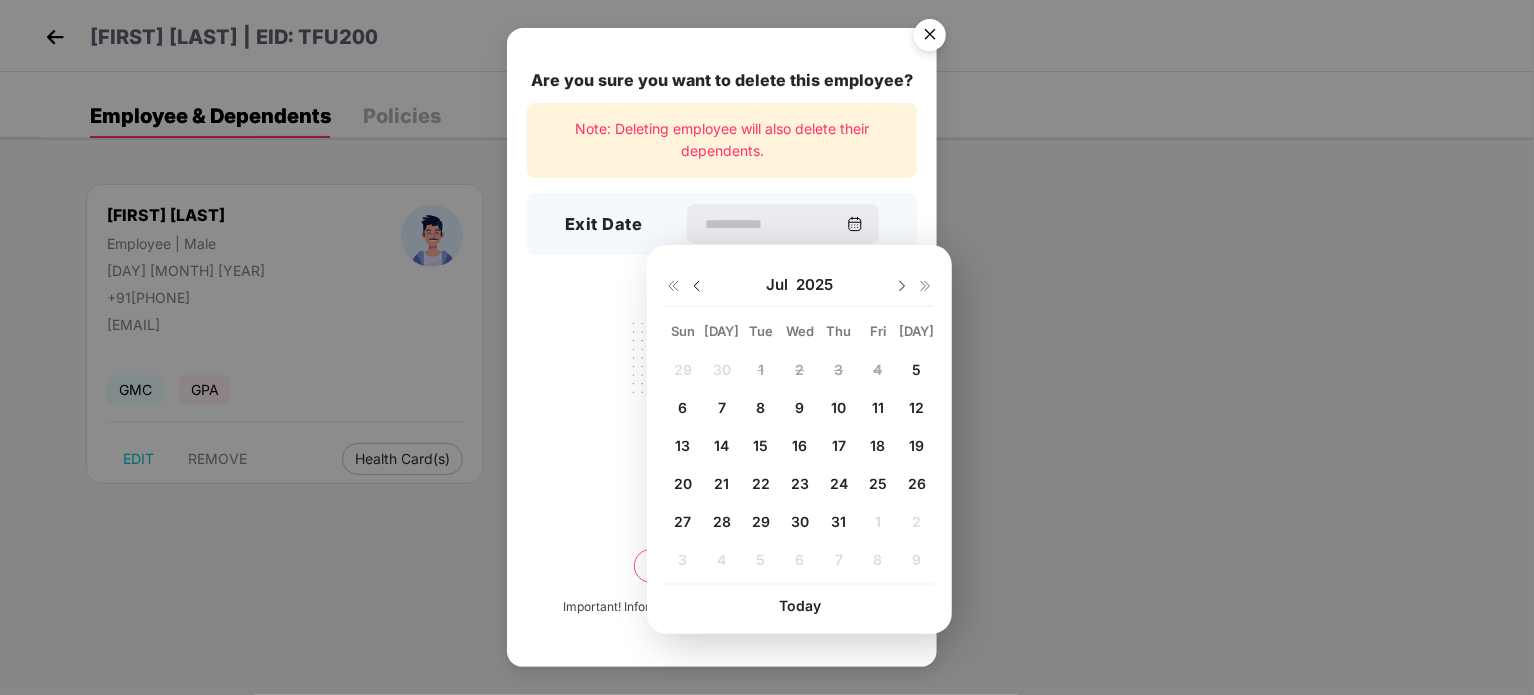 click on "29 30 1 2 3 4 5 6 7 8 9 10 11 12 13 14 15 16 17 18 19 20 21 22 23 24 25 26 27 28 29 30 31 1 2 3 4 5 6 7 8 9" at bounding box center [799, 469] 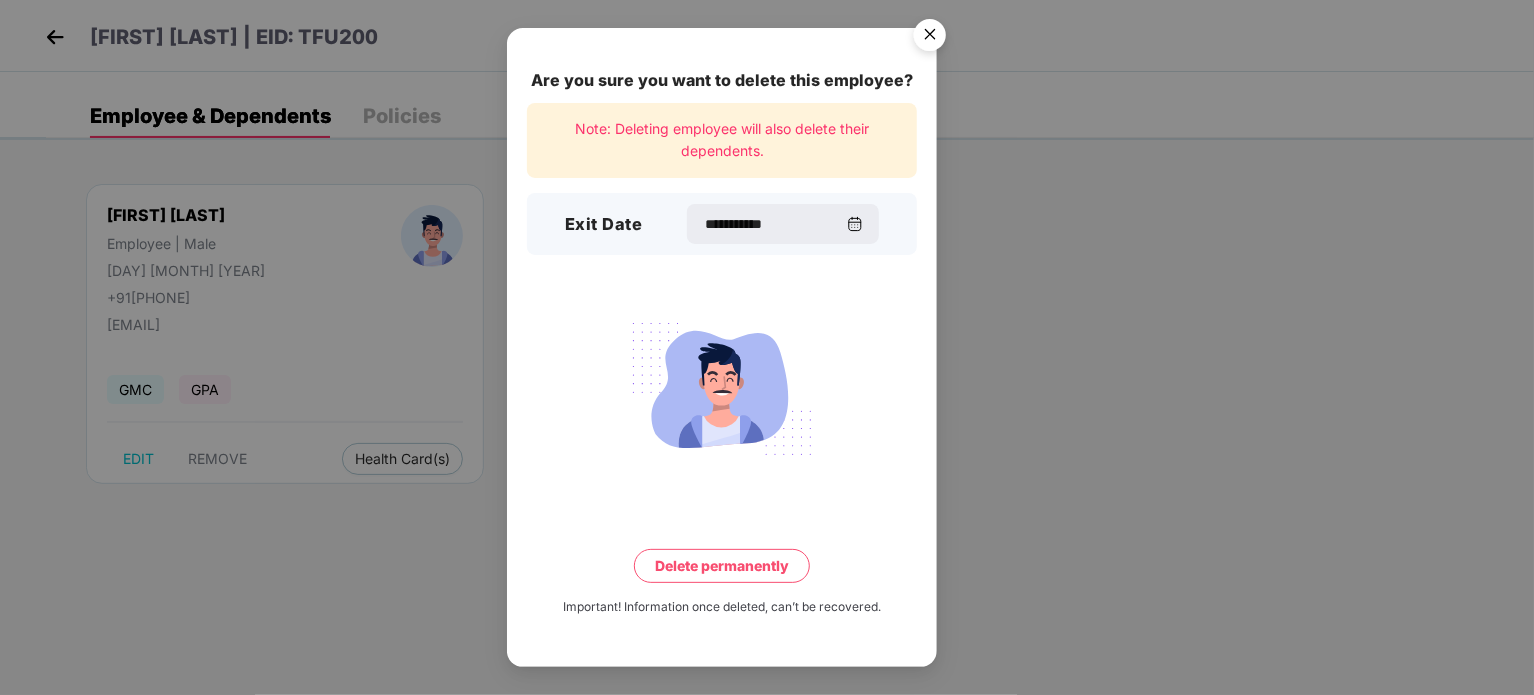 click on "Delete permanently" at bounding box center [722, 566] 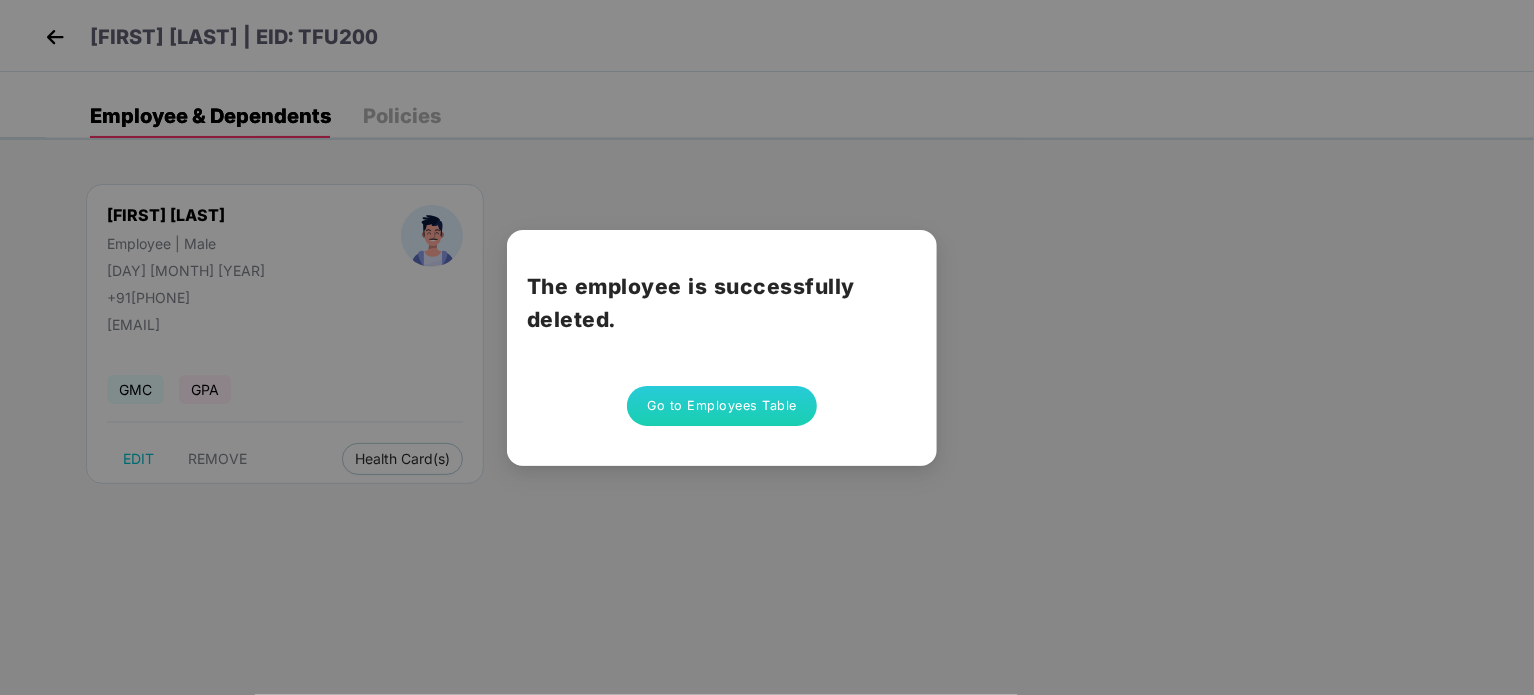 click on "Go to Employees Table" at bounding box center (722, 406) 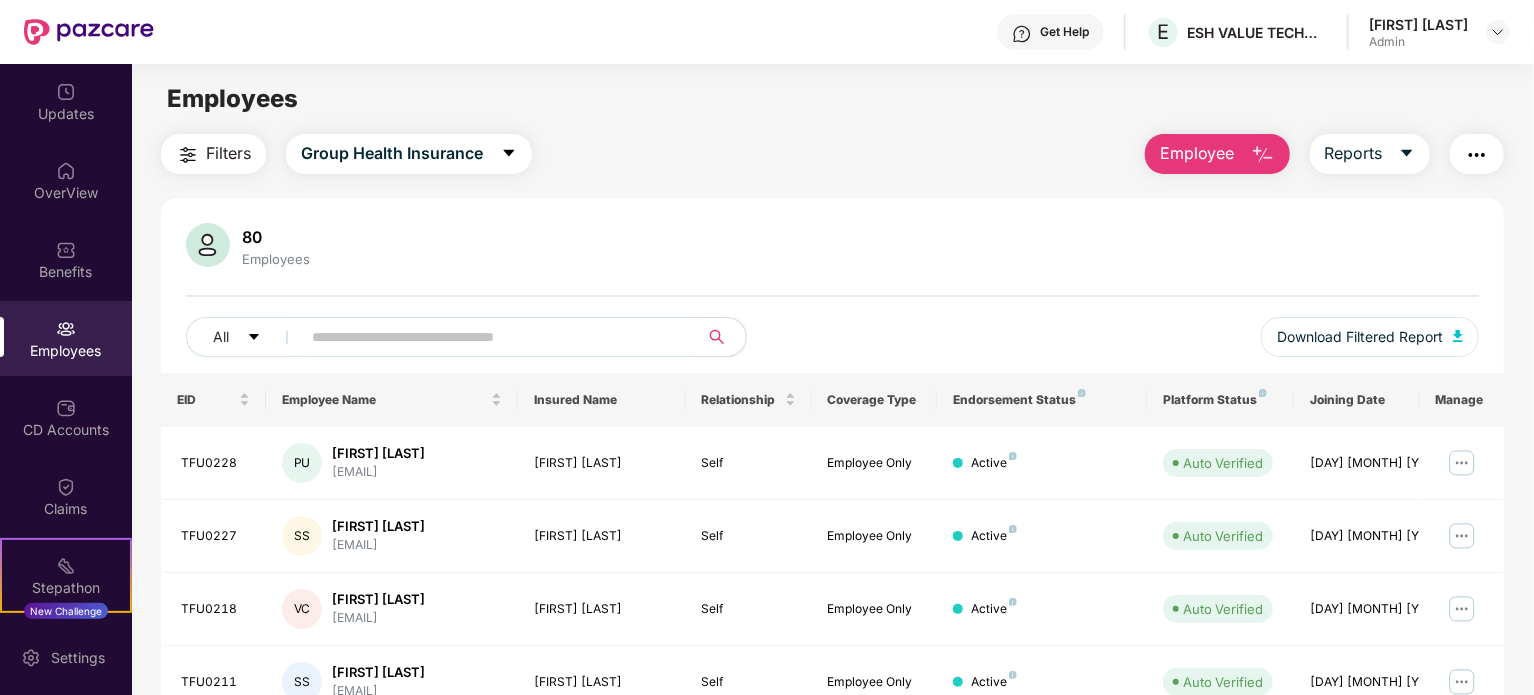 scroll, scrollTop: 531, scrollLeft: 0, axis: vertical 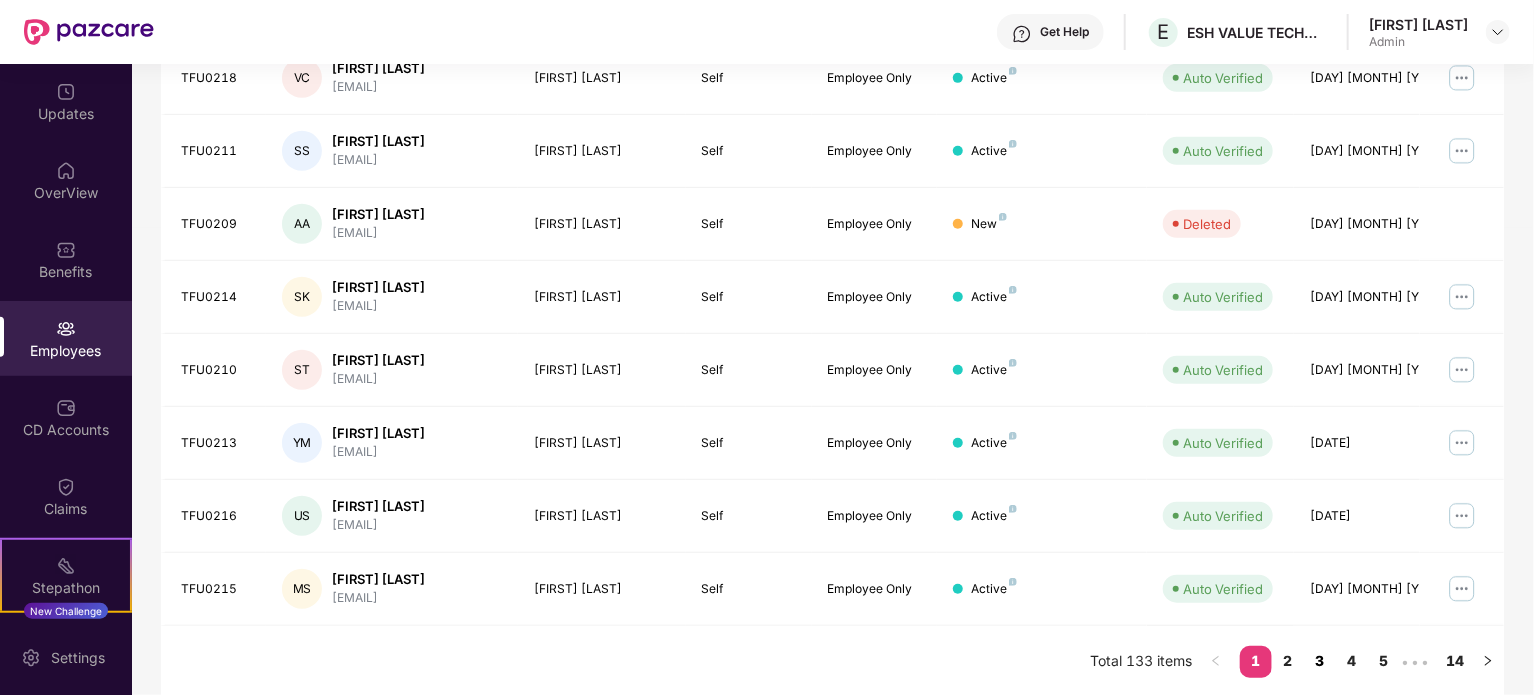 click on "3" at bounding box center (1320, 661) 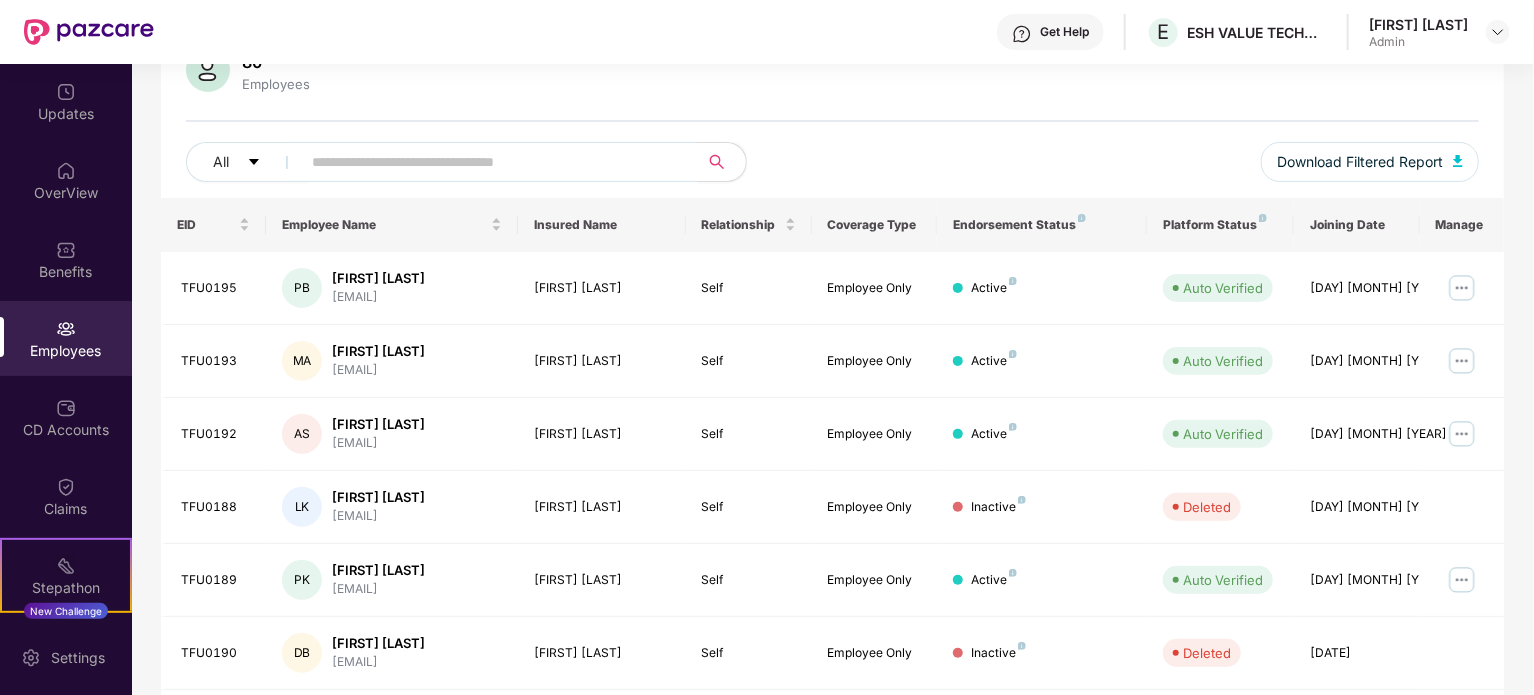 scroll, scrollTop: 531, scrollLeft: 0, axis: vertical 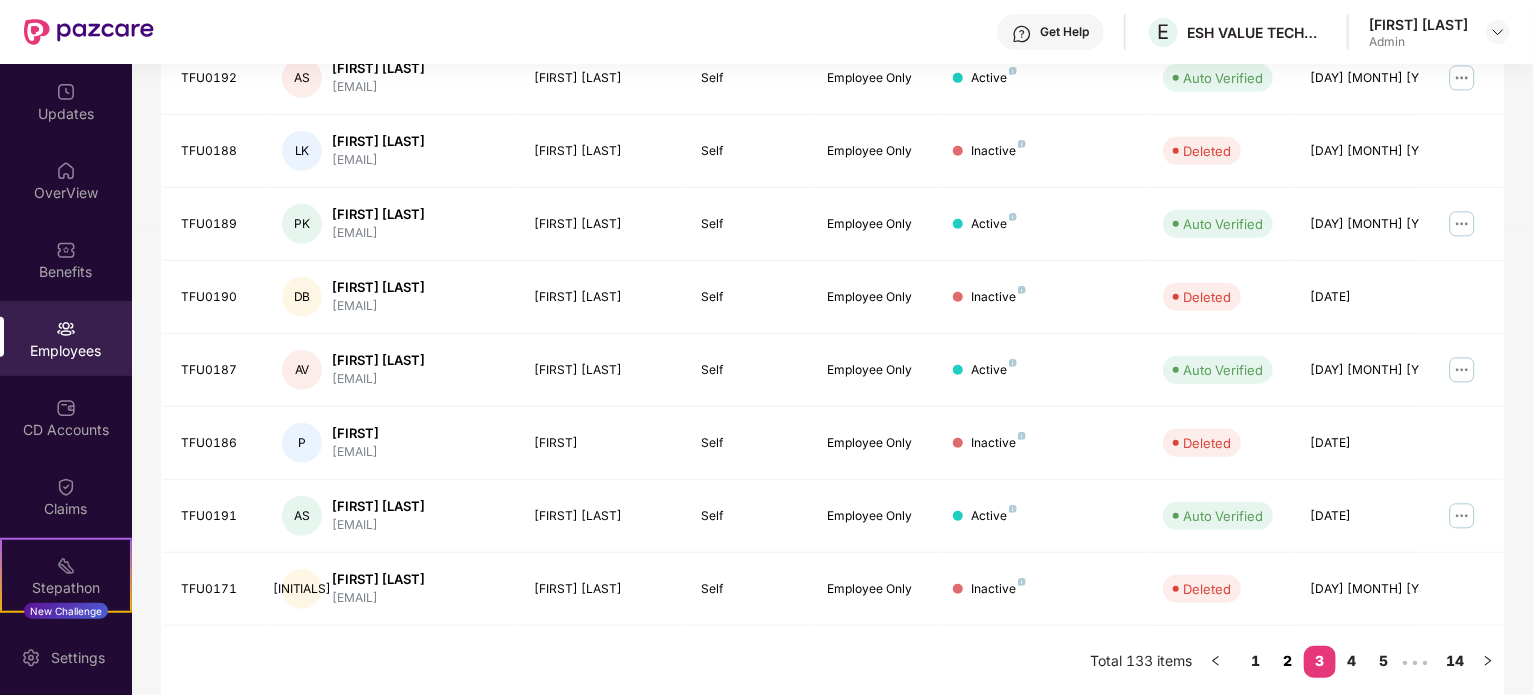 click on "2" at bounding box center [1288, 661] 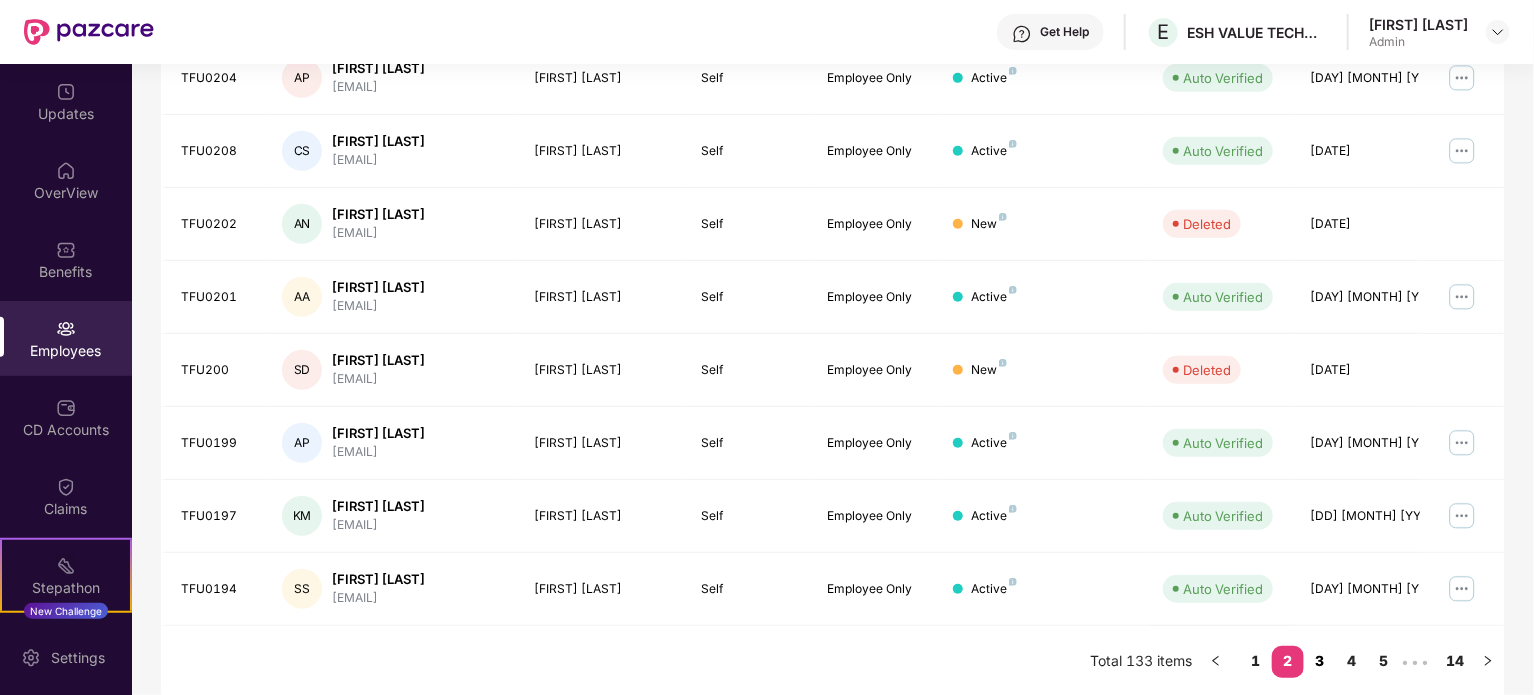 click on "3" at bounding box center [1320, 661] 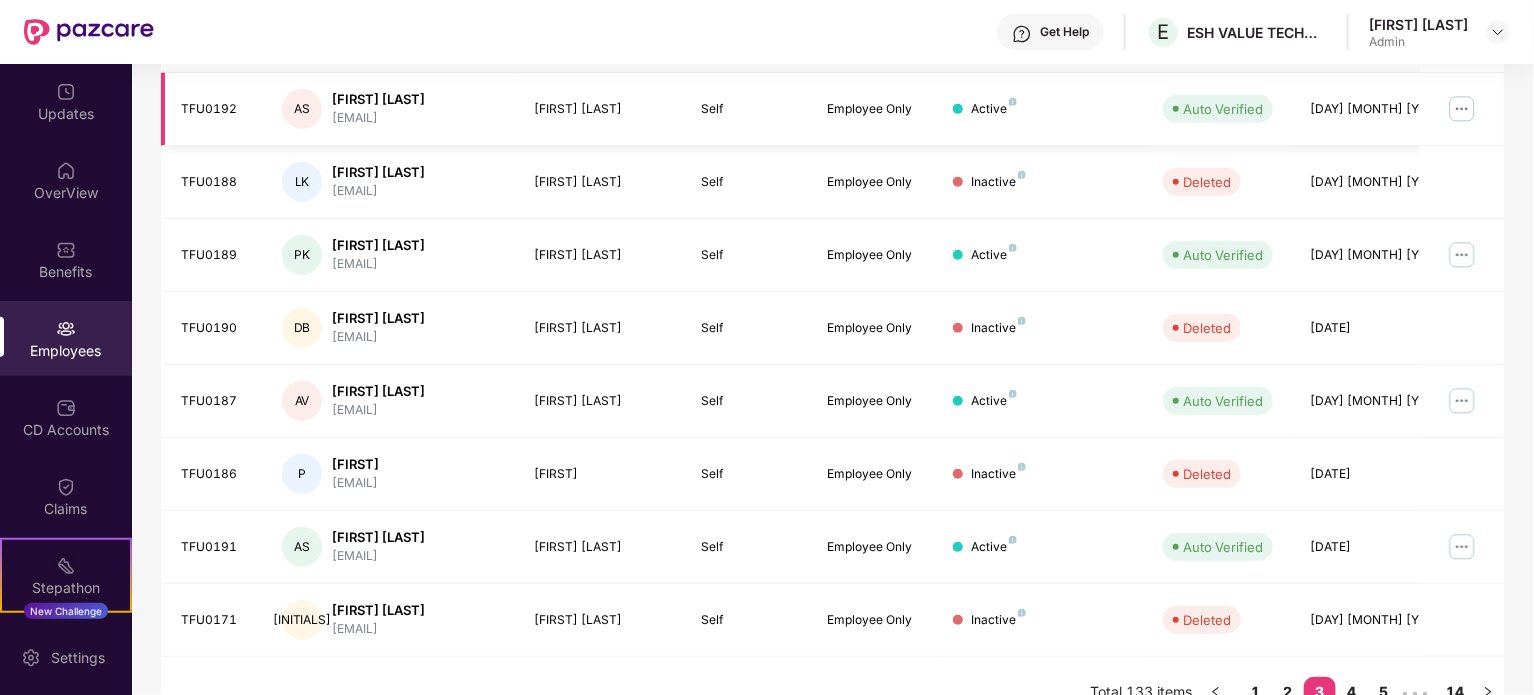 scroll, scrollTop: 531, scrollLeft: 0, axis: vertical 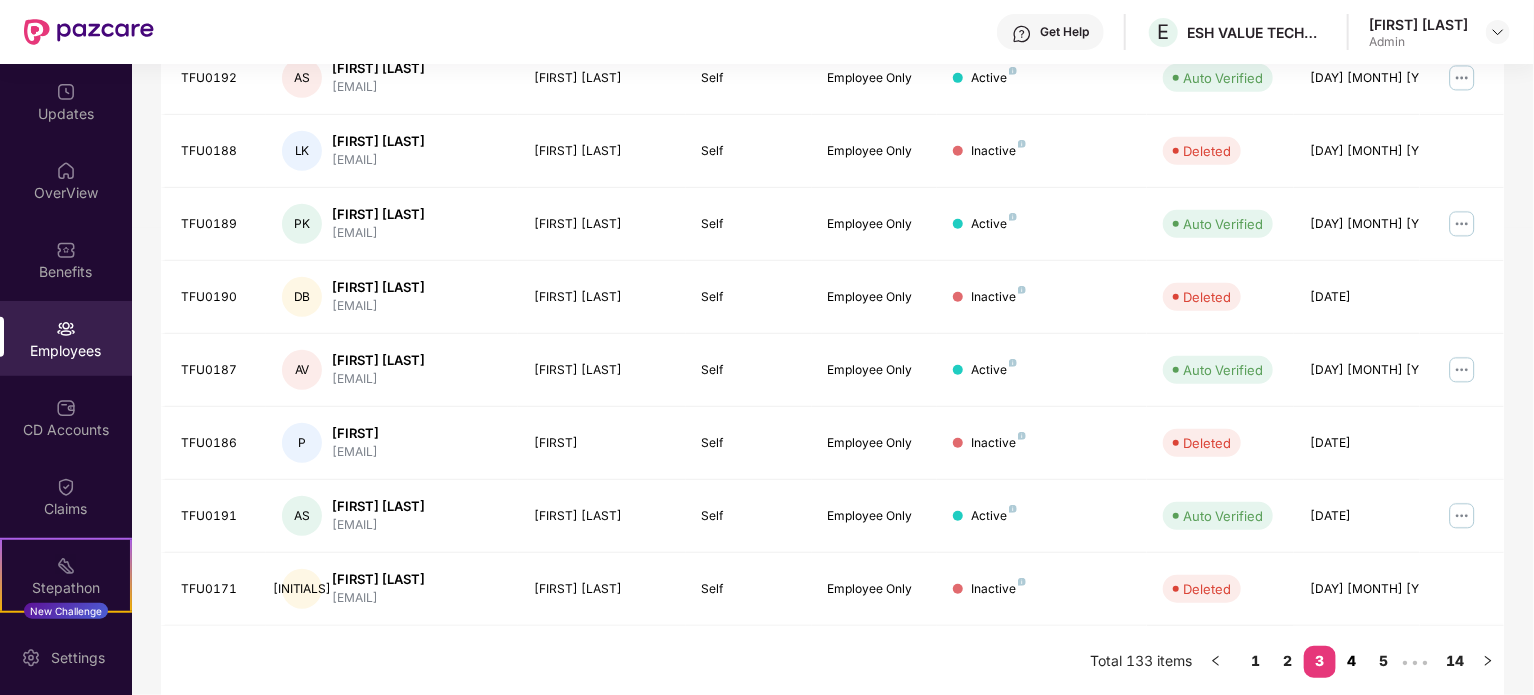 click on "4" at bounding box center (1352, 661) 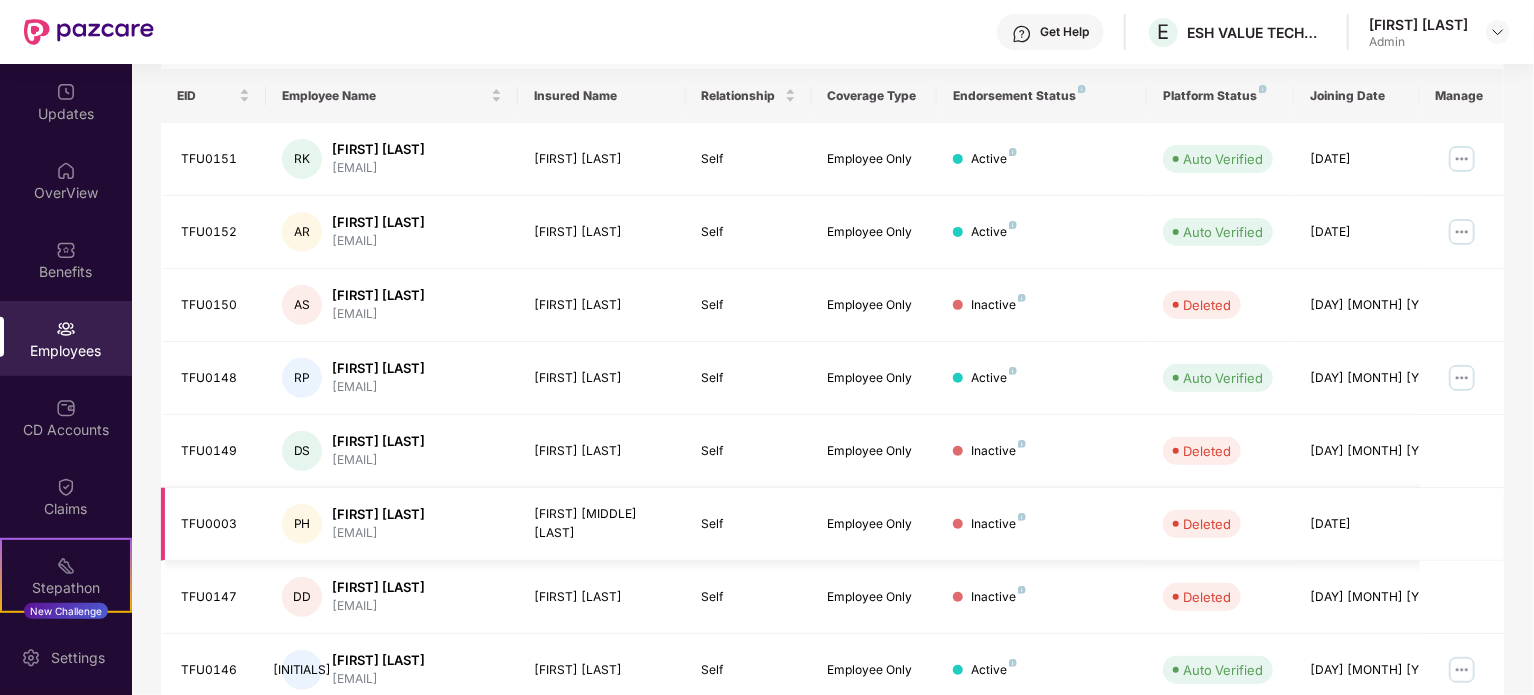 scroll, scrollTop: 303, scrollLeft: 0, axis: vertical 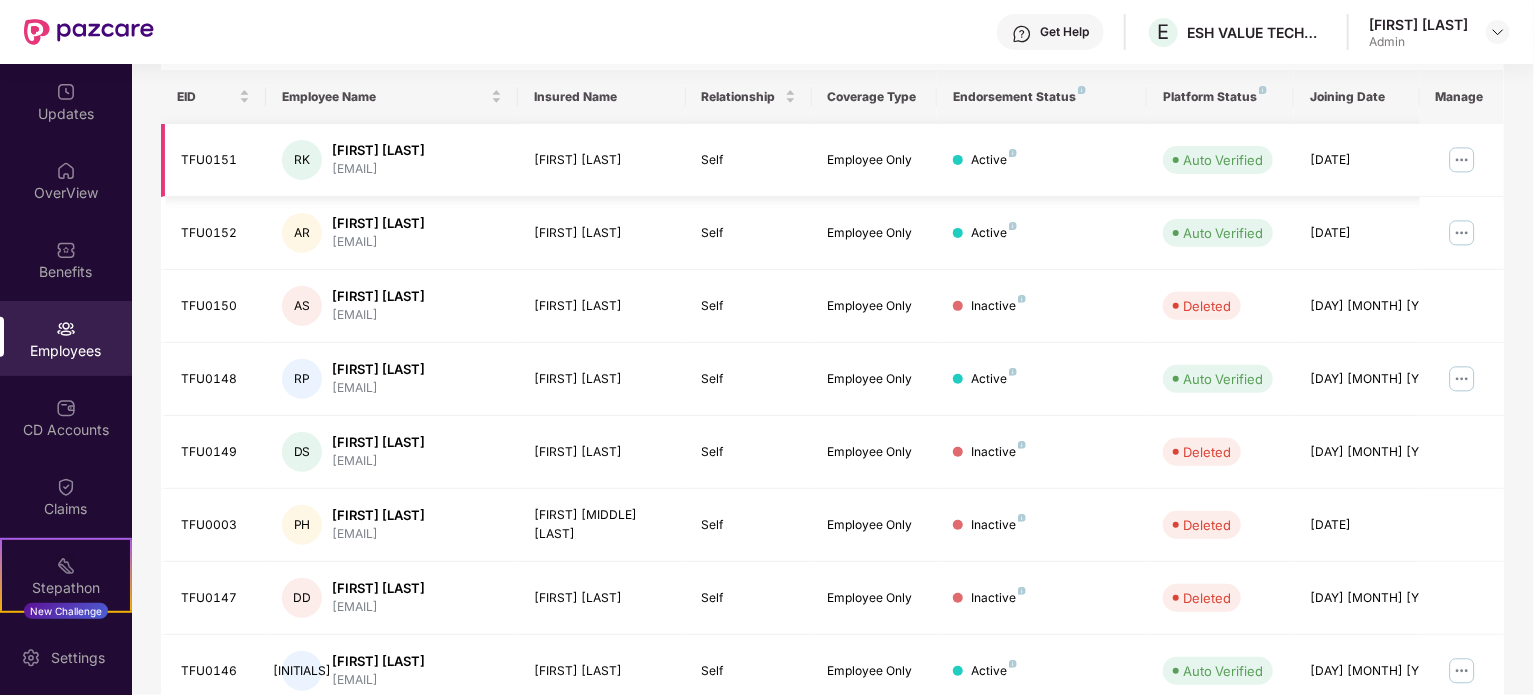 click at bounding box center (1462, 160) 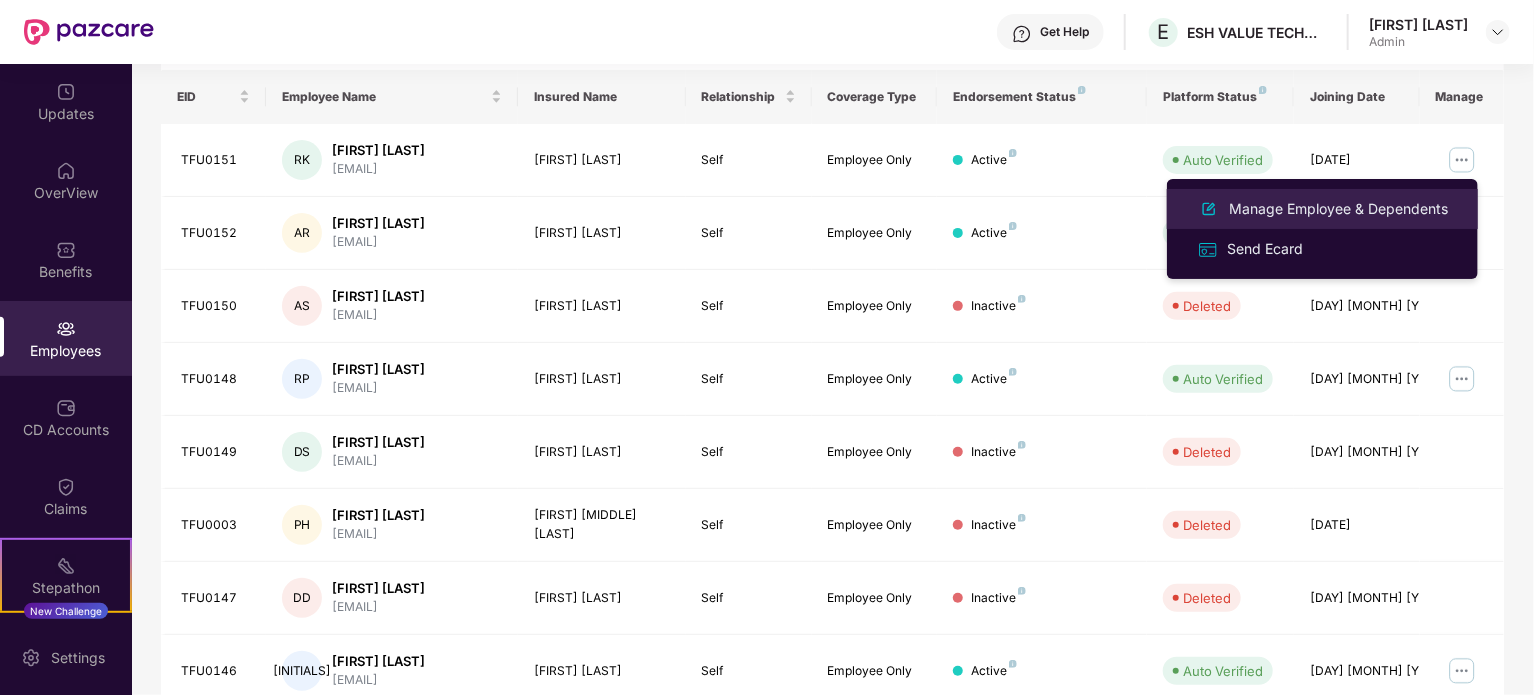 click on "Manage Employee & Dependents" at bounding box center (1338, 209) 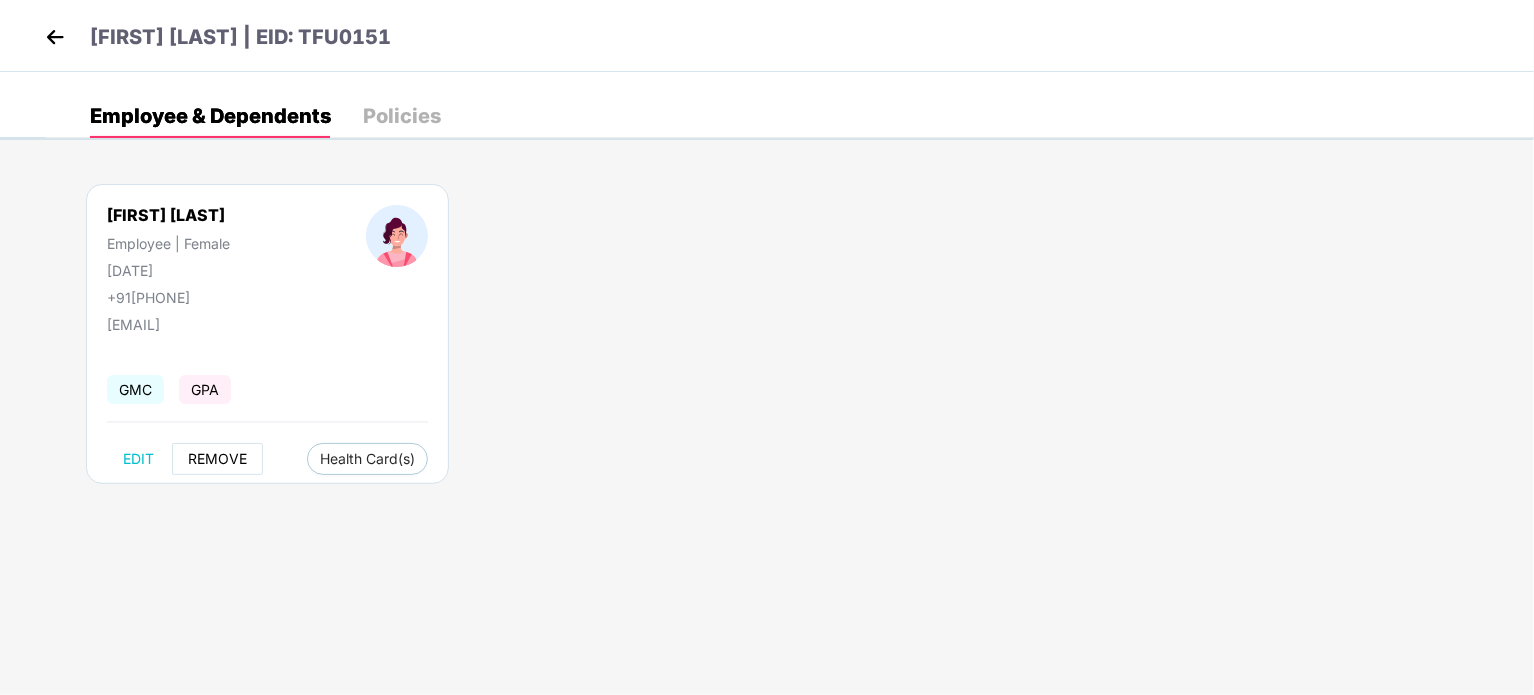 click on "REMOVE" at bounding box center [217, 459] 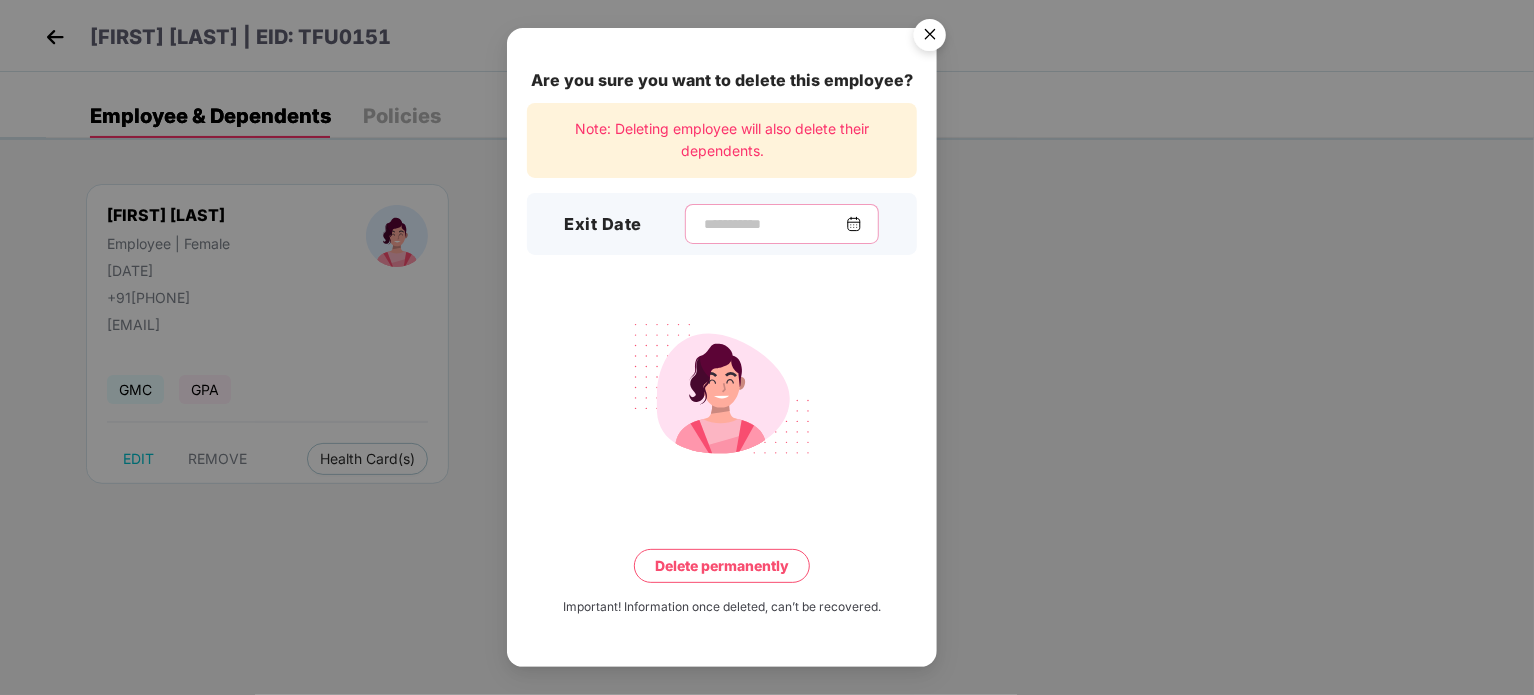 click at bounding box center (774, 224) 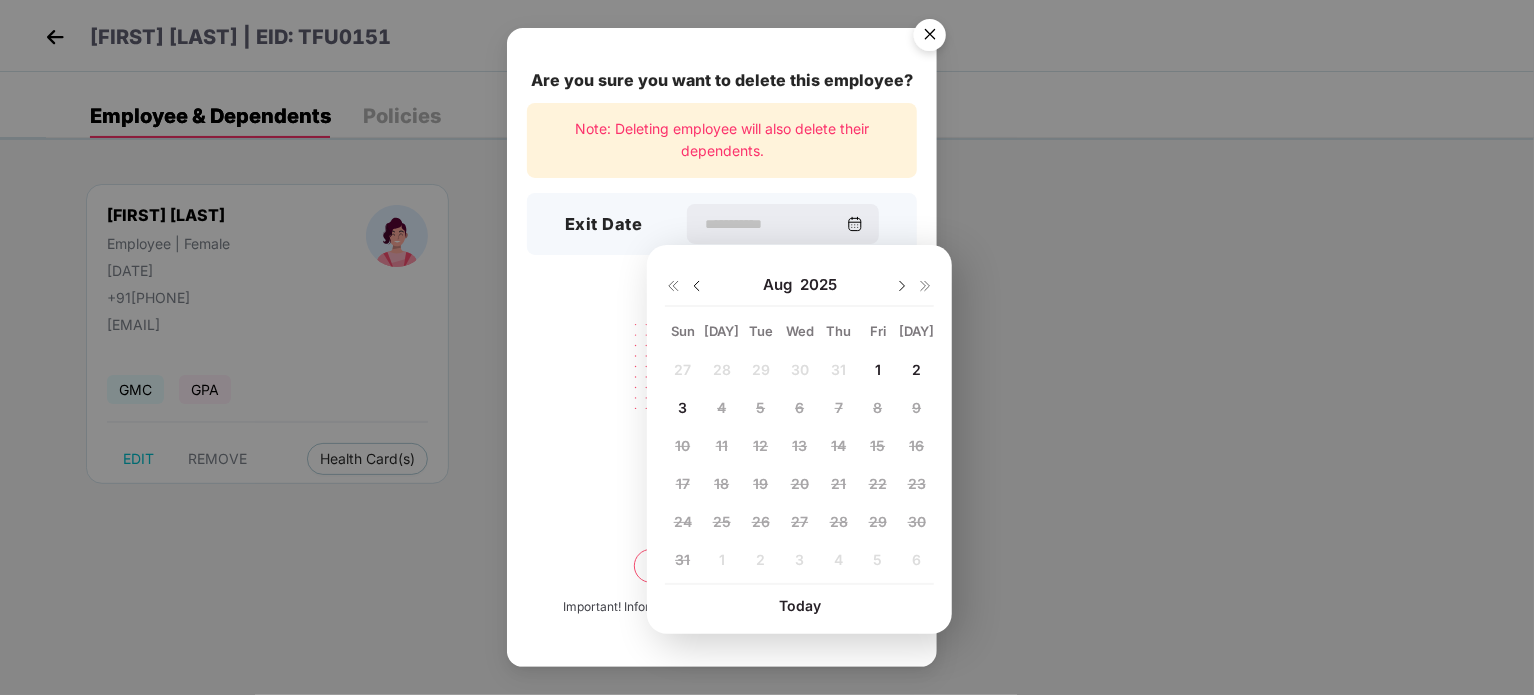 click on "1" at bounding box center (878, 370) 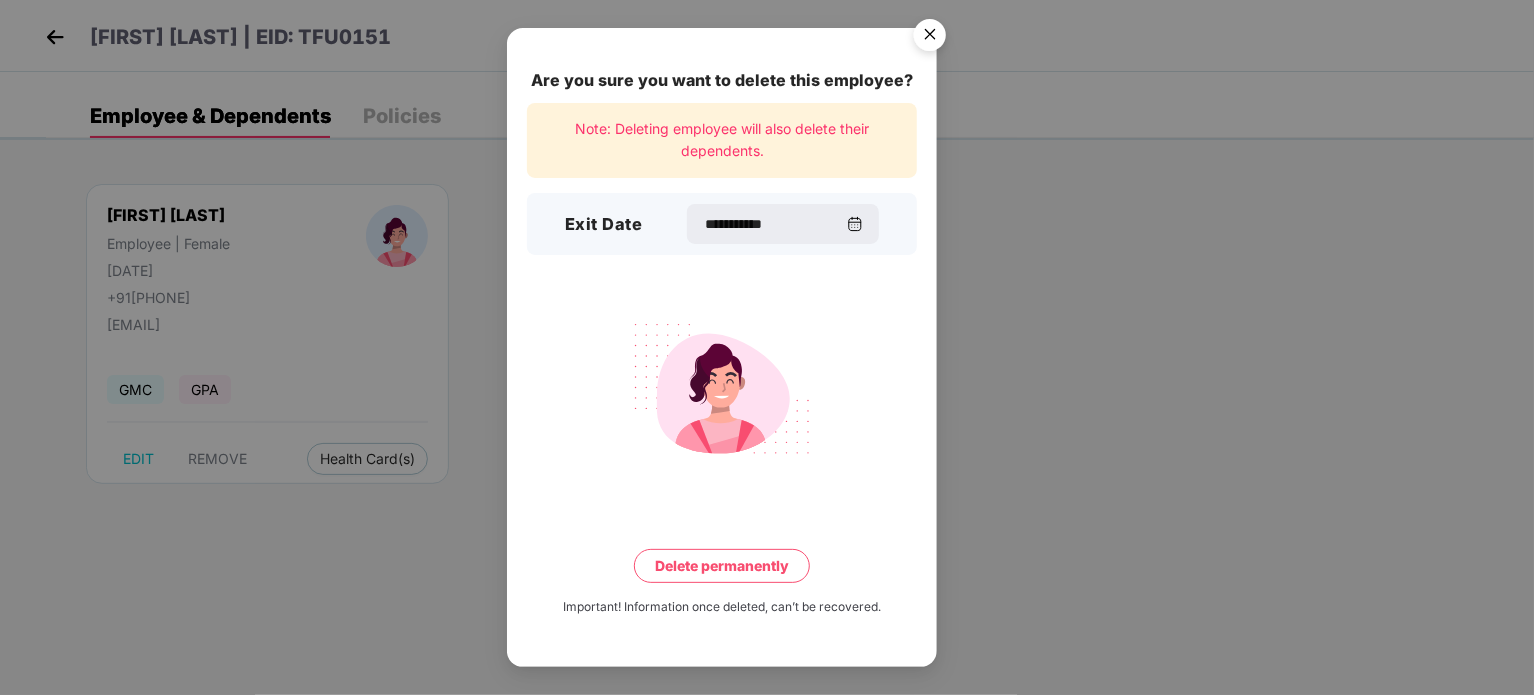 click on "Delete permanently" at bounding box center (722, 566) 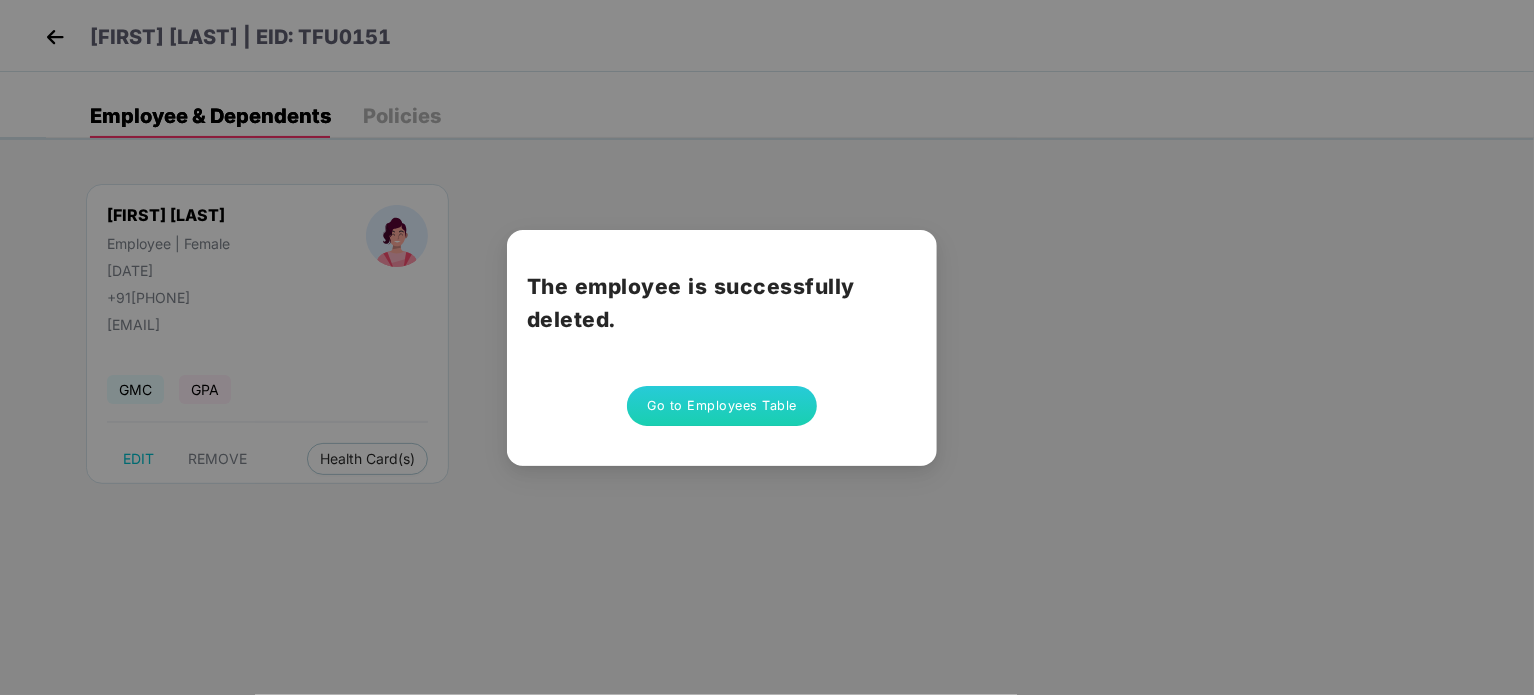 click on "Go to Employees Table" at bounding box center (722, 406) 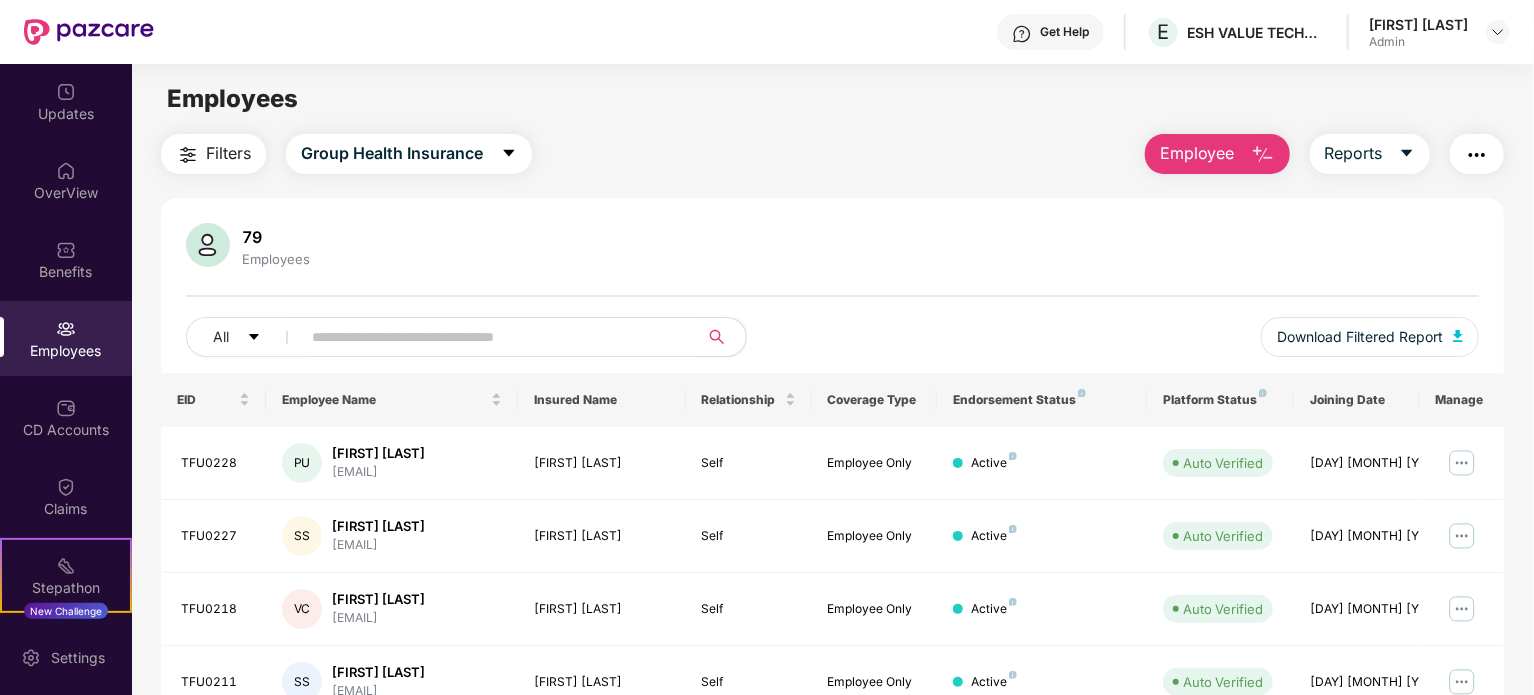 scroll, scrollTop: 531, scrollLeft: 0, axis: vertical 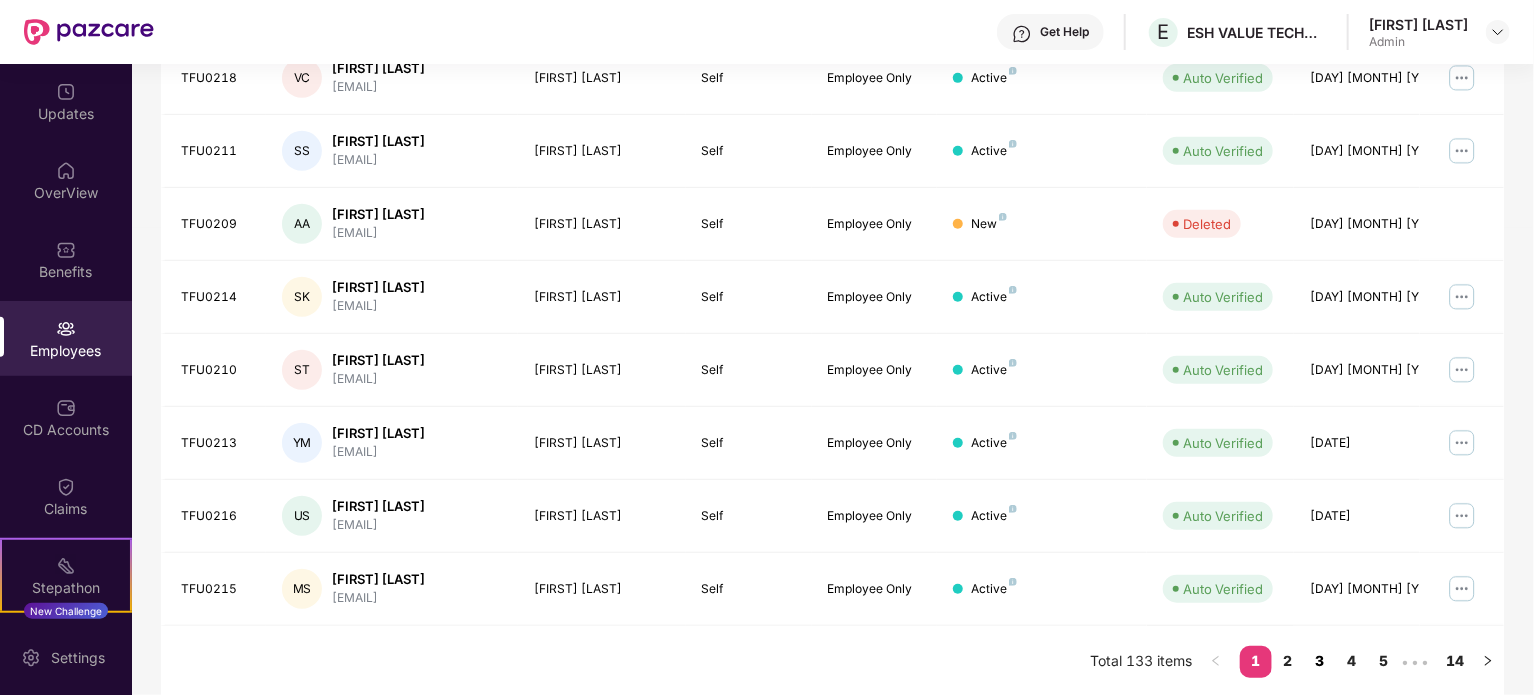 click on "3" at bounding box center (1320, 661) 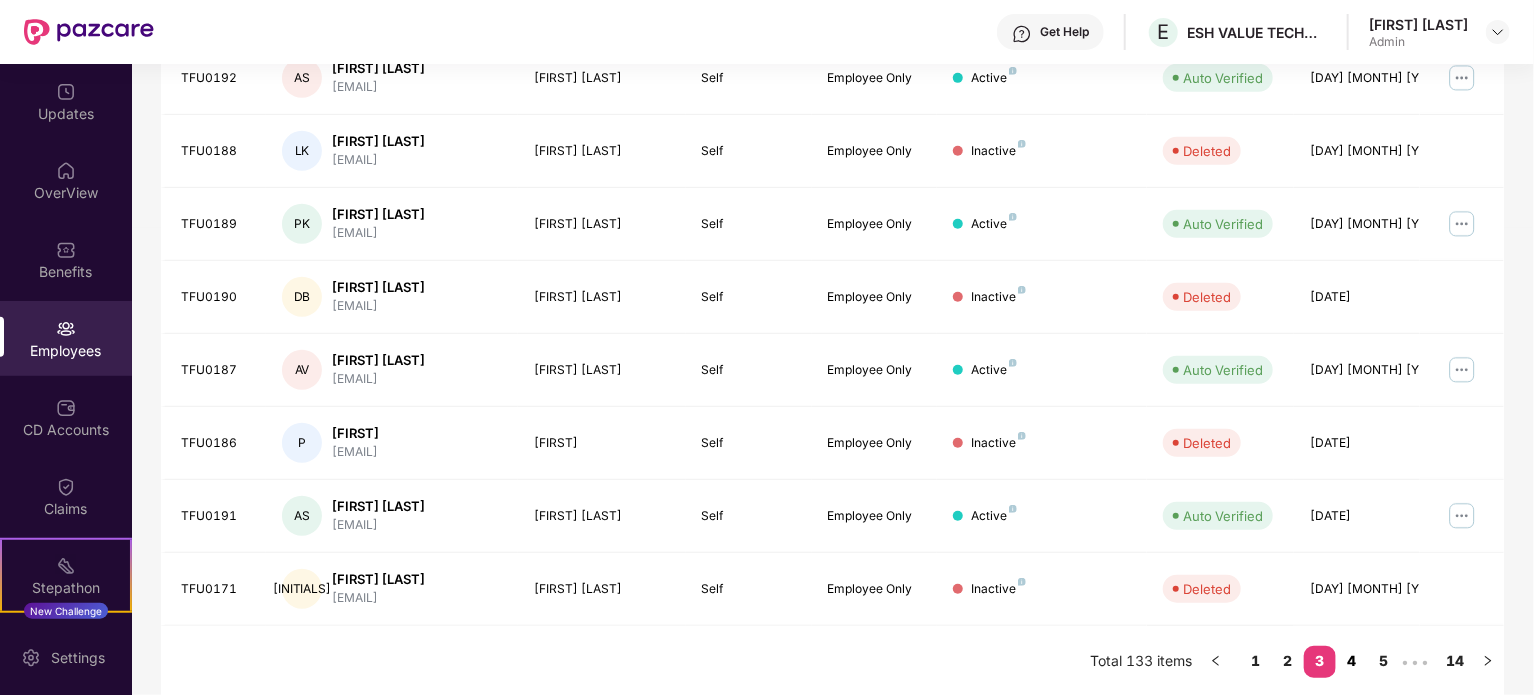 click on "4" at bounding box center [1352, 661] 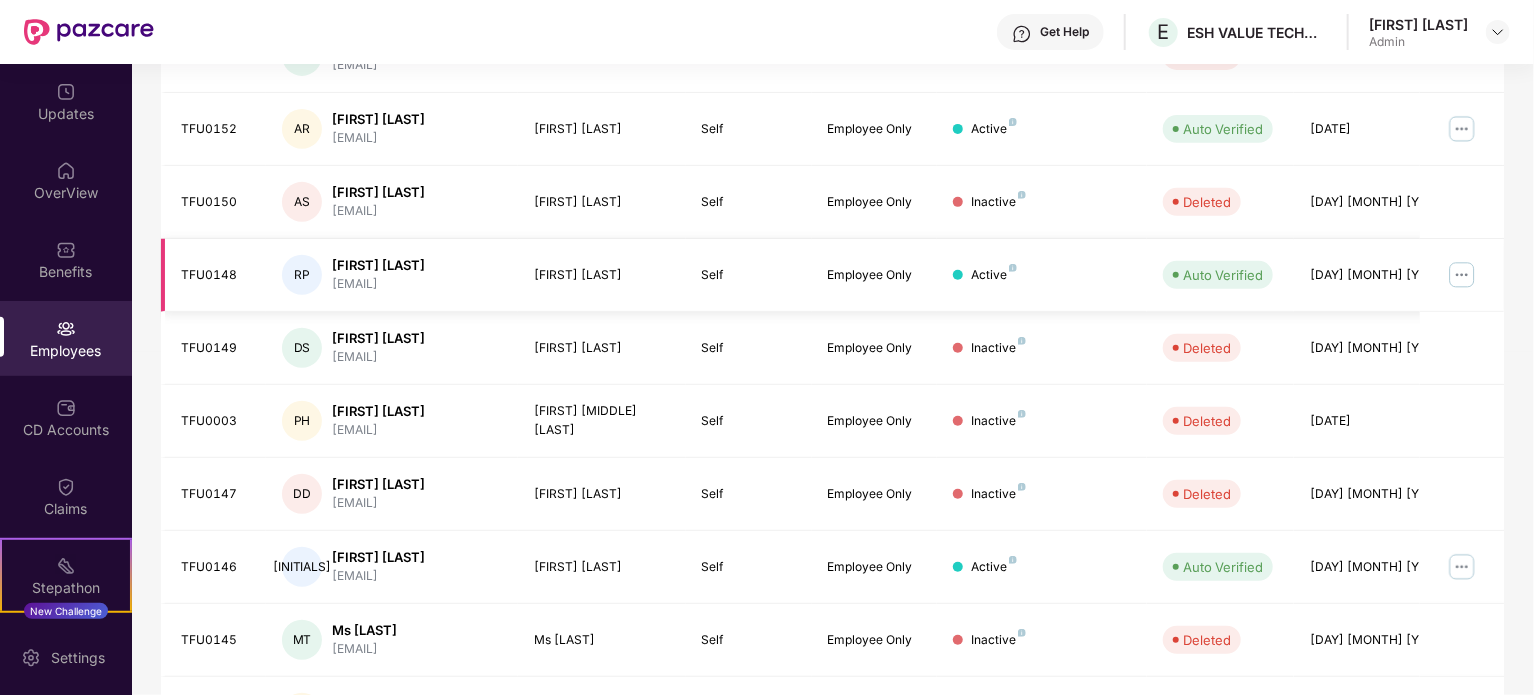 scroll, scrollTop: 531, scrollLeft: 0, axis: vertical 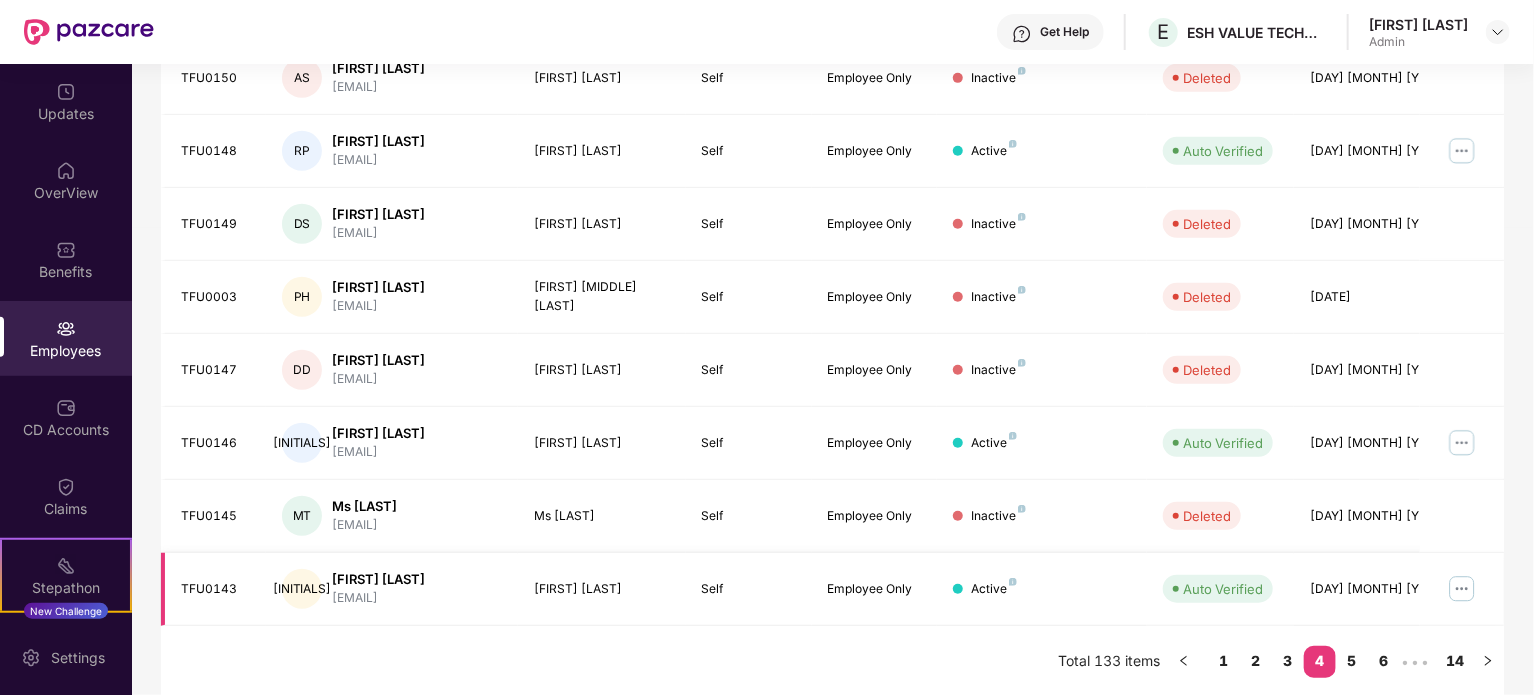 click at bounding box center (1462, 589) 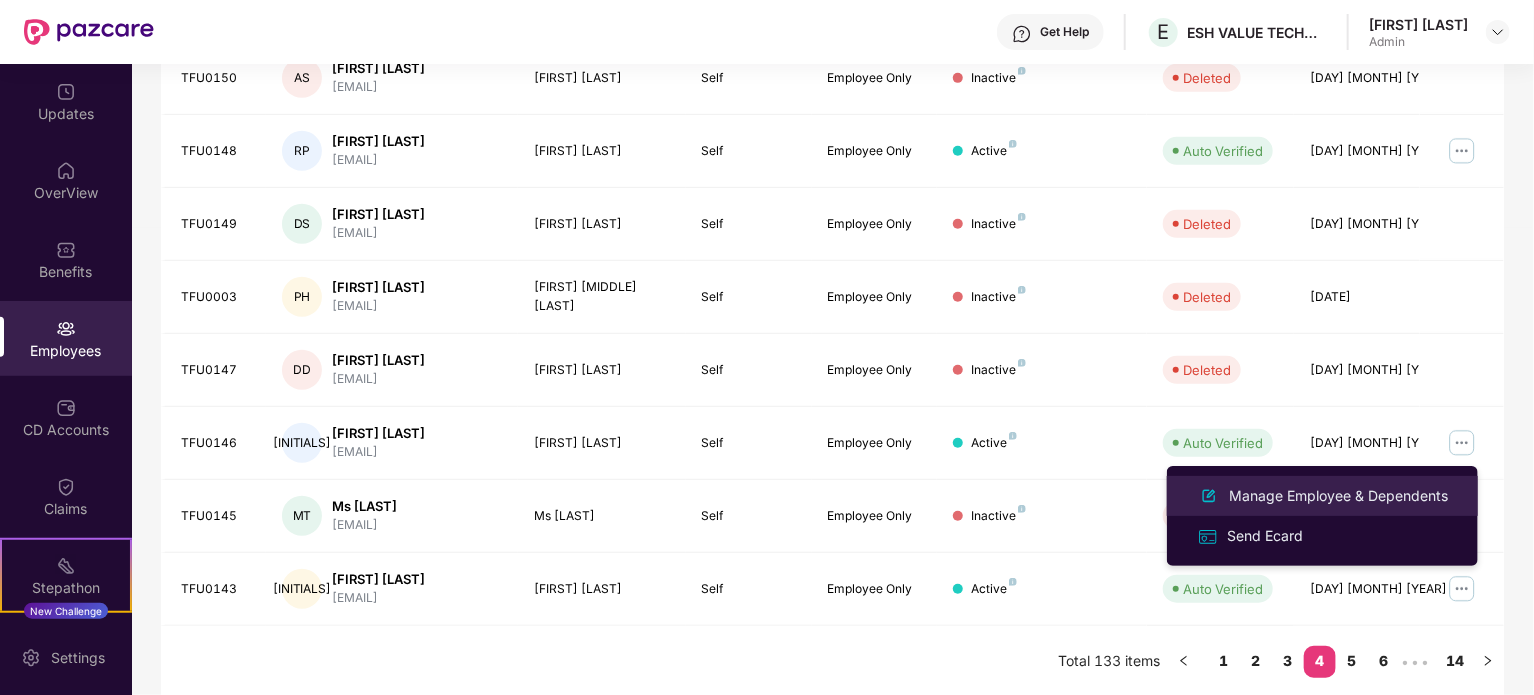 click on "Manage Employee & Dependents" at bounding box center [1338, 496] 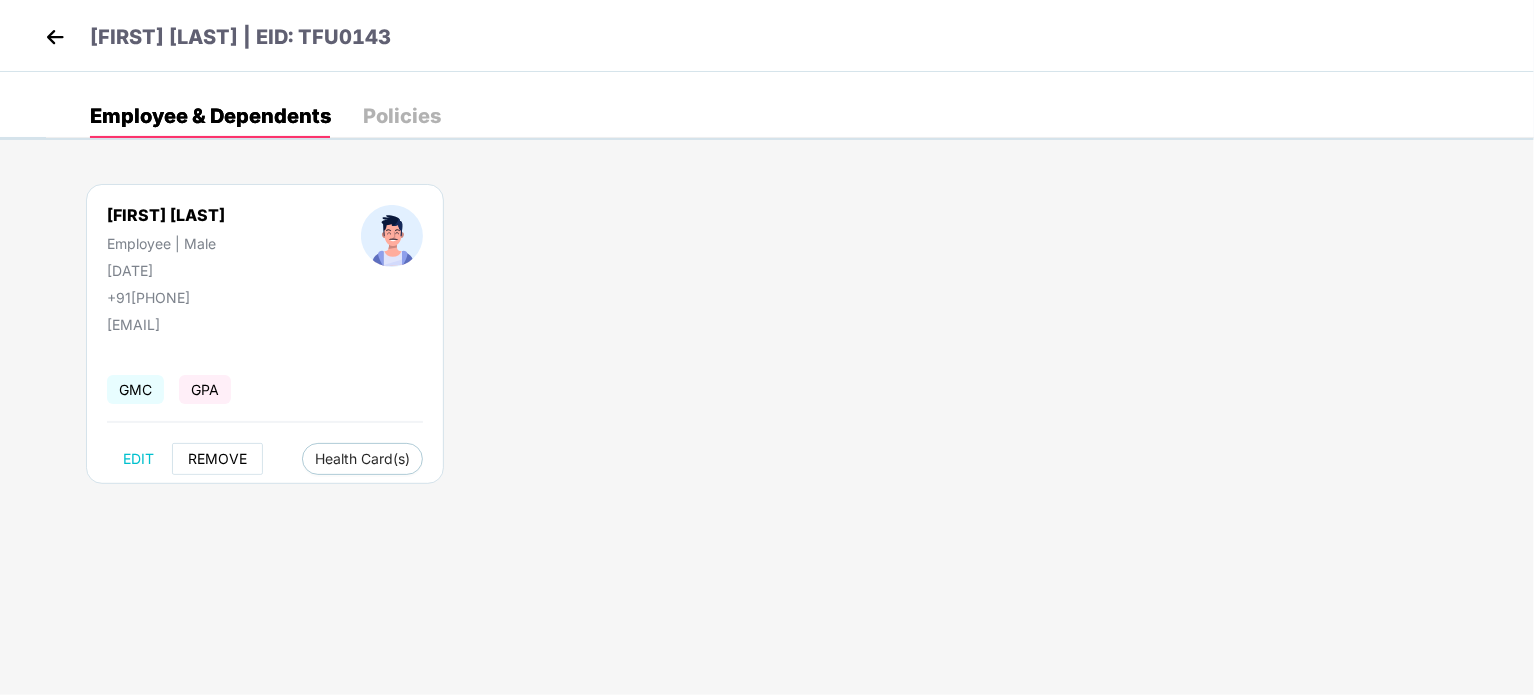 click on "REMOVE" at bounding box center [217, 459] 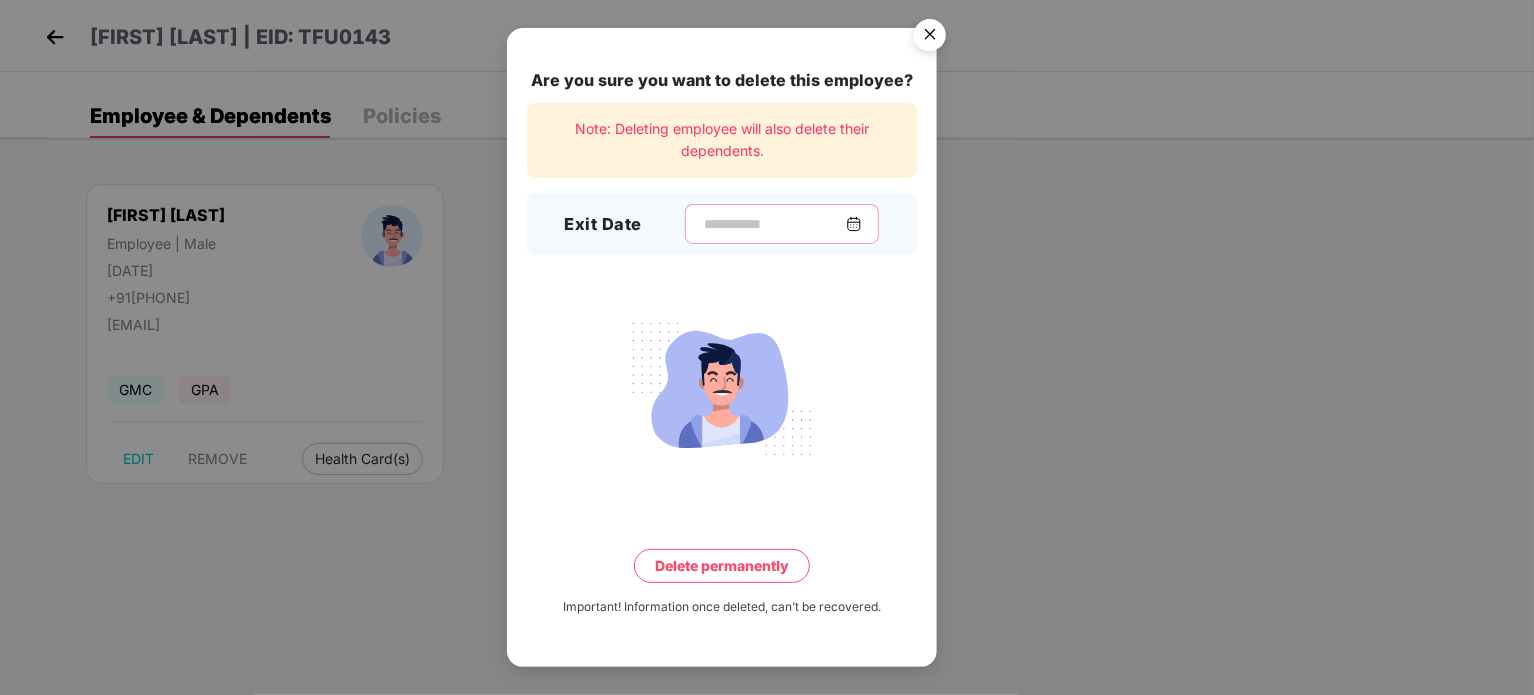 click at bounding box center [774, 224] 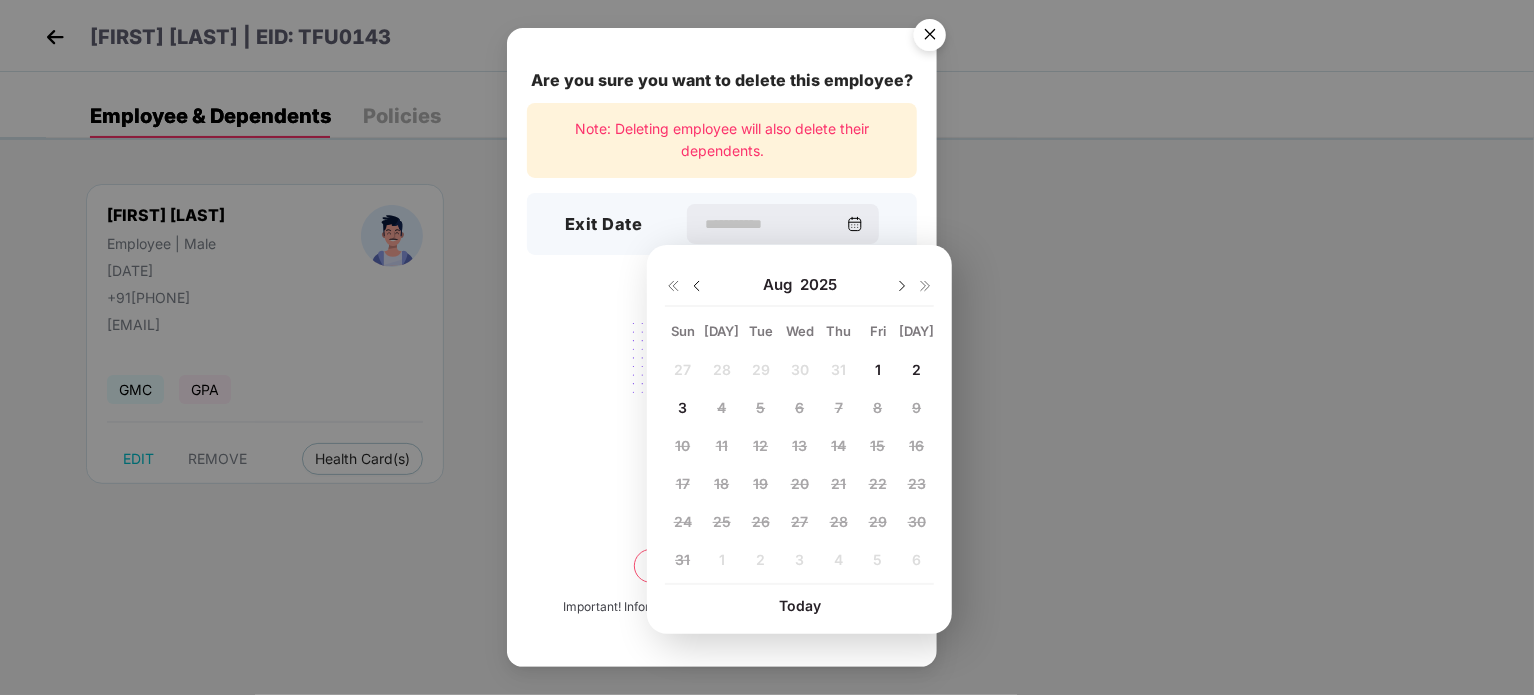 click at bounding box center (697, 286) 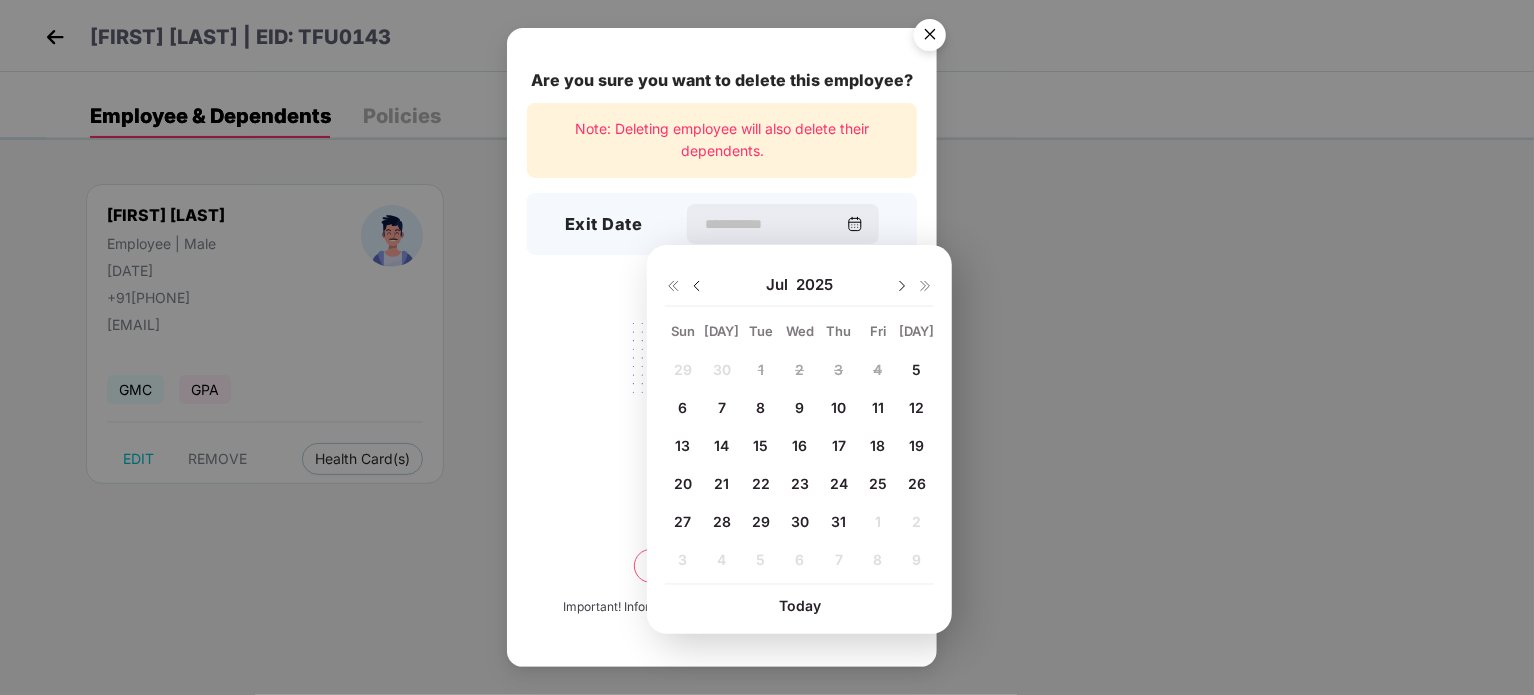 click on "5" at bounding box center [916, 369] 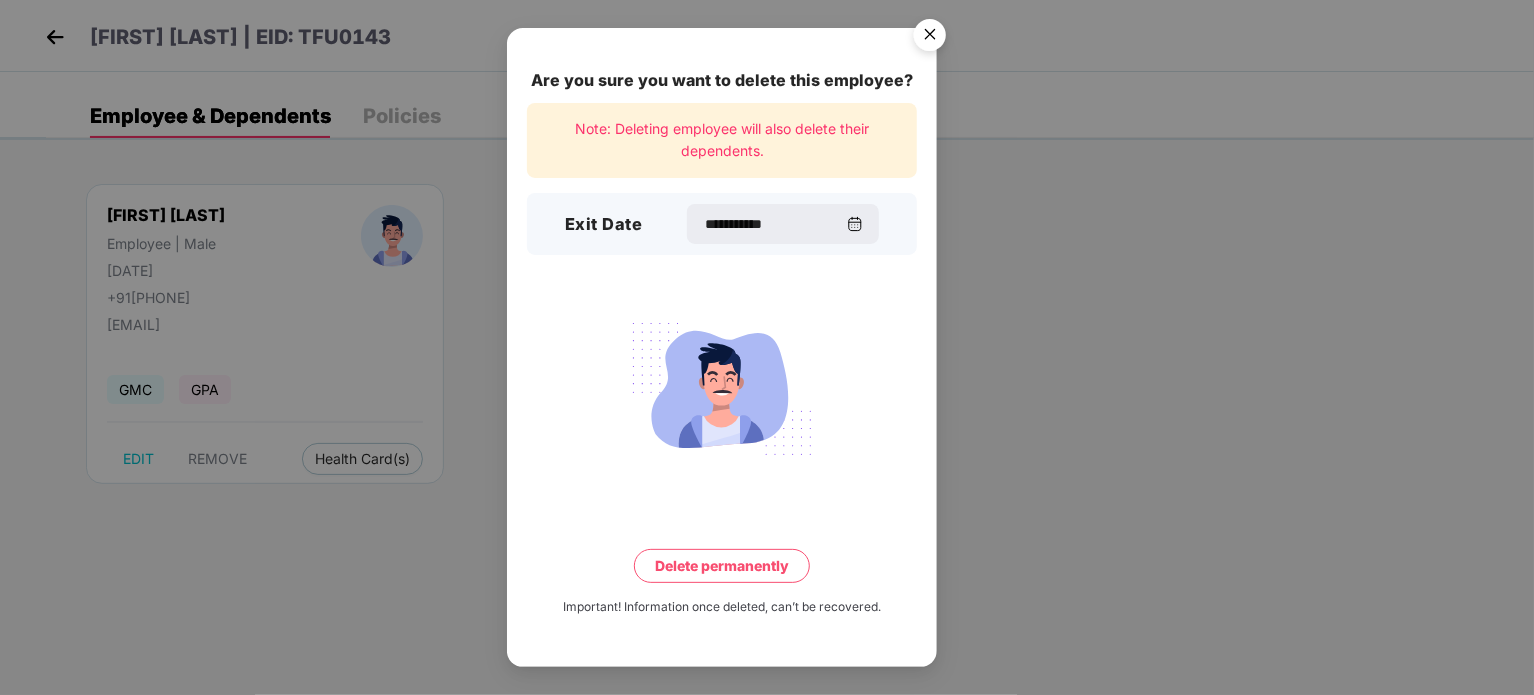 click on "Delete permanently" at bounding box center (722, 566) 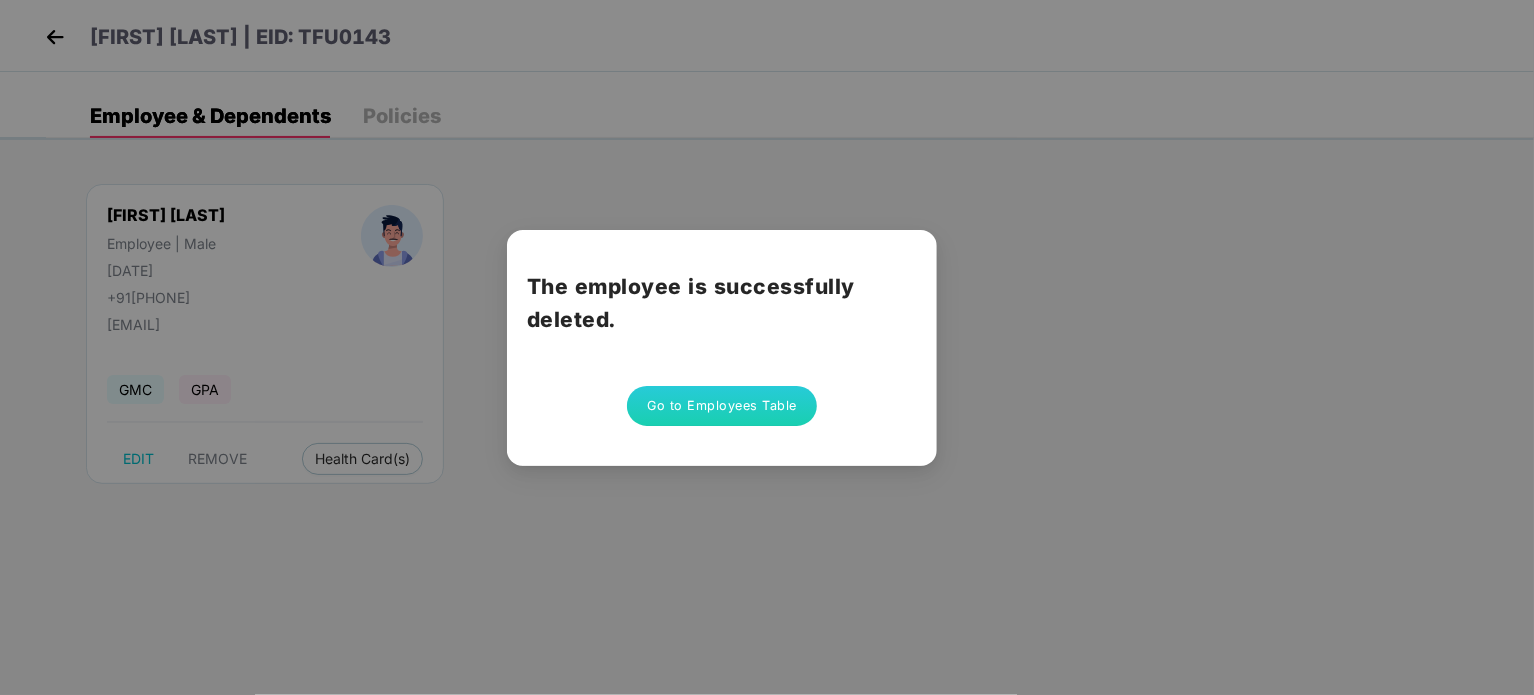 click on "Go to Employees Table" at bounding box center [722, 406] 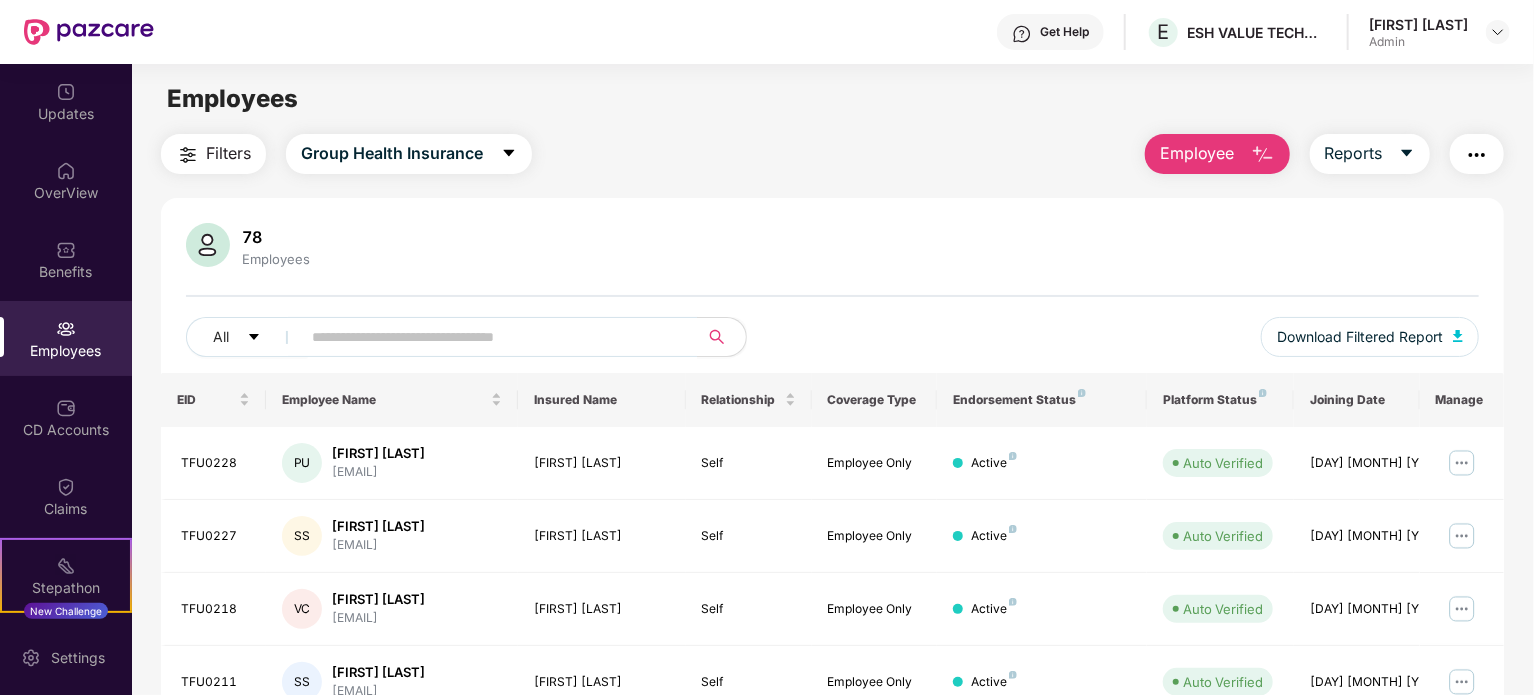 scroll, scrollTop: 531, scrollLeft: 0, axis: vertical 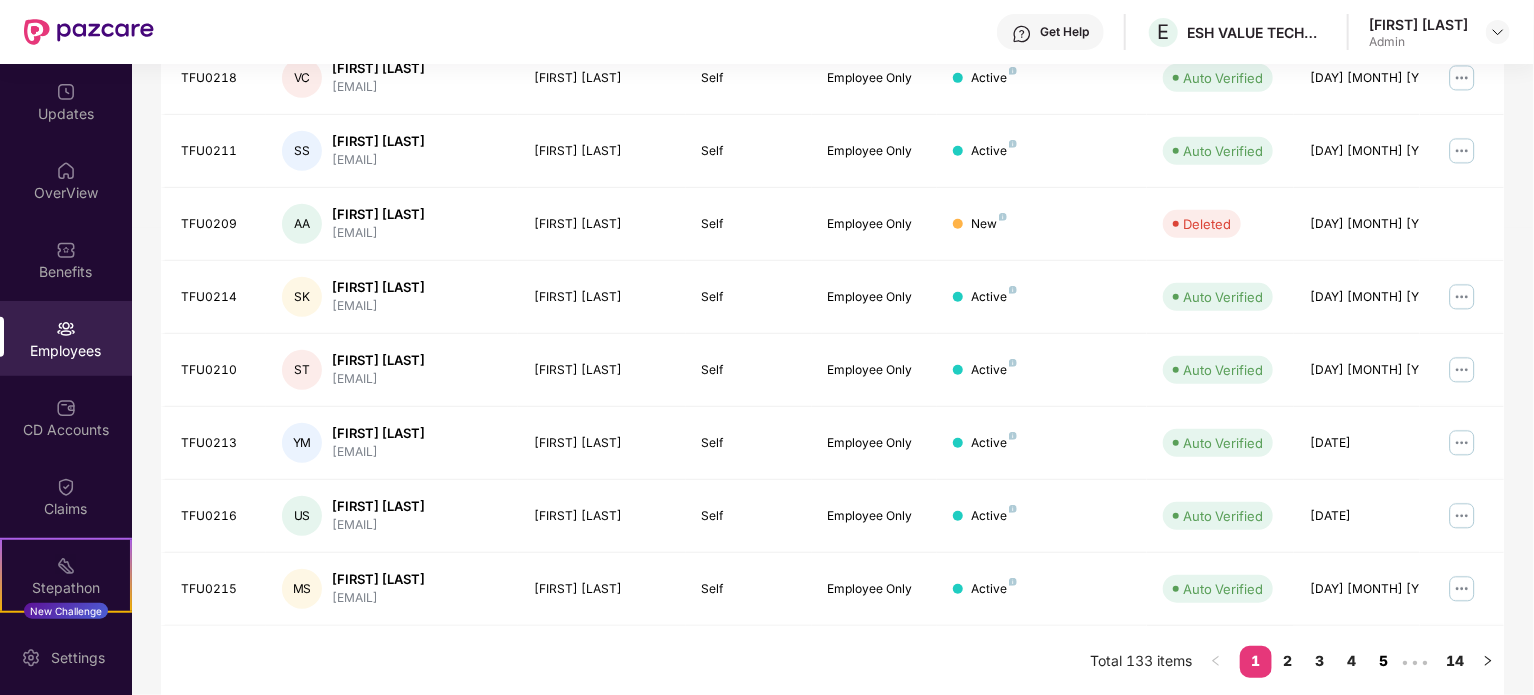 click on "5" at bounding box center (1384, 661) 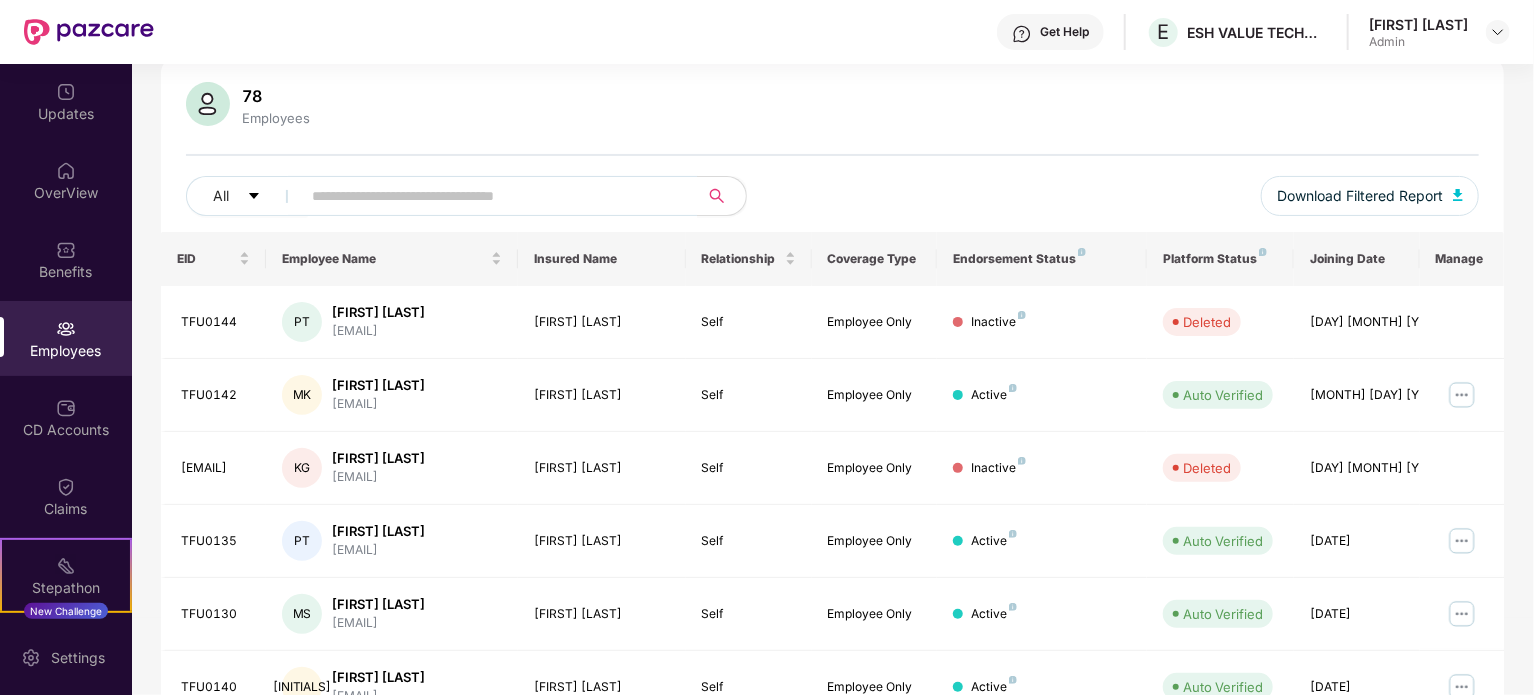 scroll, scrollTop: 531, scrollLeft: 0, axis: vertical 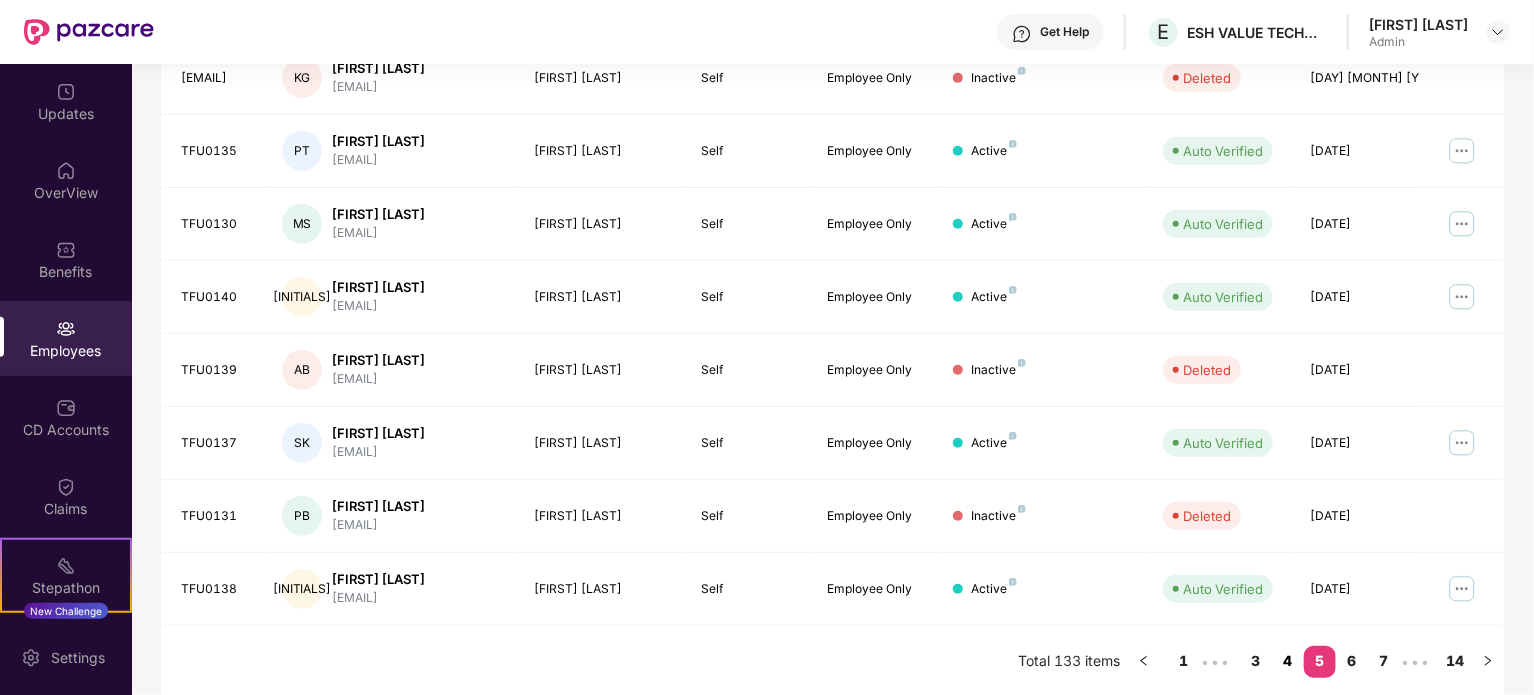 click on "4" at bounding box center [1288, 661] 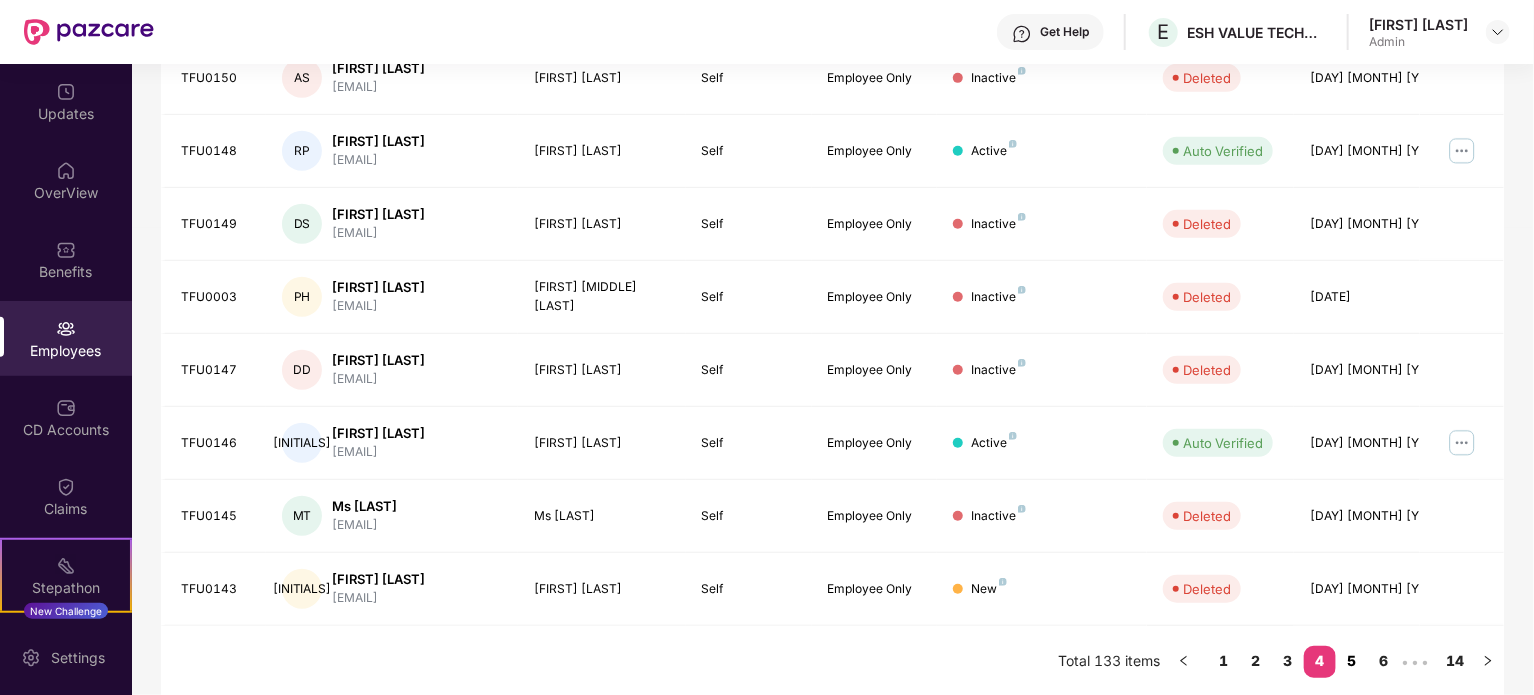click on "5" at bounding box center (1352, 661) 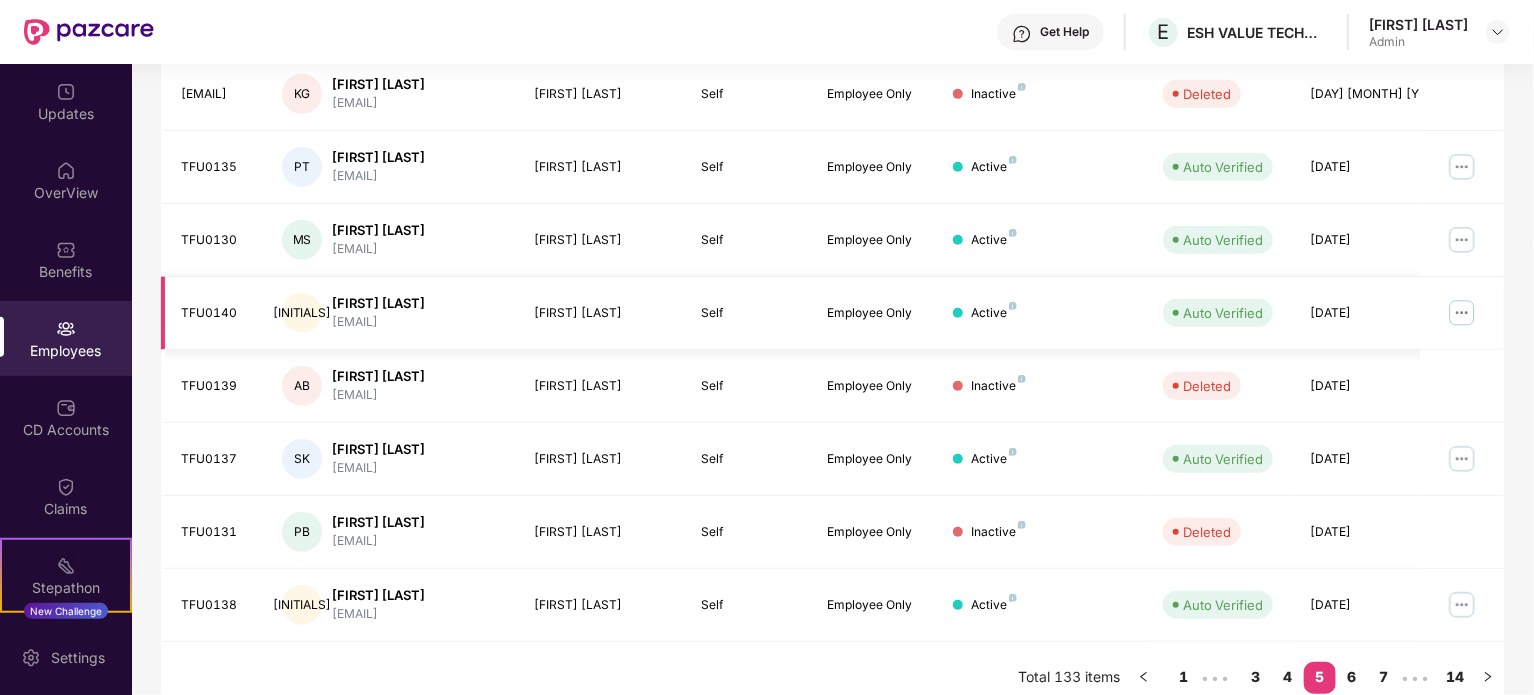 scroll, scrollTop: 531, scrollLeft: 0, axis: vertical 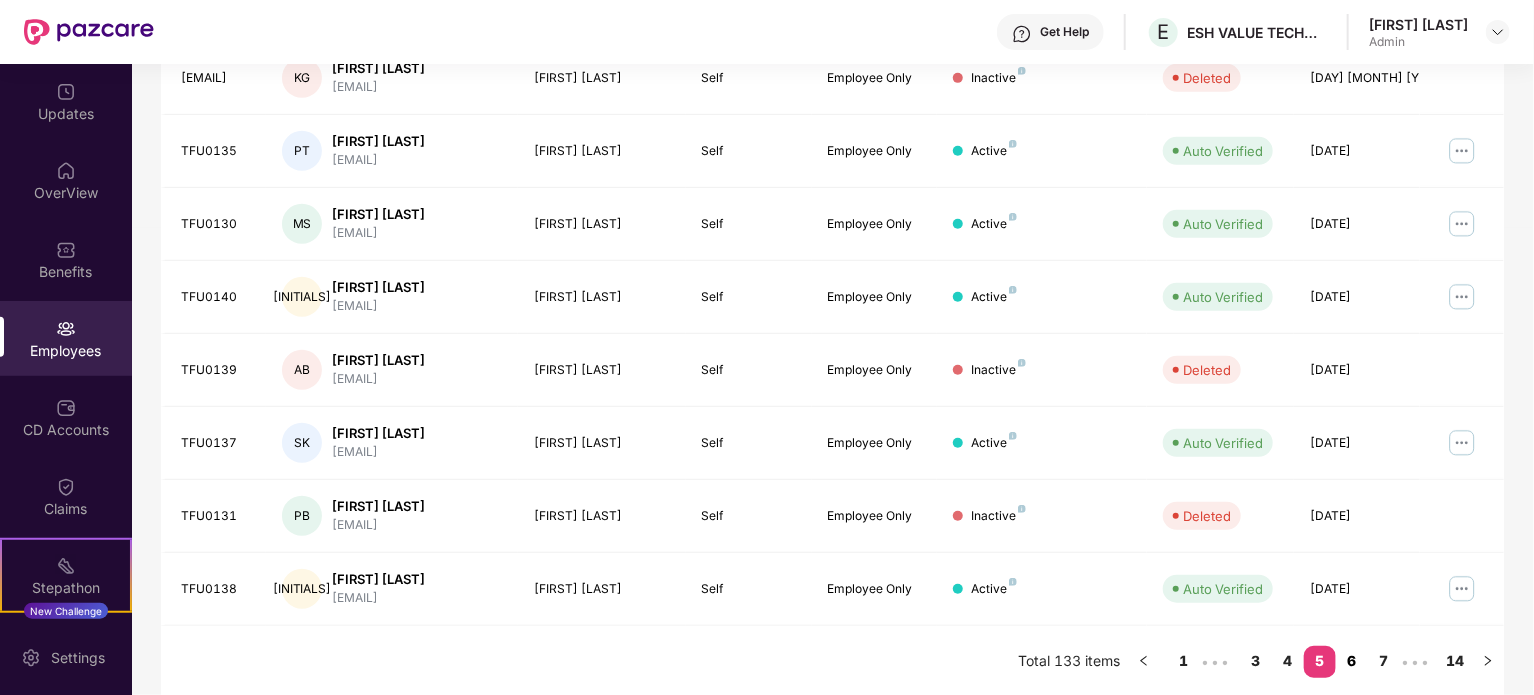 click on "6" at bounding box center [1352, 661] 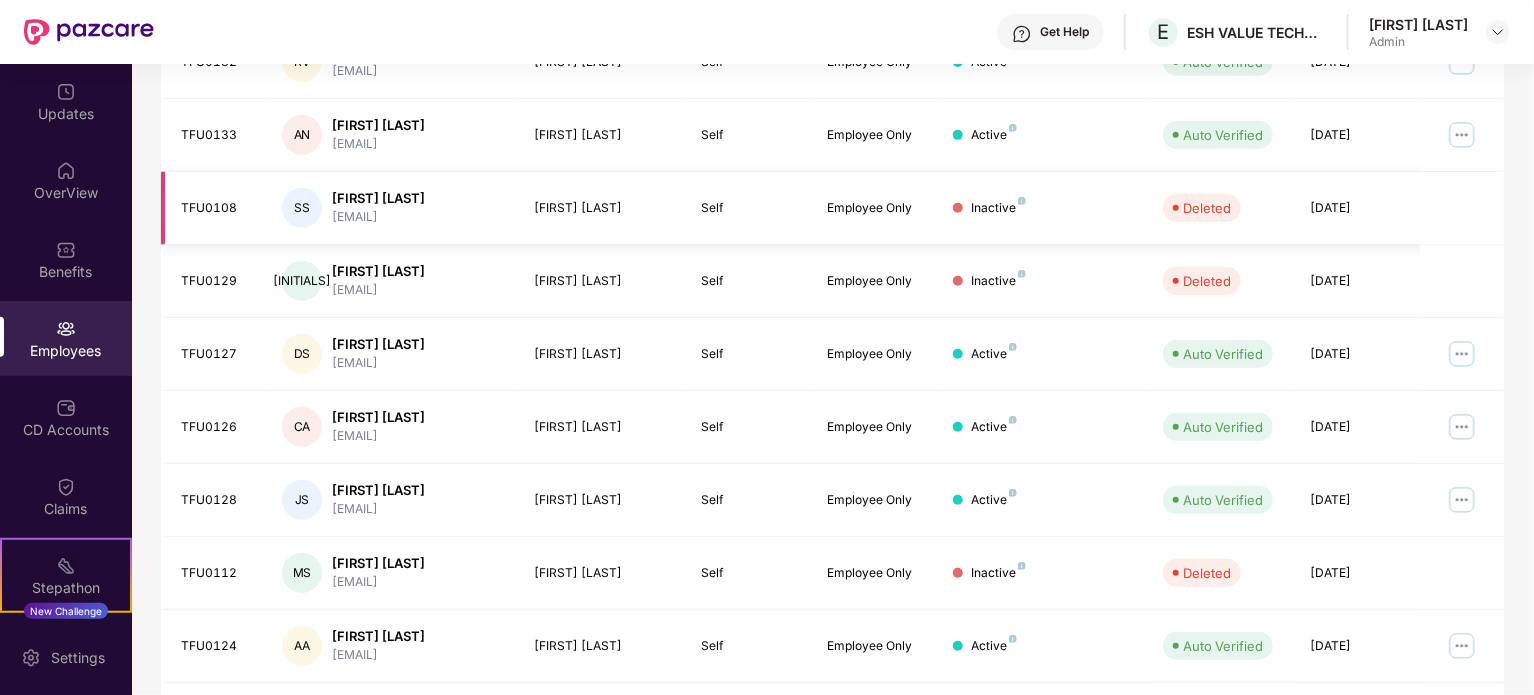 scroll, scrollTop: 531, scrollLeft: 0, axis: vertical 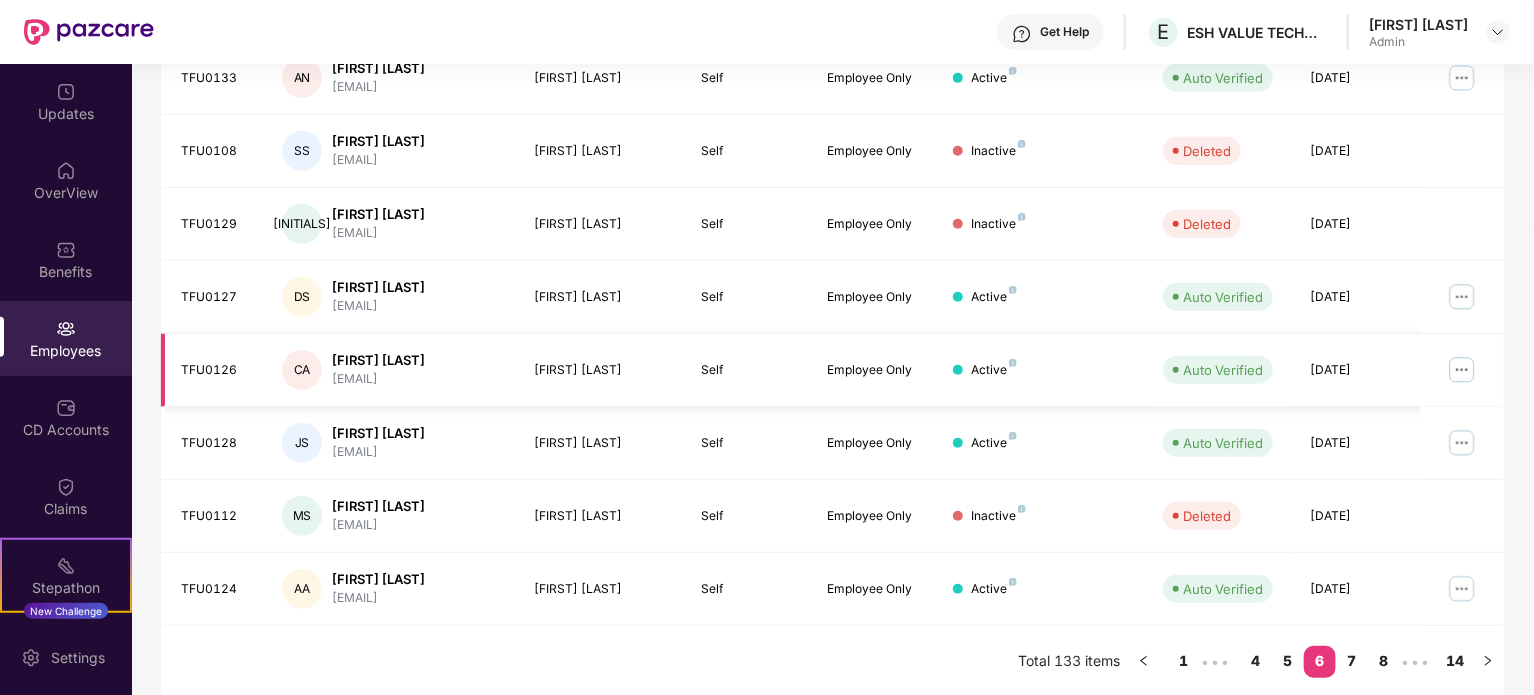 click at bounding box center (1462, 370) 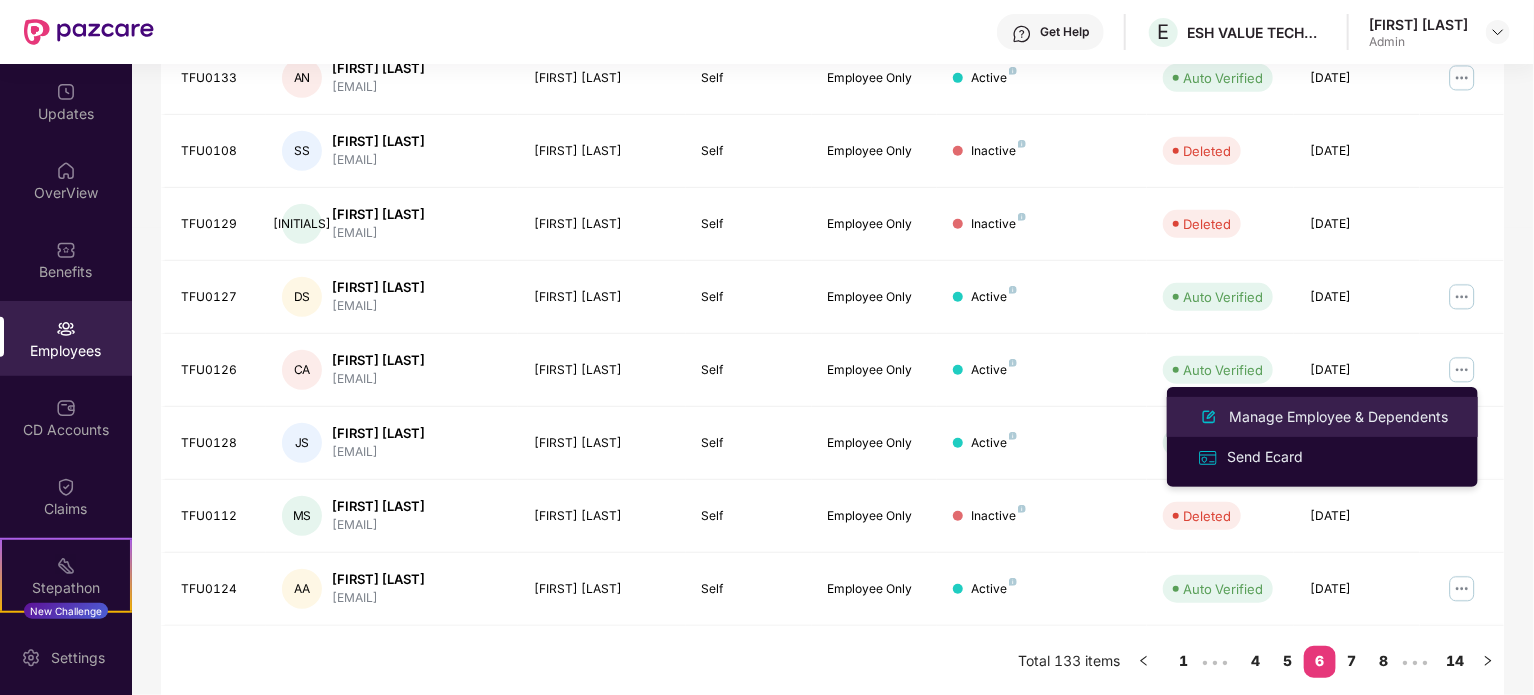 click on "Manage Employee & Dependents" at bounding box center (1338, 417) 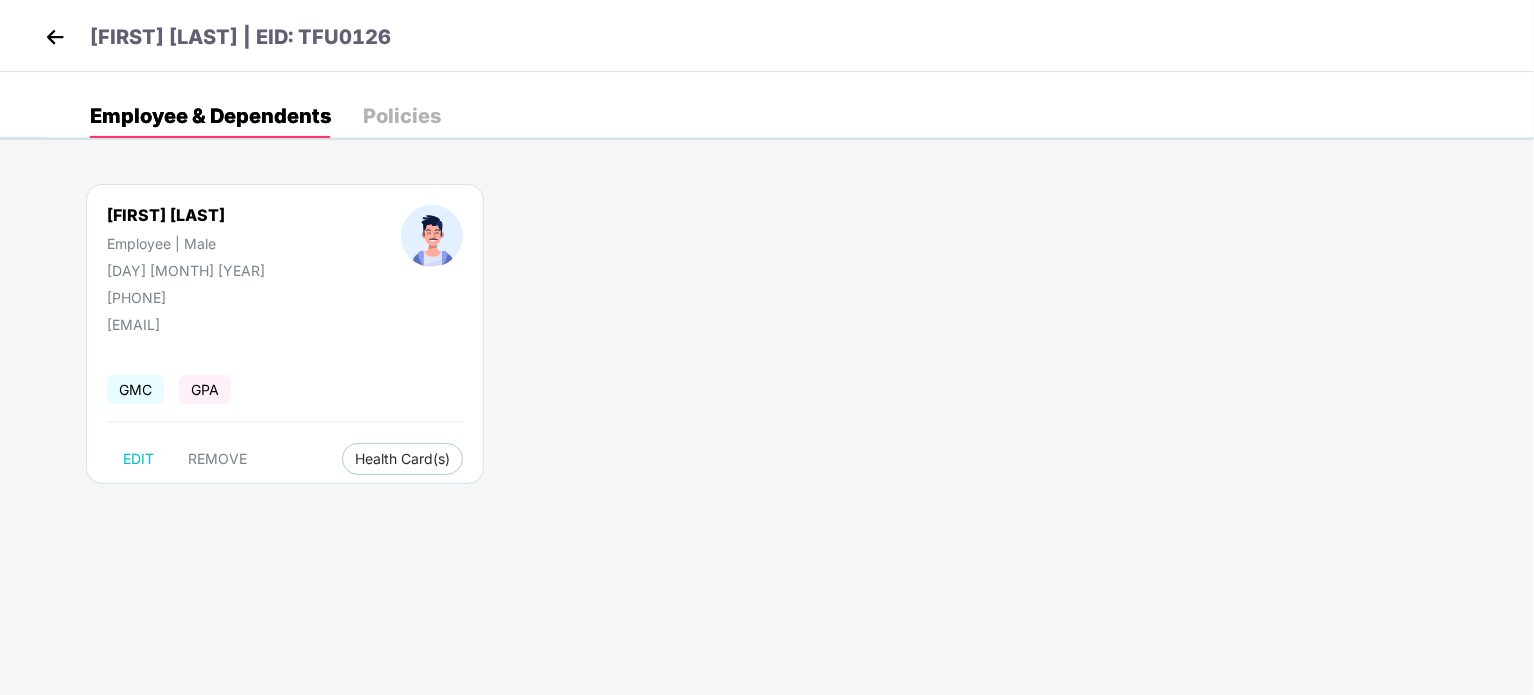 click on "[FIRST] [LAST] Employee | Male [DATE] +91[PHONE] [EMAIL] GMC GPA EDIT REMOVE Health Card(s)" at bounding box center (285, 334) 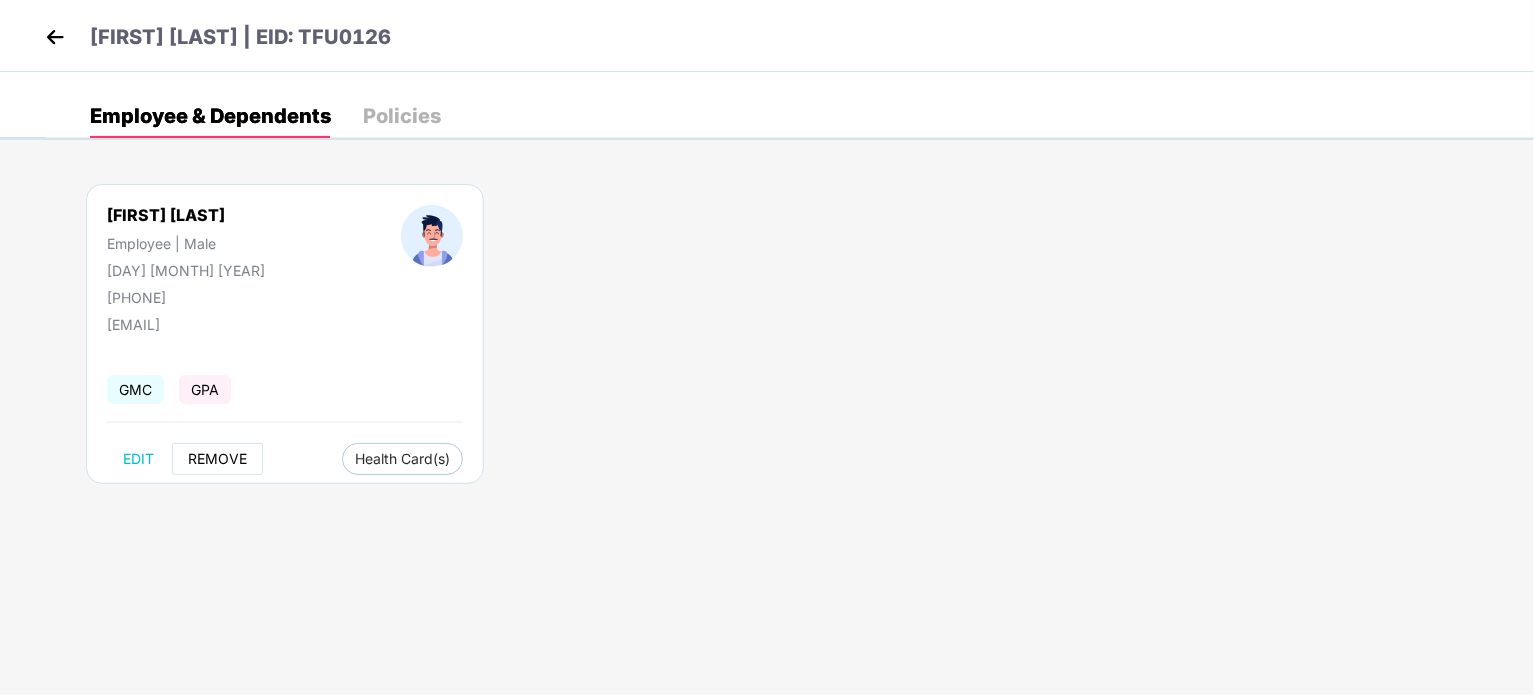 click on "REMOVE" at bounding box center [217, 459] 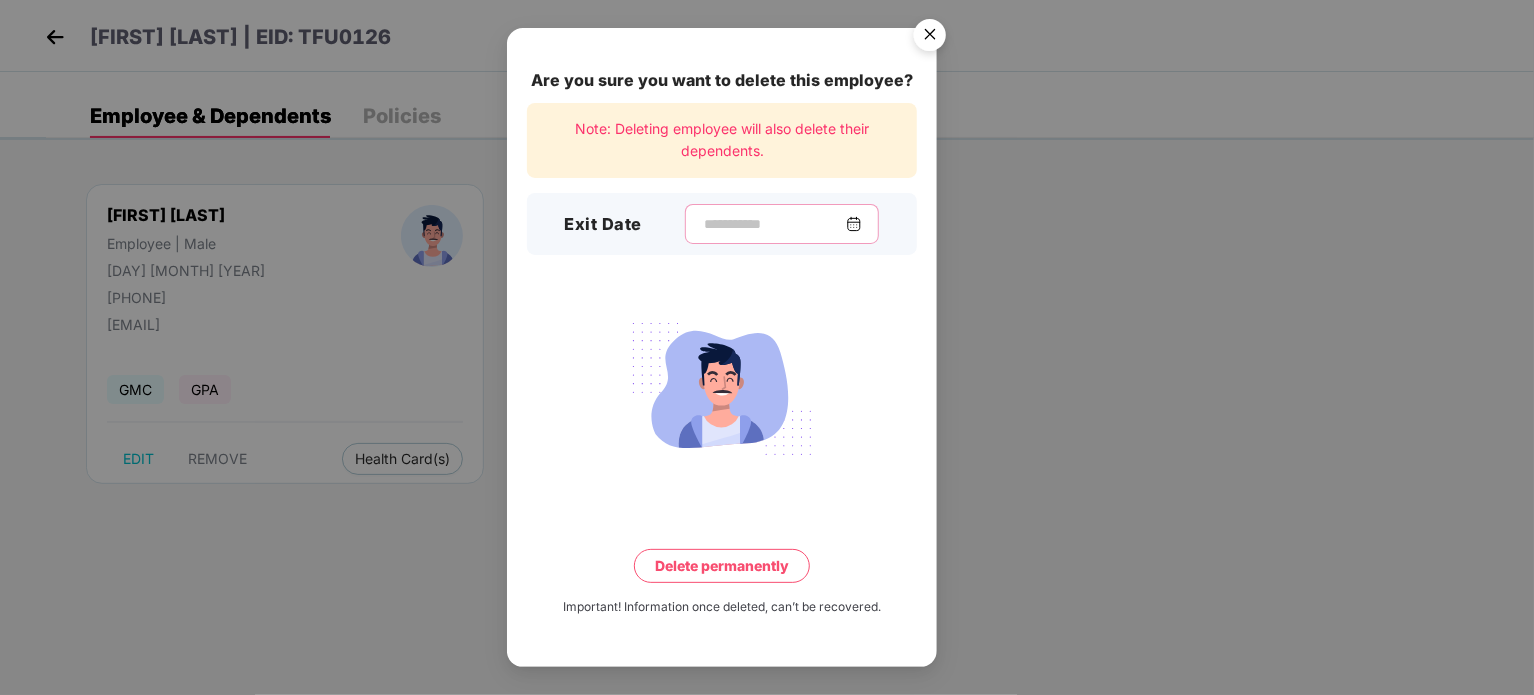 click at bounding box center [774, 224] 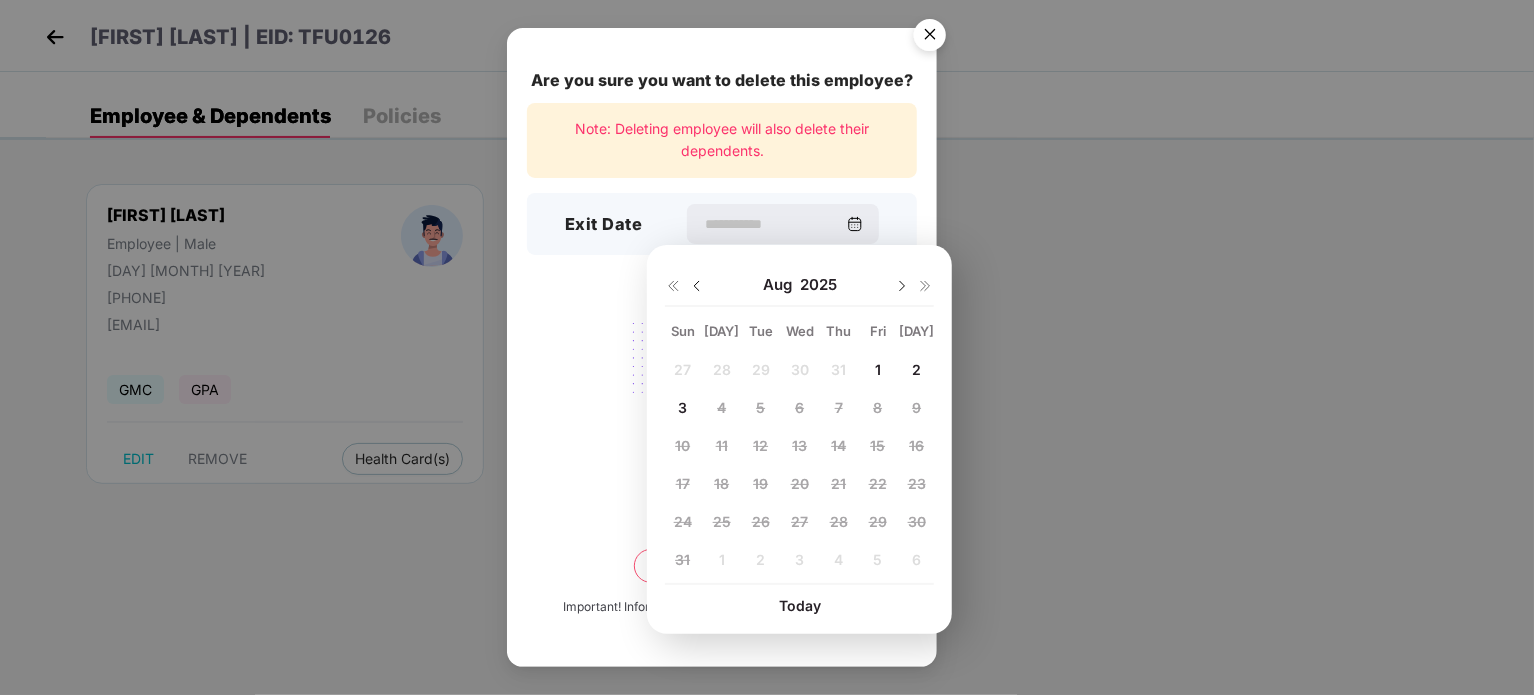click at bounding box center [697, 286] 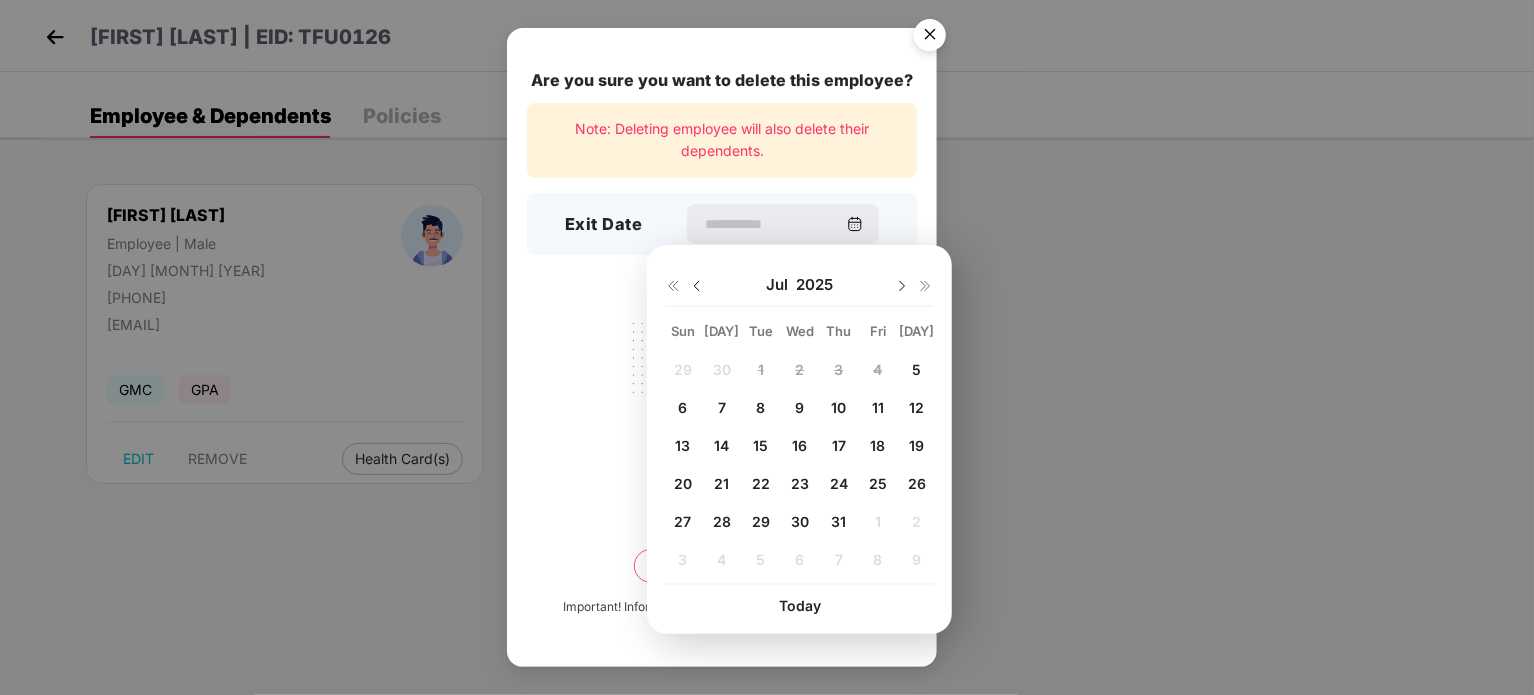 click on "9" at bounding box center [800, 408] 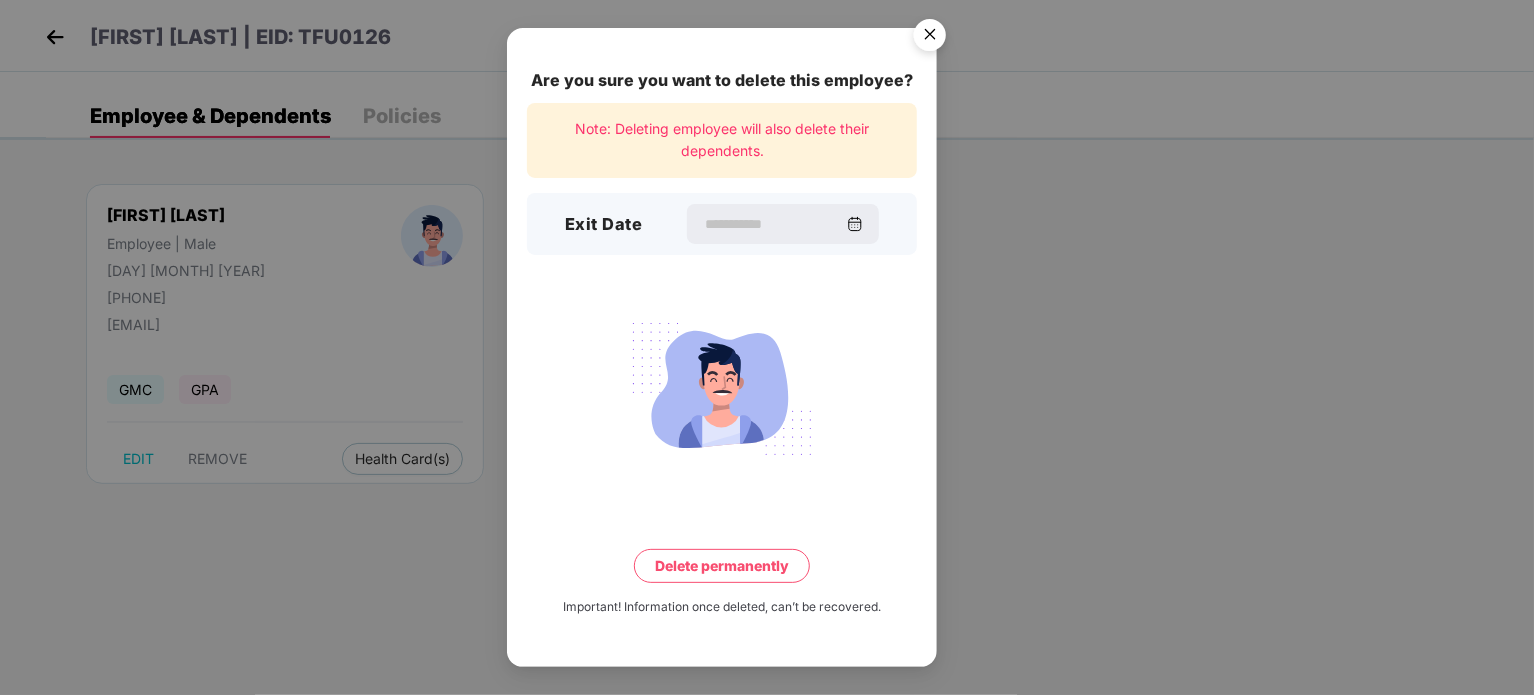 type on "**********" 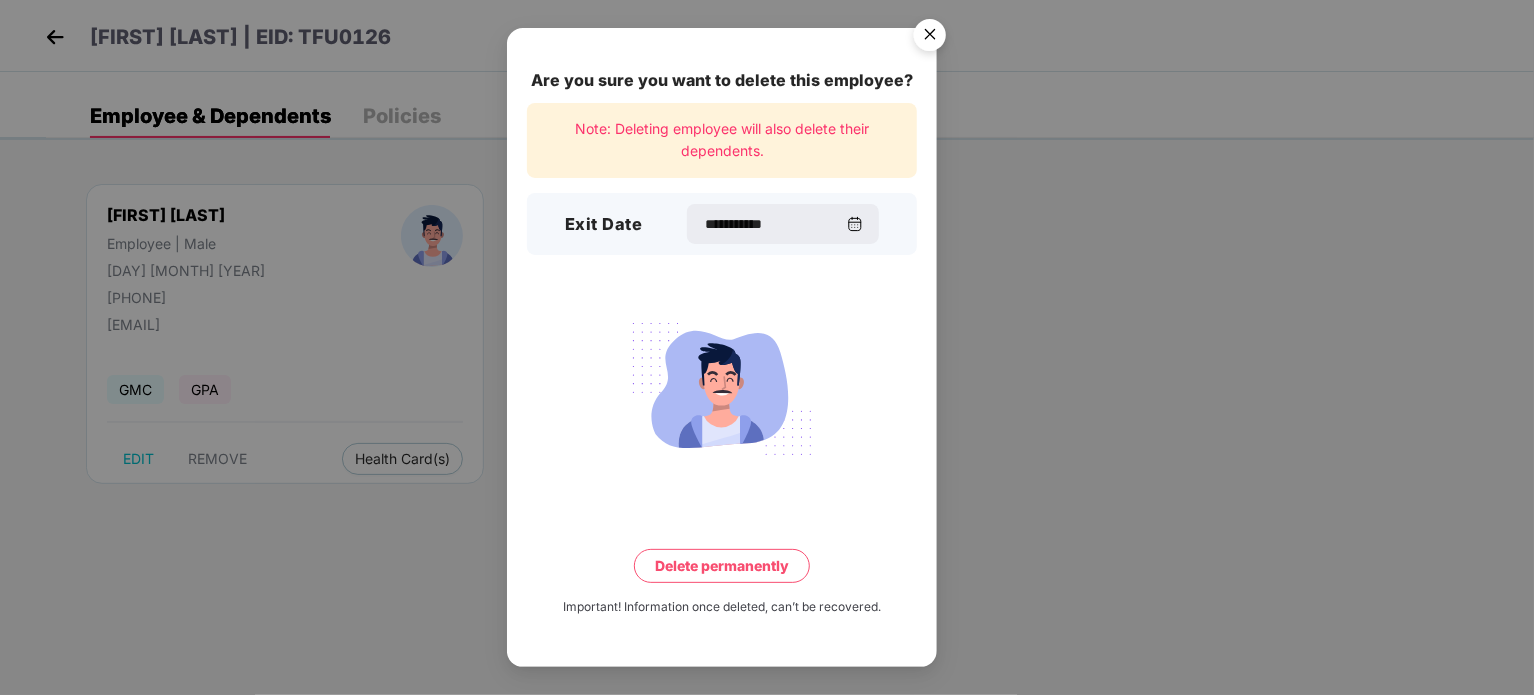 click on "Delete permanently" at bounding box center [722, 566] 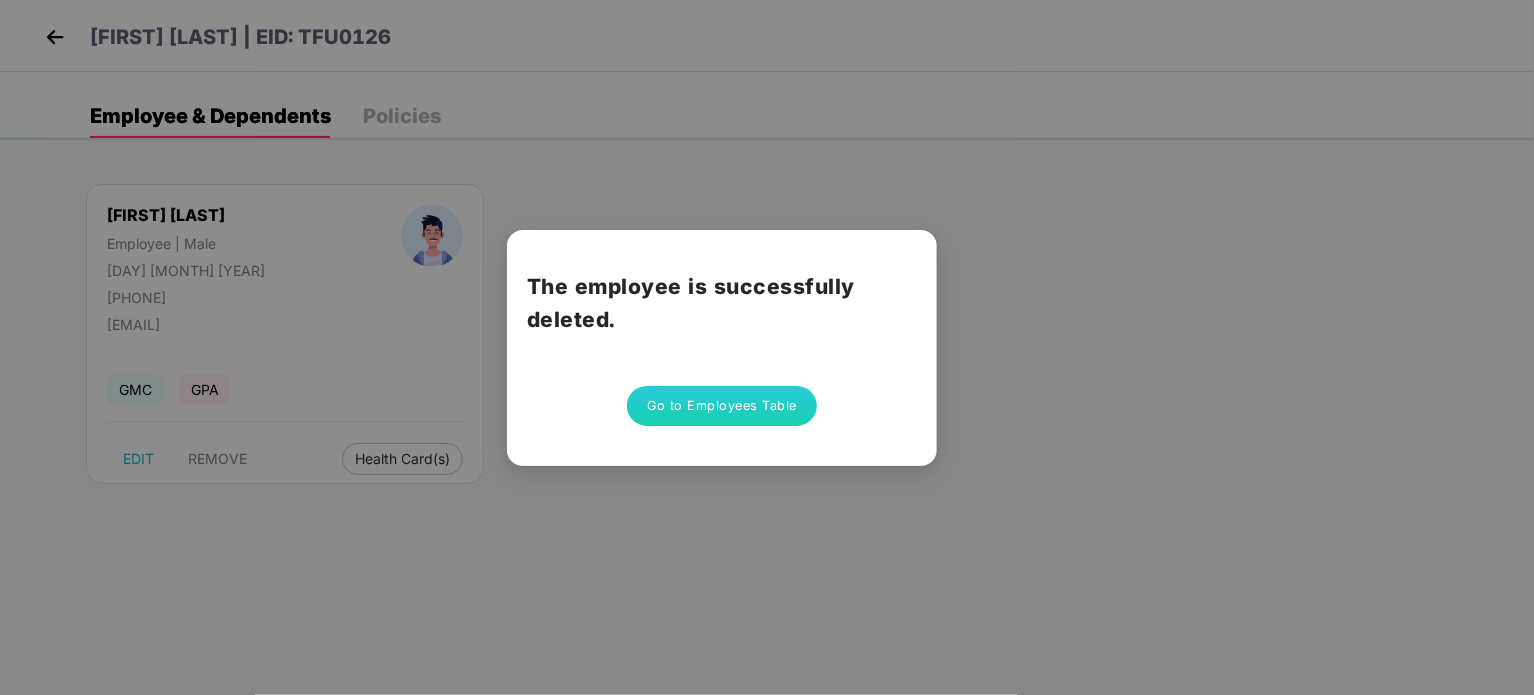 click on "Go to Employees Table" at bounding box center (722, 406) 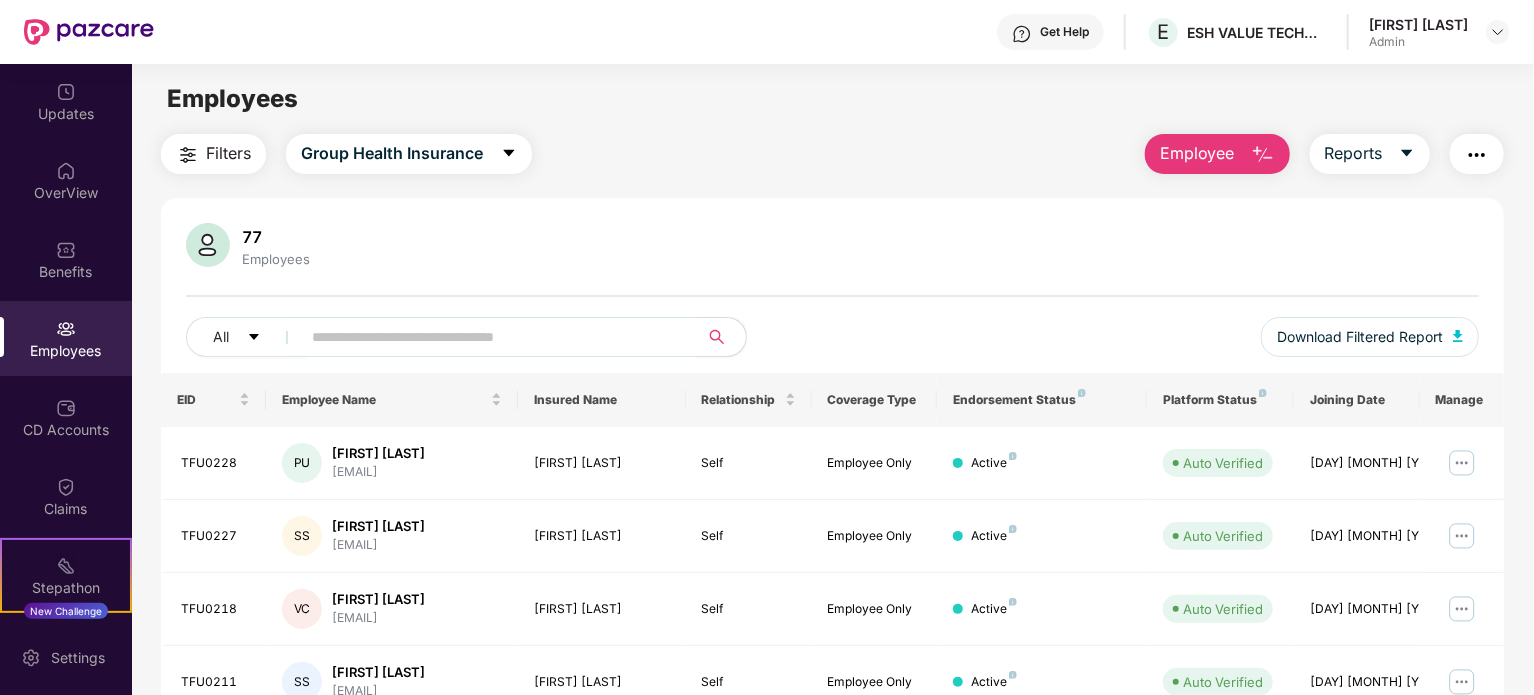 scroll, scrollTop: 531, scrollLeft: 0, axis: vertical 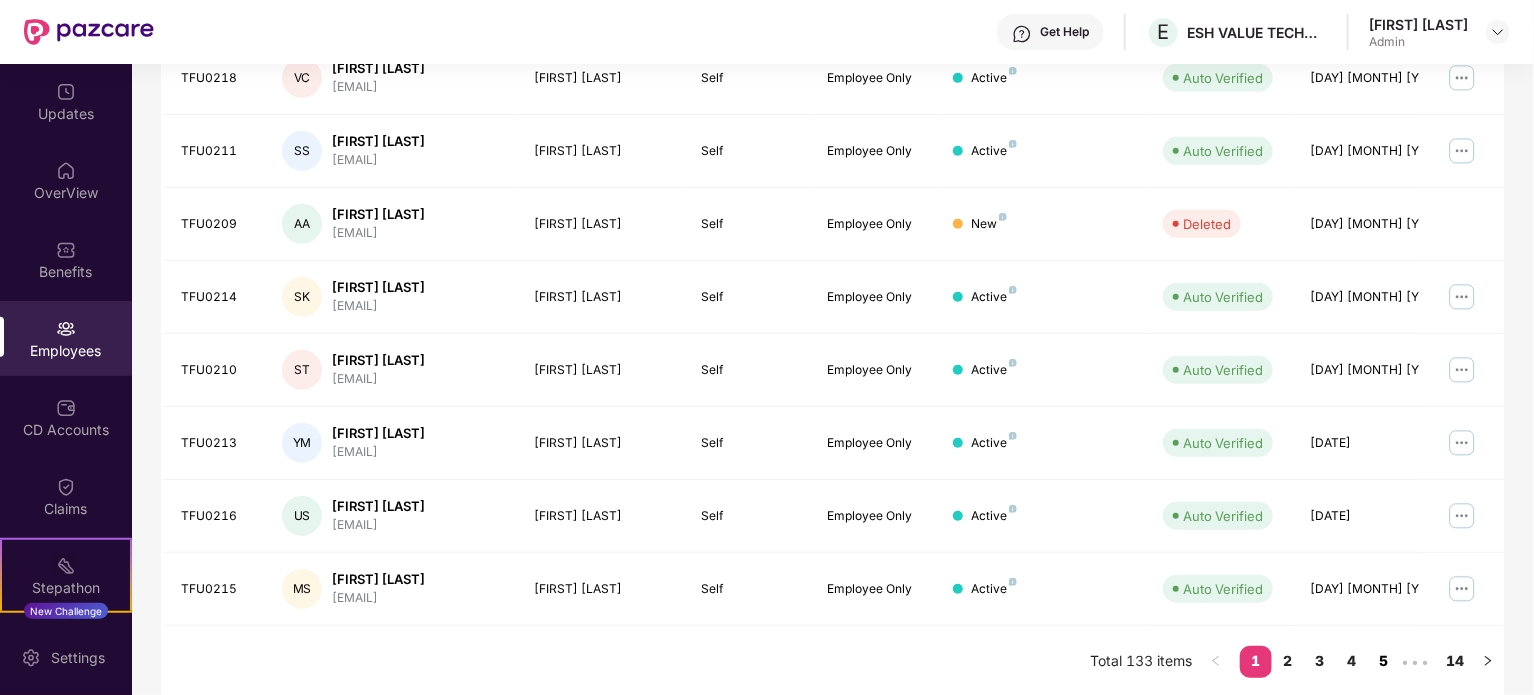 click on "5" at bounding box center (1384, 661) 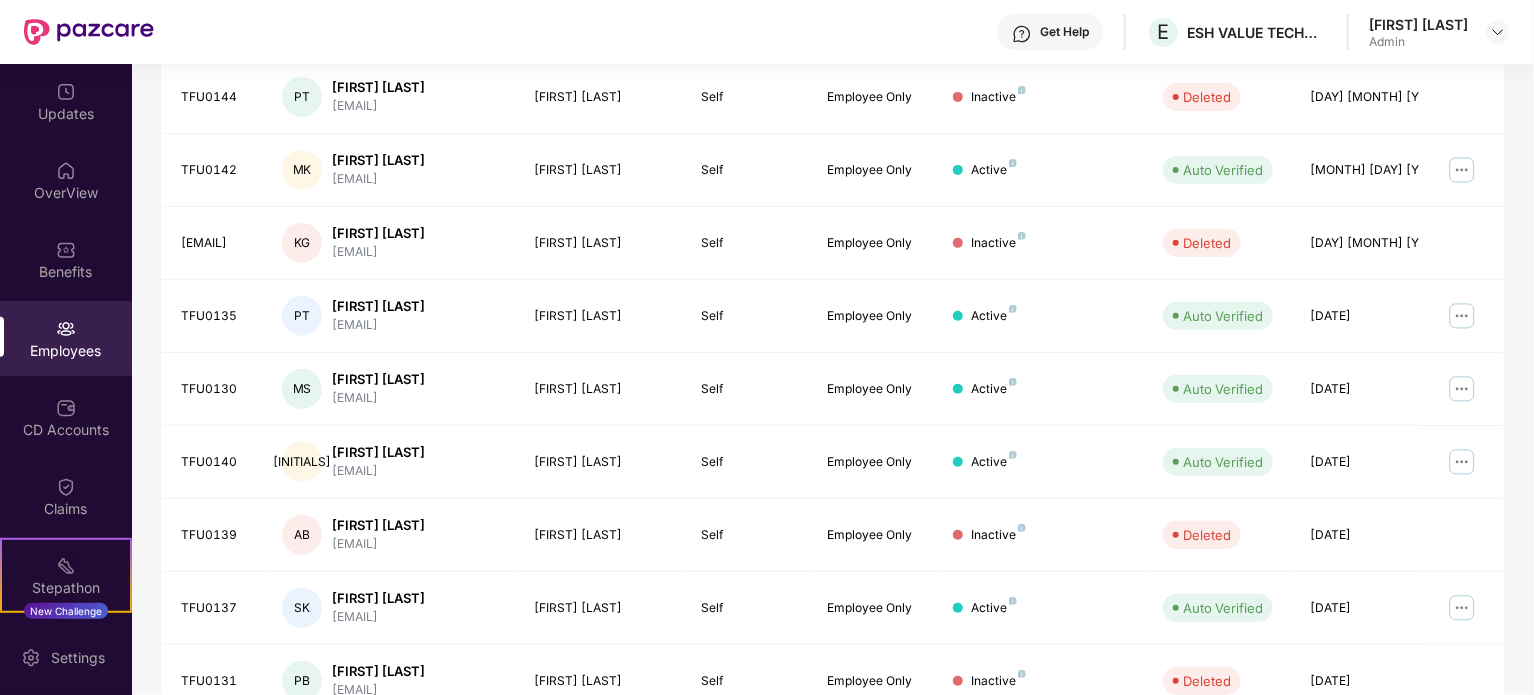scroll, scrollTop: 531, scrollLeft: 0, axis: vertical 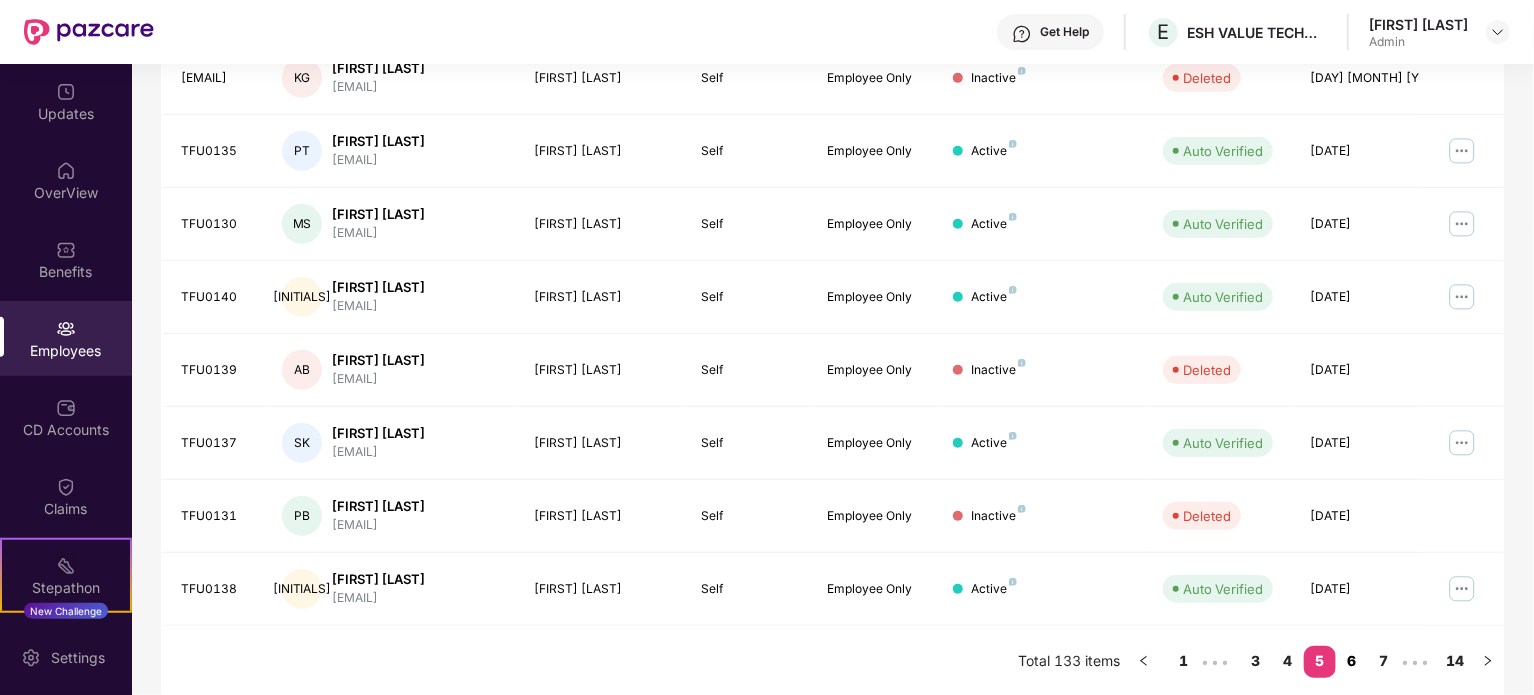 click on "6" at bounding box center [1352, 661] 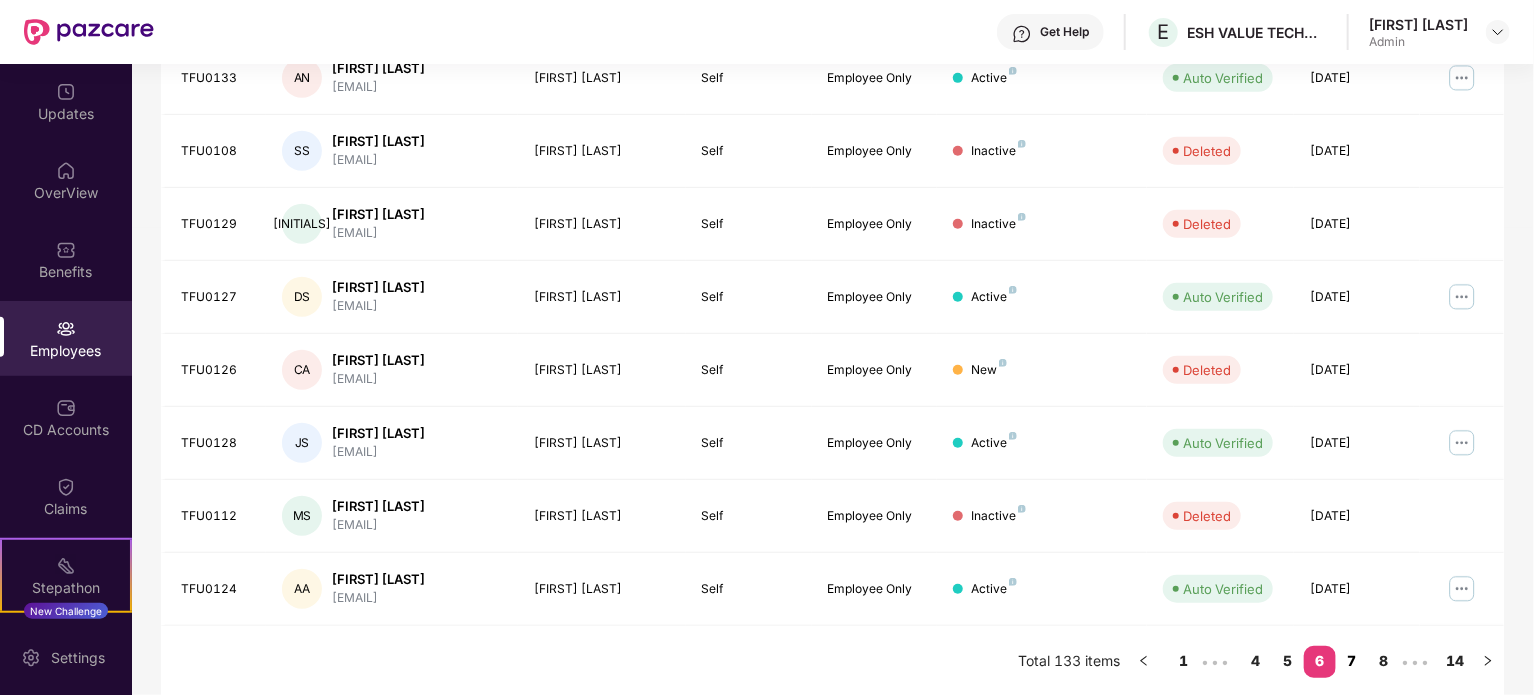 click on "7" at bounding box center (1352, 661) 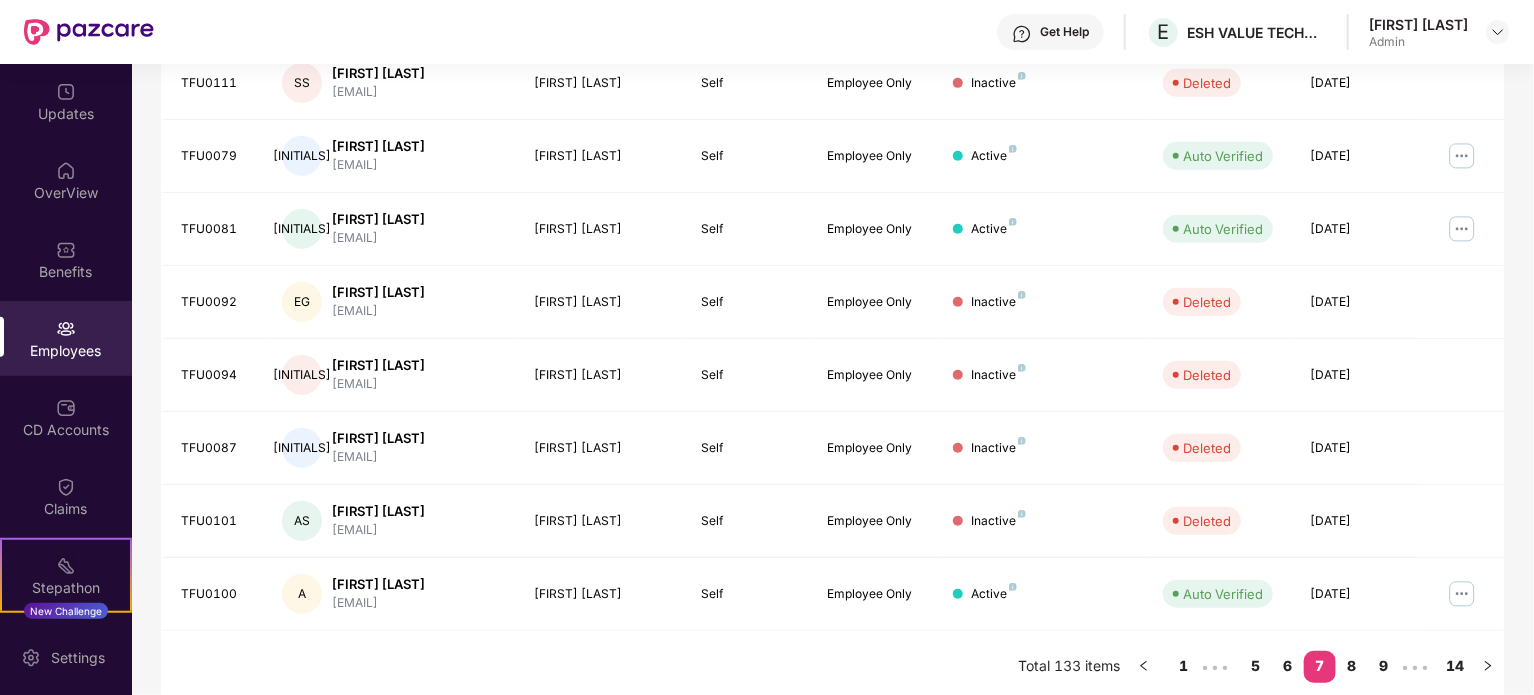scroll, scrollTop: 531, scrollLeft: 0, axis: vertical 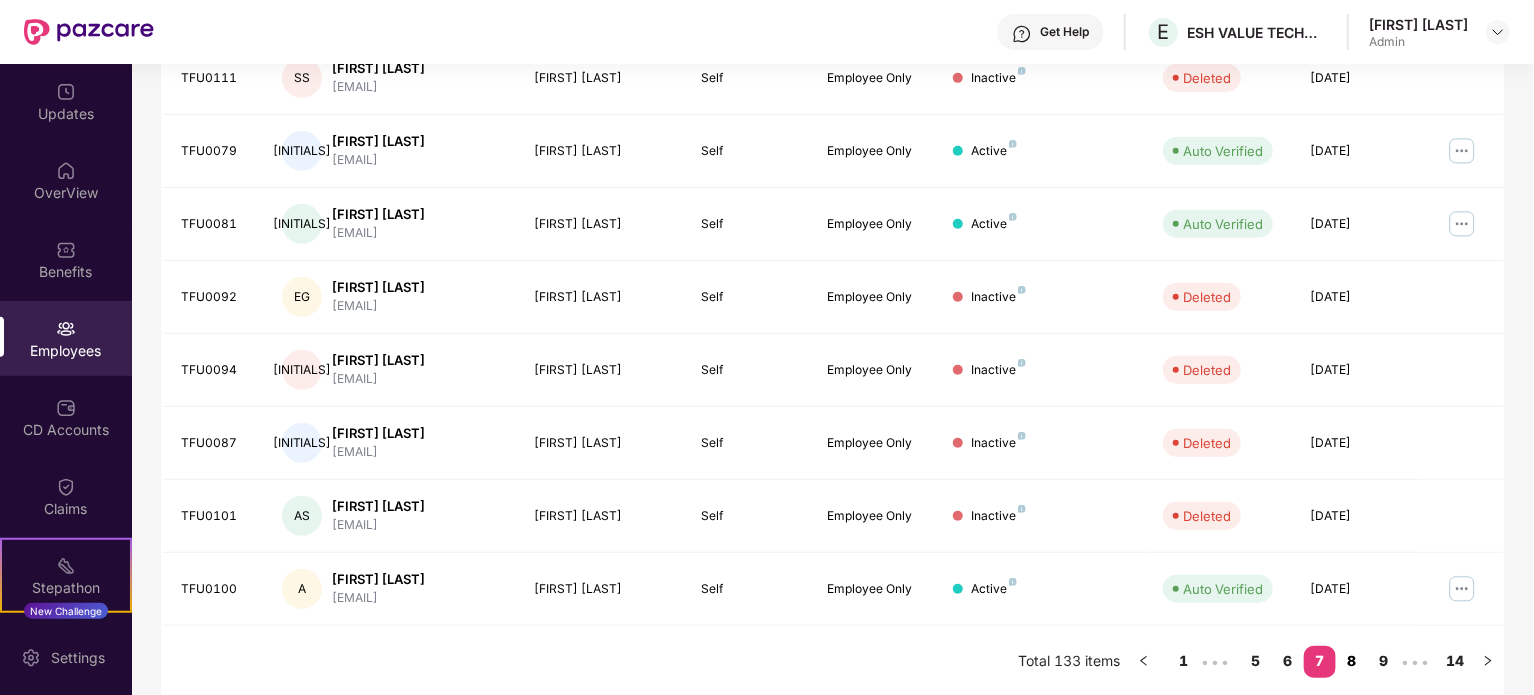 click on "8" at bounding box center [1352, 661] 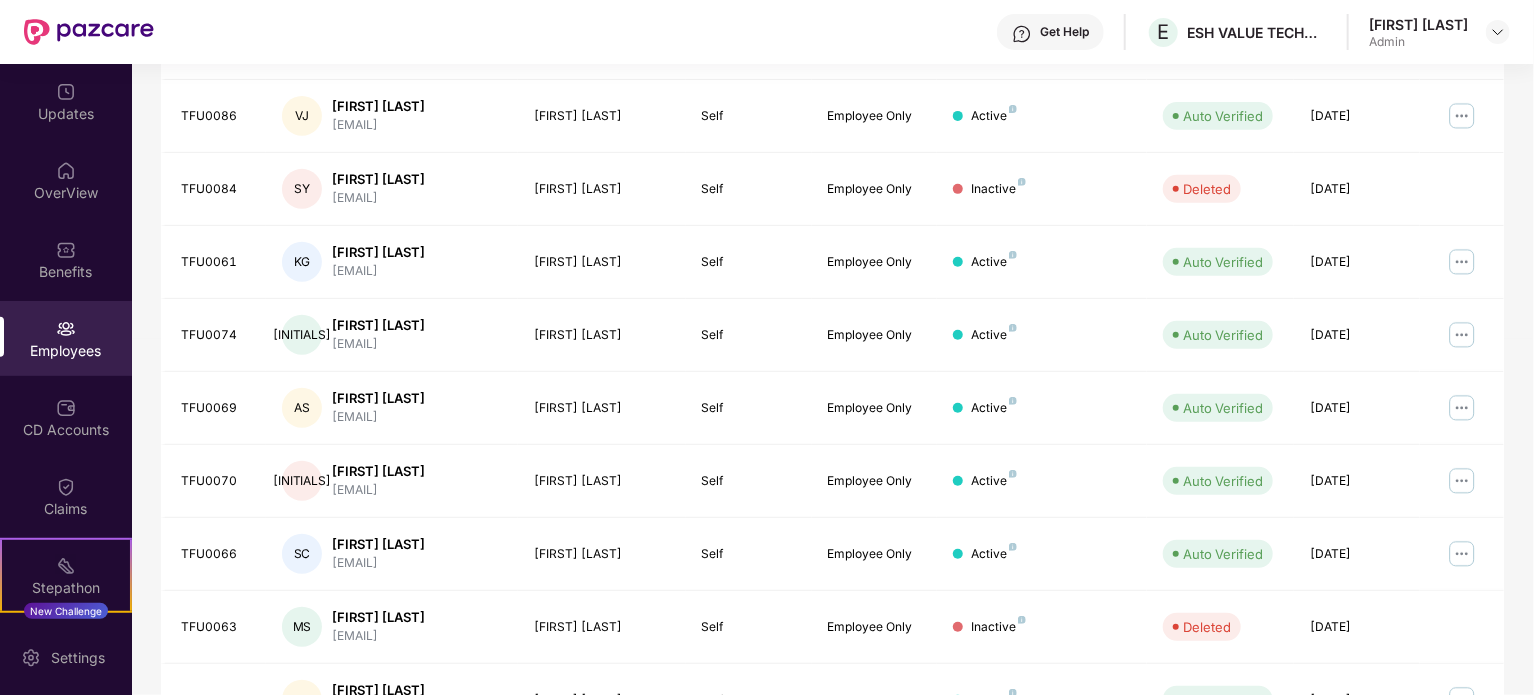 scroll, scrollTop: 433, scrollLeft: 0, axis: vertical 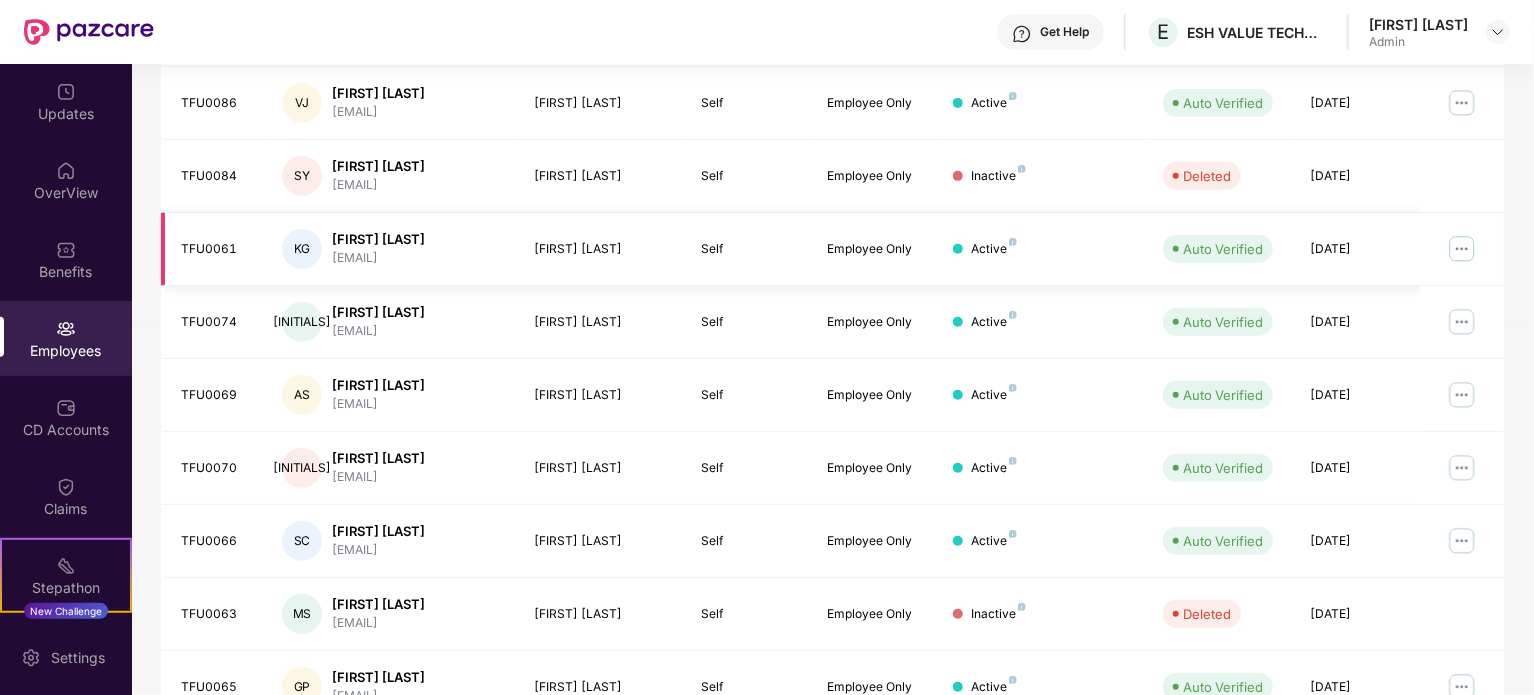 click at bounding box center [1462, 249] 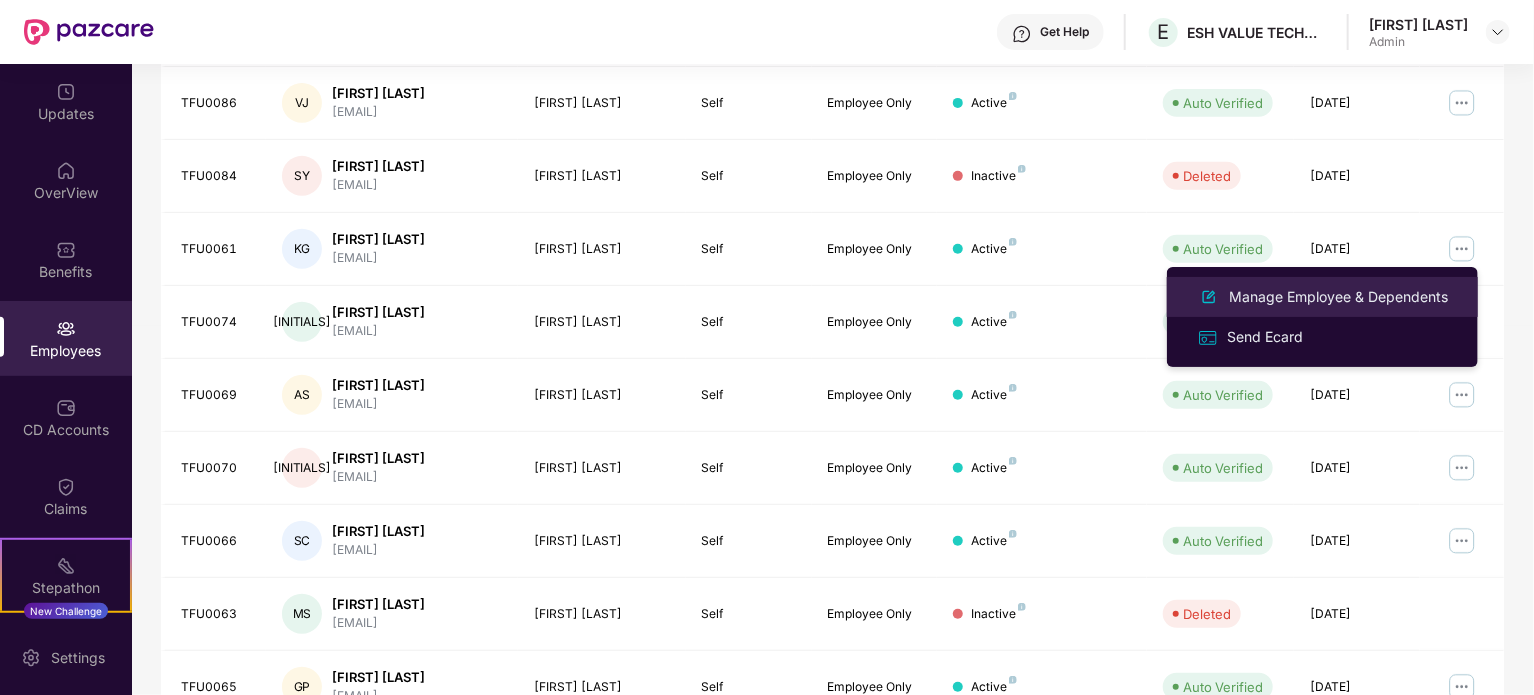 click on "Manage Employee & Dependents" at bounding box center [1338, 297] 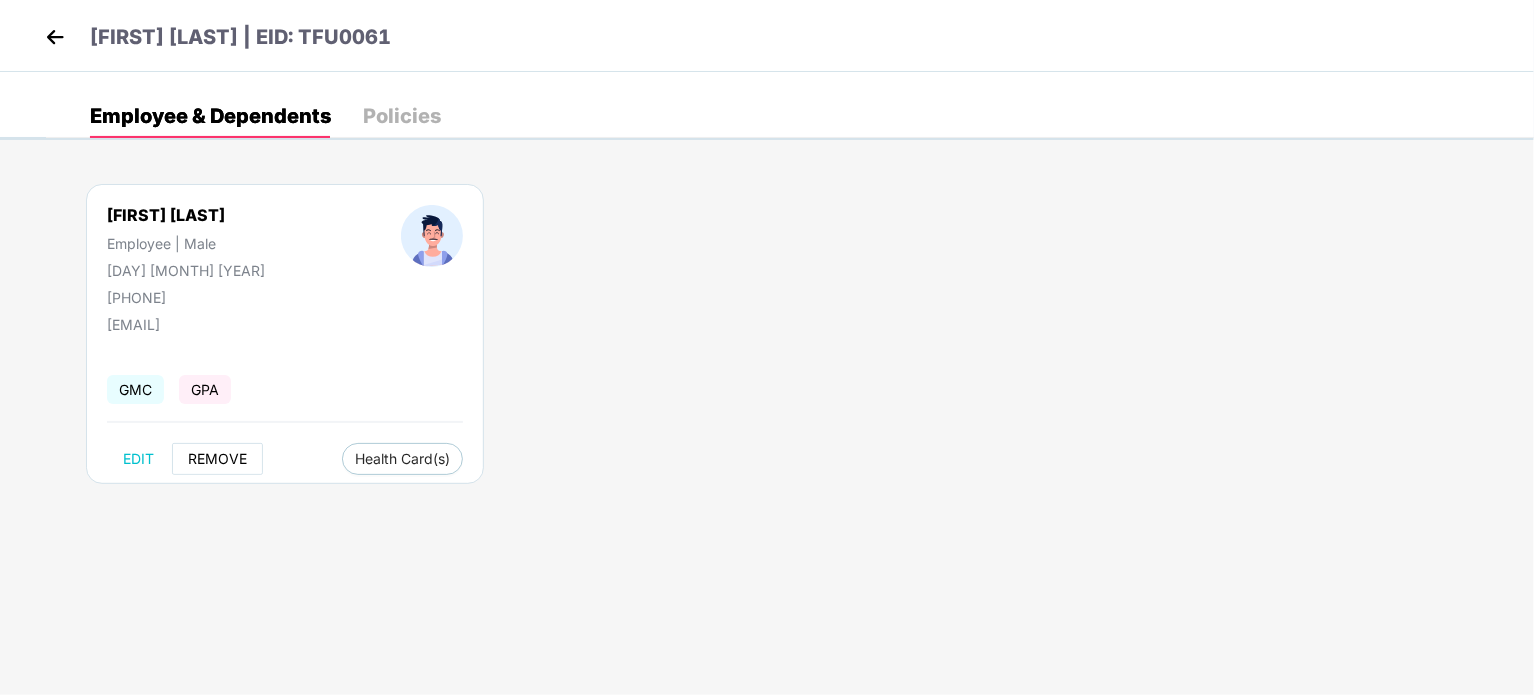 click on "REMOVE" at bounding box center (217, 459) 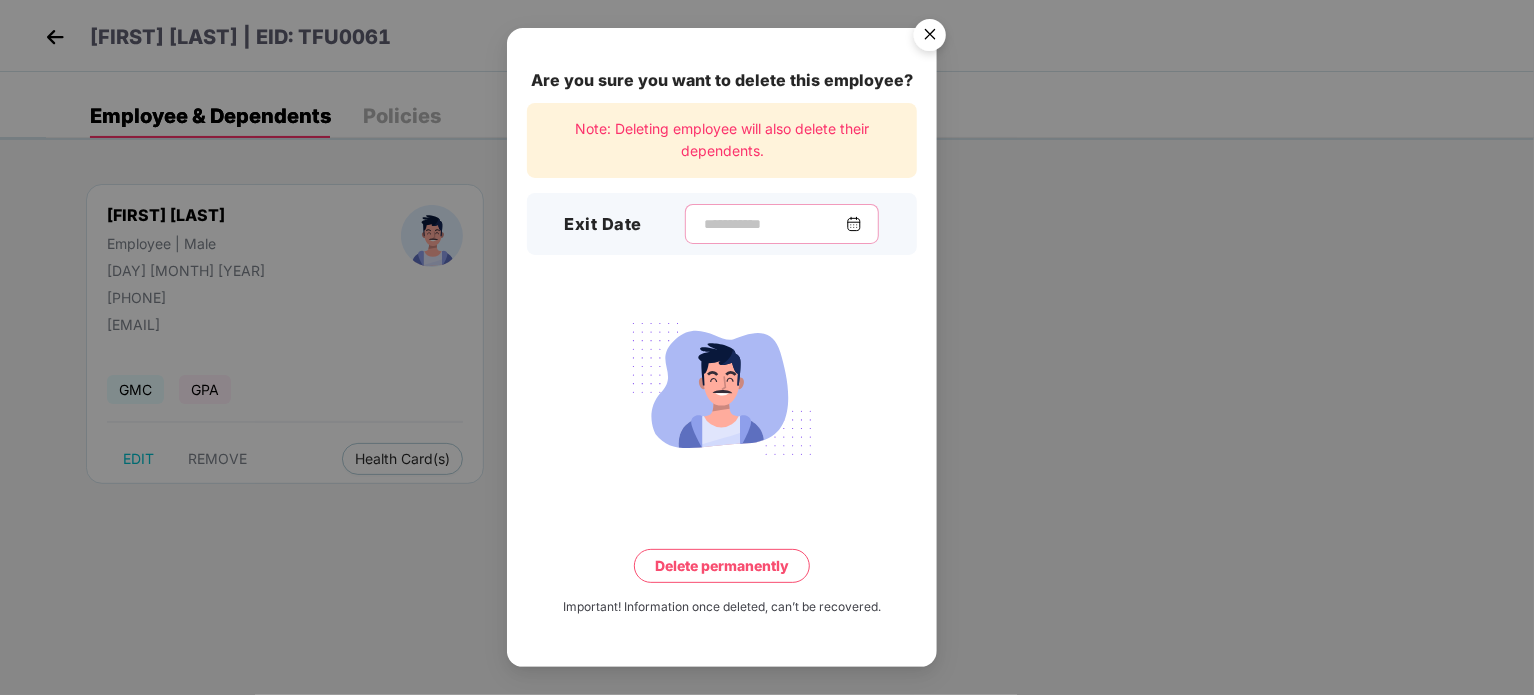click at bounding box center [774, 224] 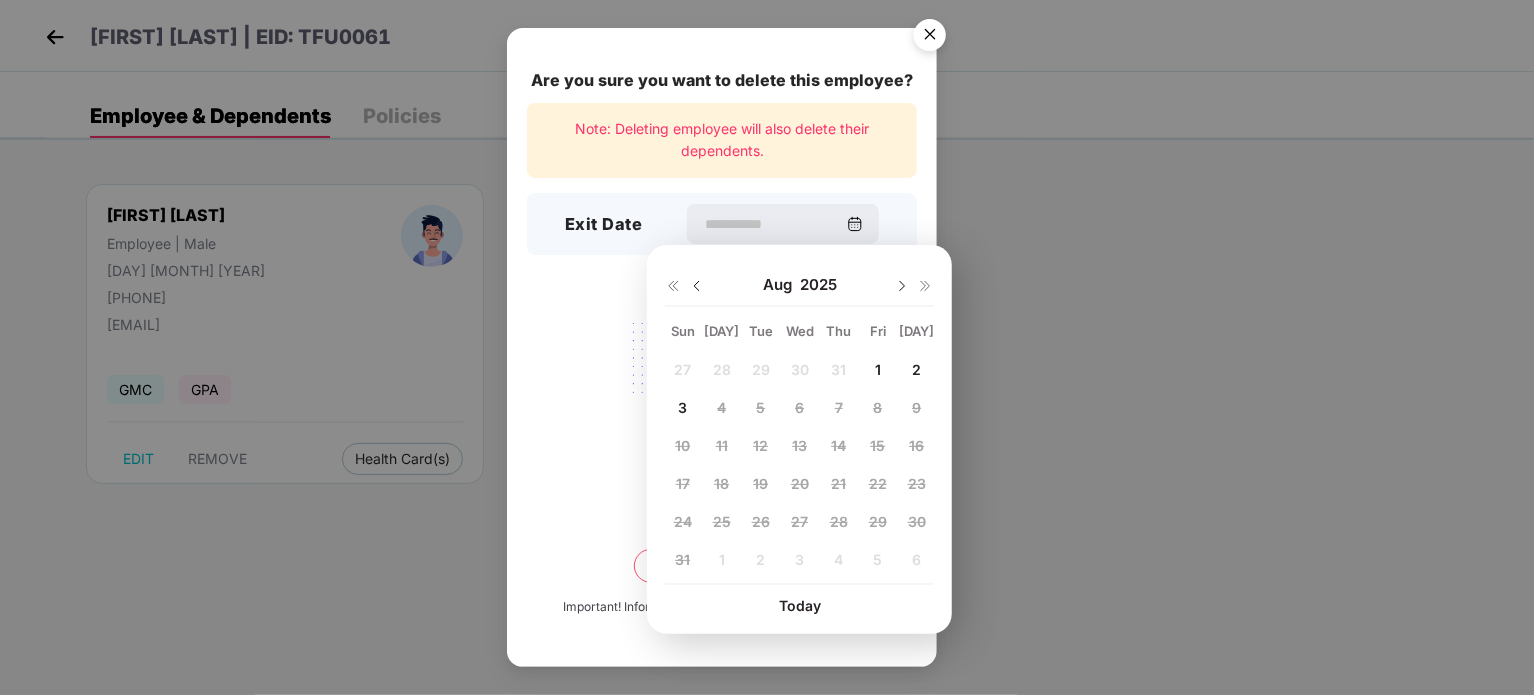 click at bounding box center [697, 286] 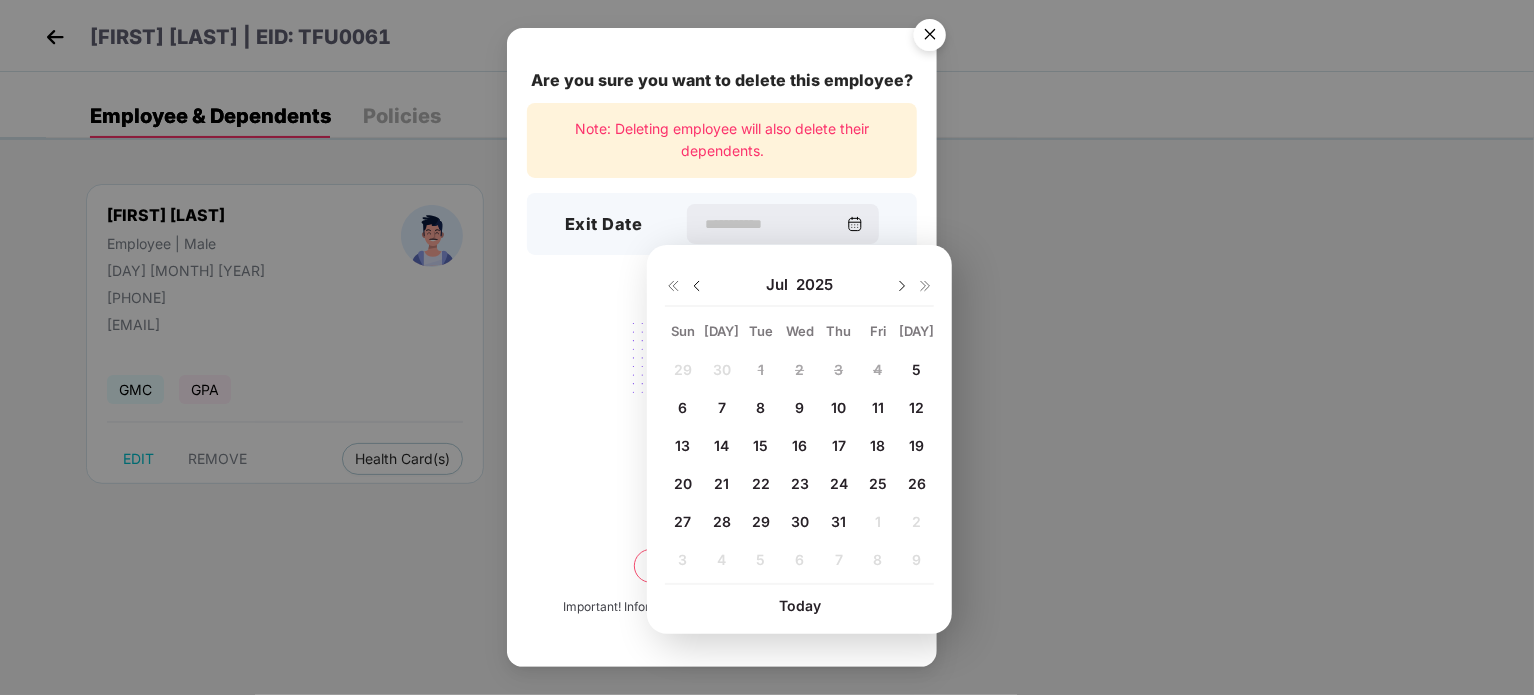click on "28" at bounding box center [722, 521] 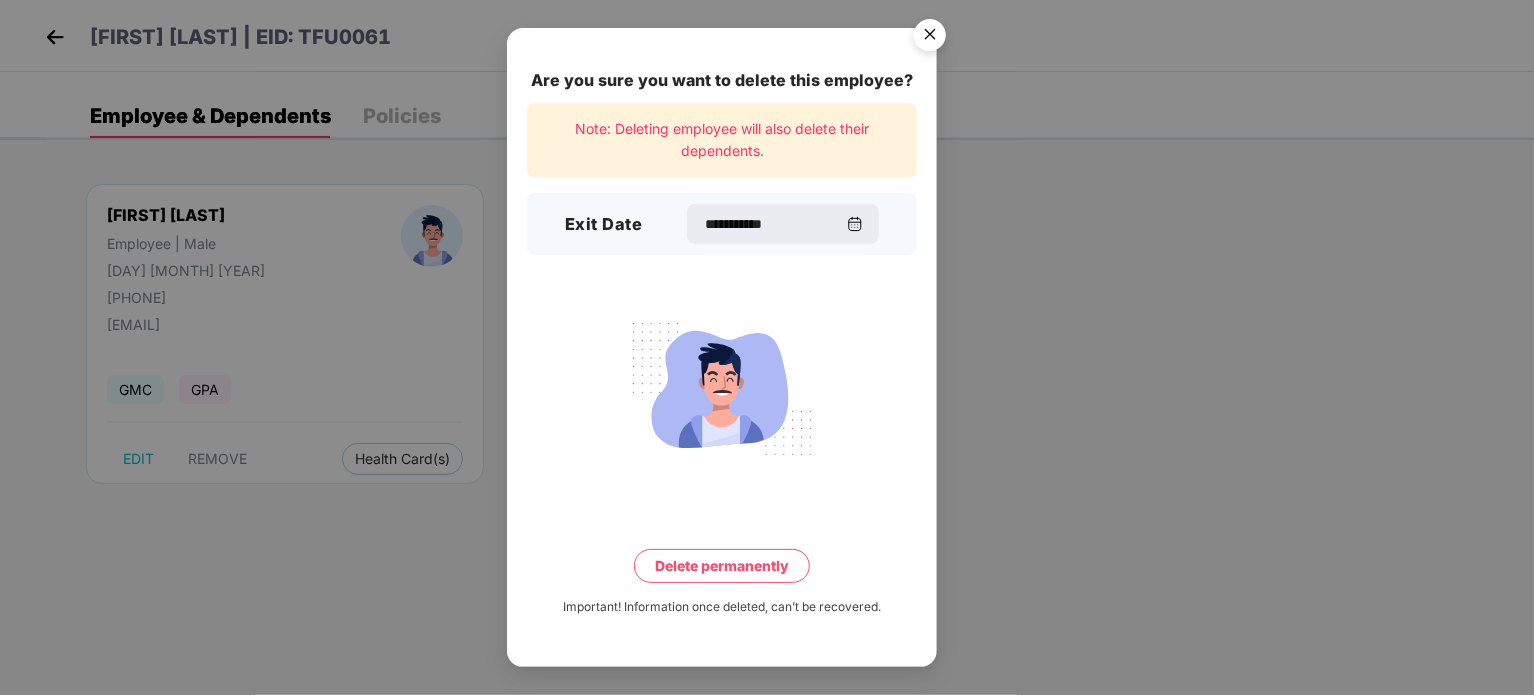 click on "**********" at bounding box center (722, 347) 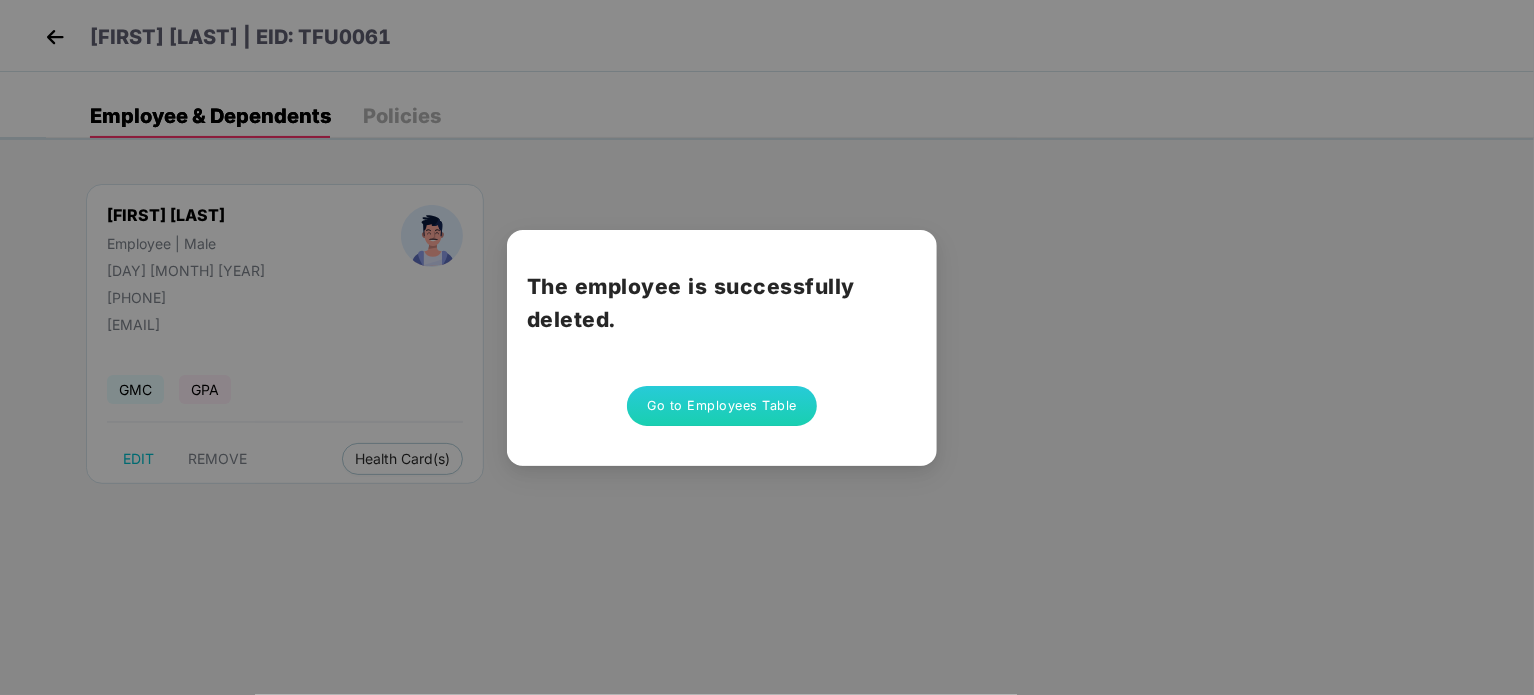 click on "Go to Employees Table" at bounding box center (722, 406) 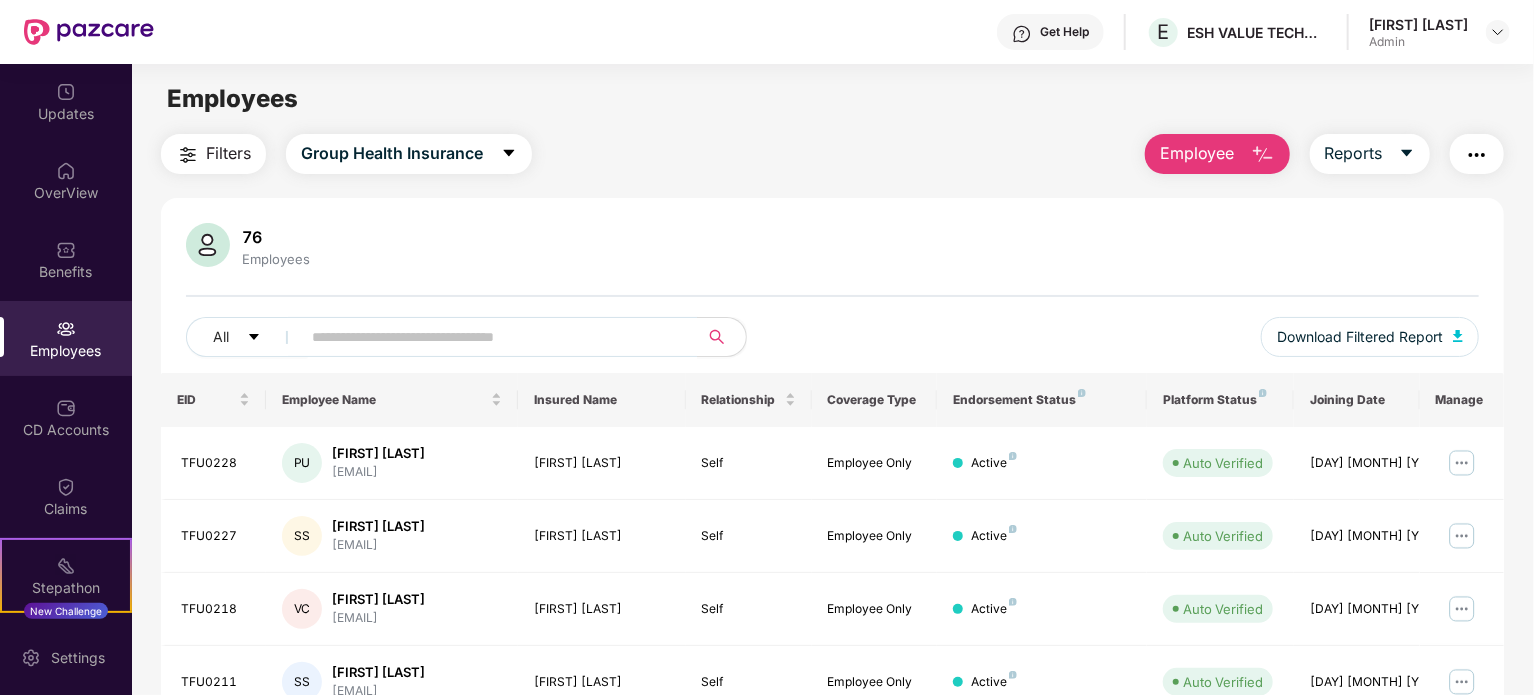 scroll, scrollTop: 531, scrollLeft: 0, axis: vertical 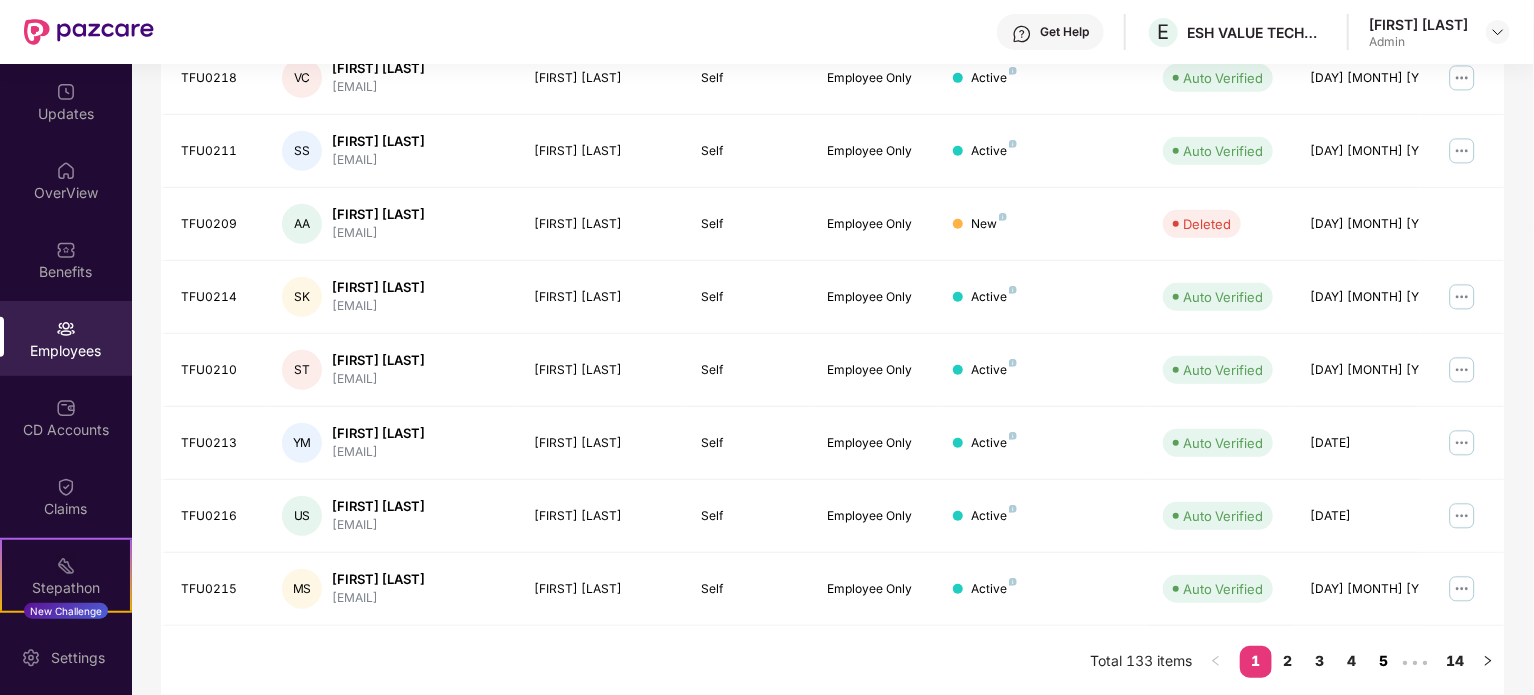 click on "5" at bounding box center (1384, 661) 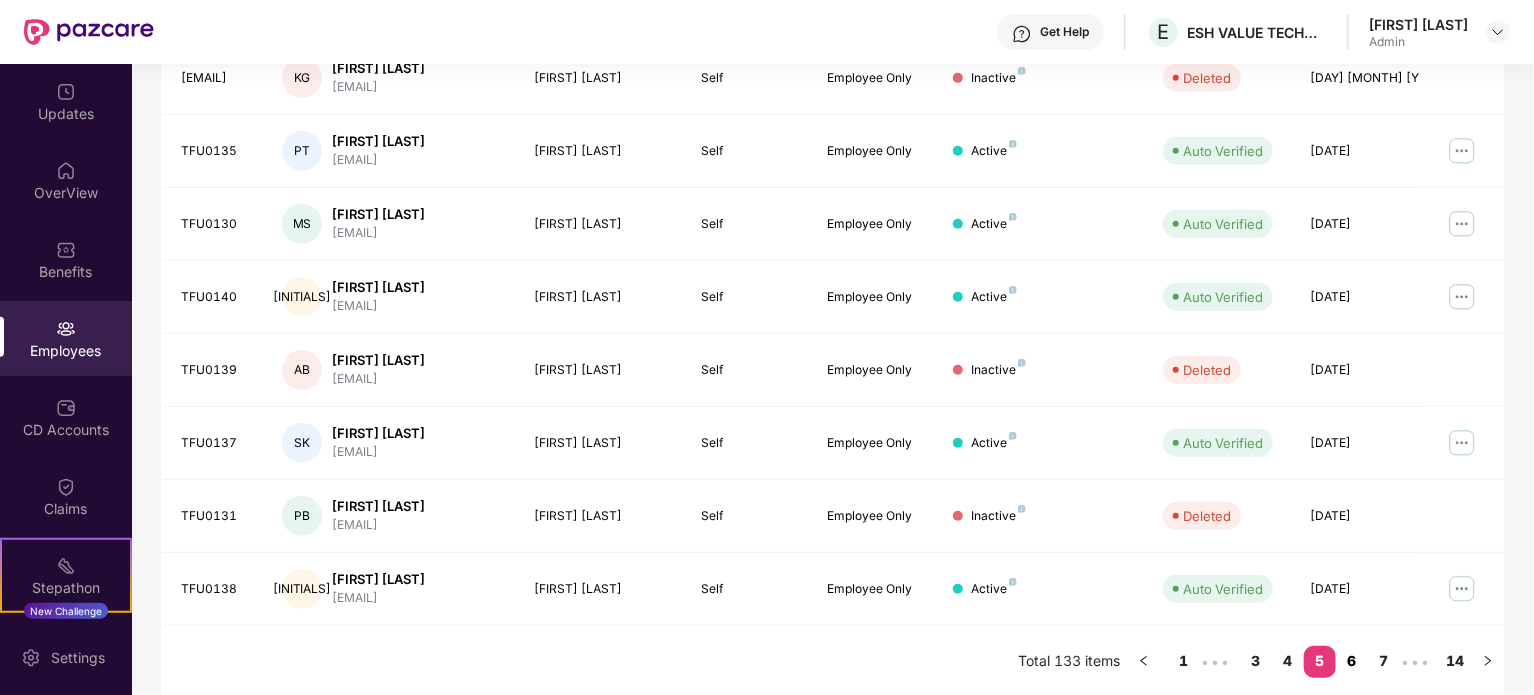 click on "6" at bounding box center [1352, 661] 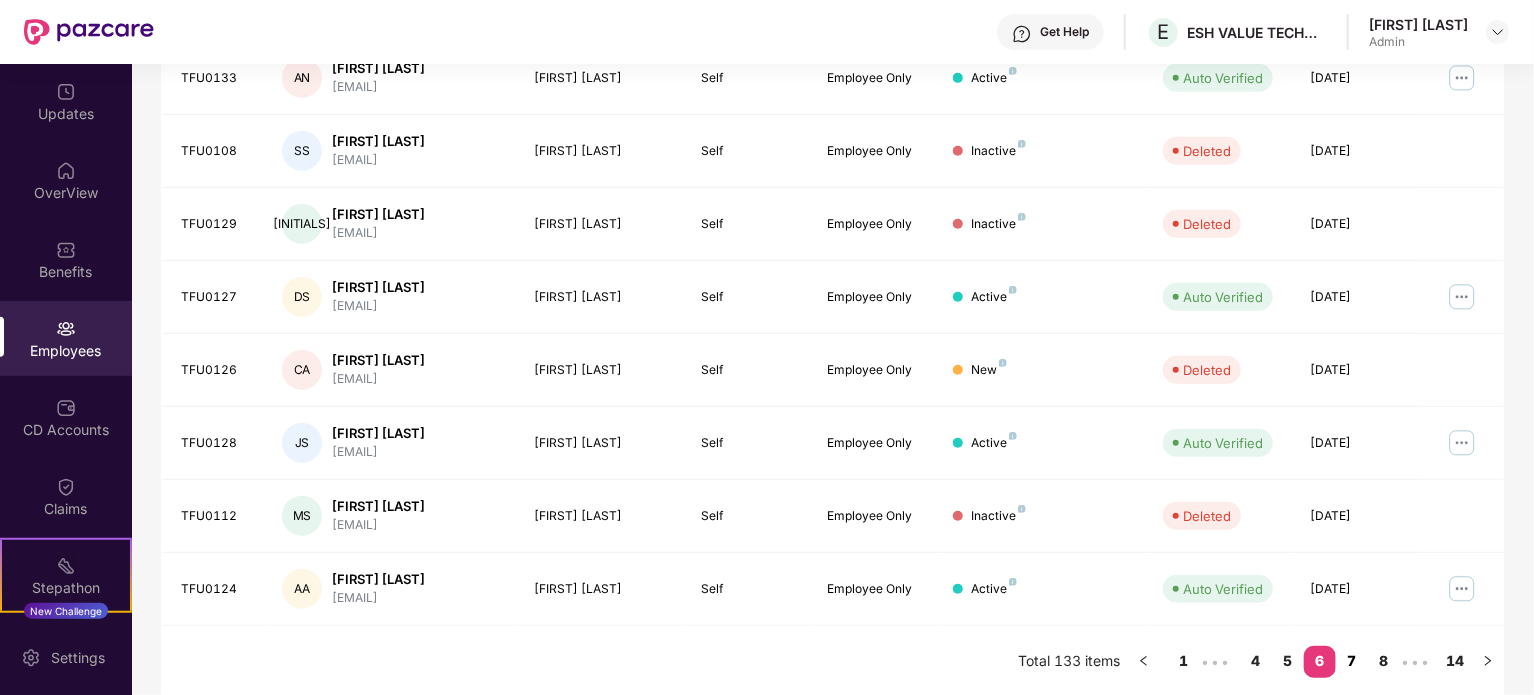 drag, startPoint x: 1379, startPoint y: 654, endPoint x: 1353, endPoint y: 656, distance: 26.076809 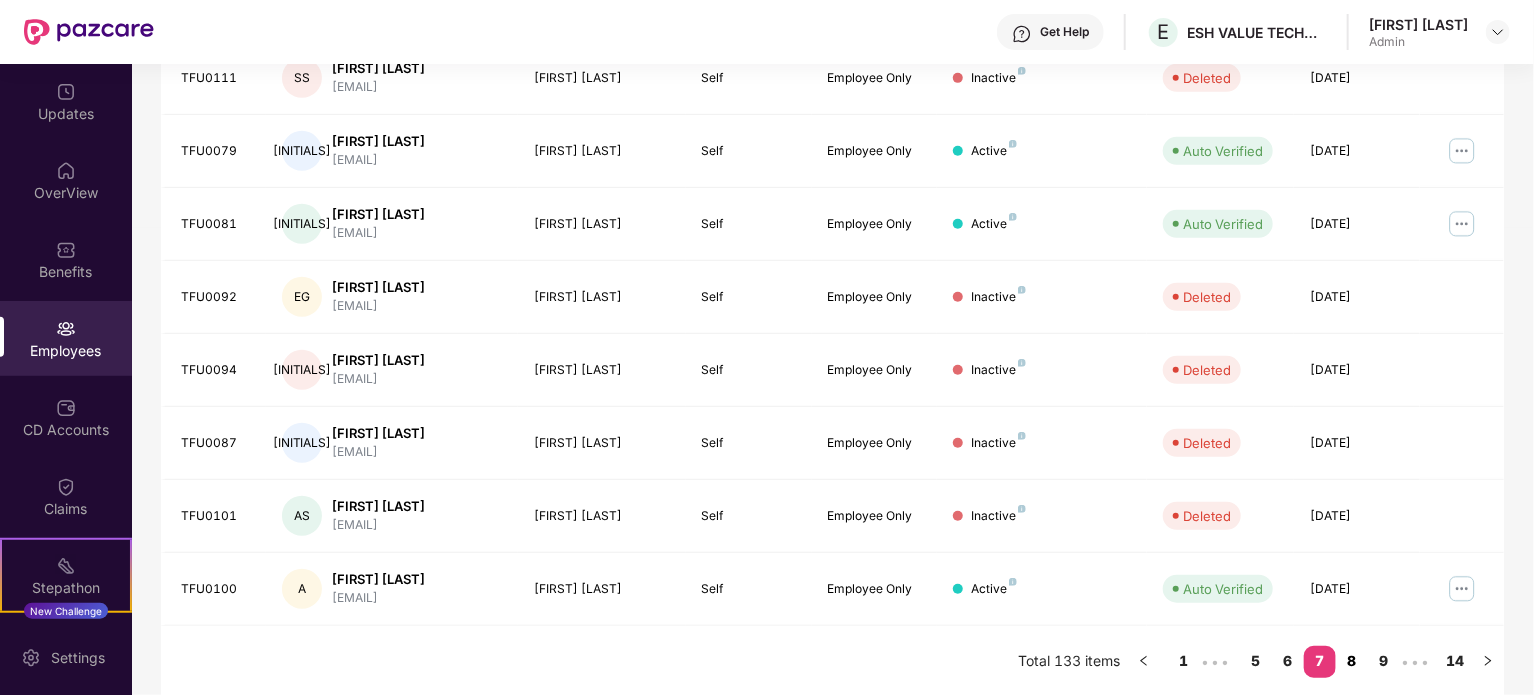 click on "8" at bounding box center [1352, 661] 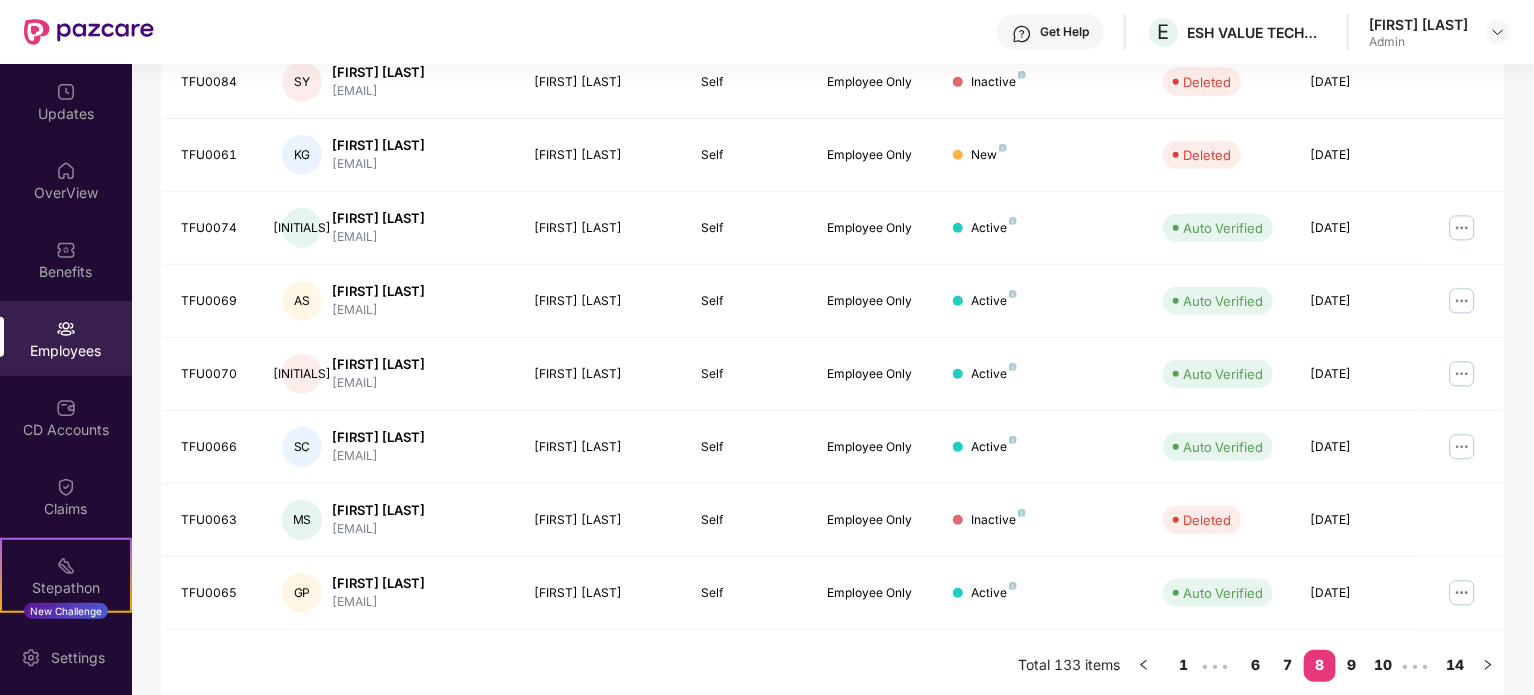 scroll, scrollTop: 531, scrollLeft: 0, axis: vertical 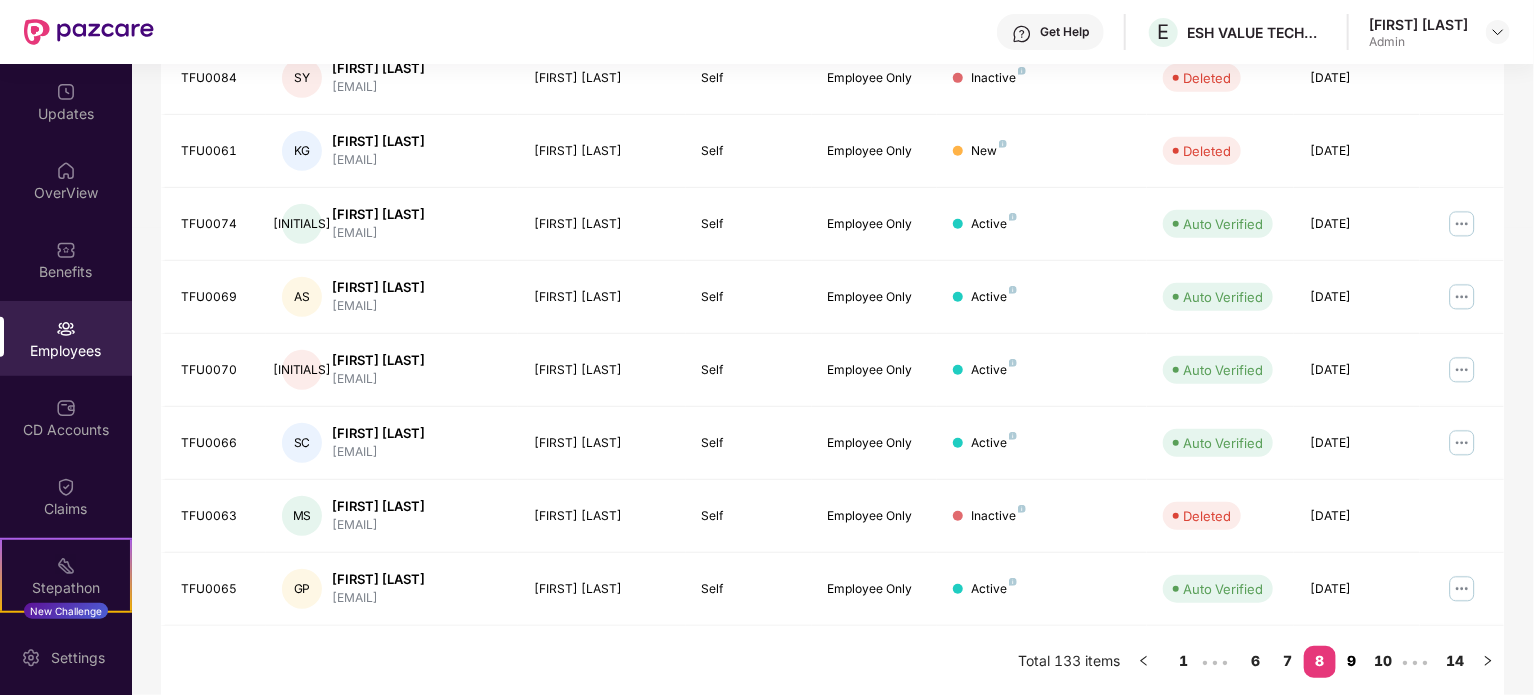 click on "9" at bounding box center (1352, 661) 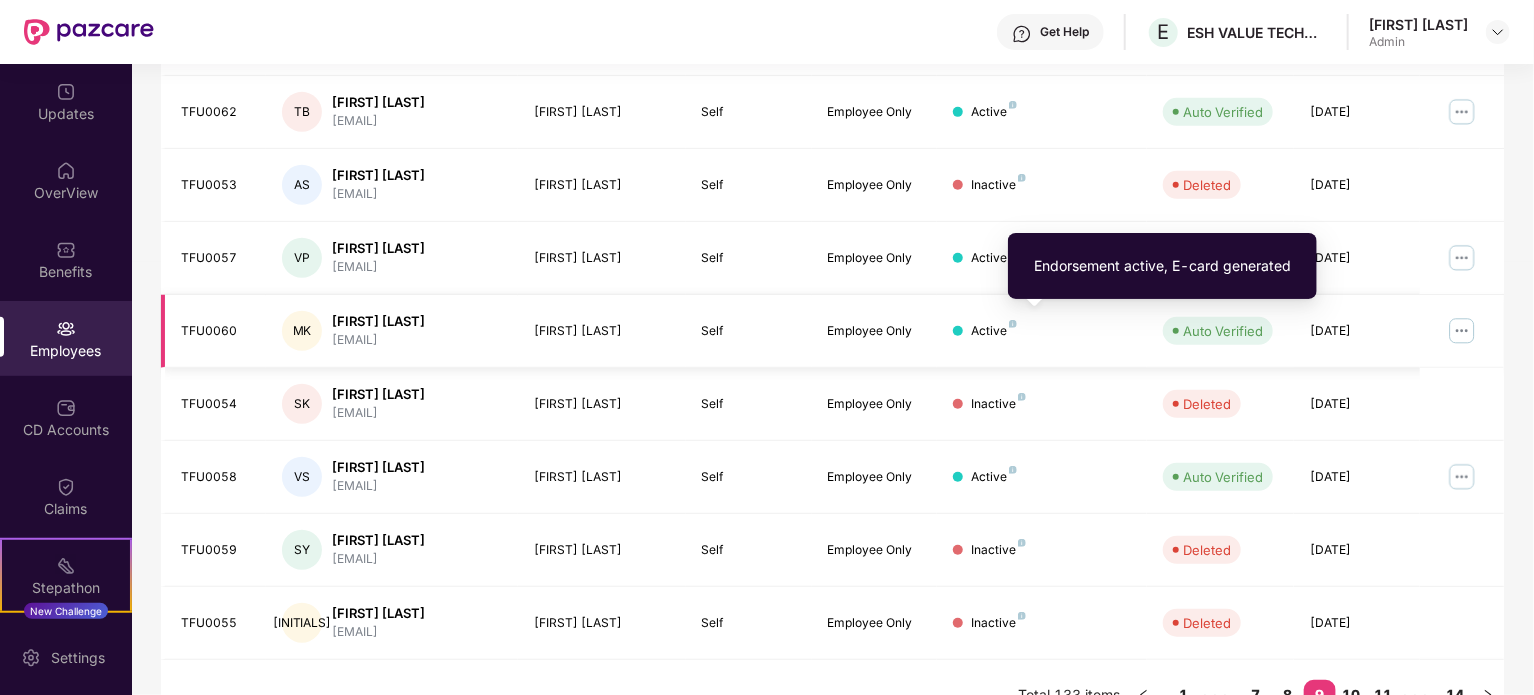 scroll, scrollTop: 531, scrollLeft: 0, axis: vertical 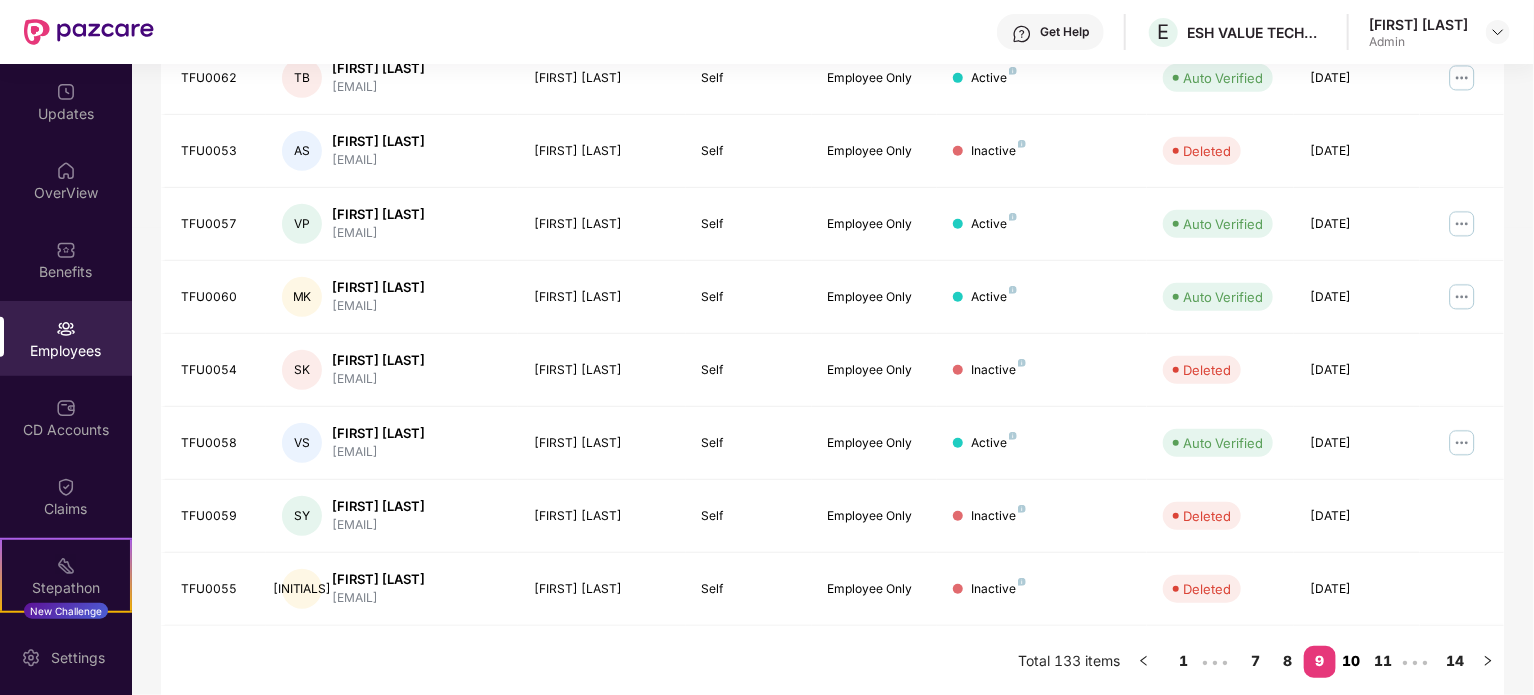 click on "10" at bounding box center [1352, 661] 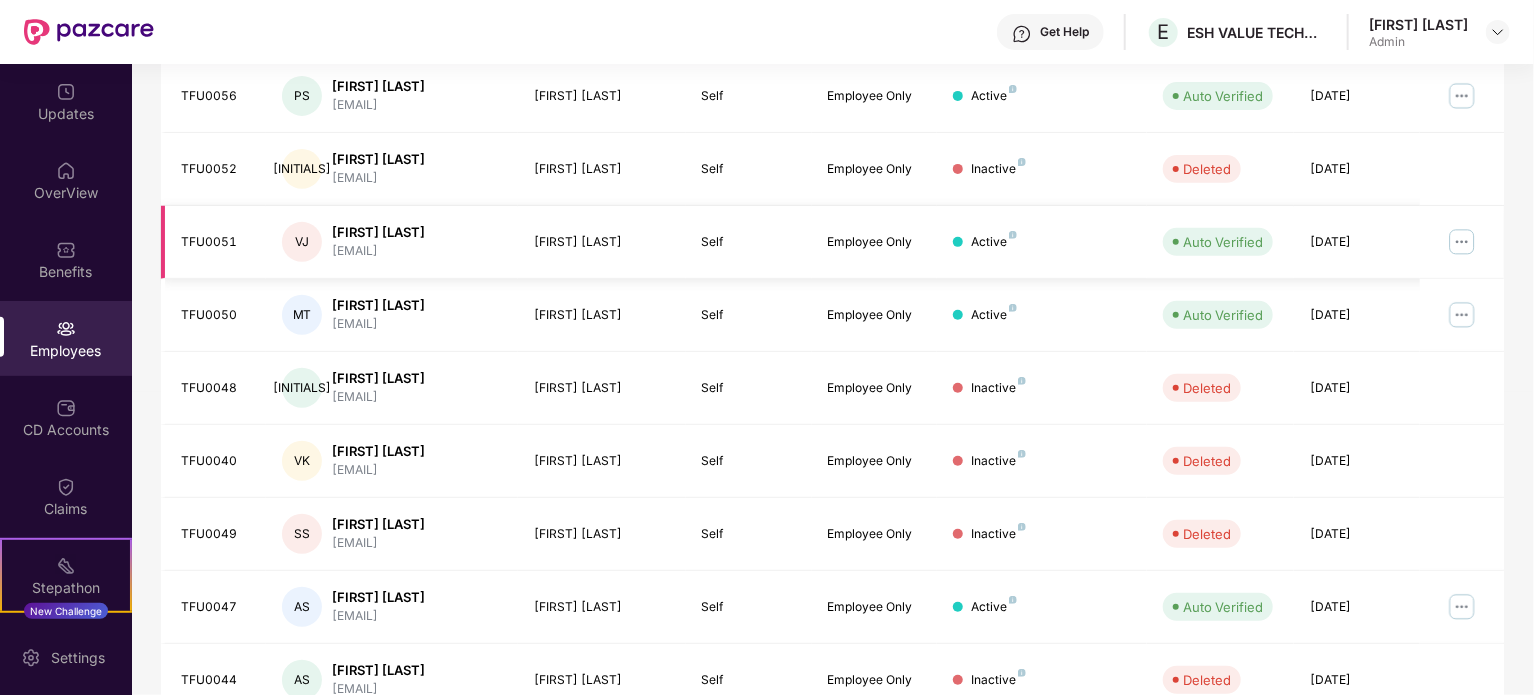 scroll, scrollTop: 385, scrollLeft: 0, axis: vertical 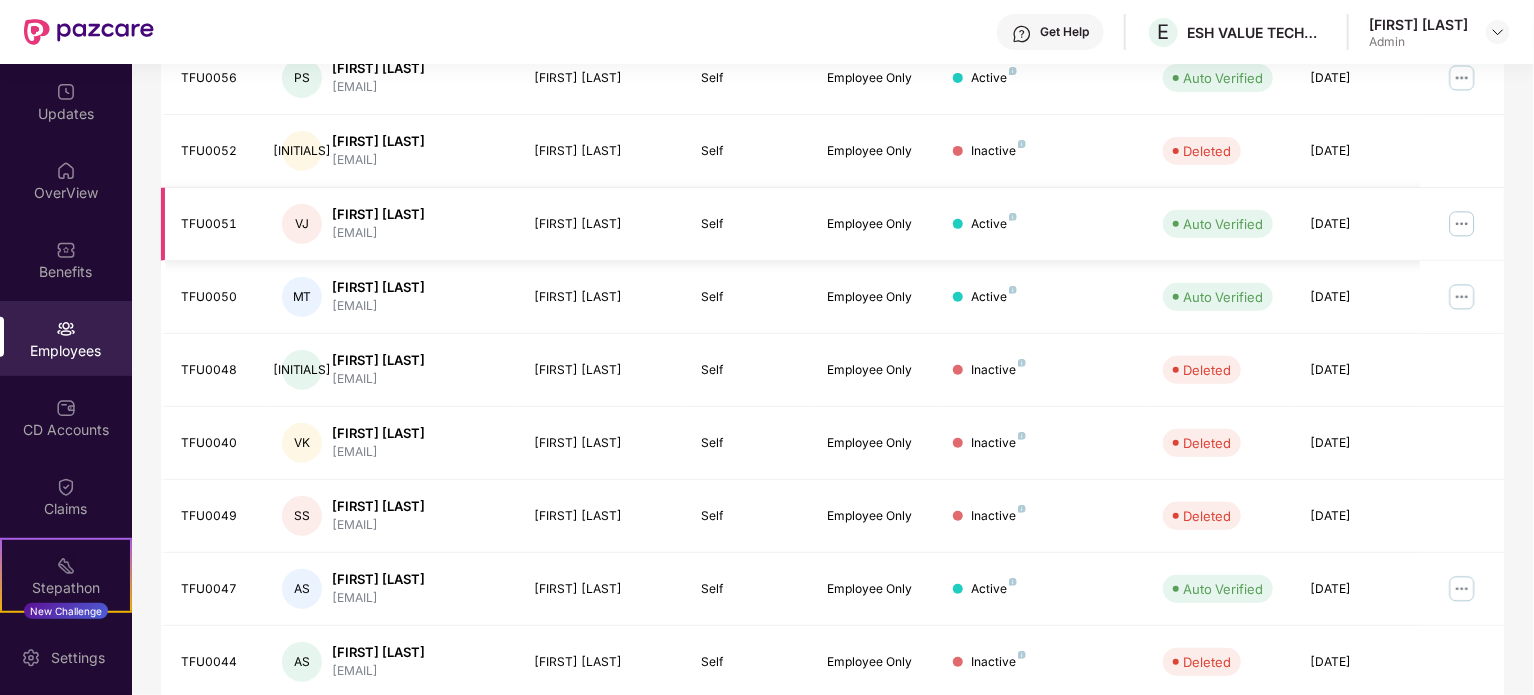 click at bounding box center (1462, 224) 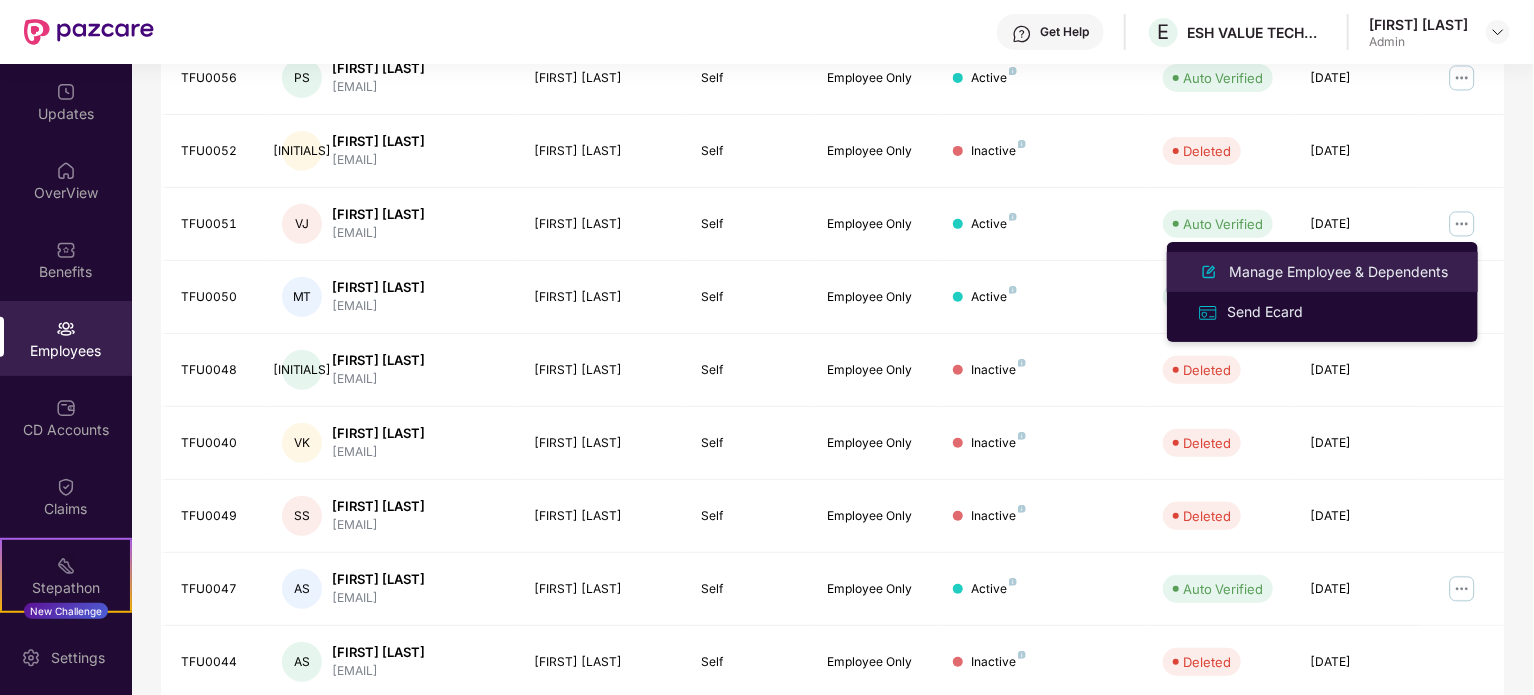 click on "Manage Employee & Dependents" at bounding box center [1338, 272] 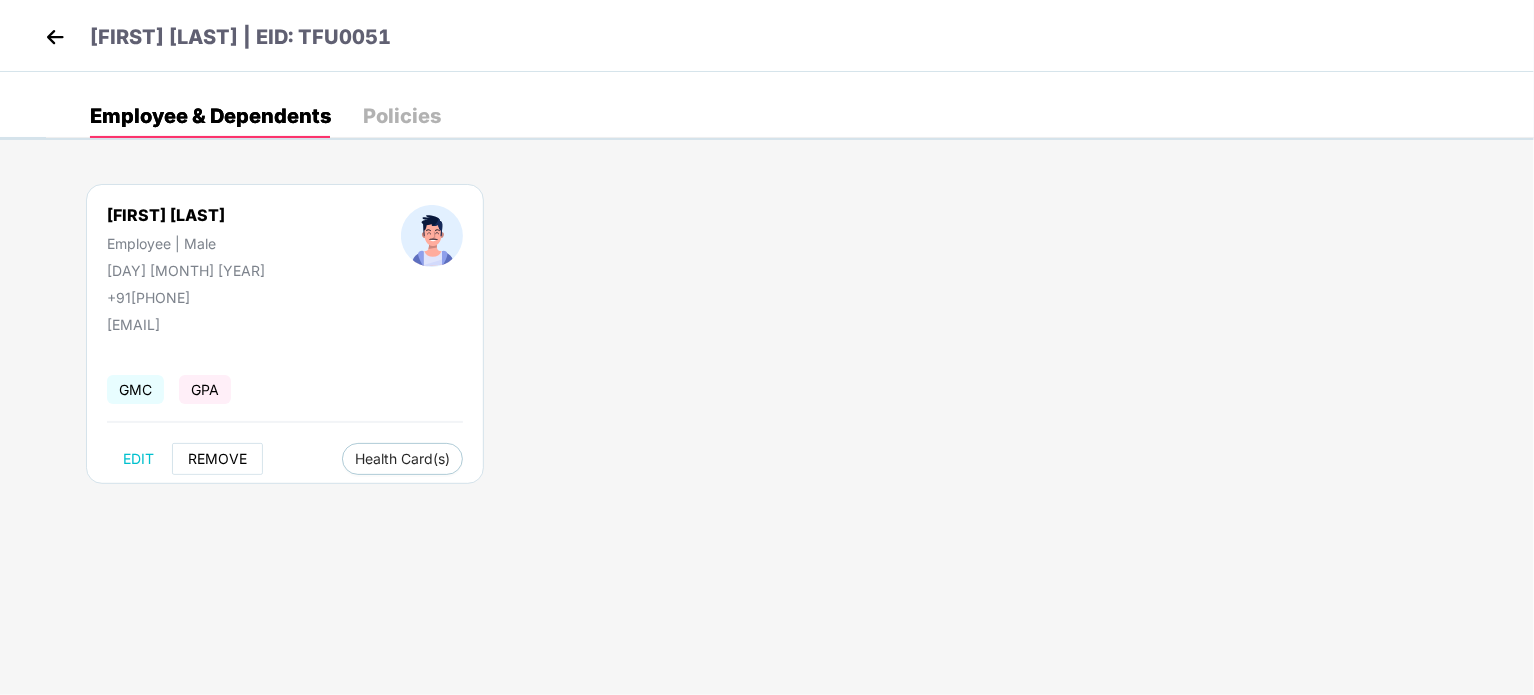 click on "REMOVE" at bounding box center (217, 459) 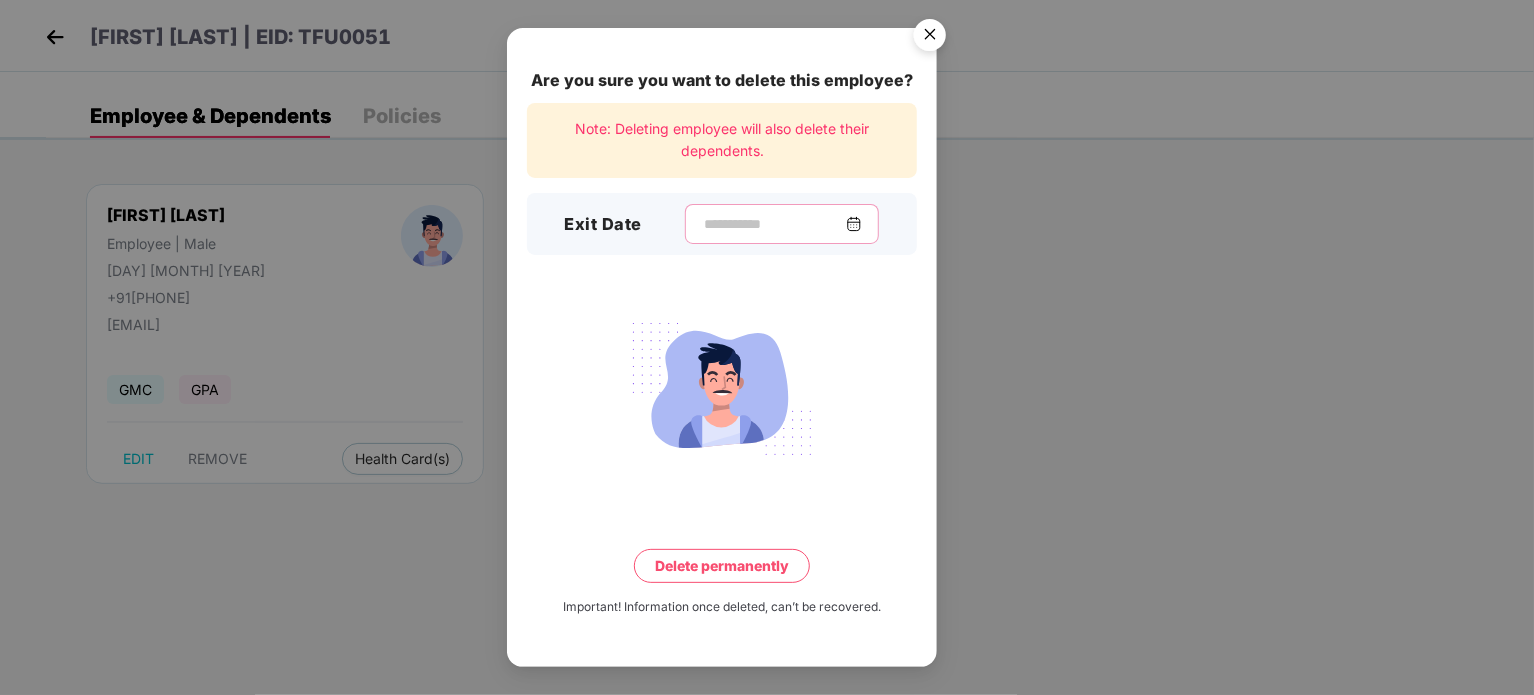 click at bounding box center [774, 224] 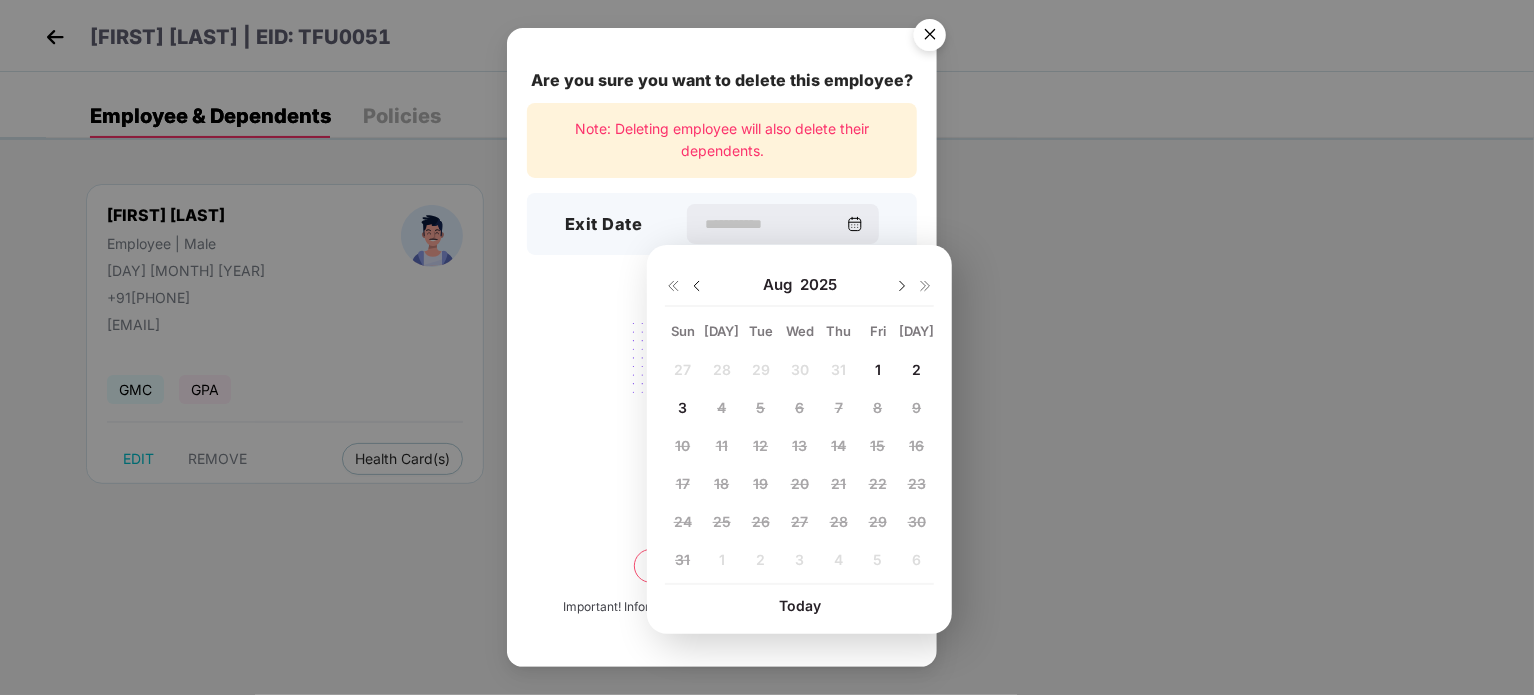 click on "Are you sure you want to delete this employee? Note: Deleting employee will also delete their dependents. Exit Date Delete permanently Important! Information once deleted, can’t be recovered." at bounding box center [767, 347] 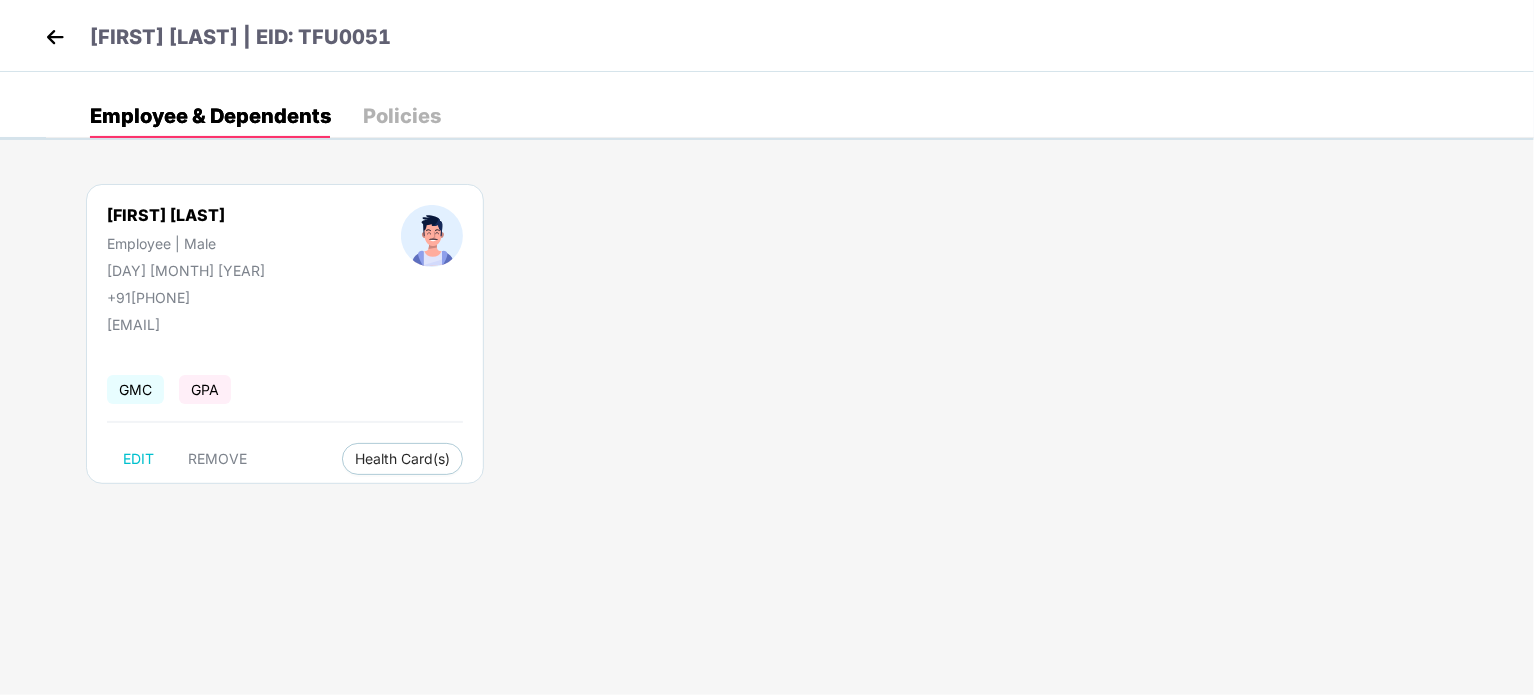 click at bounding box center [55, 37] 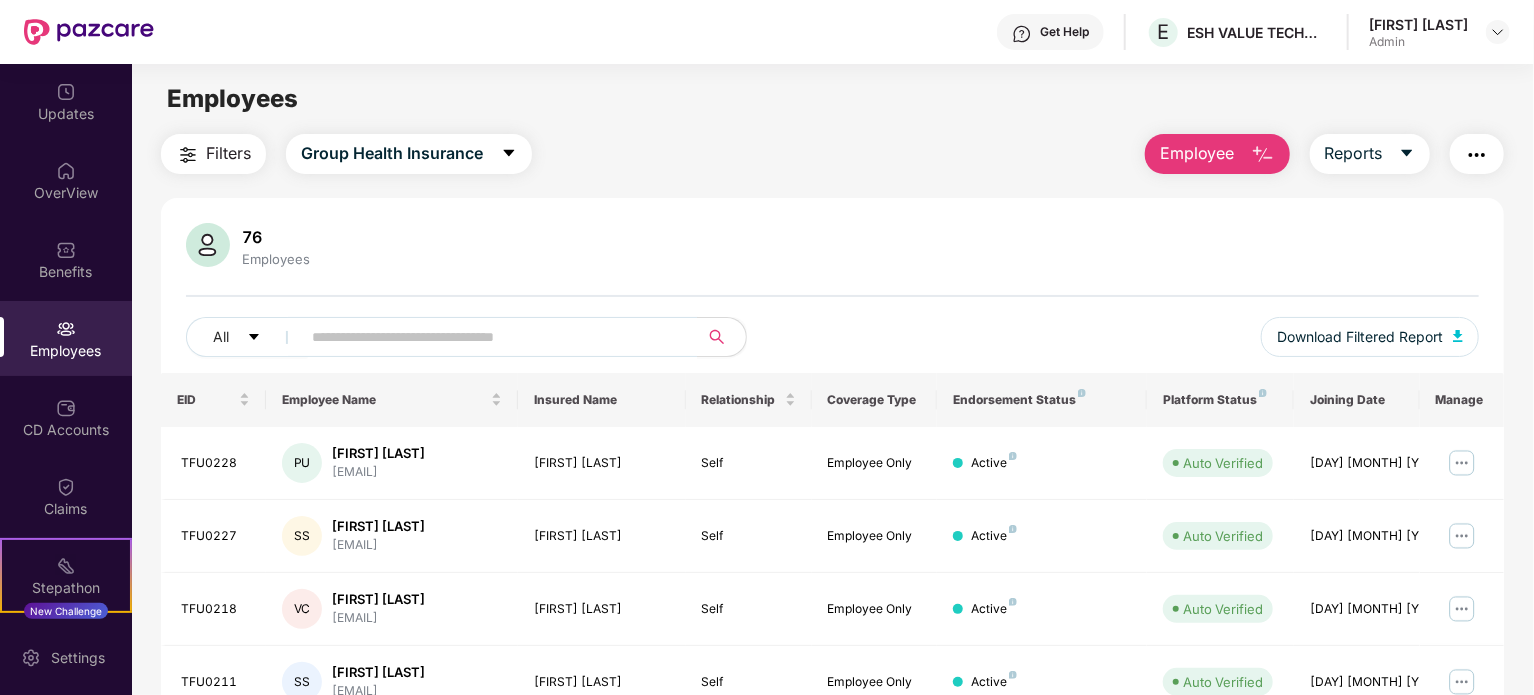 scroll, scrollTop: 531, scrollLeft: 0, axis: vertical 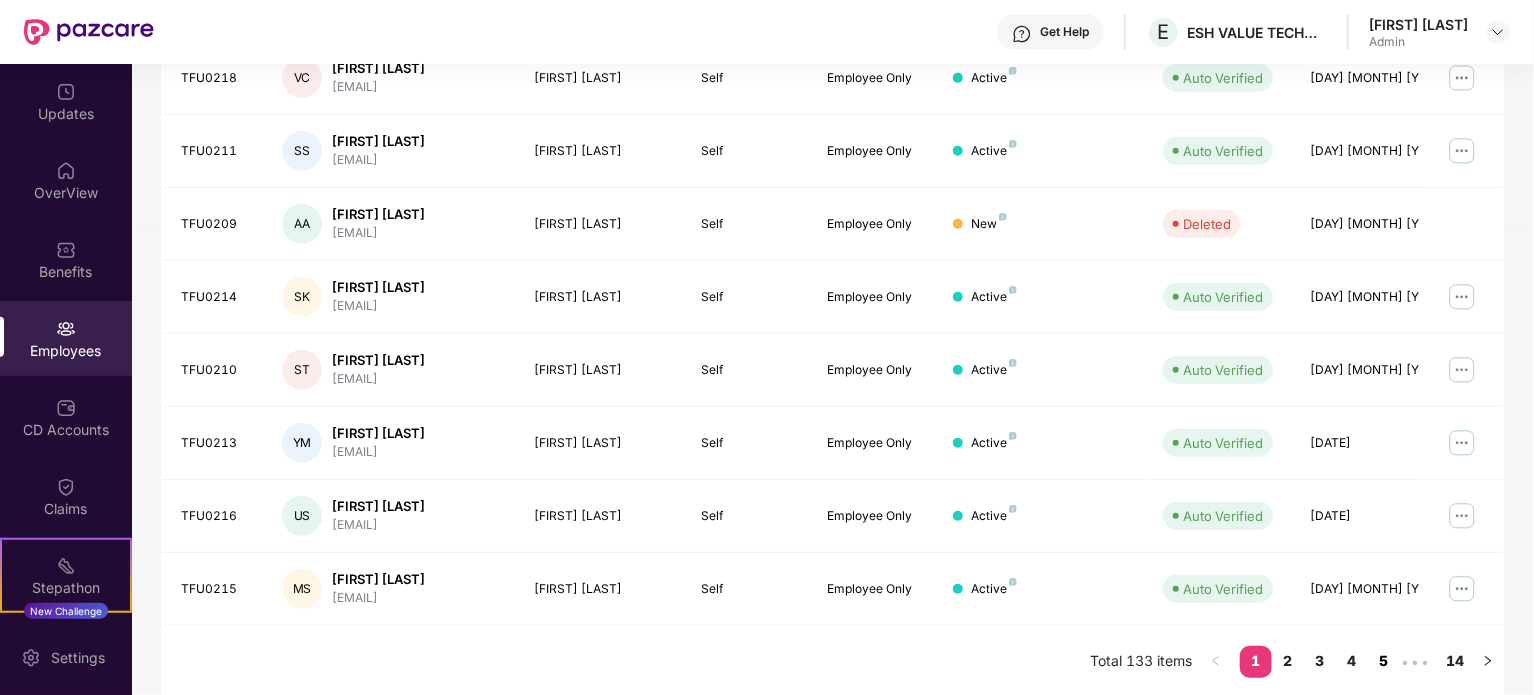 click on "5" at bounding box center (1384, 661) 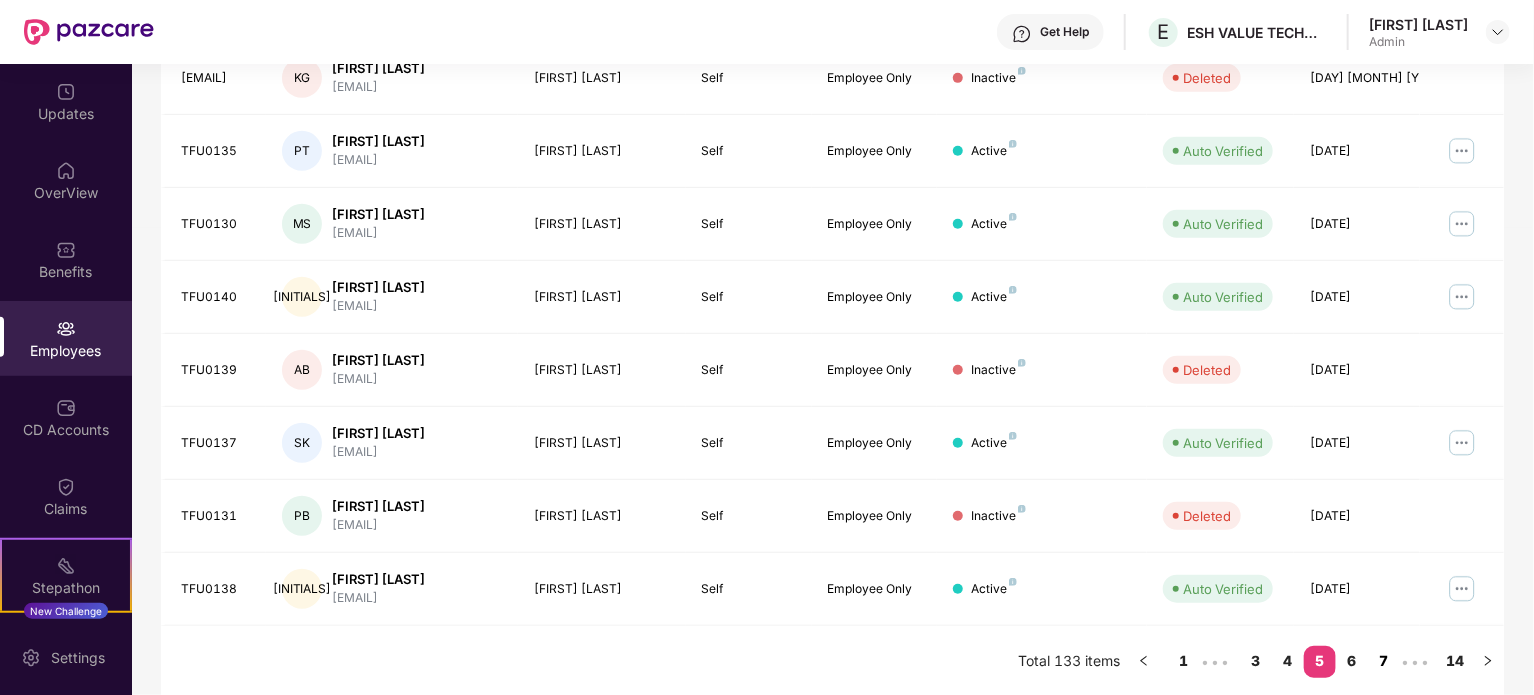 click on "7" at bounding box center (1384, 661) 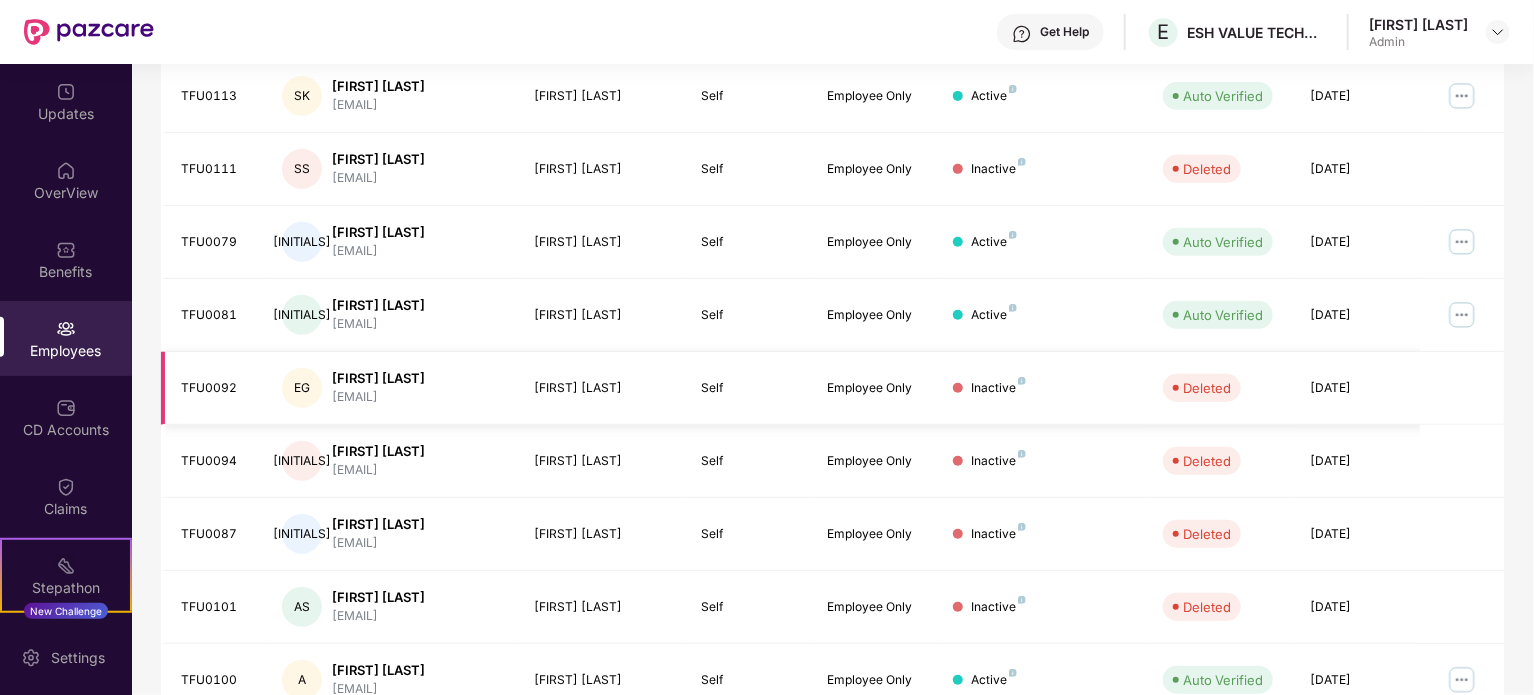 scroll, scrollTop: 531, scrollLeft: 0, axis: vertical 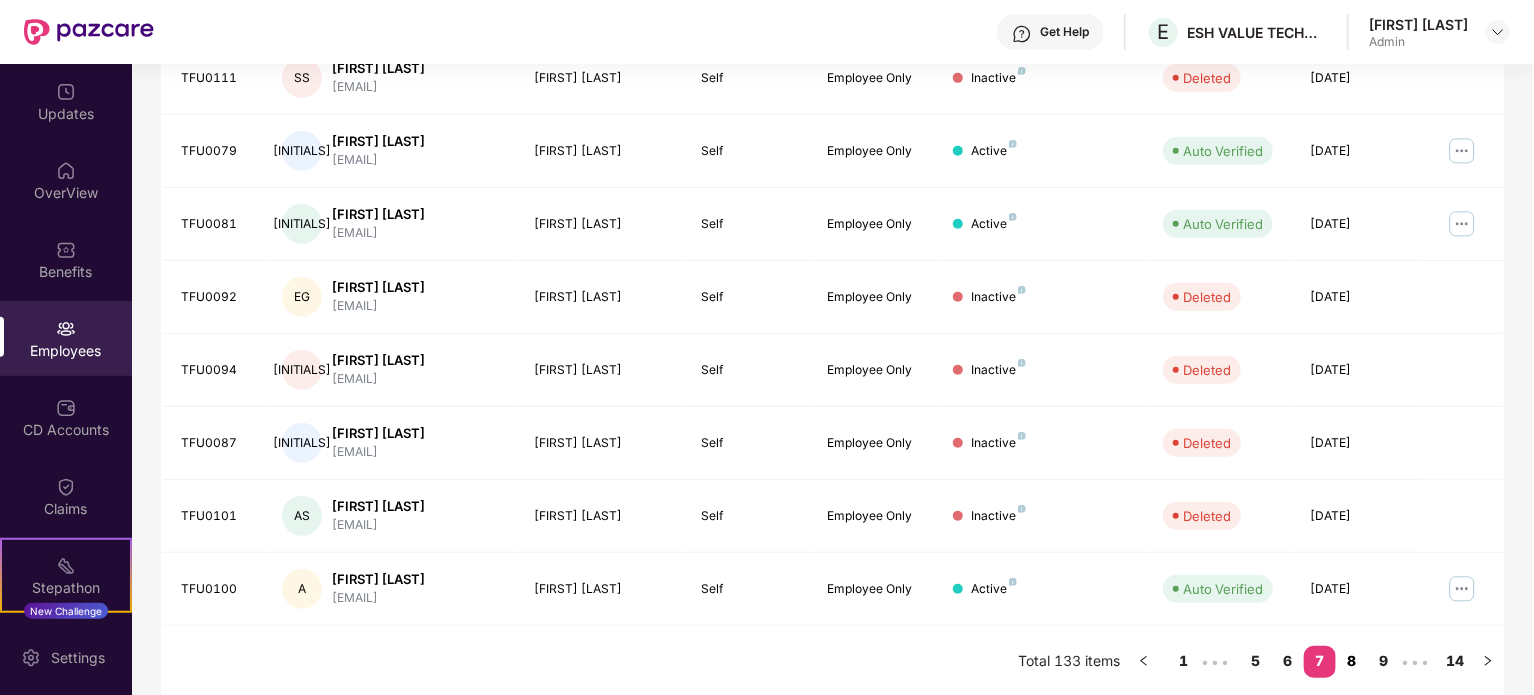 click on "8" at bounding box center [1352, 661] 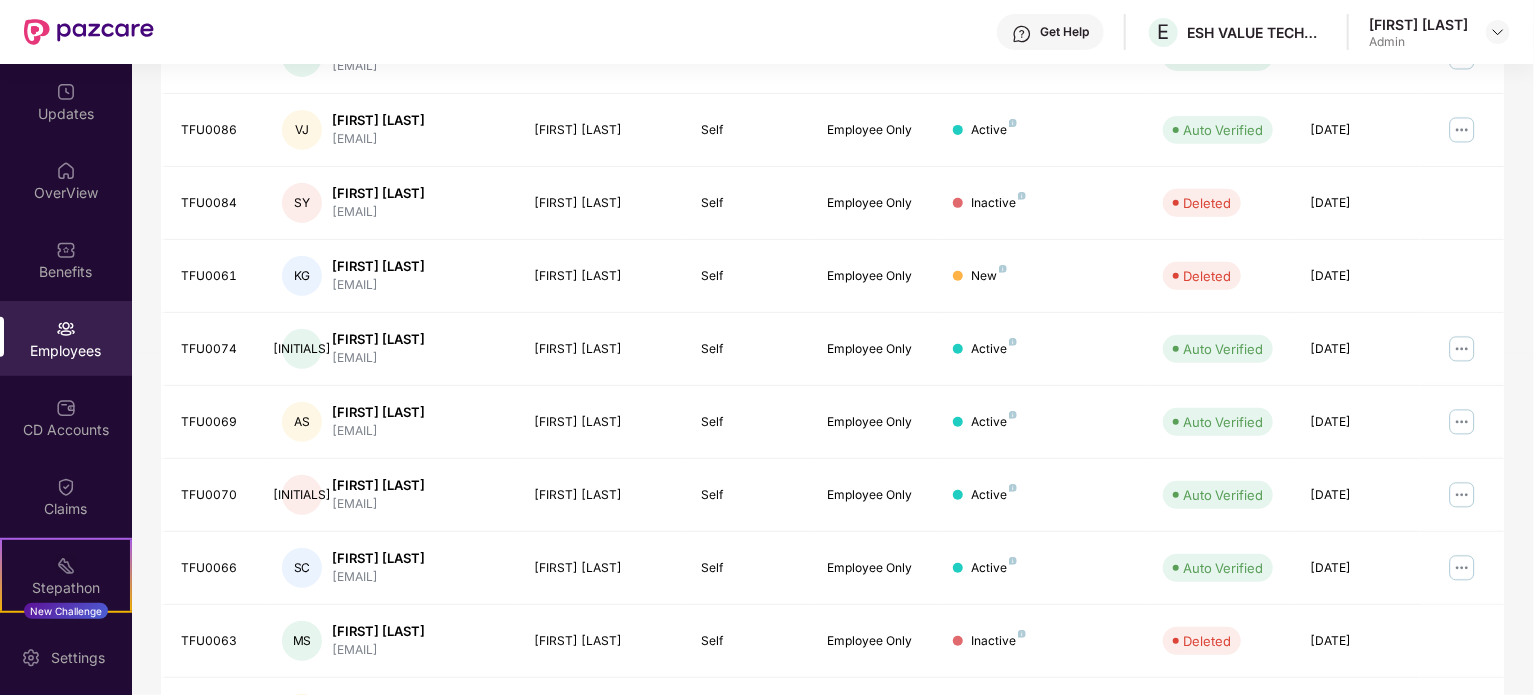 scroll, scrollTop: 531, scrollLeft: 0, axis: vertical 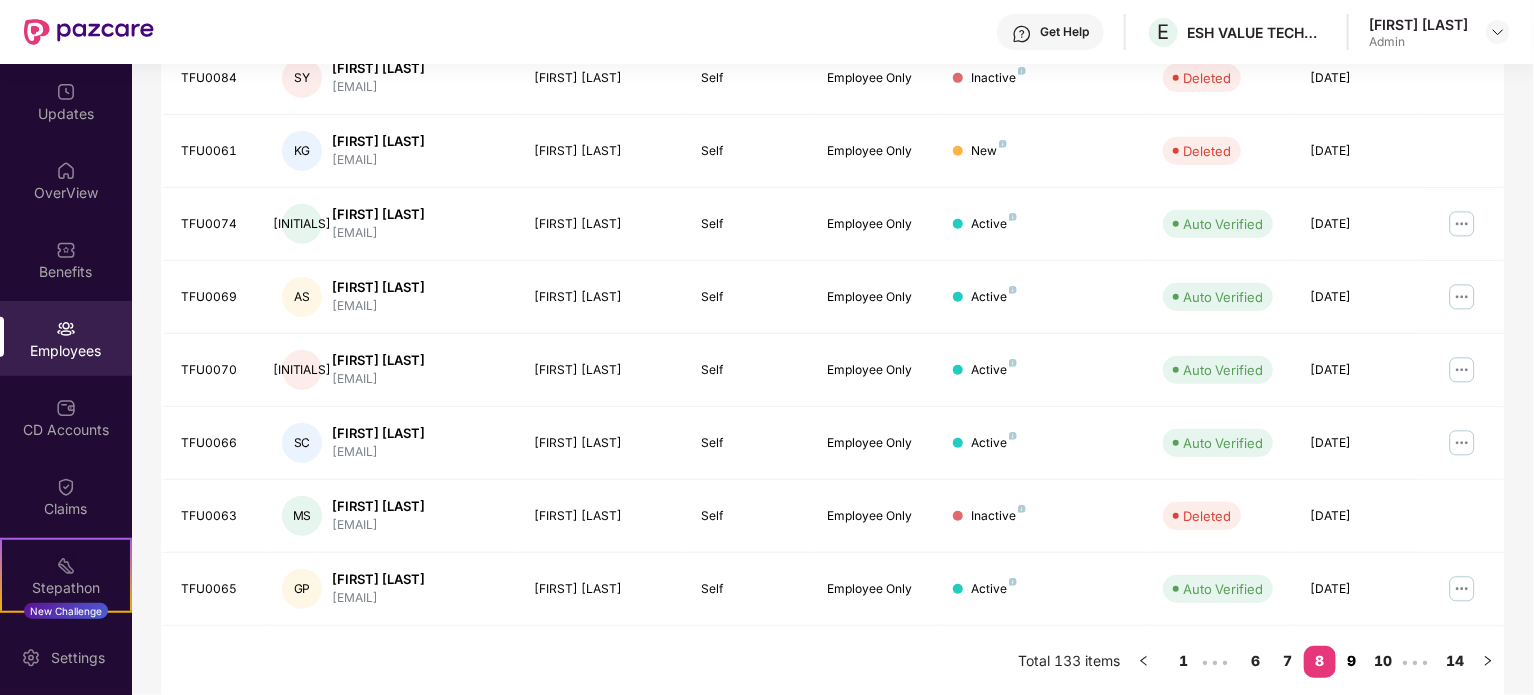 click on "9" at bounding box center (1352, 661) 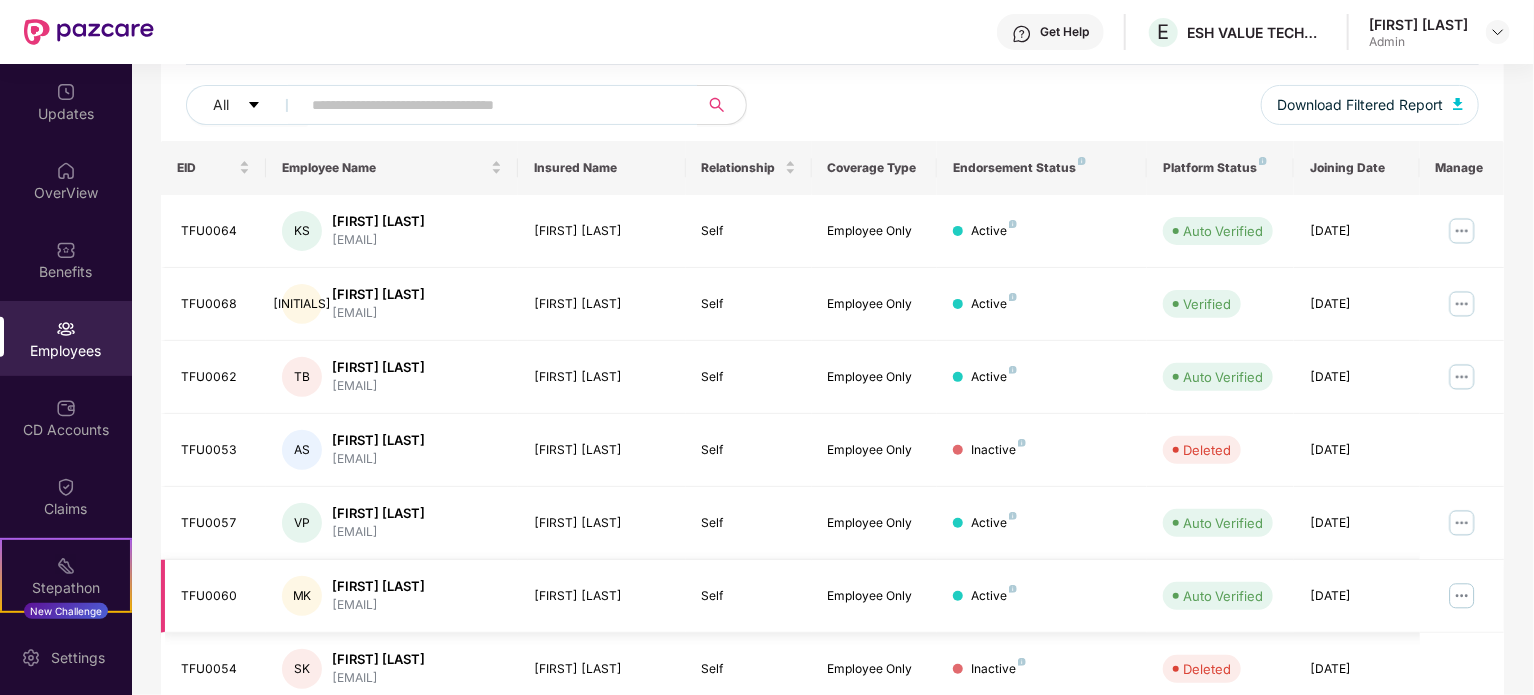 scroll, scrollTop: 531, scrollLeft: 0, axis: vertical 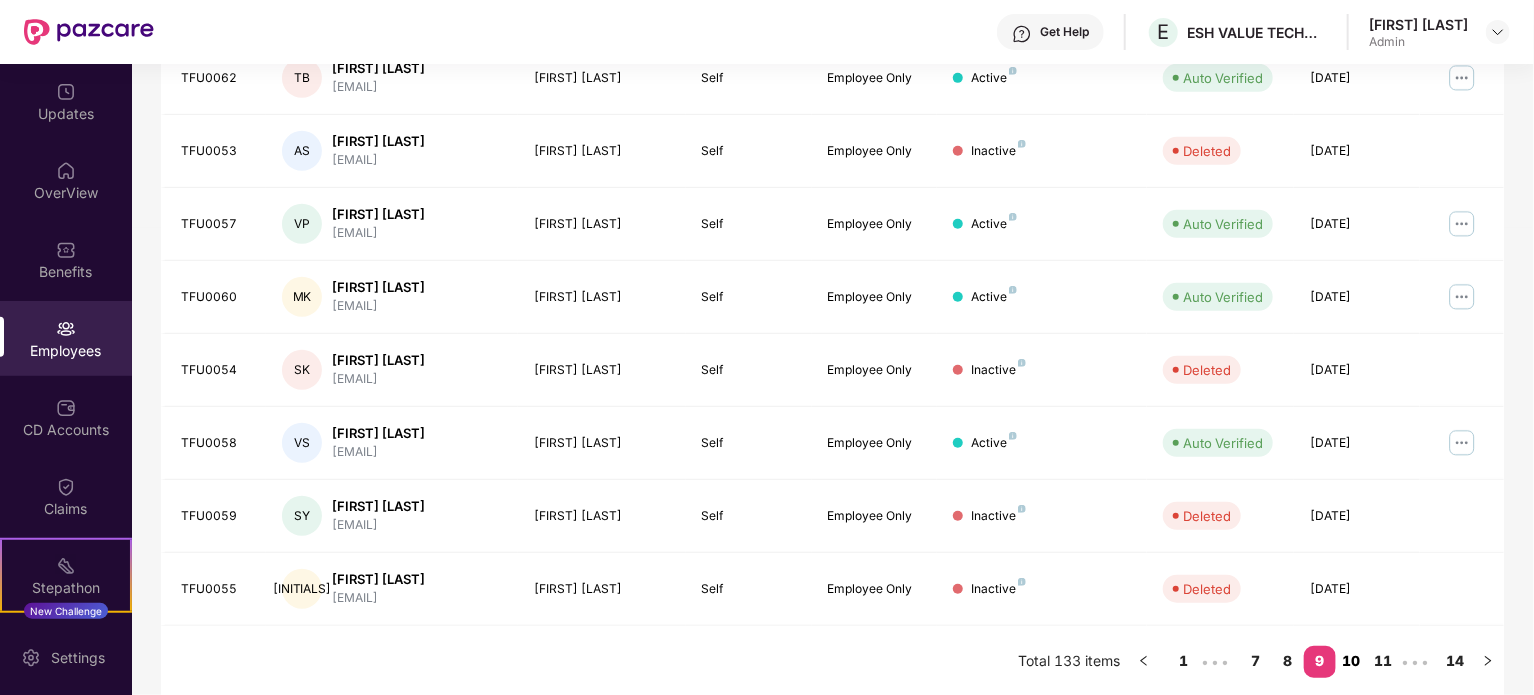 click on "10" at bounding box center (1352, 661) 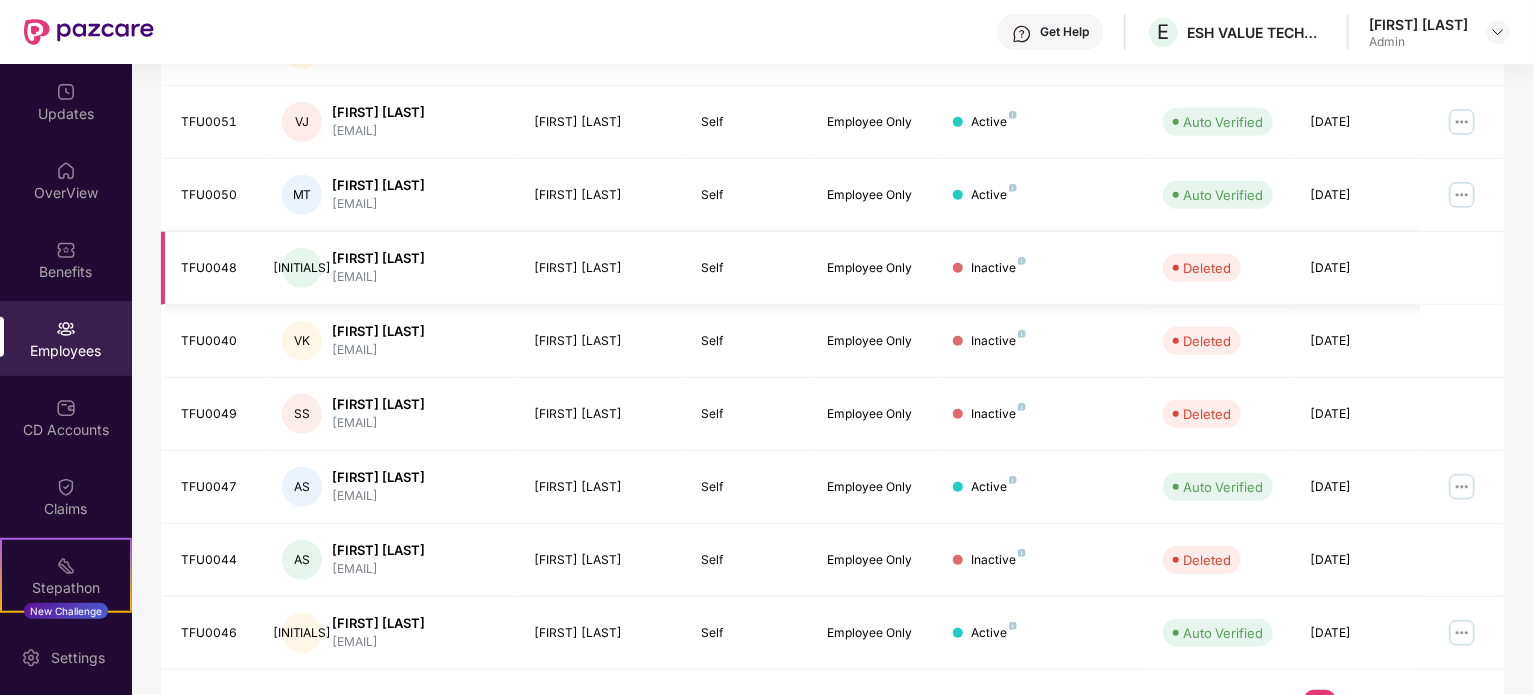 scroll, scrollTop: 531, scrollLeft: 0, axis: vertical 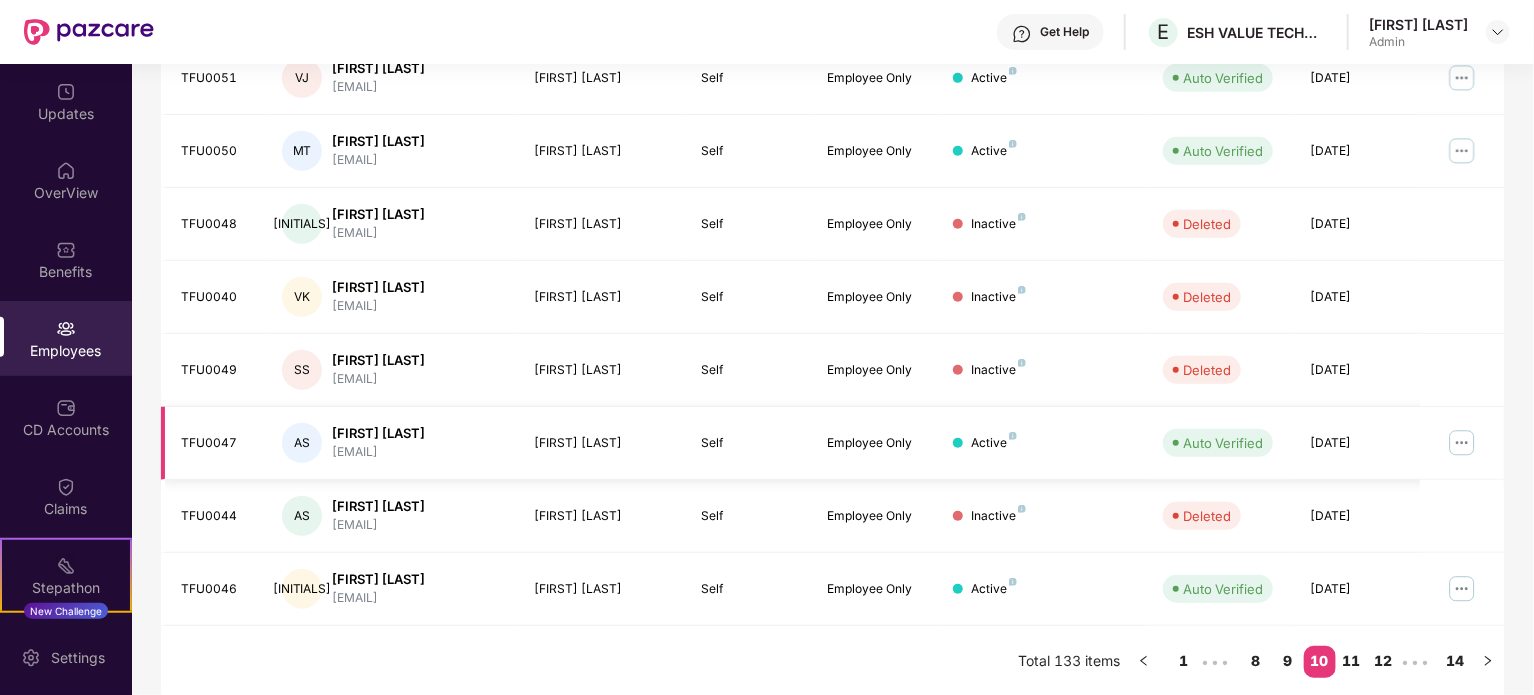 click at bounding box center [1462, 443] 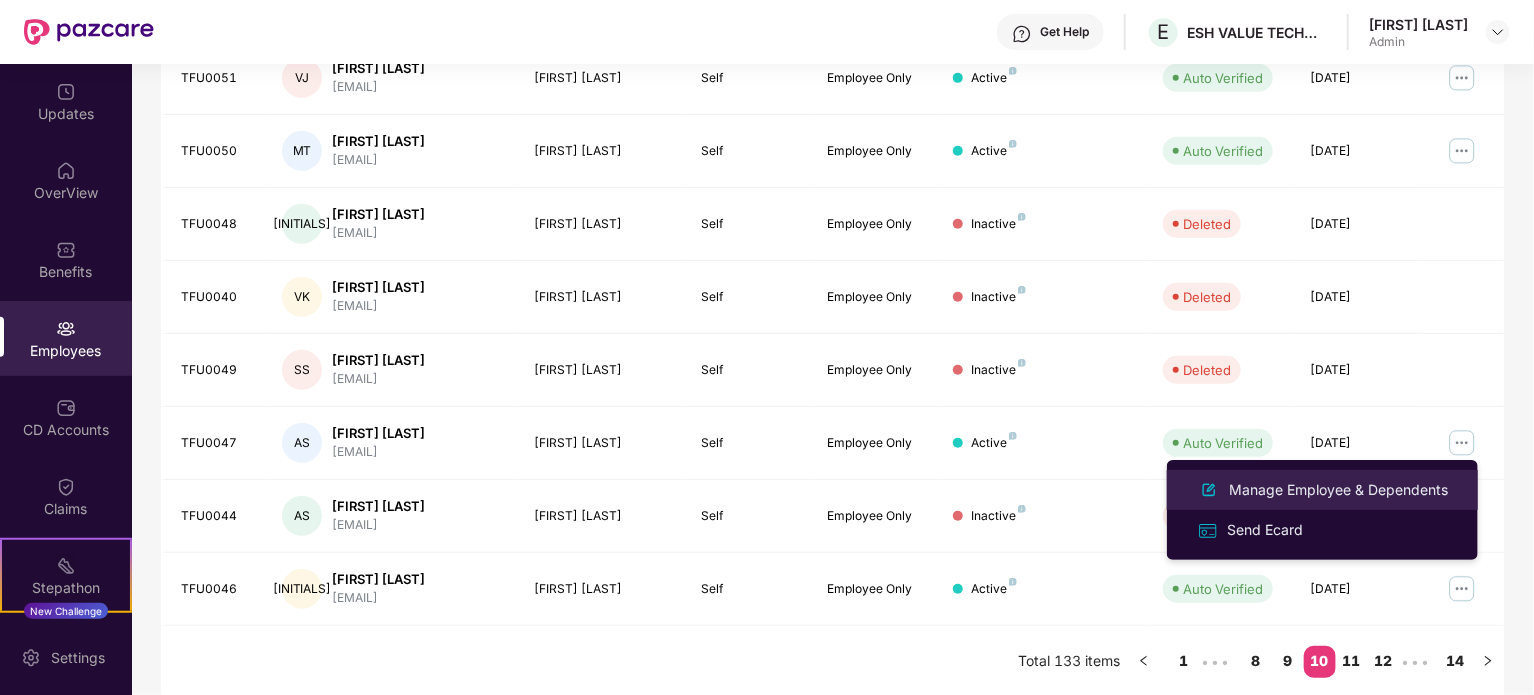 click on "Manage Employee & Dependents" at bounding box center (1338, 490) 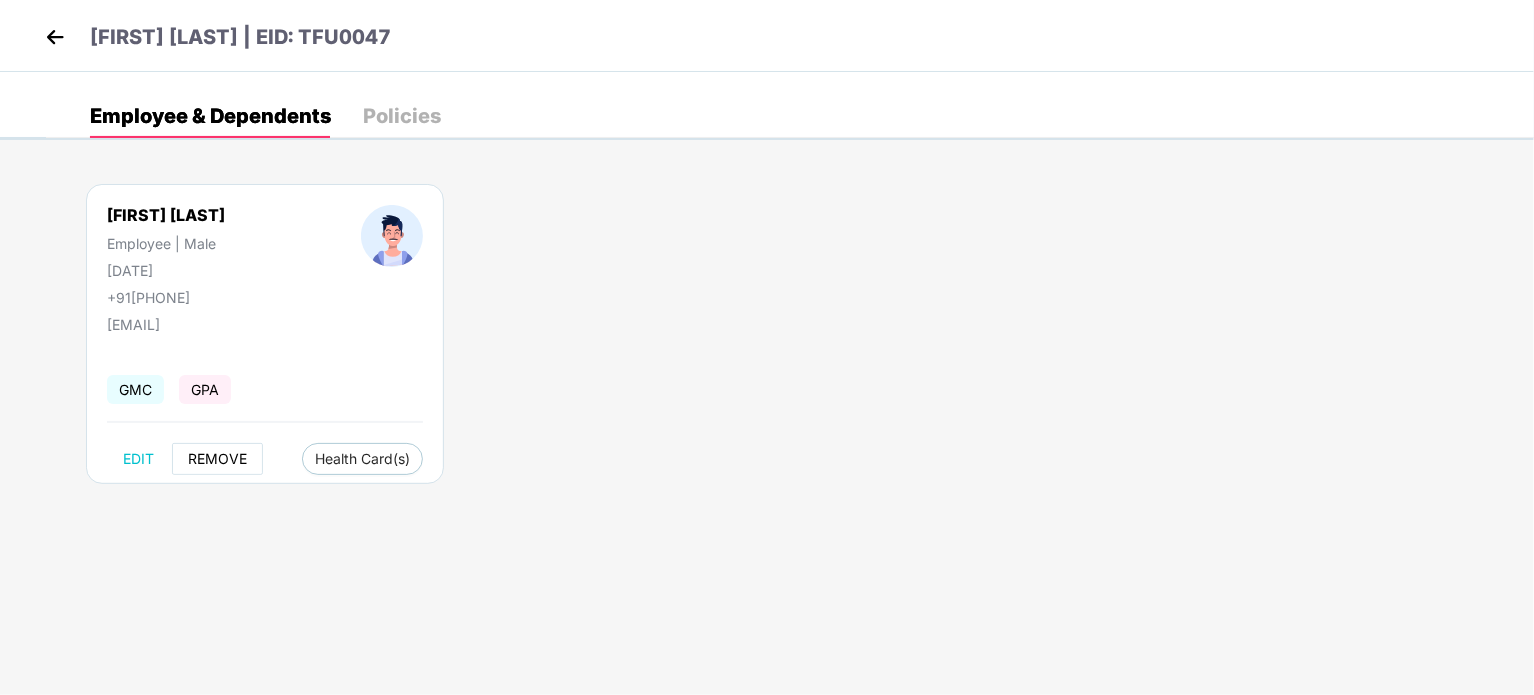 click on "REMOVE" at bounding box center [217, 459] 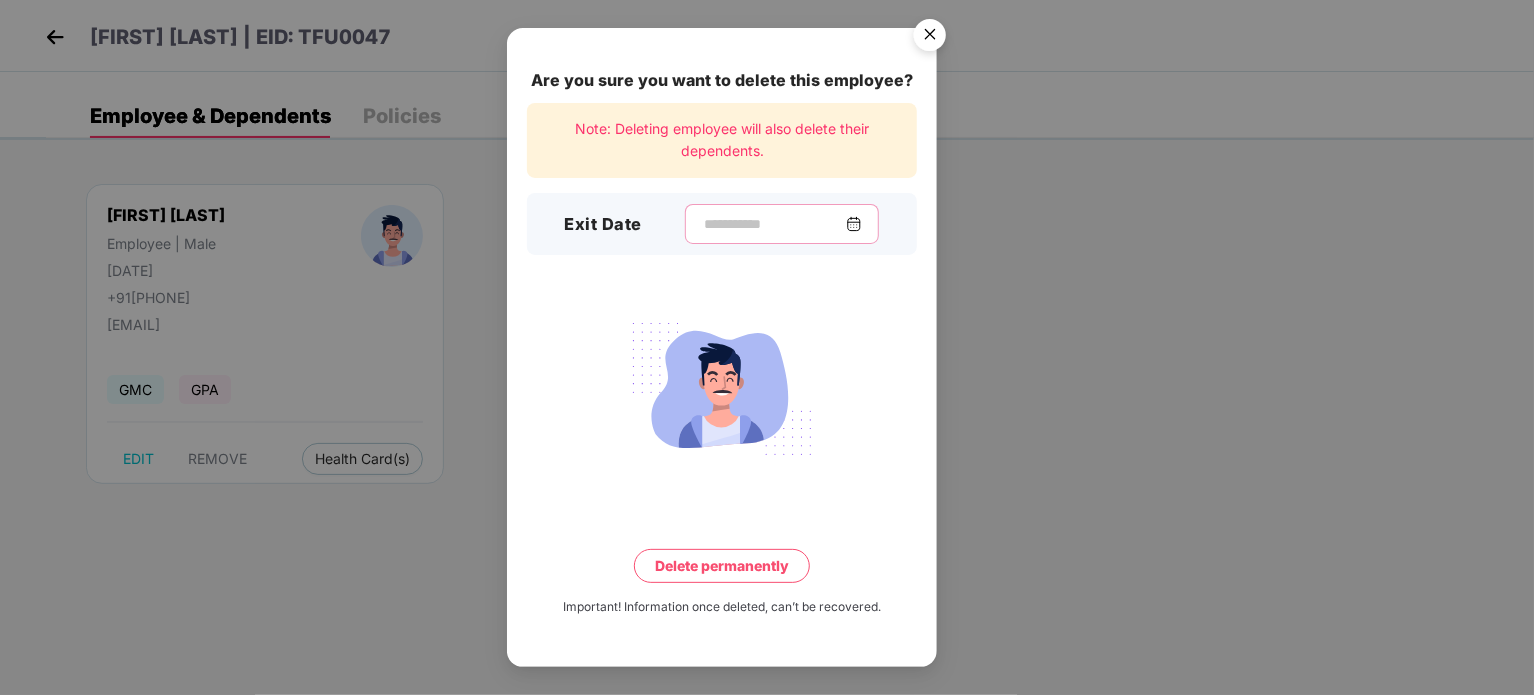 click at bounding box center [774, 224] 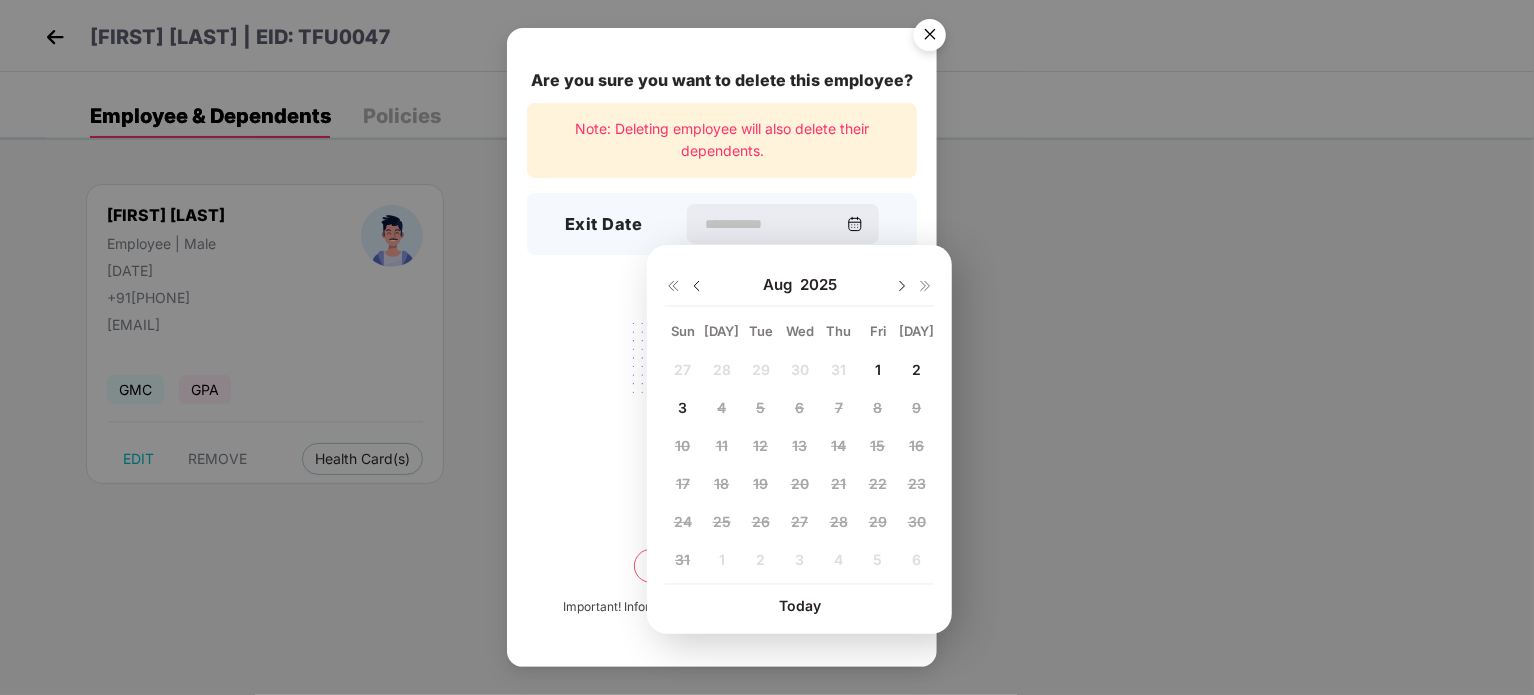 click at bounding box center [697, 286] 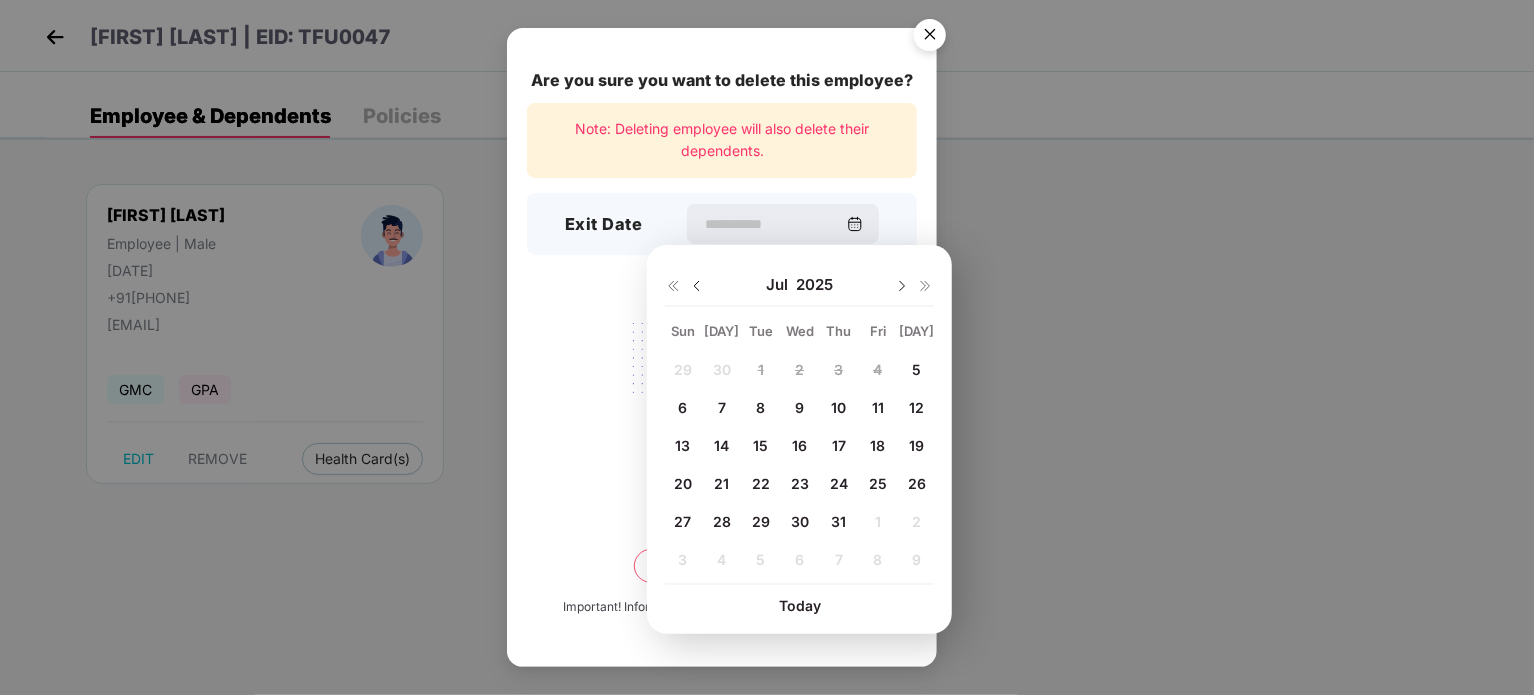 click on "6" at bounding box center (683, 408) 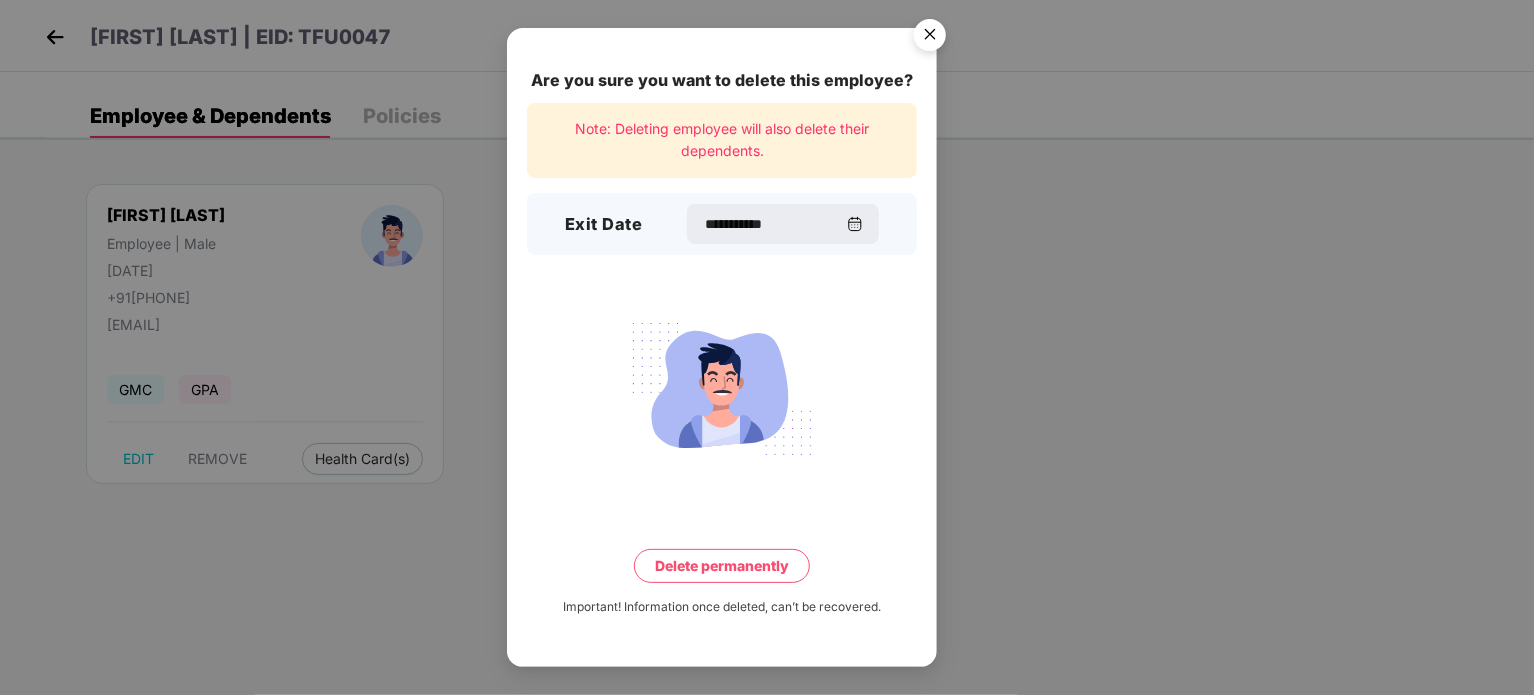 click on "Delete permanently" at bounding box center (722, 566) 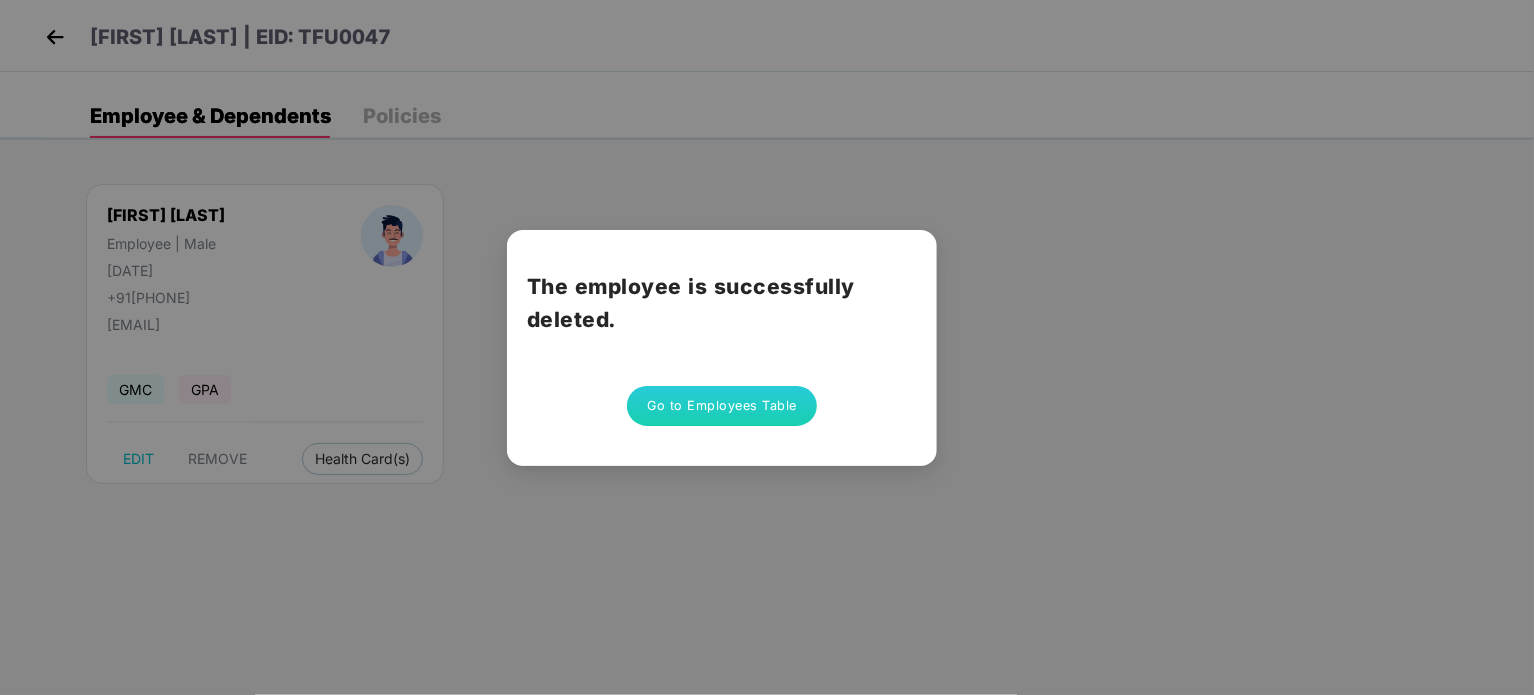 click on "Go to Employees Table" at bounding box center [722, 406] 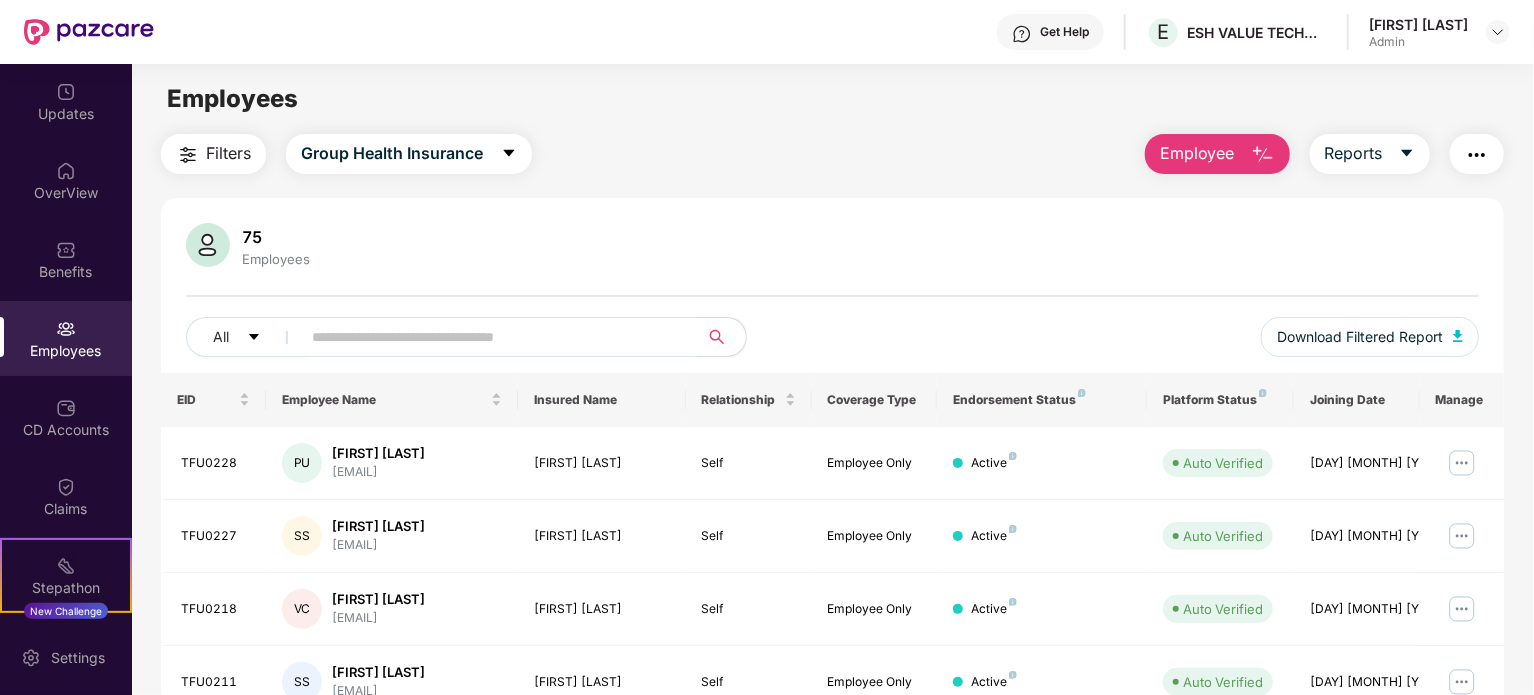 scroll, scrollTop: 531, scrollLeft: 0, axis: vertical 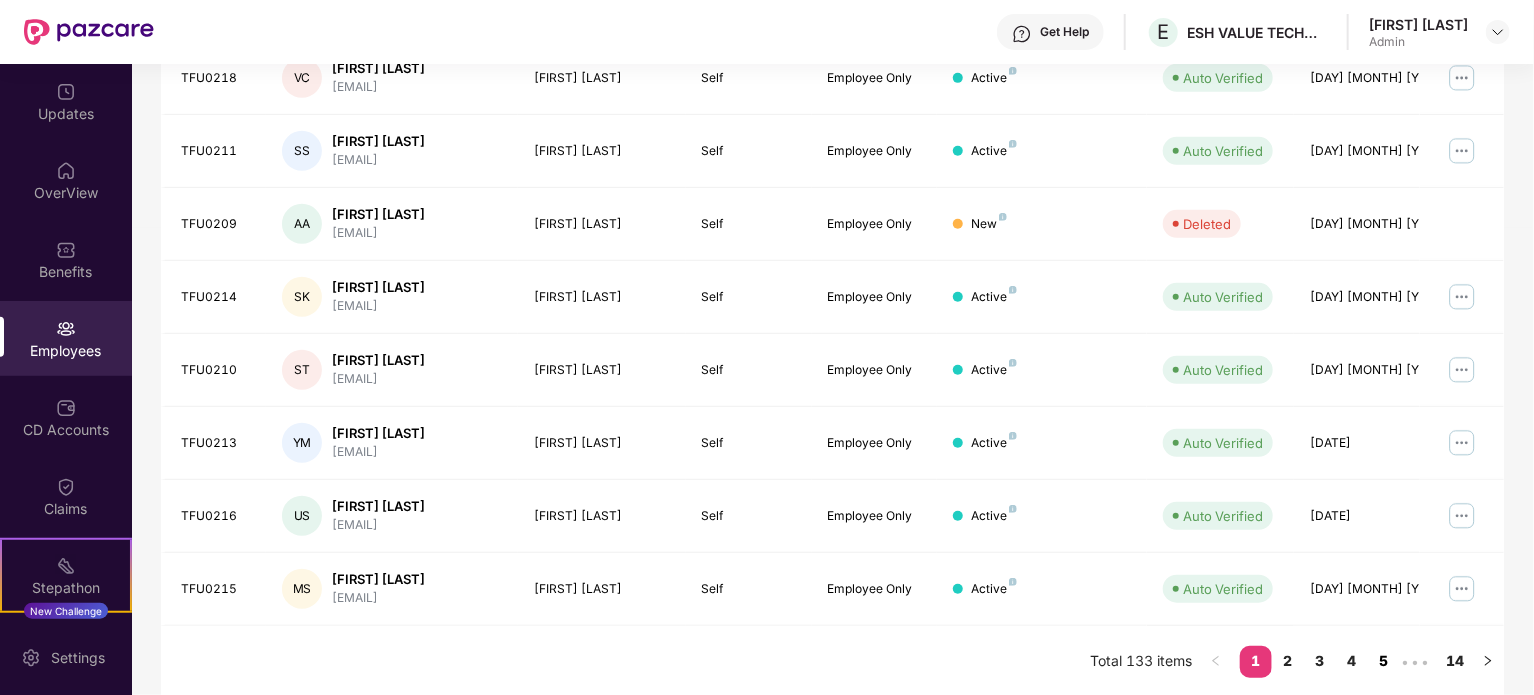 click on "5" at bounding box center (1384, 661) 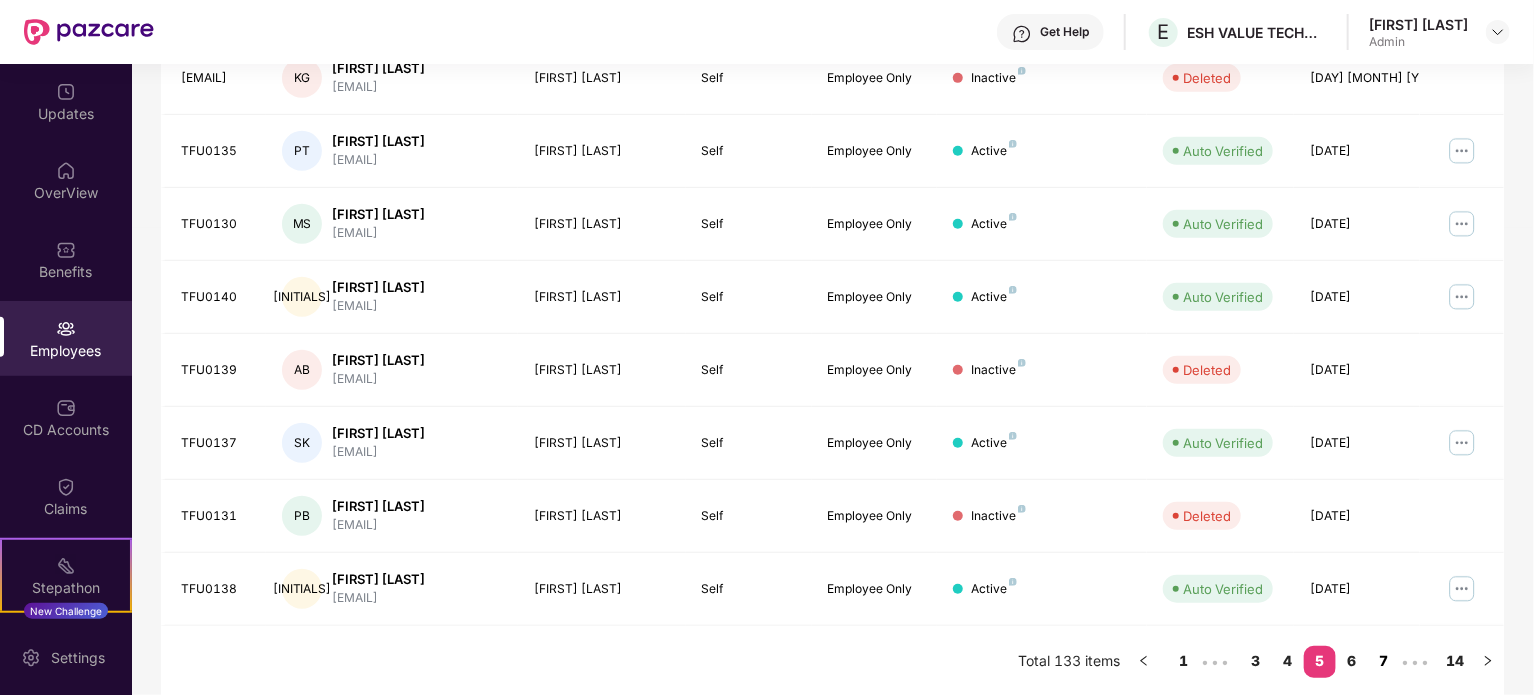 click on "7" at bounding box center (1384, 661) 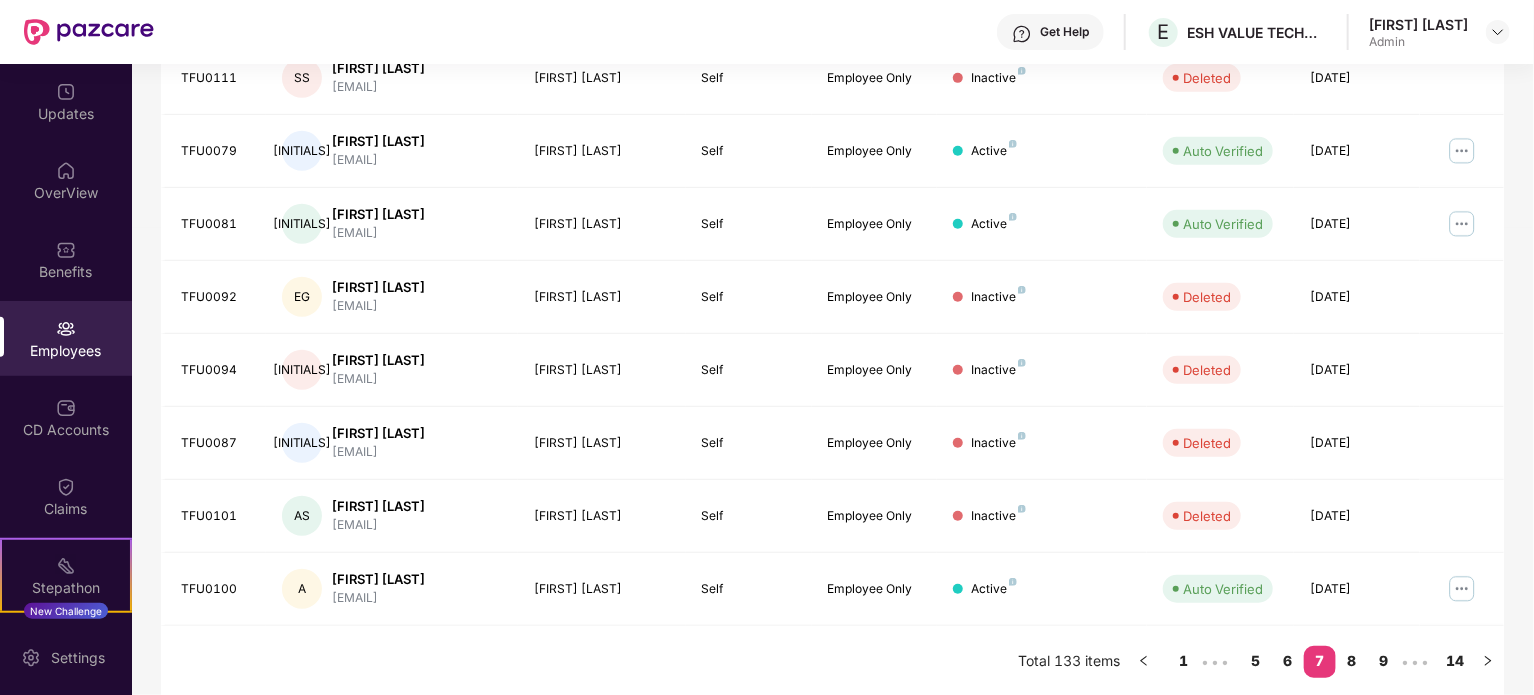 click on "9" at bounding box center (1384, 661) 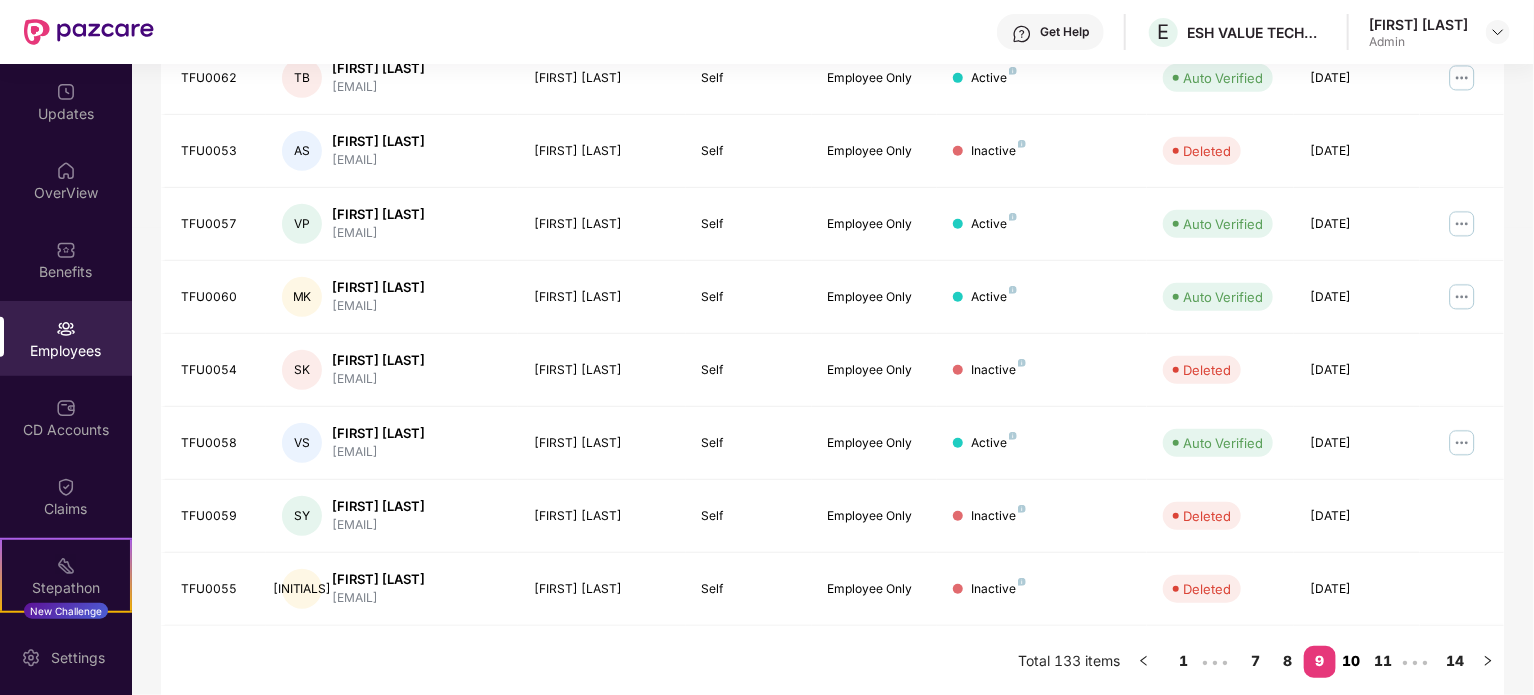 click on "10" at bounding box center [1352, 661] 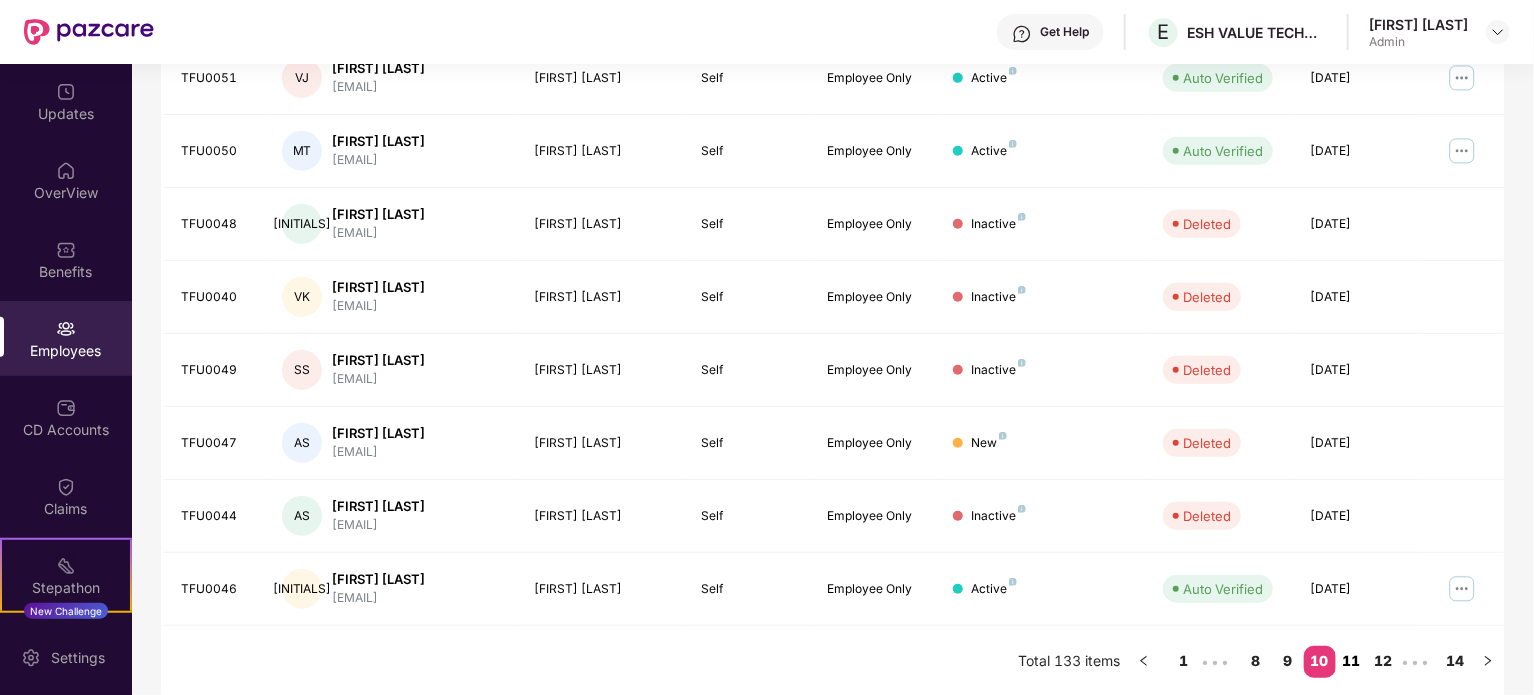 click on "11" at bounding box center (1352, 661) 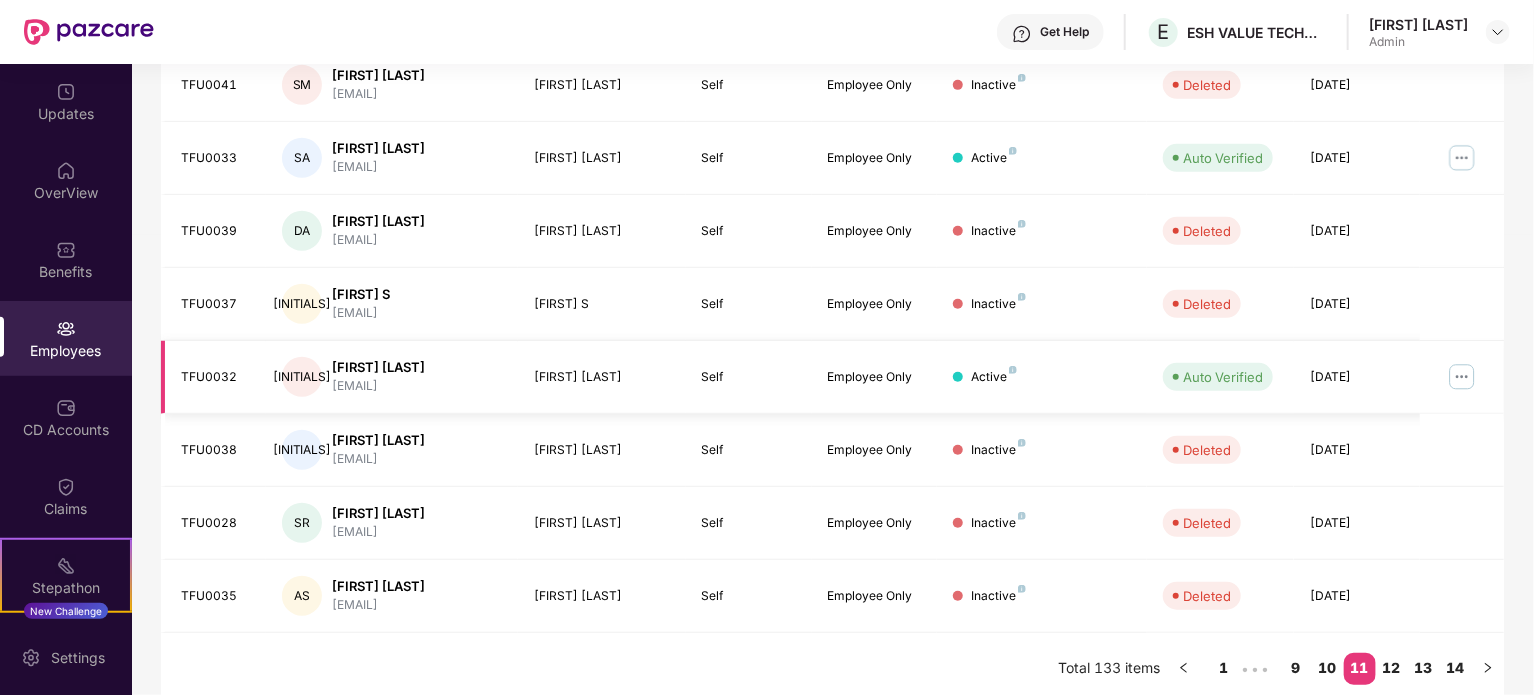 scroll, scrollTop: 531, scrollLeft: 0, axis: vertical 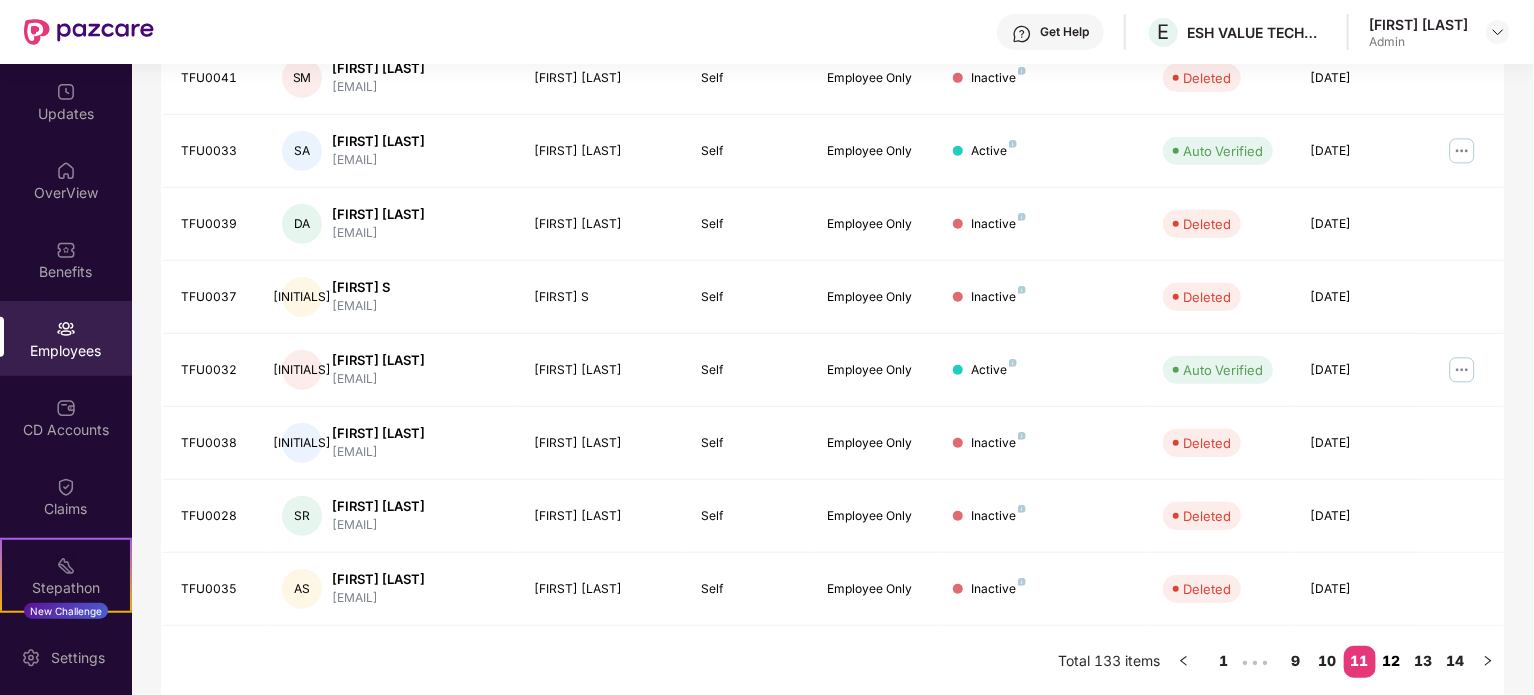 click on "12" at bounding box center (1392, 661) 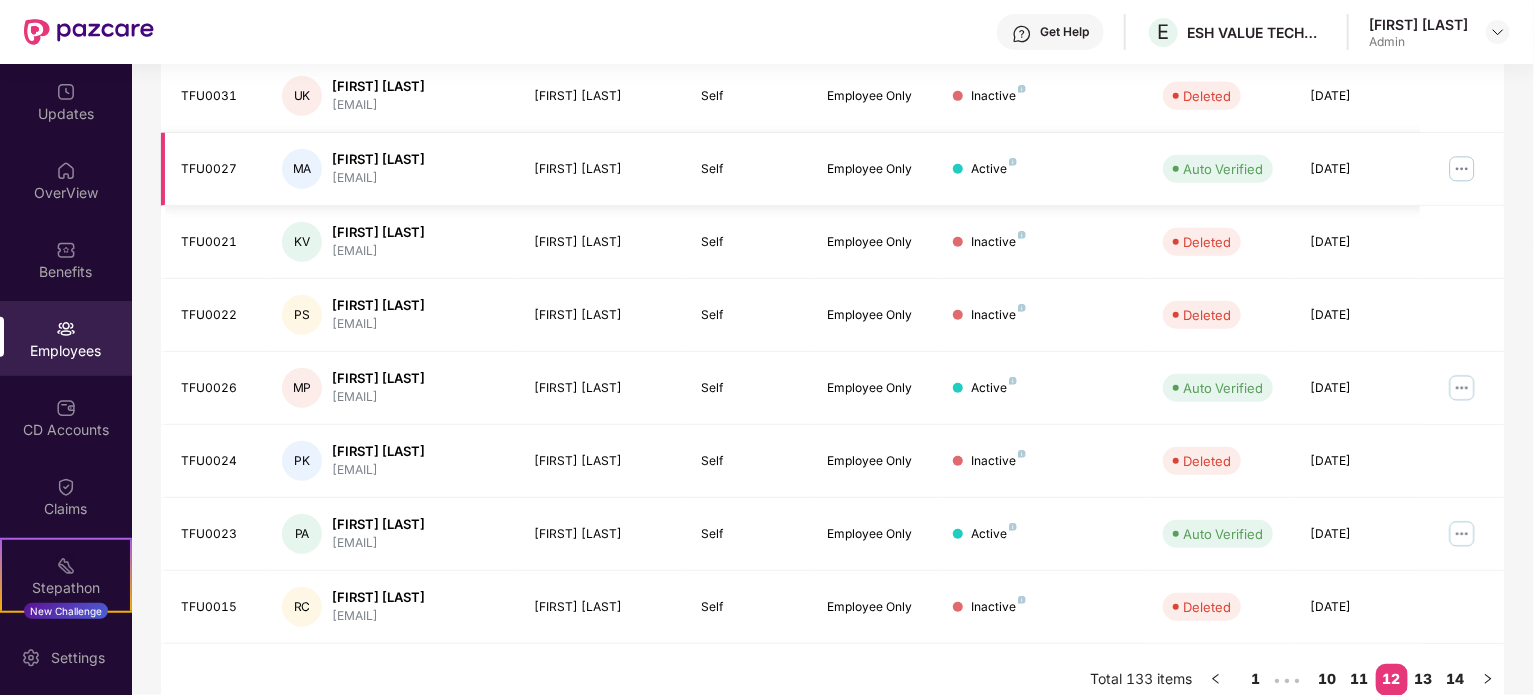 scroll, scrollTop: 531, scrollLeft: 0, axis: vertical 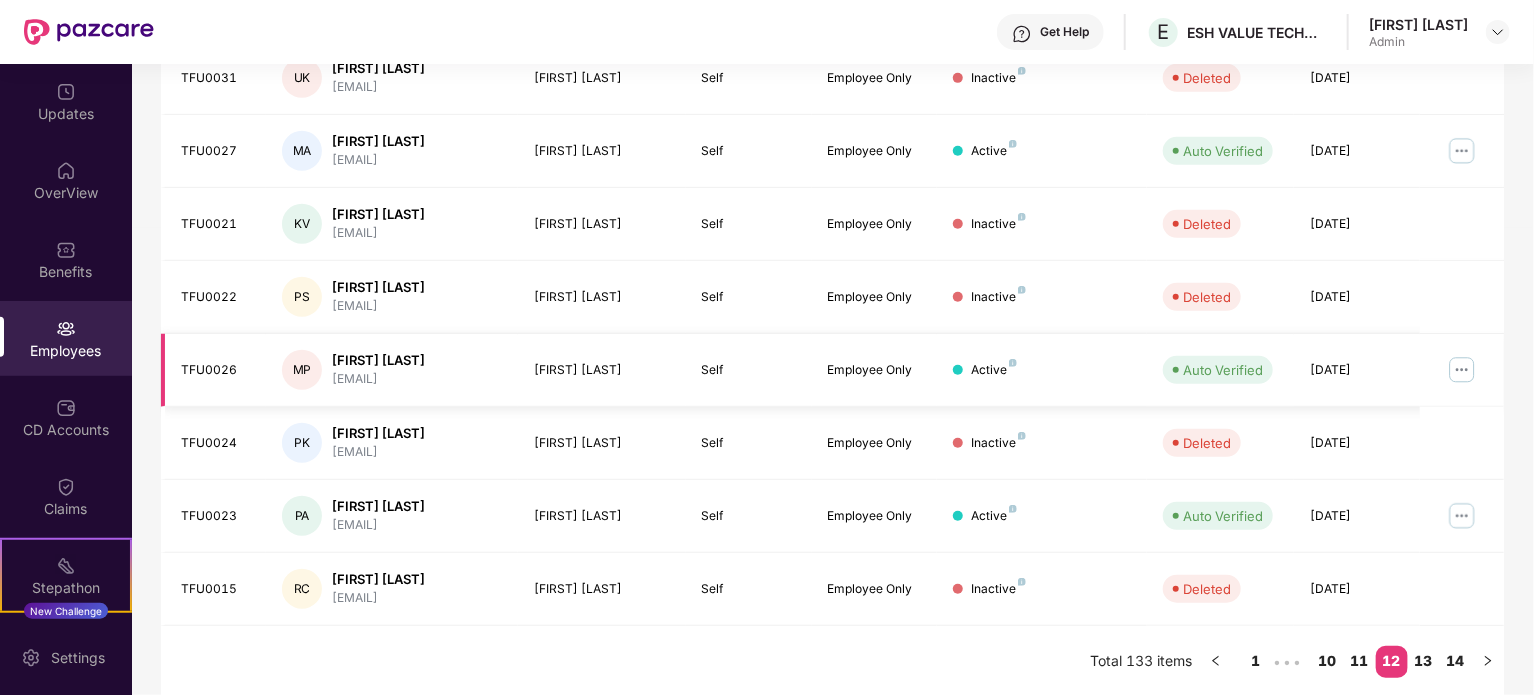 click at bounding box center [1462, 370] 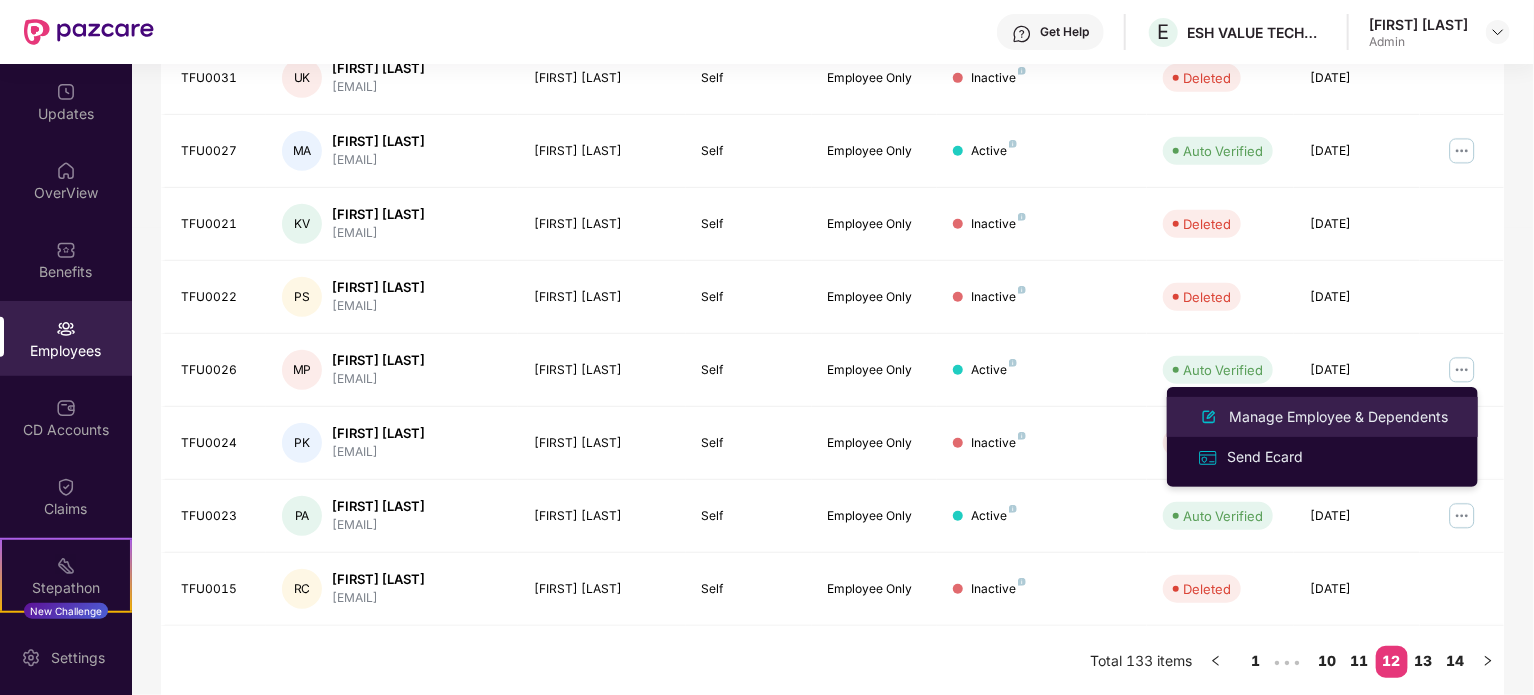 click on "Manage Employee & Dependents" at bounding box center [1338, 417] 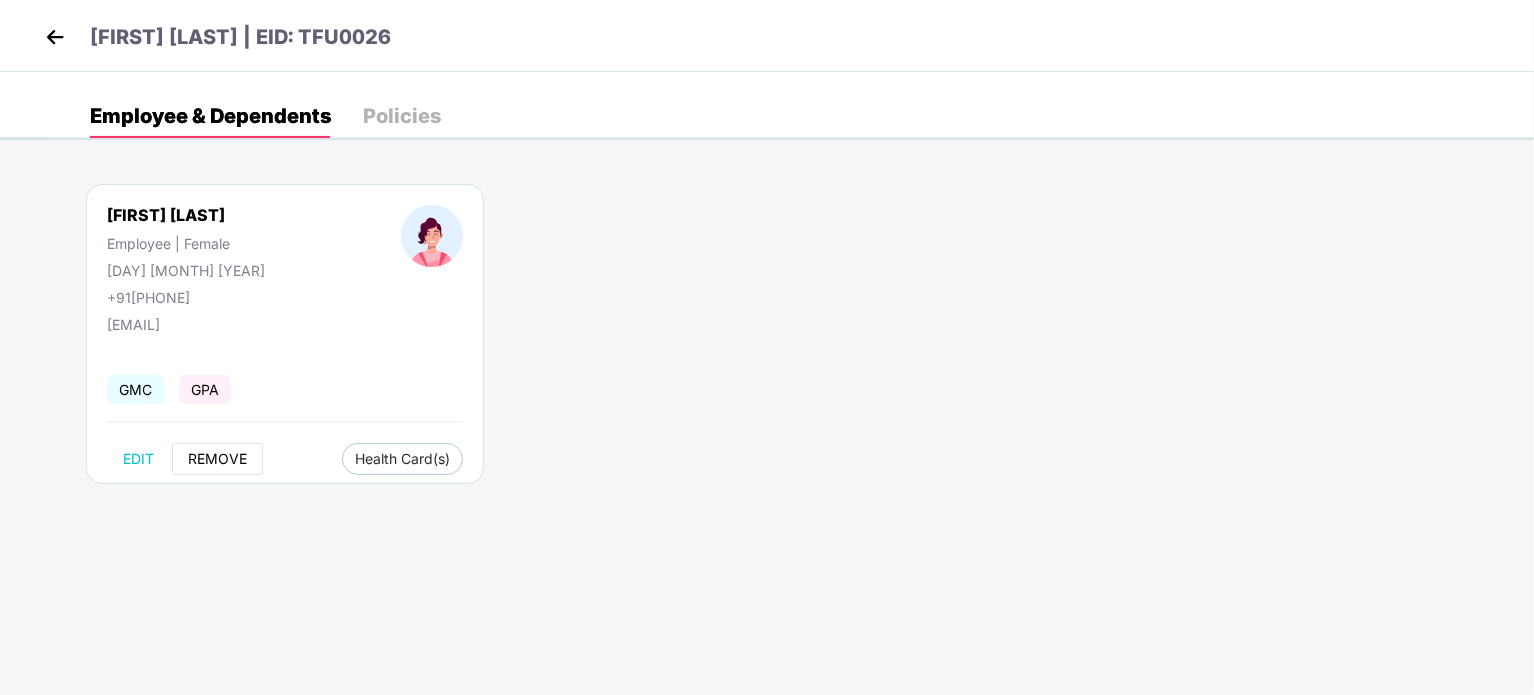 click on "REMOVE" at bounding box center (217, 459) 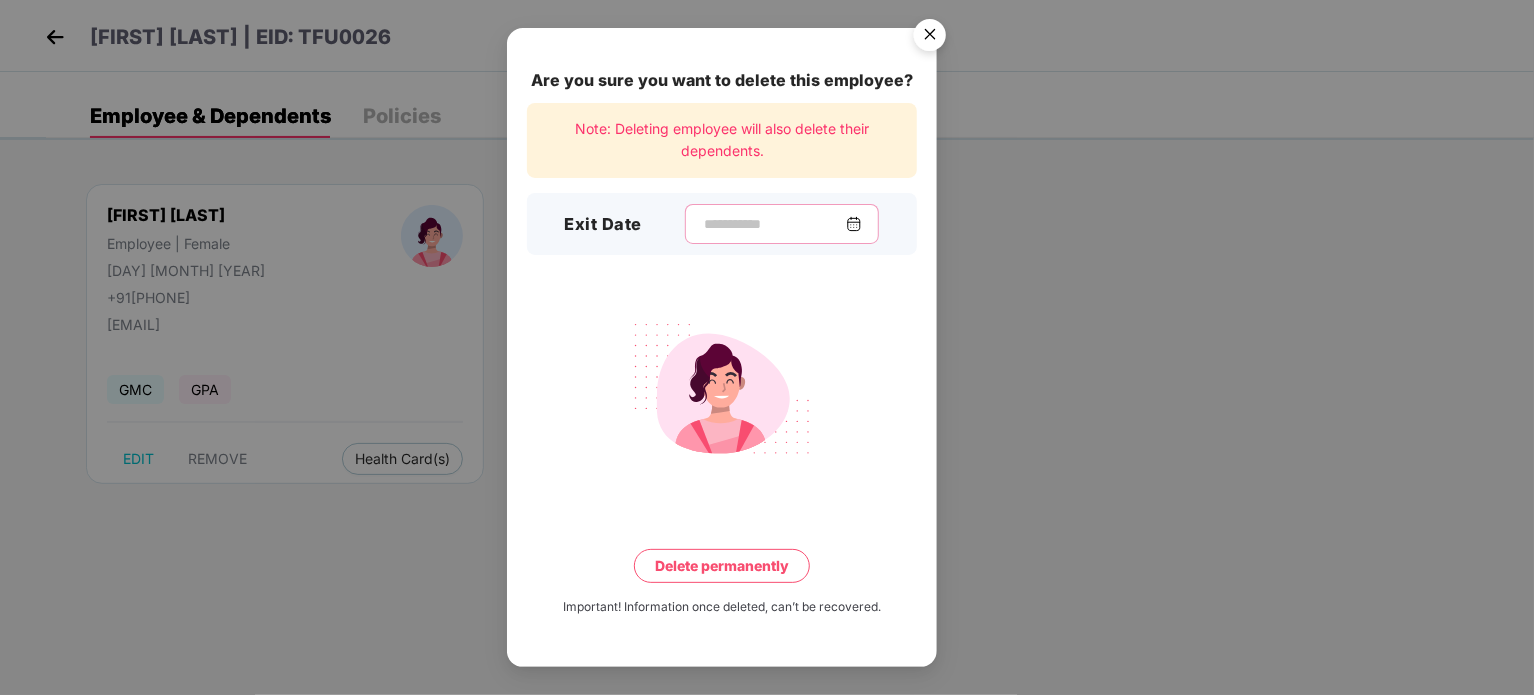 click at bounding box center (774, 224) 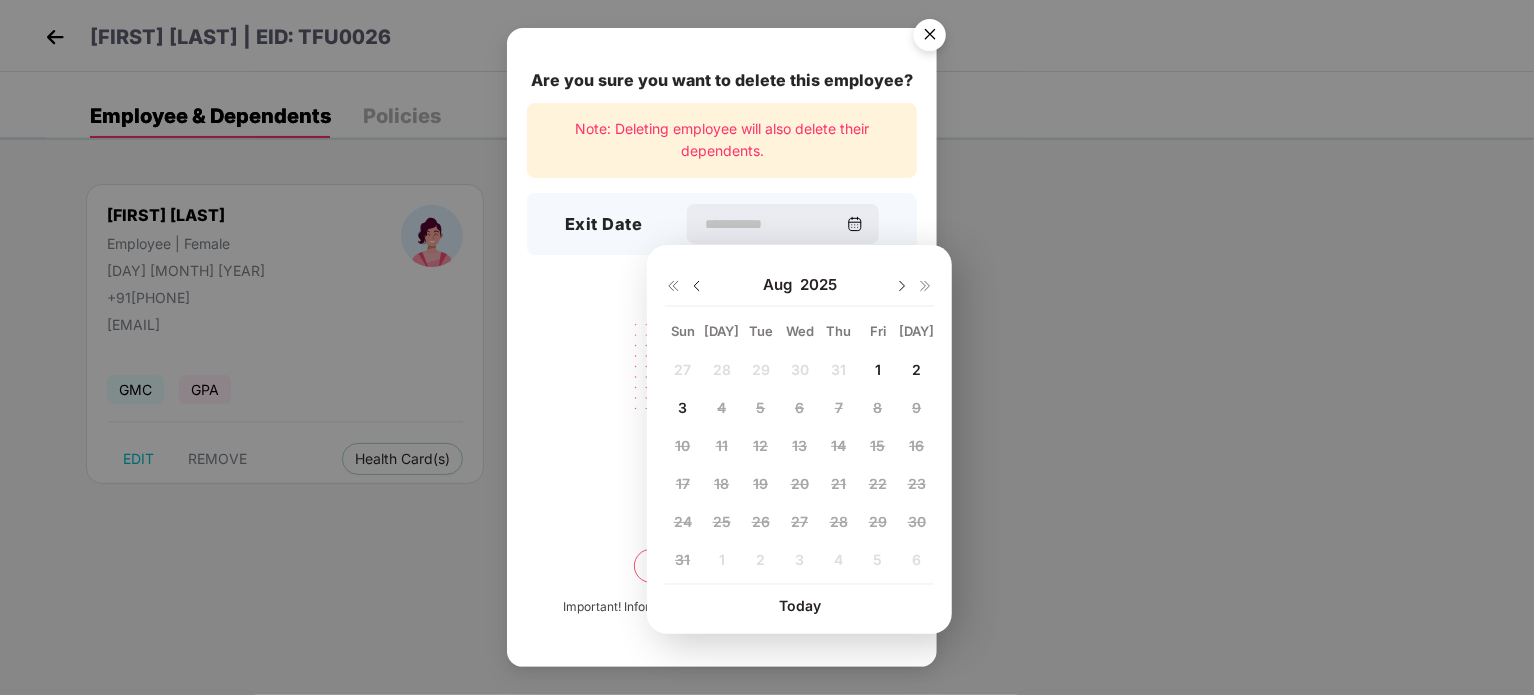 click at bounding box center (697, 286) 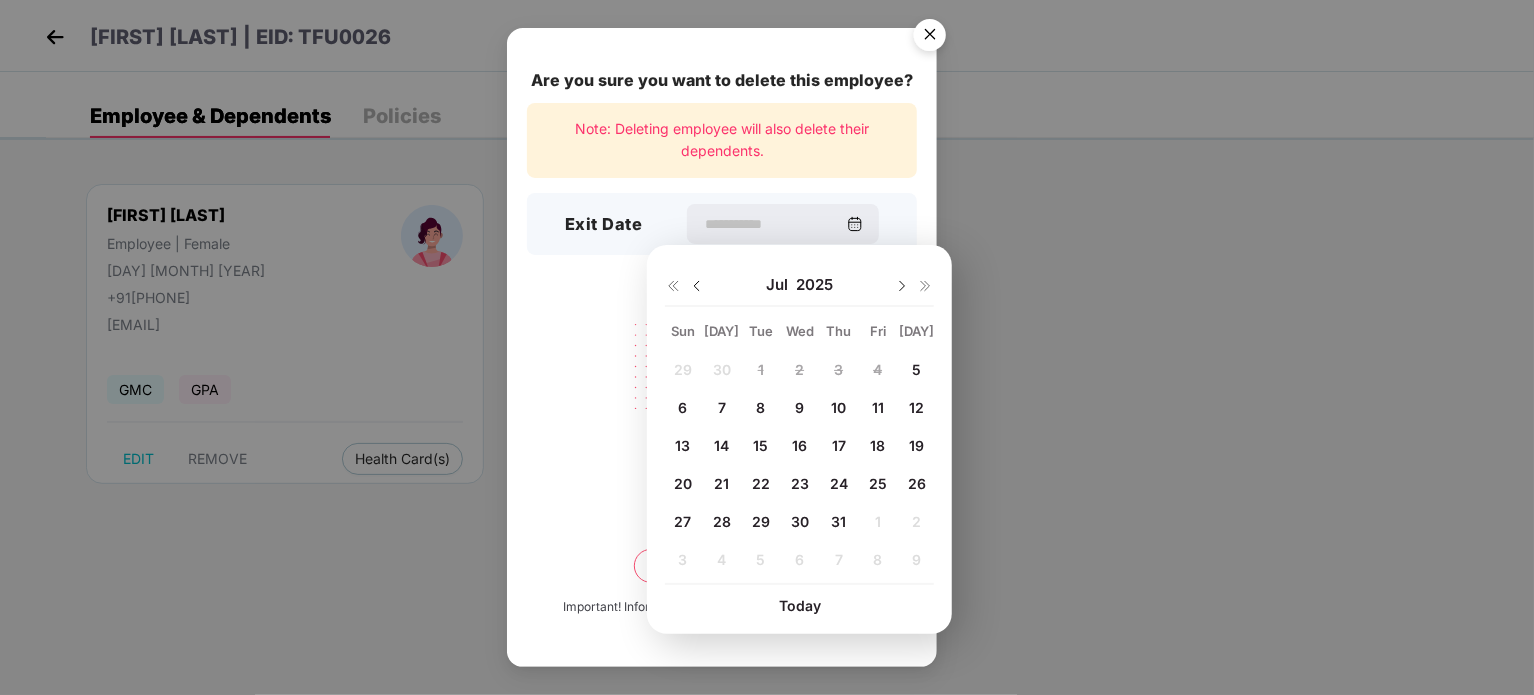 click on "5" at bounding box center [917, 370] 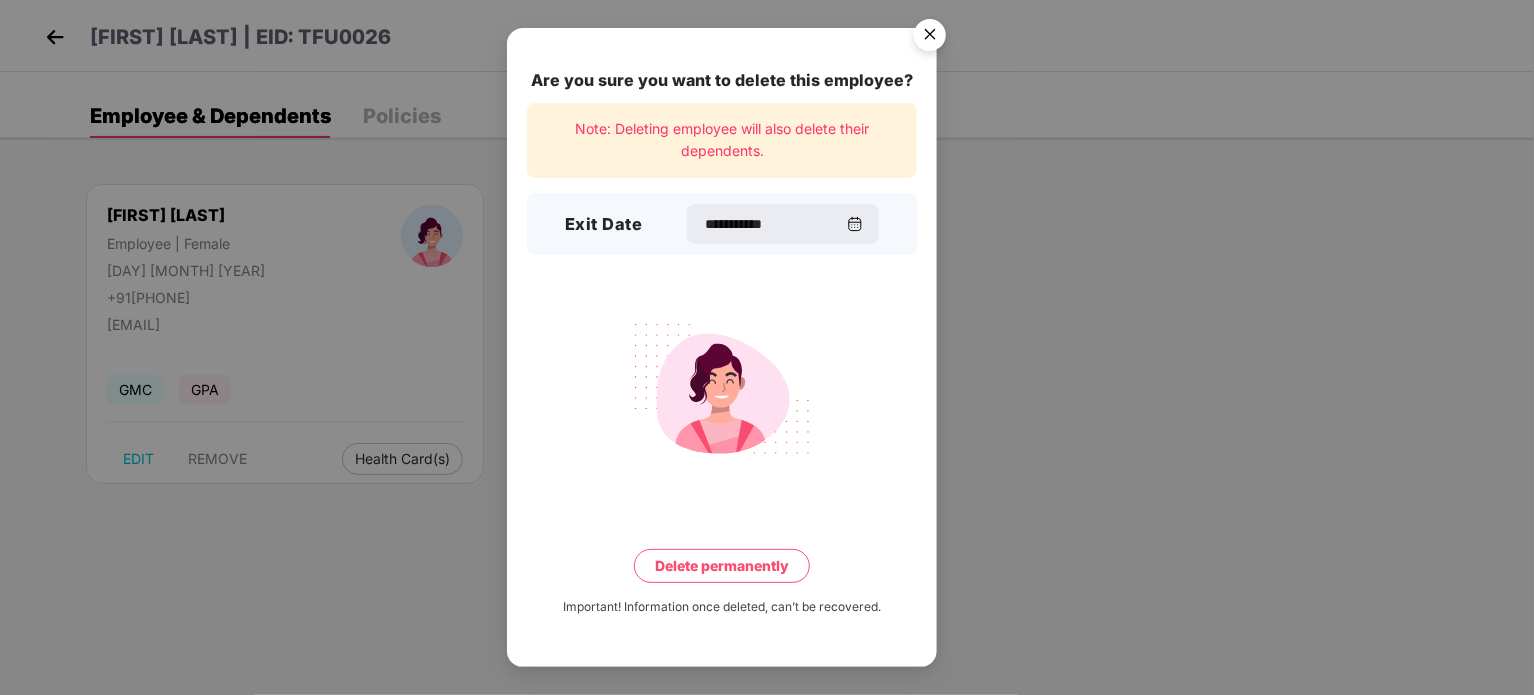click on "Delete permanently" at bounding box center [722, 566] 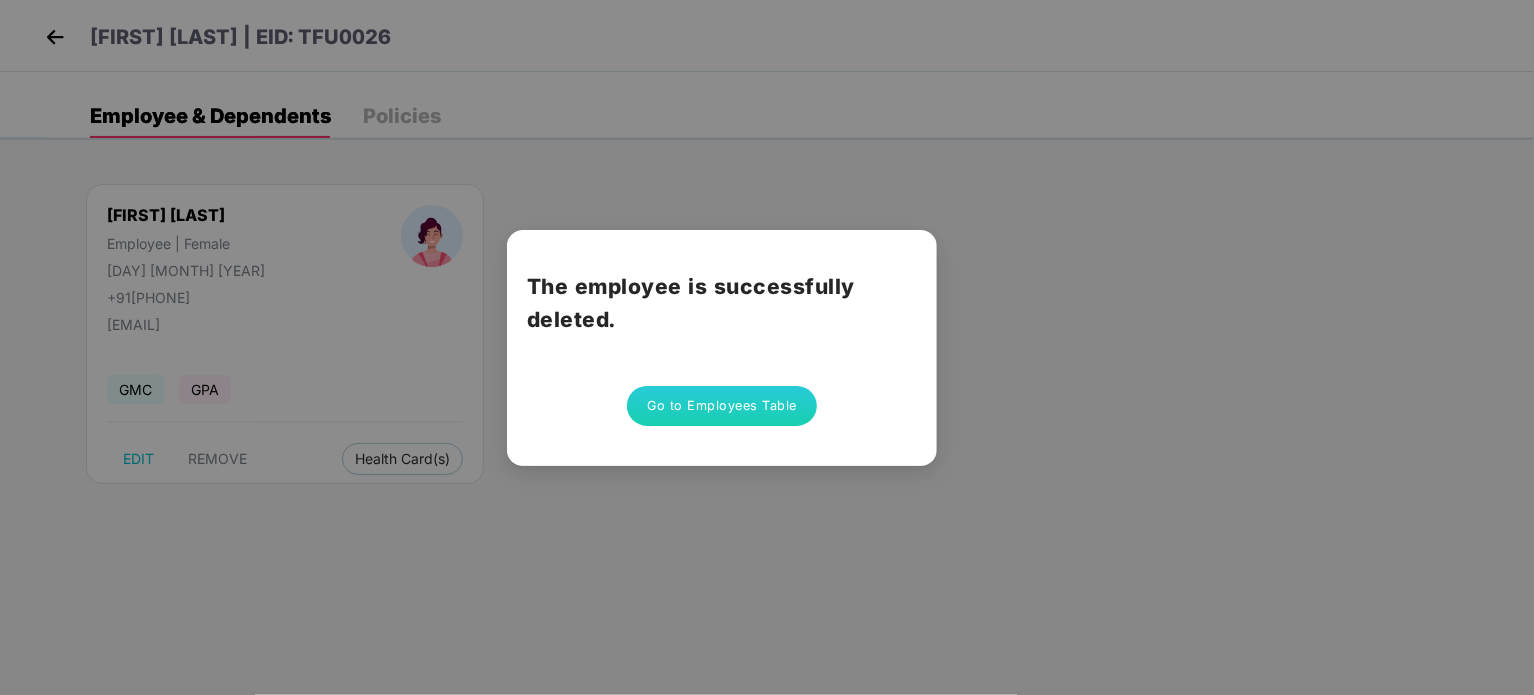 click on "Go to Employees Table" at bounding box center [722, 406] 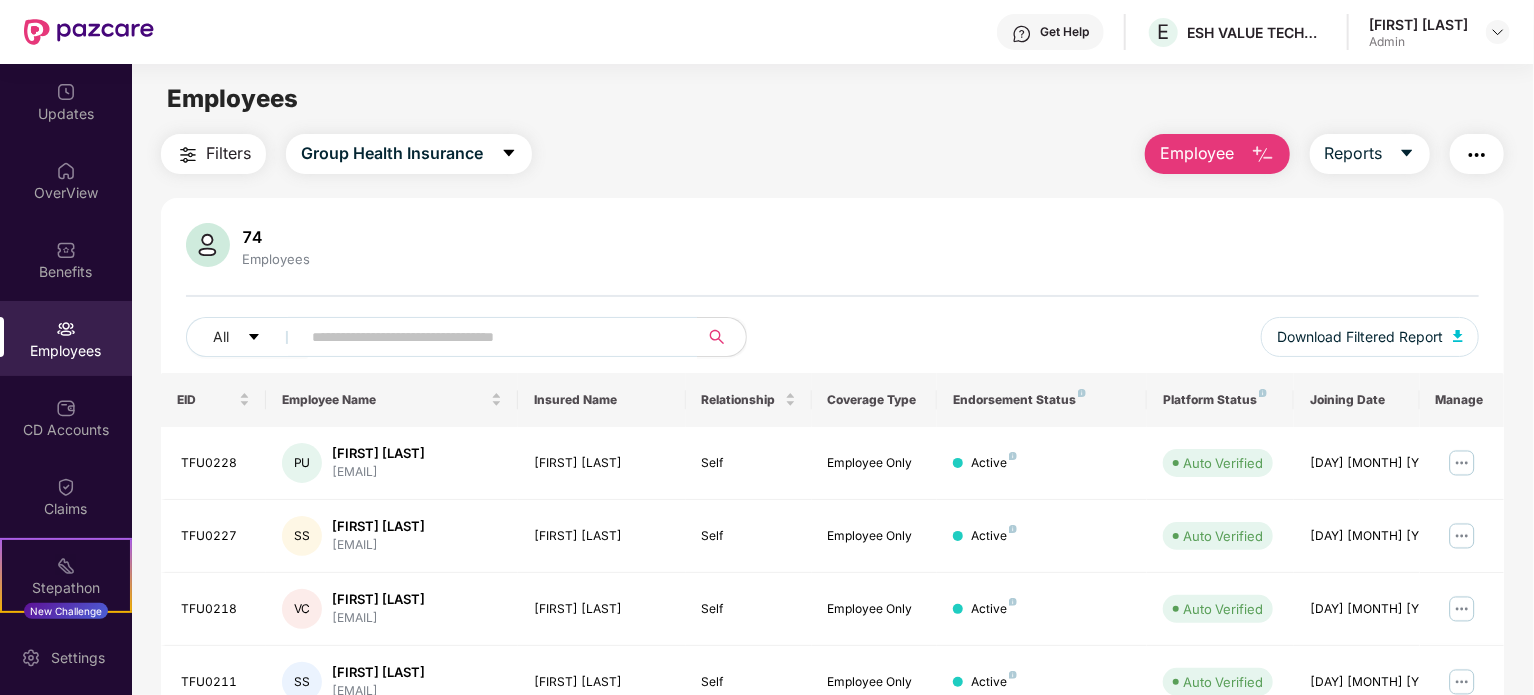scroll, scrollTop: 531, scrollLeft: 0, axis: vertical 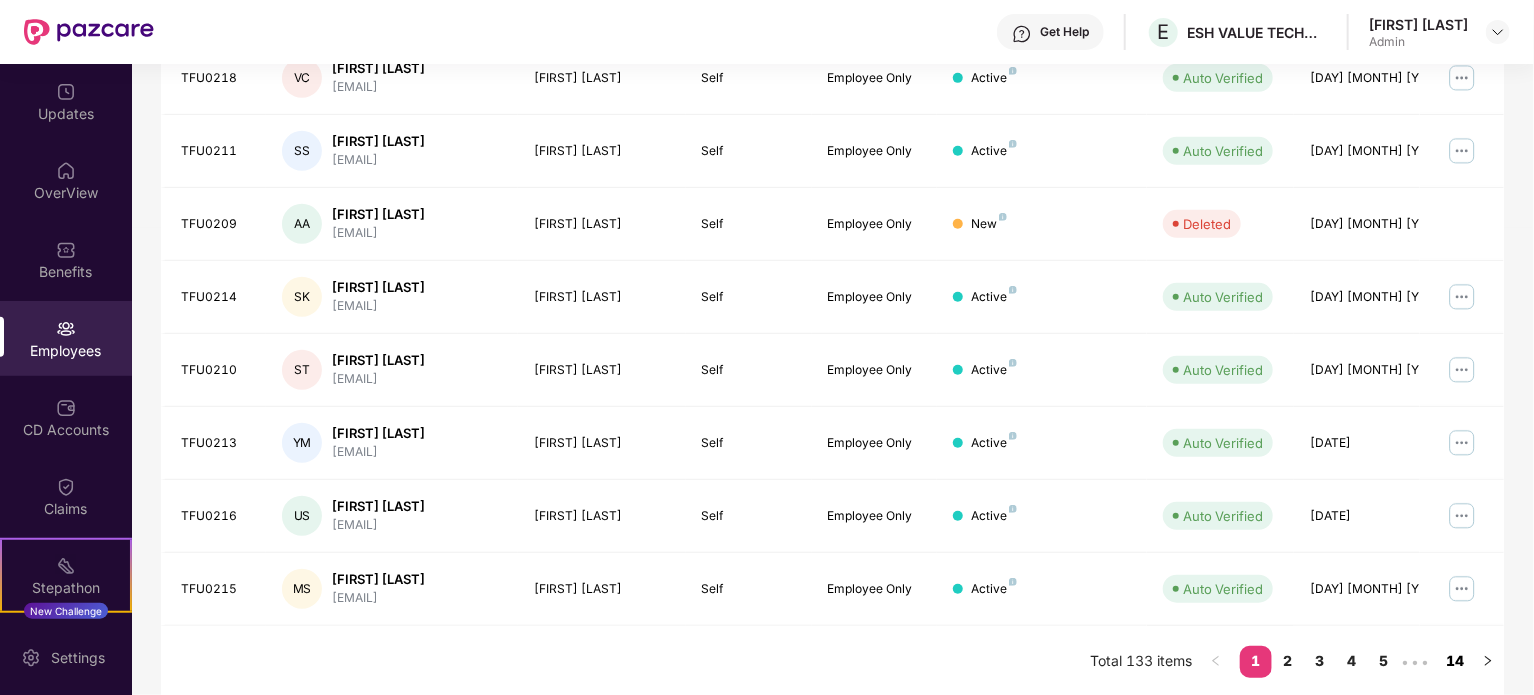 click on "14" at bounding box center [1456, 661] 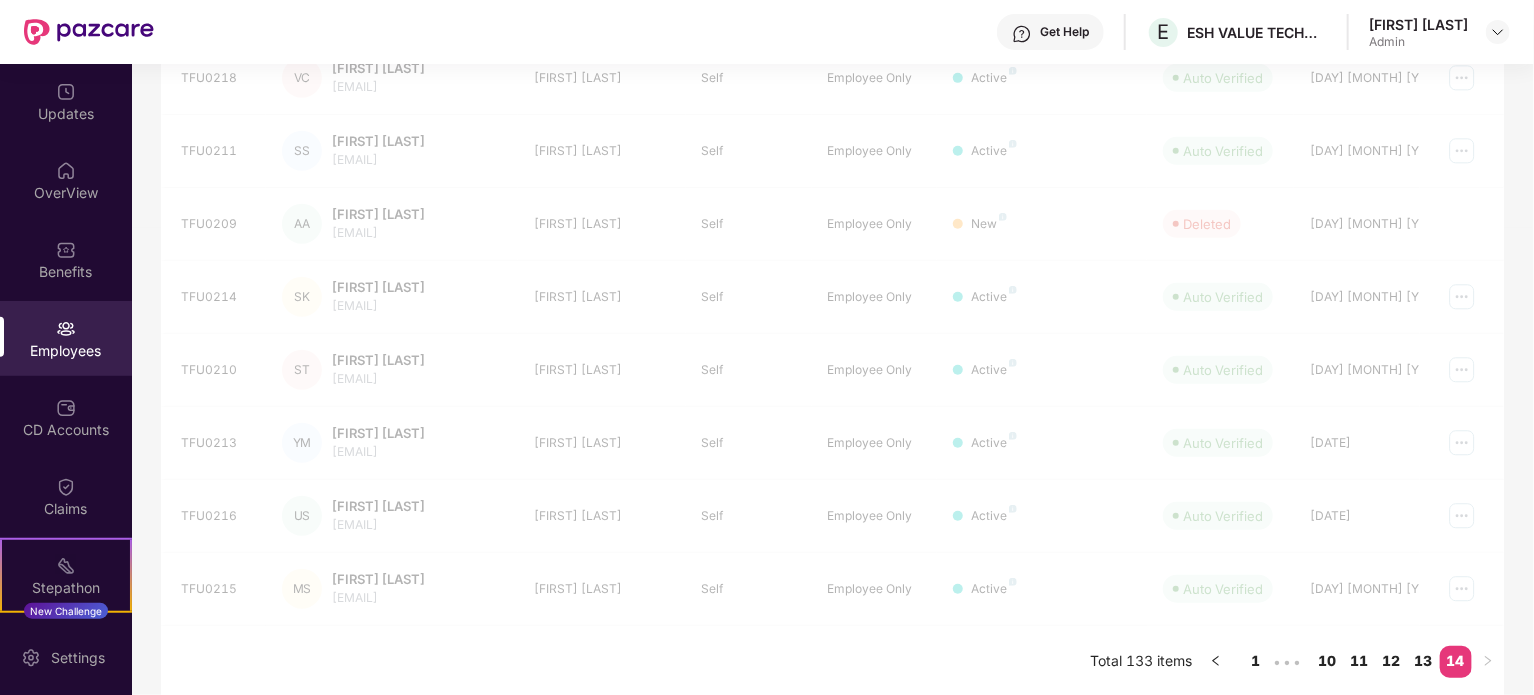 scroll, scrollTop: 64, scrollLeft: 0, axis: vertical 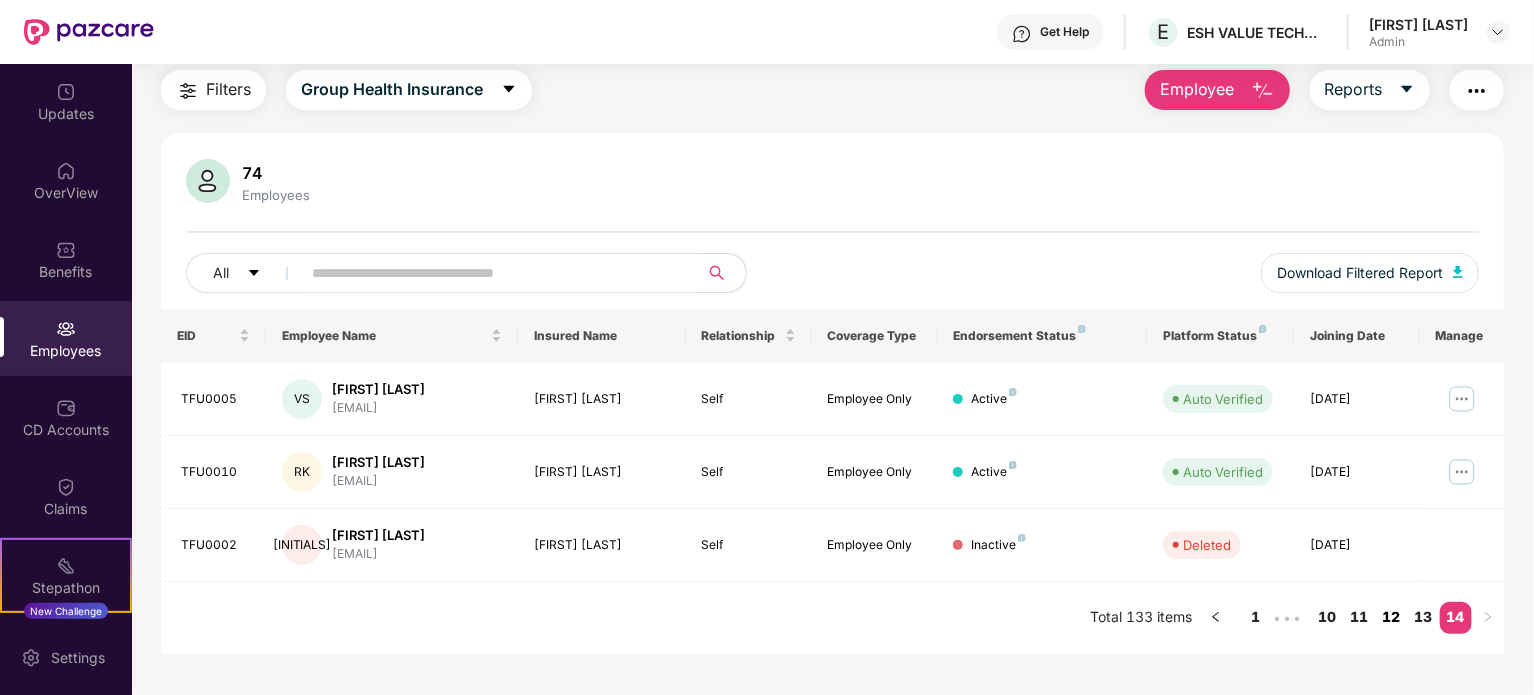 click on "12" at bounding box center [1392, 617] 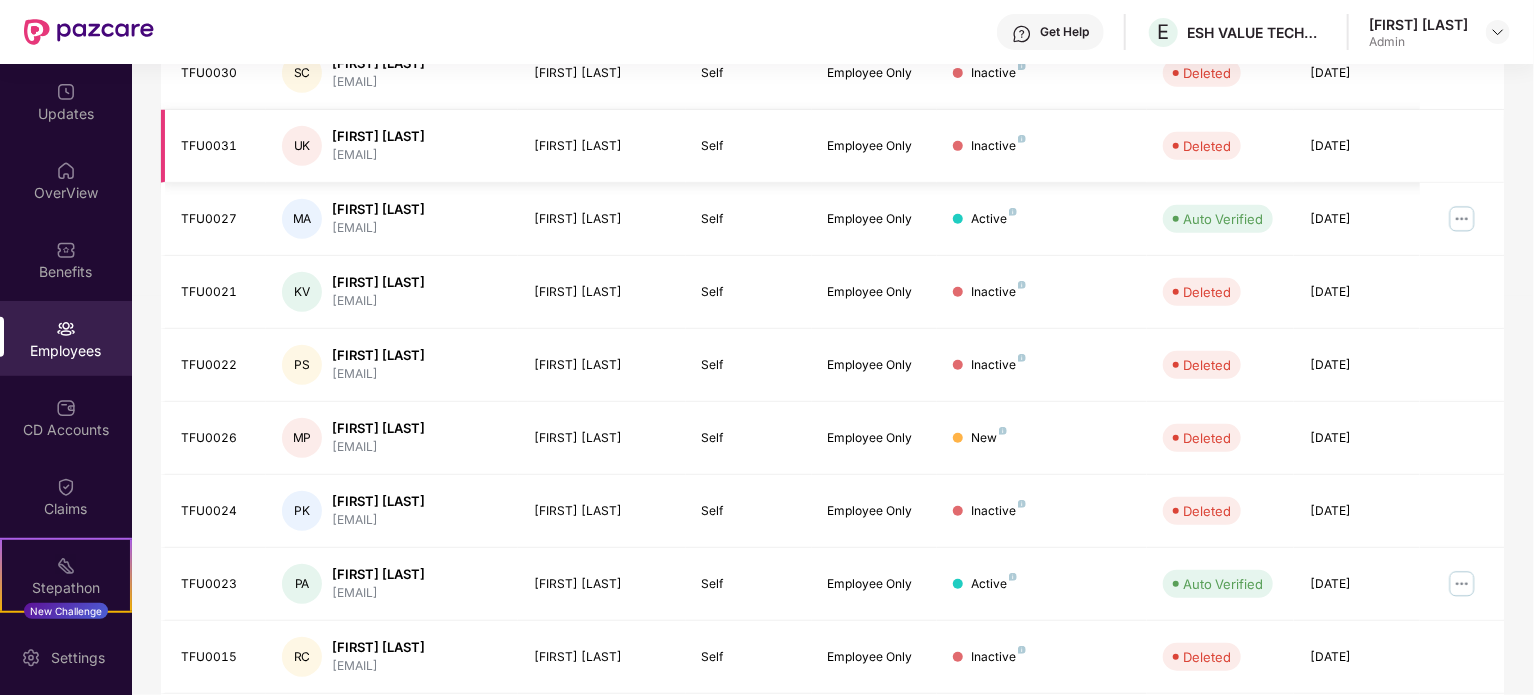 scroll, scrollTop: 531, scrollLeft: 0, axis: vertical 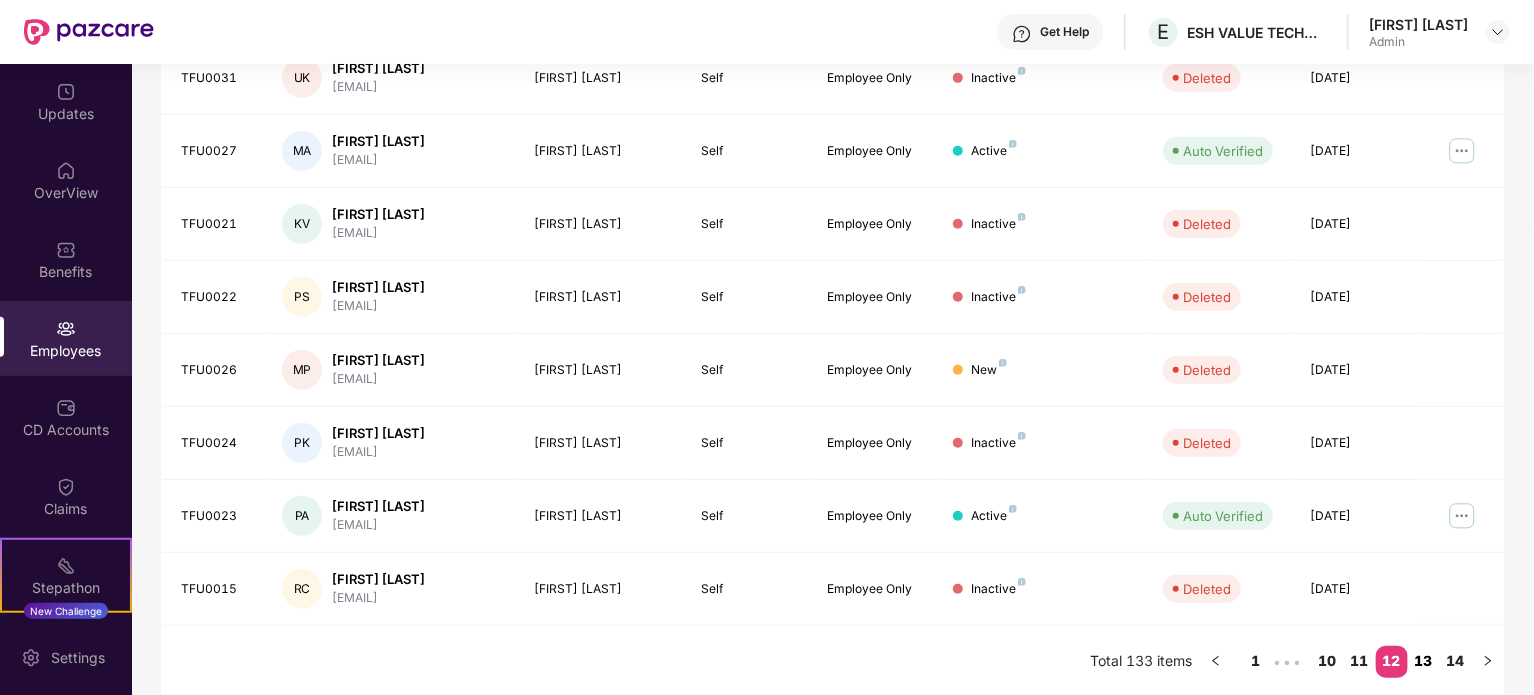 click on "13" at bounding box center (1424, 661) 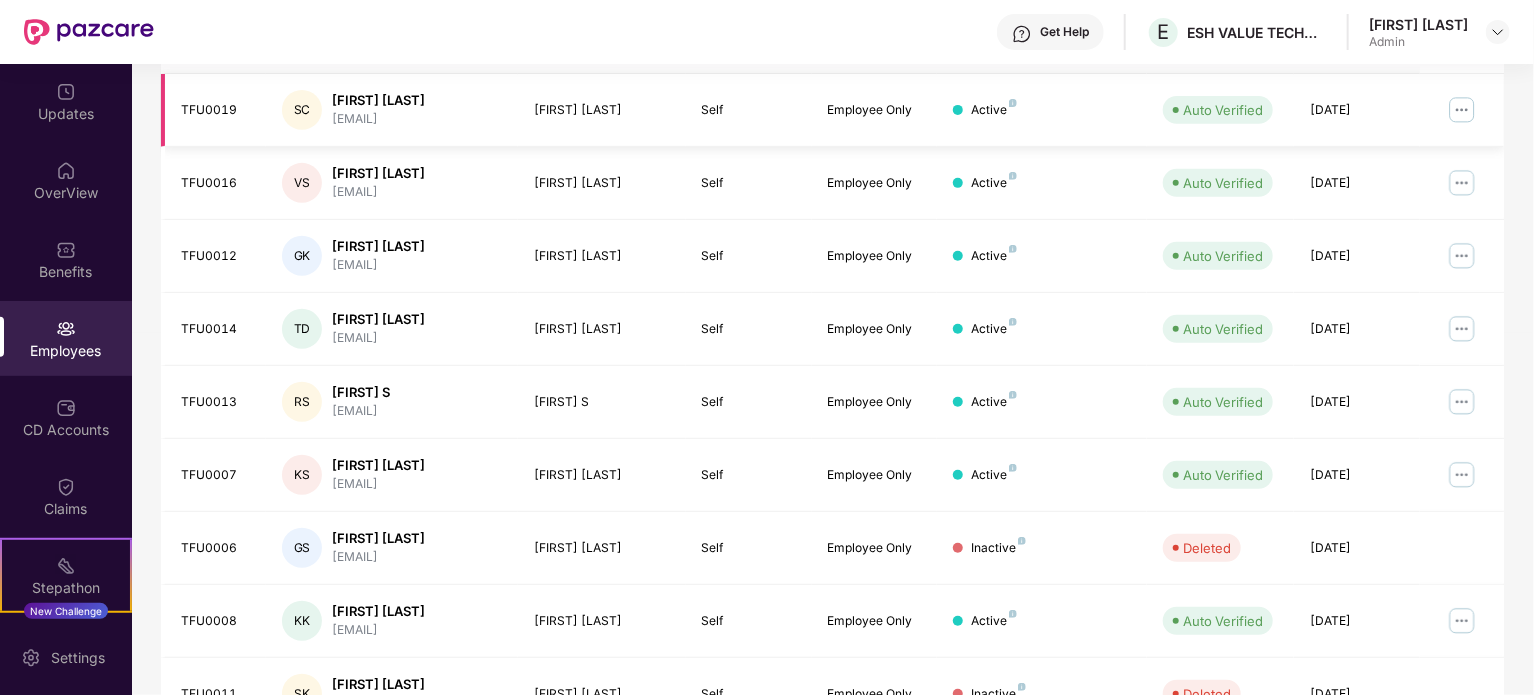 scroll, scrollTop: 427, scrollLeft: 0, axis: vertical 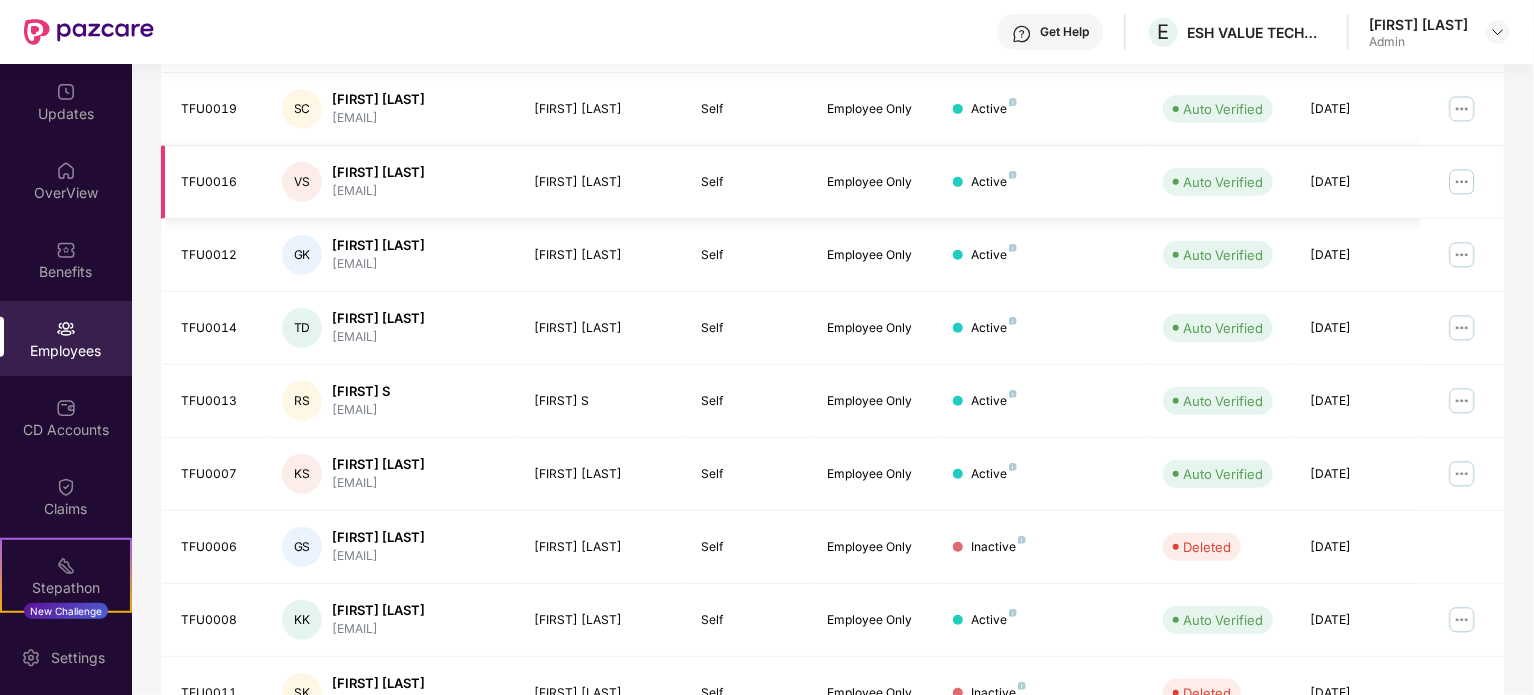 click at bounding box center (1462, 182) 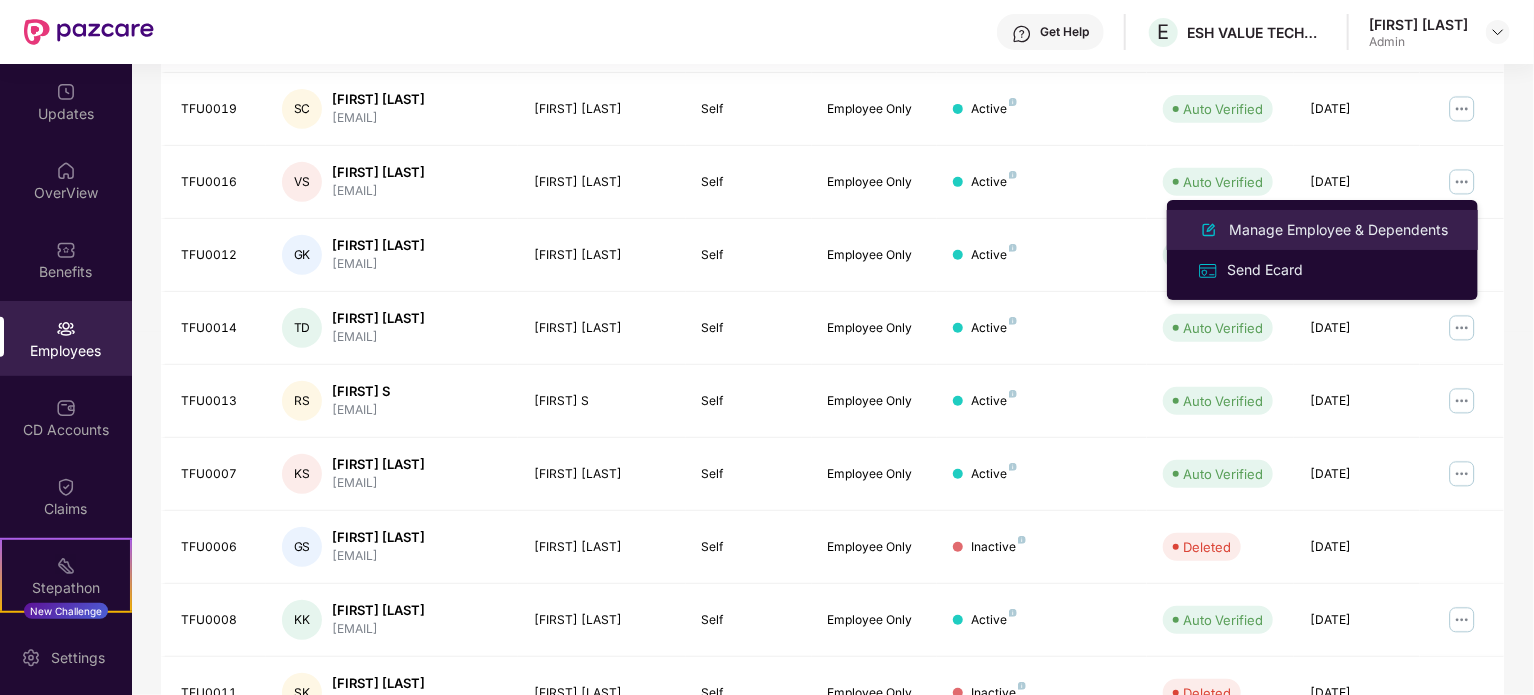 click on "Manage Employee & Dependents" at bounding box center [1338, 230] 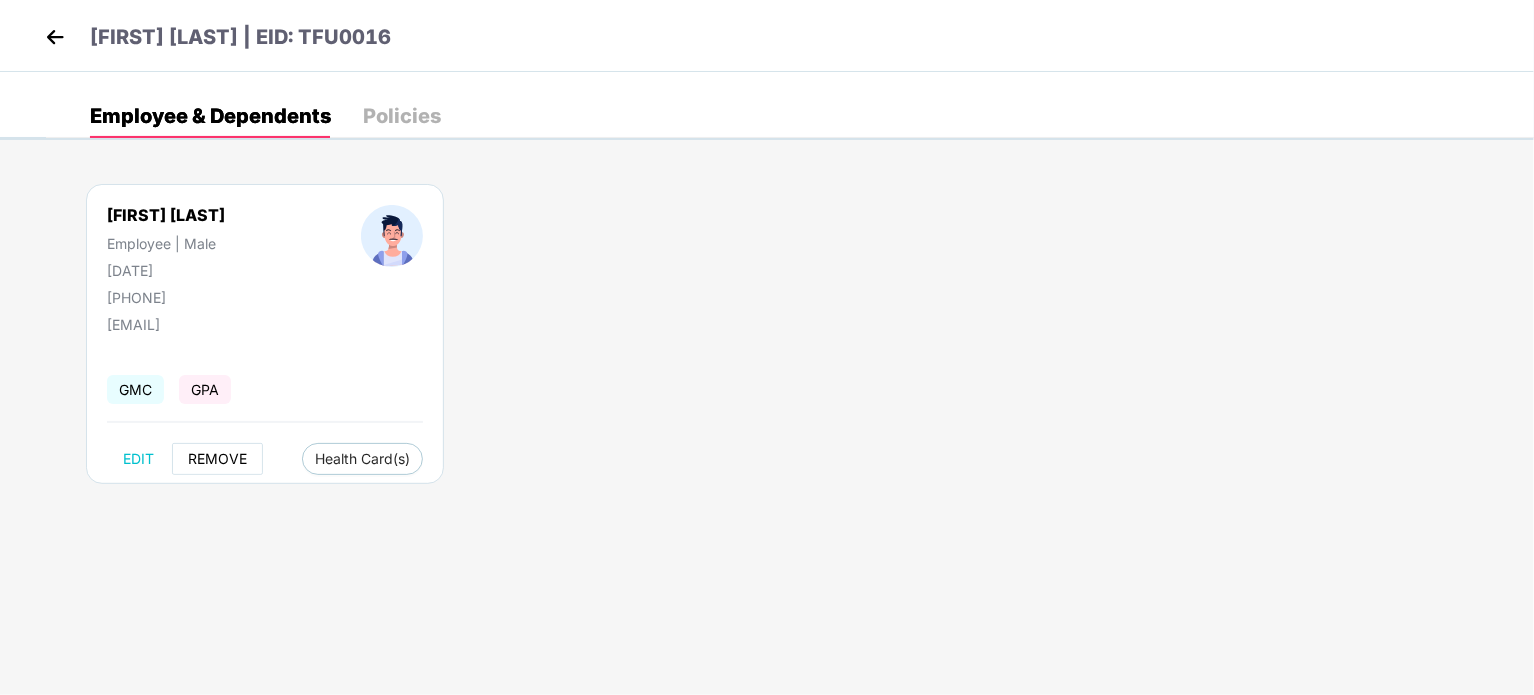 click on "REMOVE" at bounding box center (217, 459) 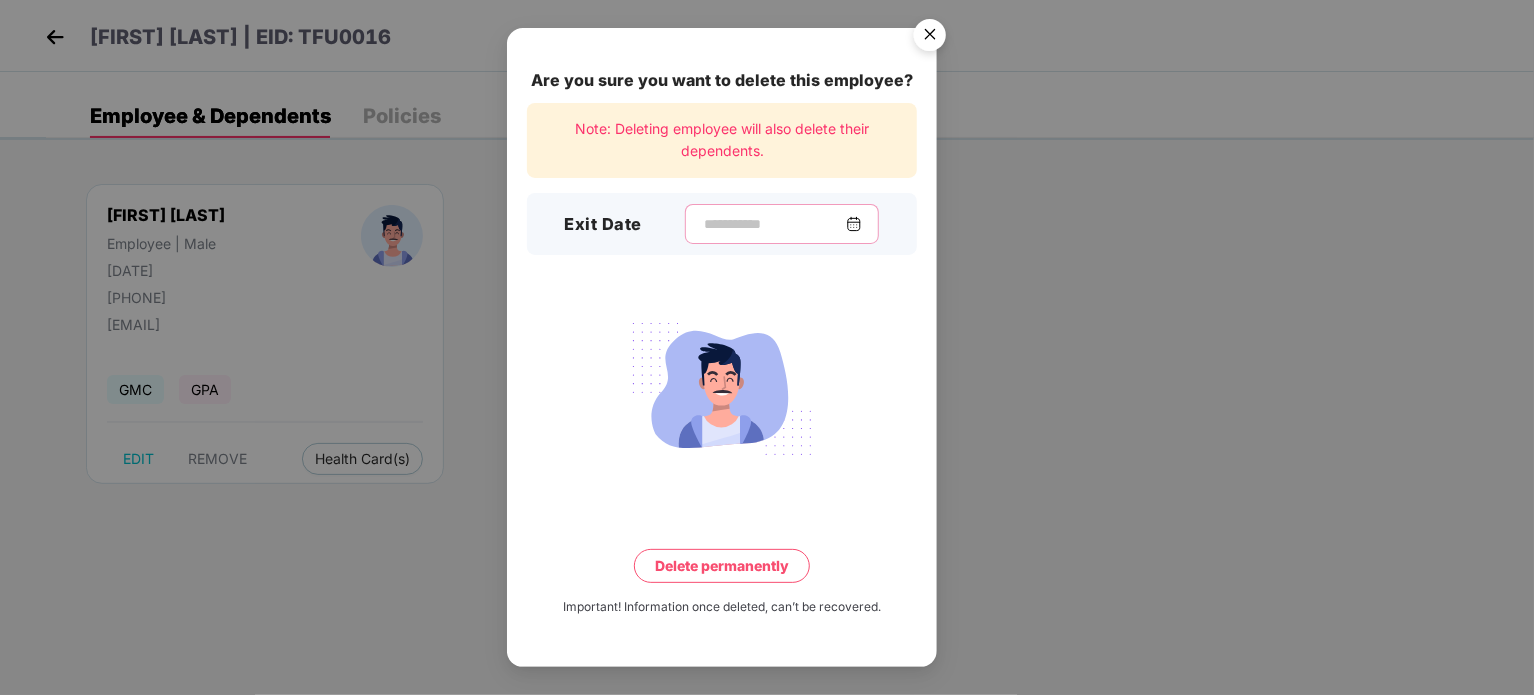 click at bounding box center [774, 224] 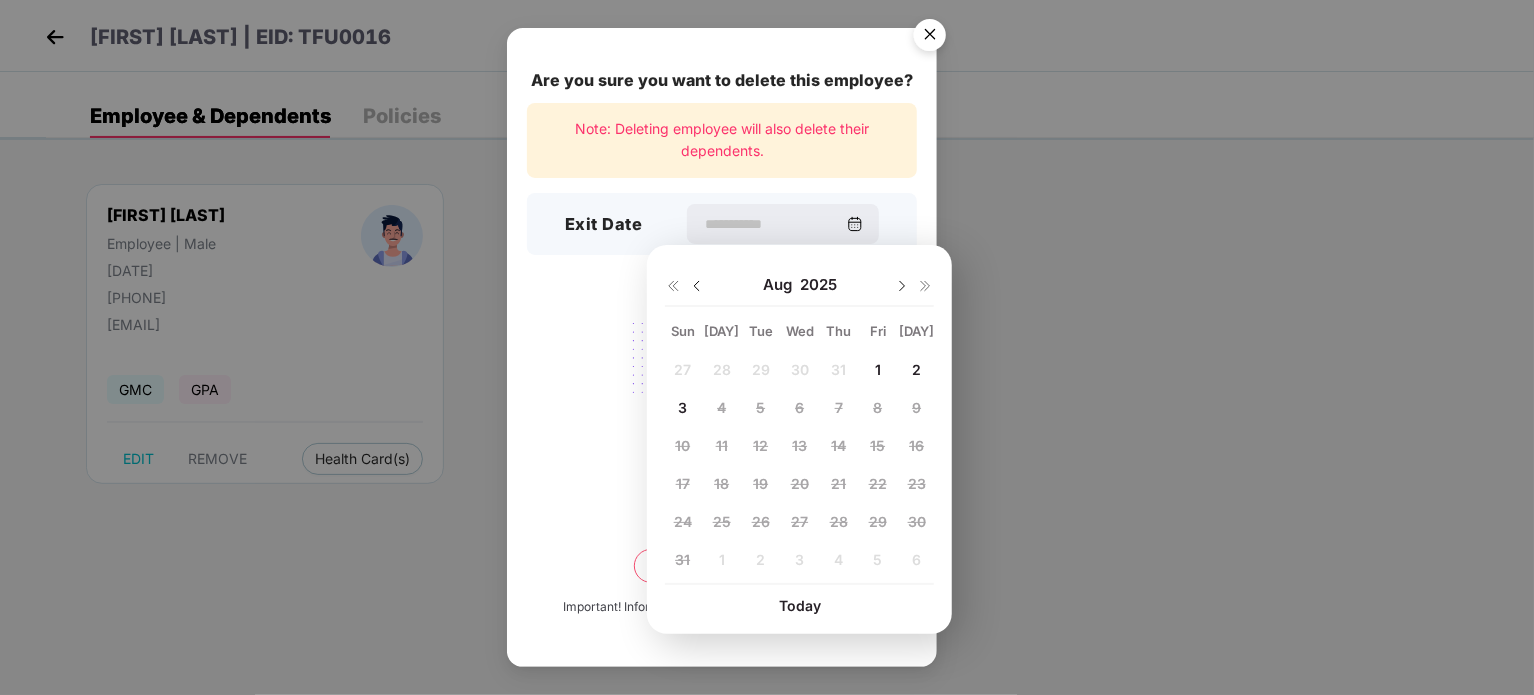 click at bounding box center (685, 285) 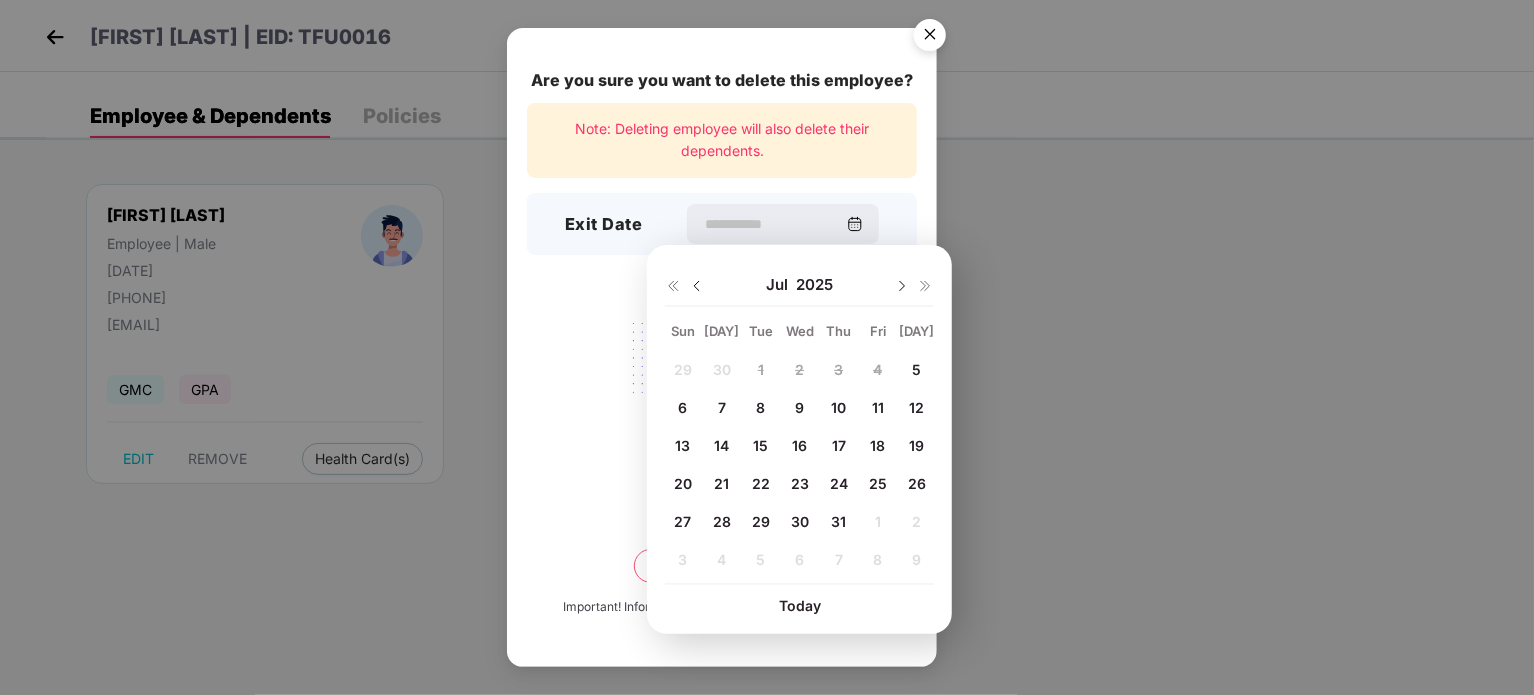 click on "5" at bounding box center (916, 369) 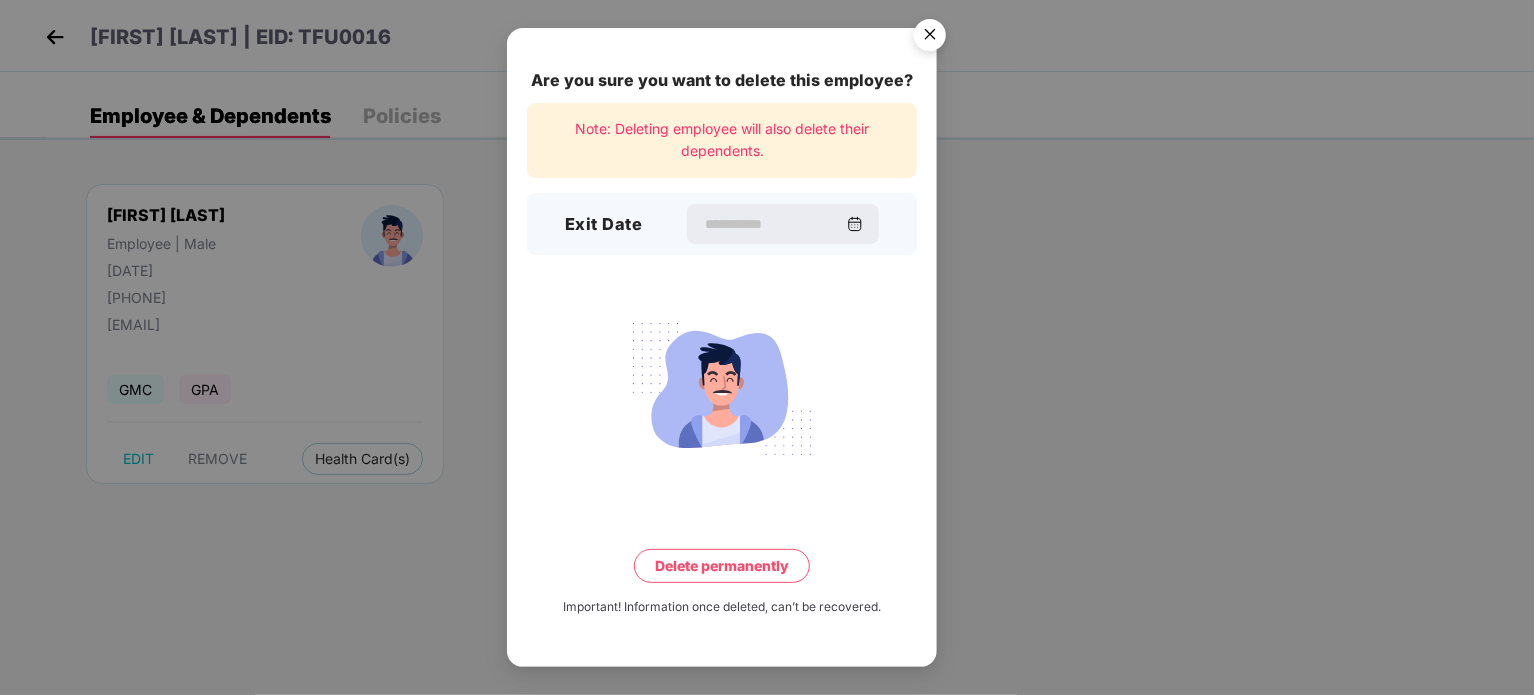 type on "**********" 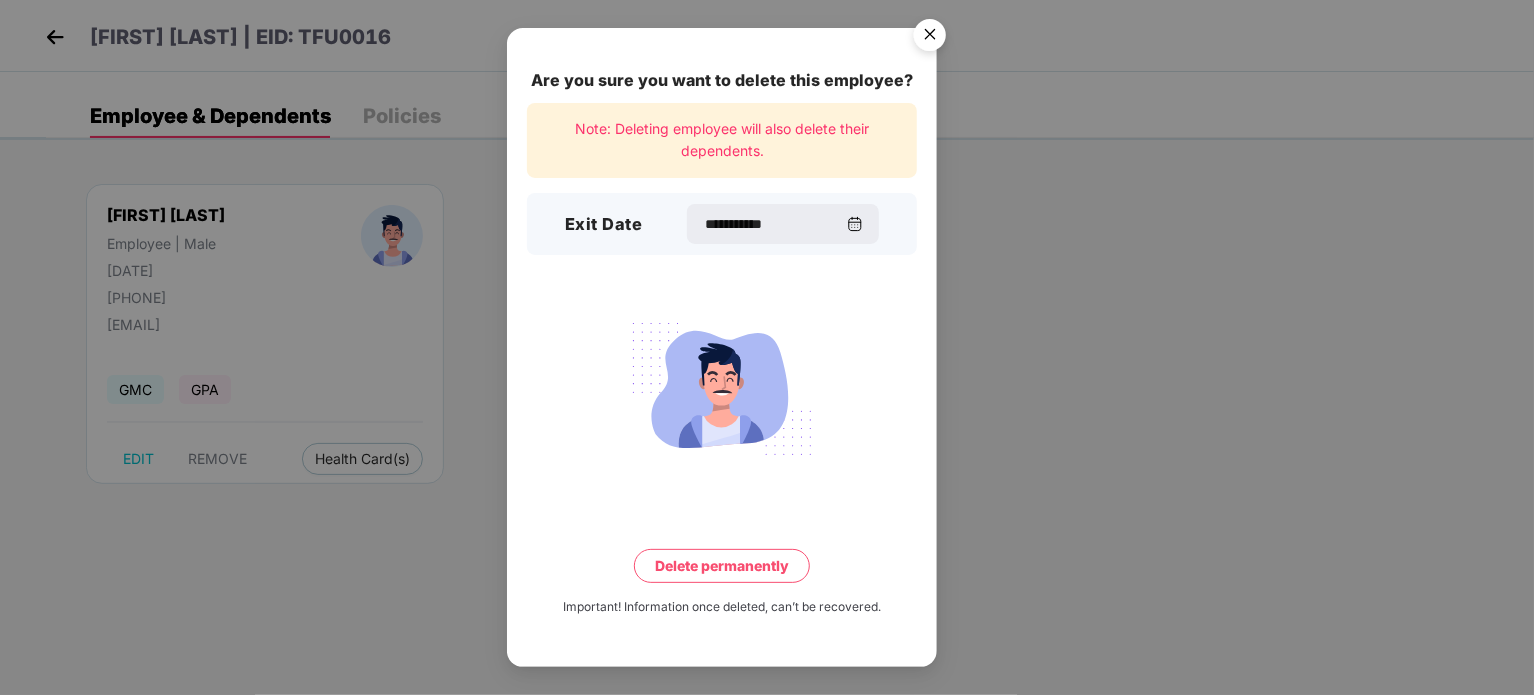 click on "Delete permanently" at bounding box center [722, 566] 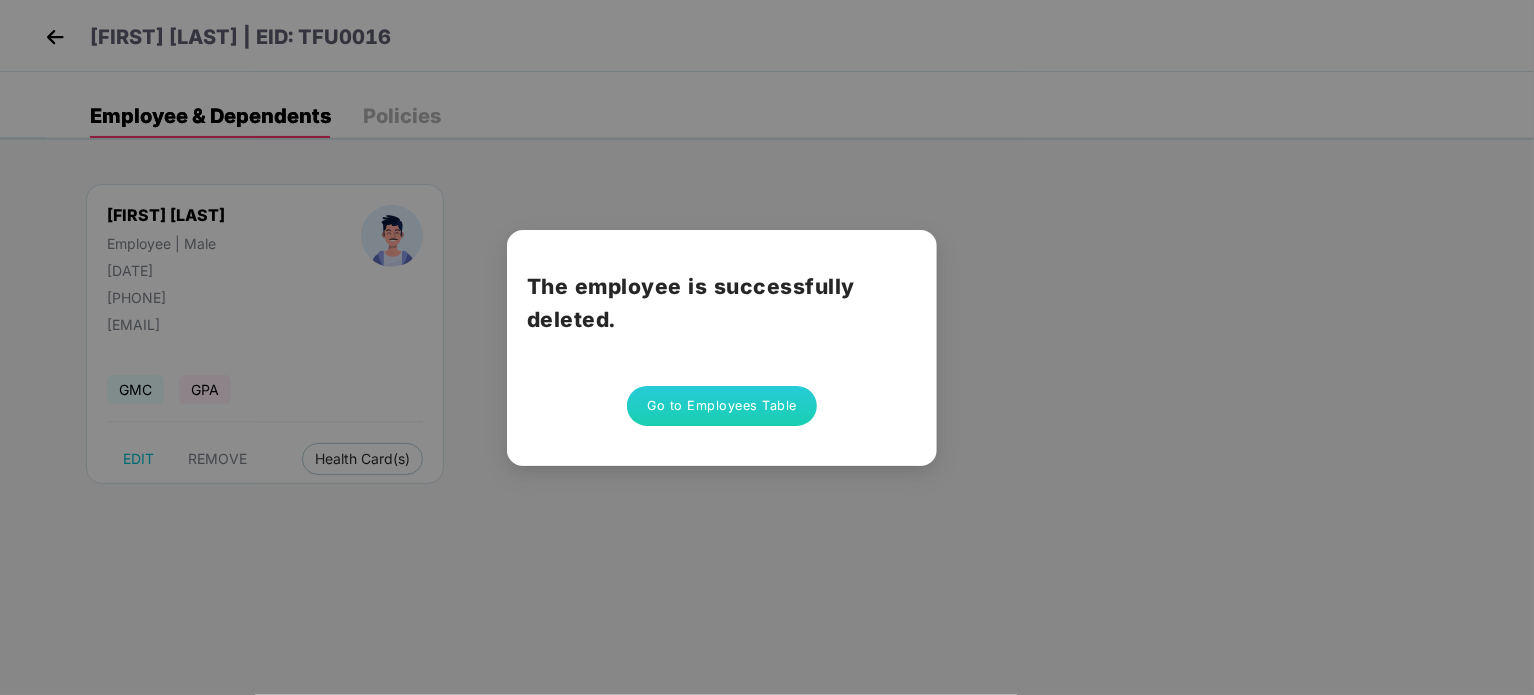 click on "Go to Employees Table" at bounding box center (722, 406) 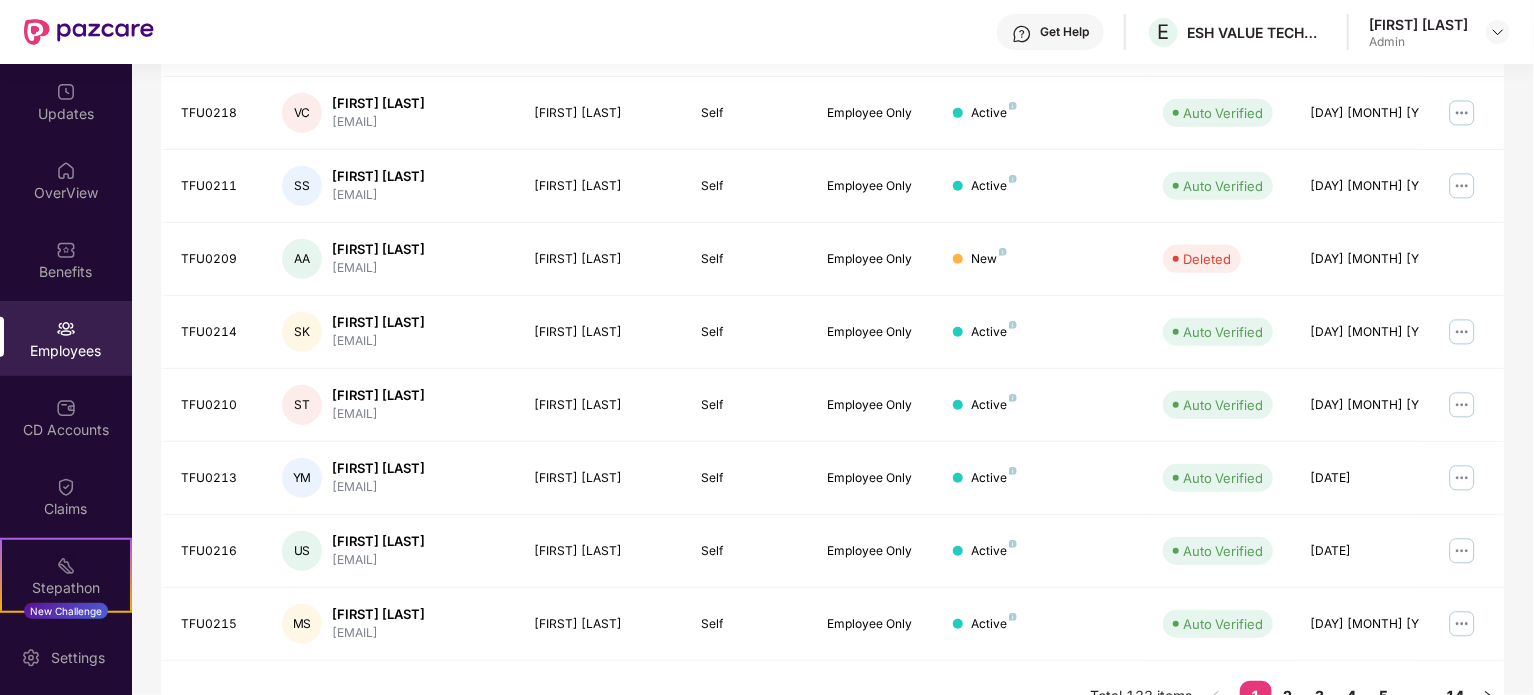 scroll, scrollTop: 531, scrollLeft: 0, axis: vertical 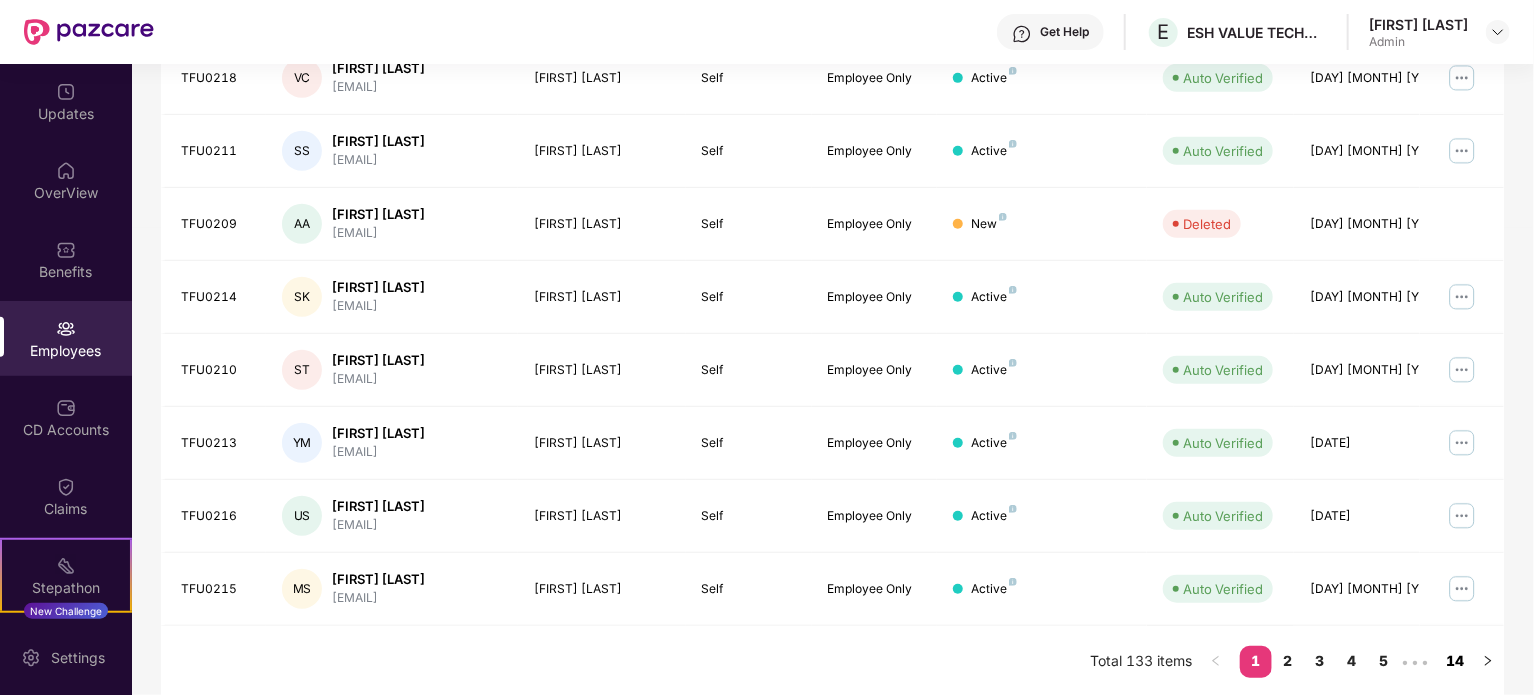 click on "14" at bounding box center [1456, 661] 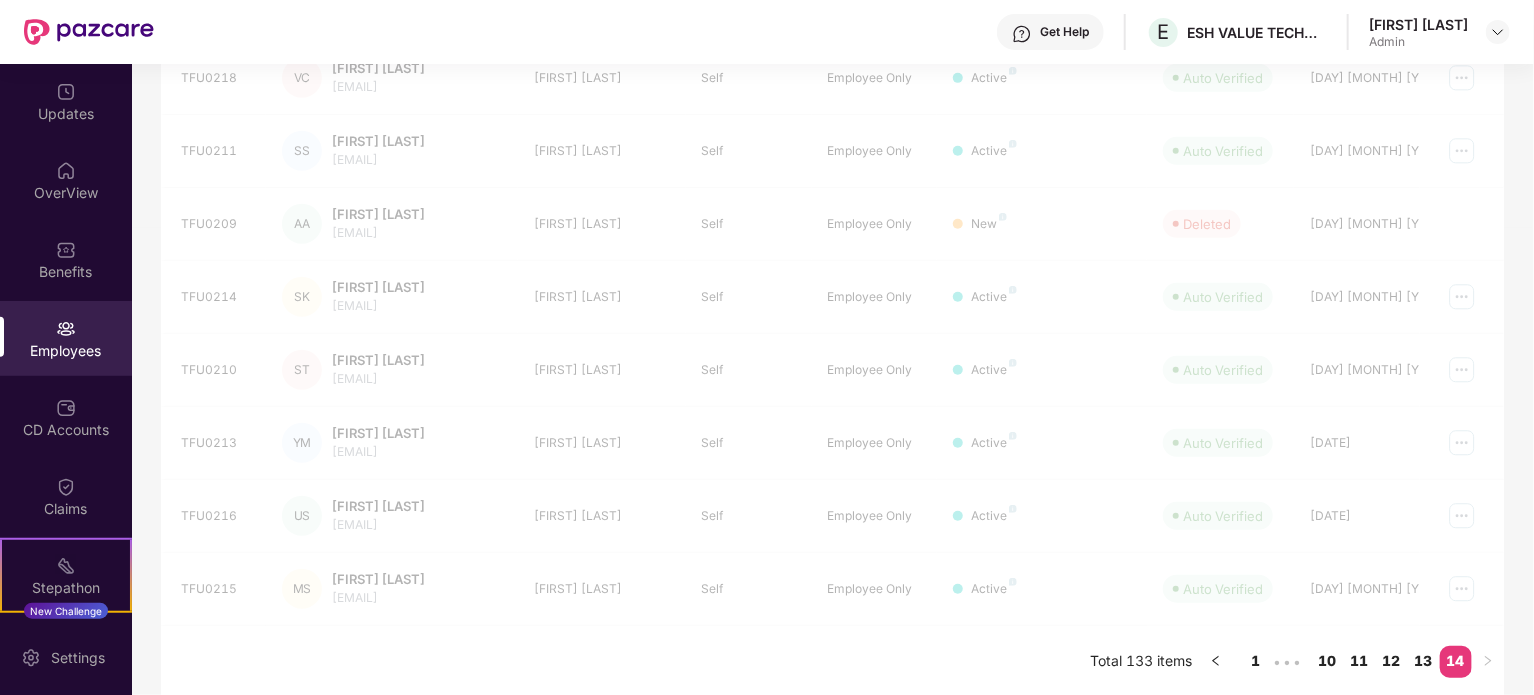scroll, scrollTop: 64, scrollLeft: 0, axis: vertical 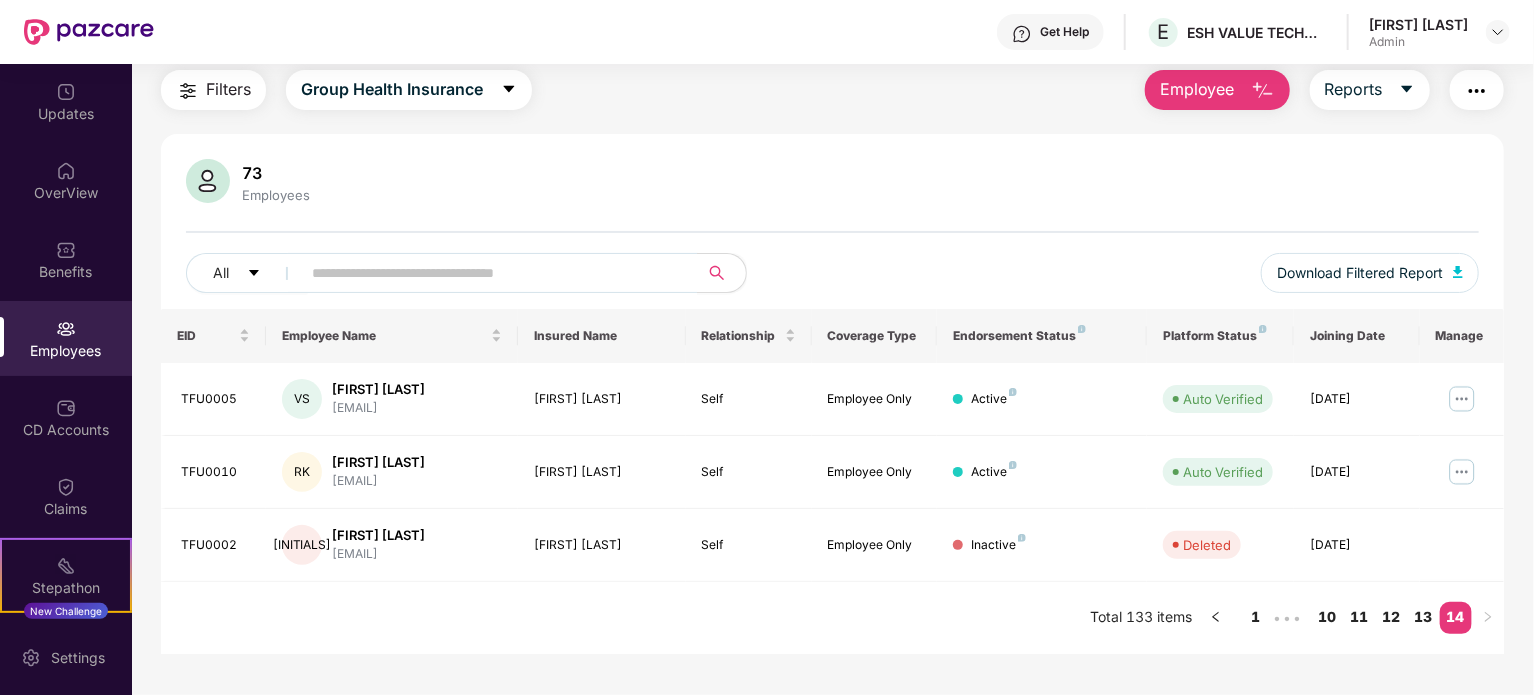 click on "Employees Filters Group Health Insurance Employee Reports 73 Employees All Download Filtered Report EID Employee Name Insured Name Relationship Coverage Type Endorsement Status Platform Status Joining Date Manage TFU0005 VS [FIRST] [LAST] [EMAIL] [FIRST] [LAST] Self Employee Only Active Auto Verified 24 Sept 2024 TFU0010 RK [FIRST] [LAST] [EMAIL] [FIRST] [LAST] Self Employee Only Active Auto Verified 24 Sept 2024 TFU0002 SJ [FIRST] [LAST] [EMAIL] [FIRST] [LAST] Self Employee Only Inactive Deleted 24 Sept 2024 Total 133 items 1 ••• 10 11 12 13 14" at bounding box center [832, 347] 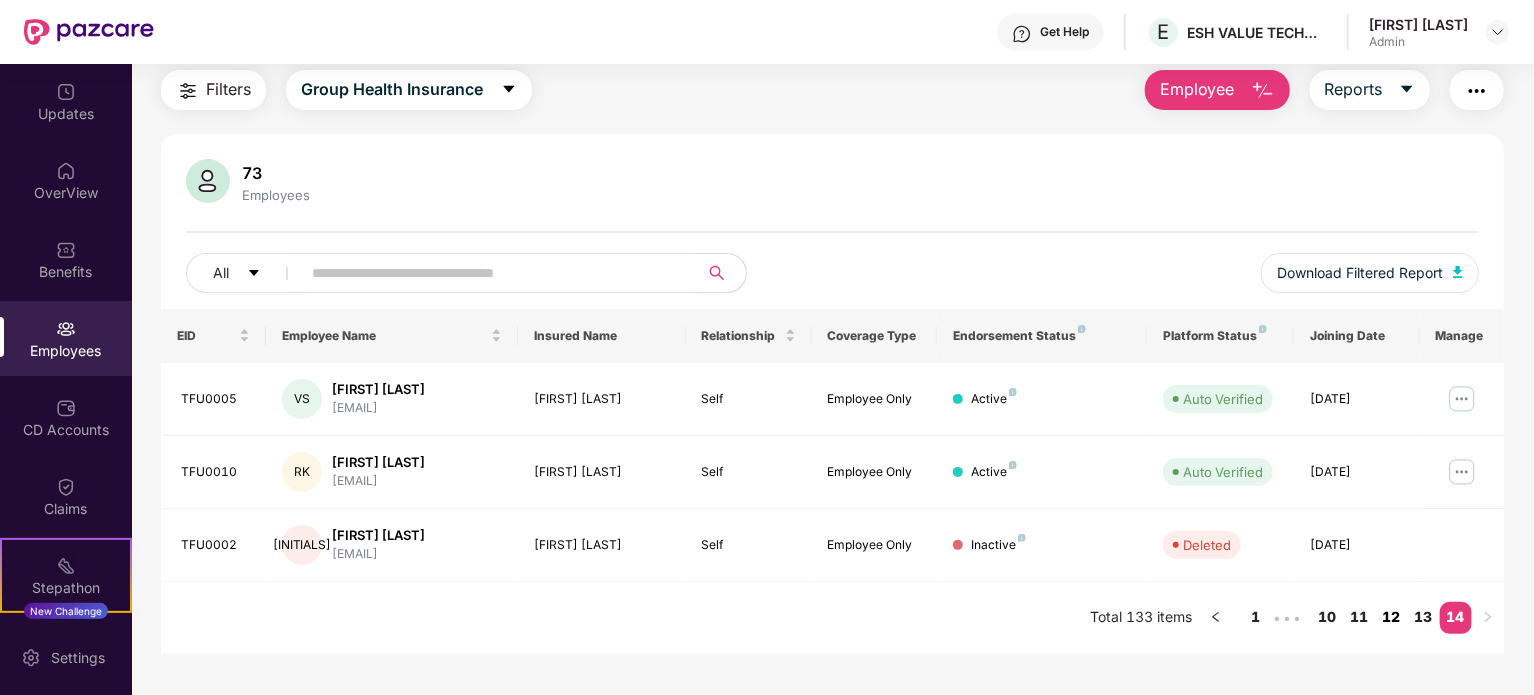 click on "12" at bounding box center (1392, 617) 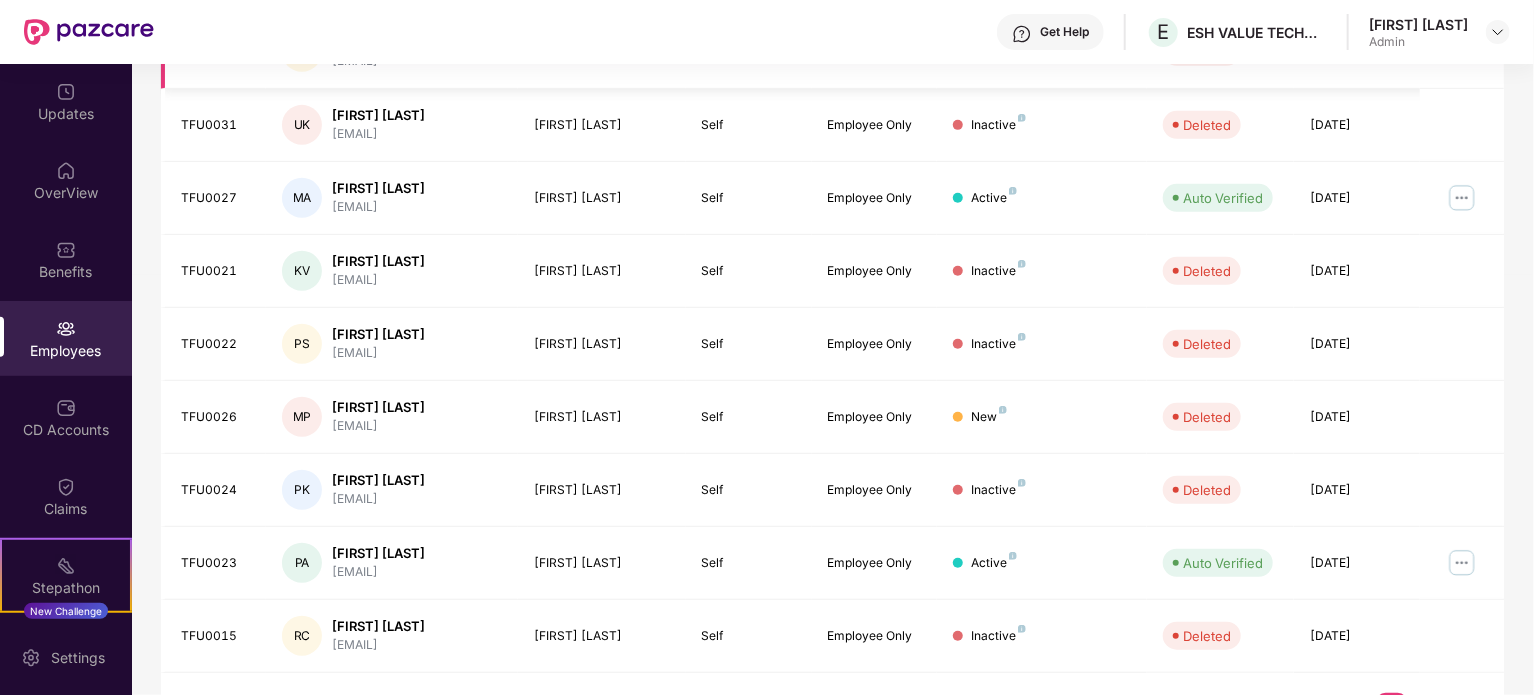 scroll, scrollTop: 531, scrollLeft: 0, axis: vertical 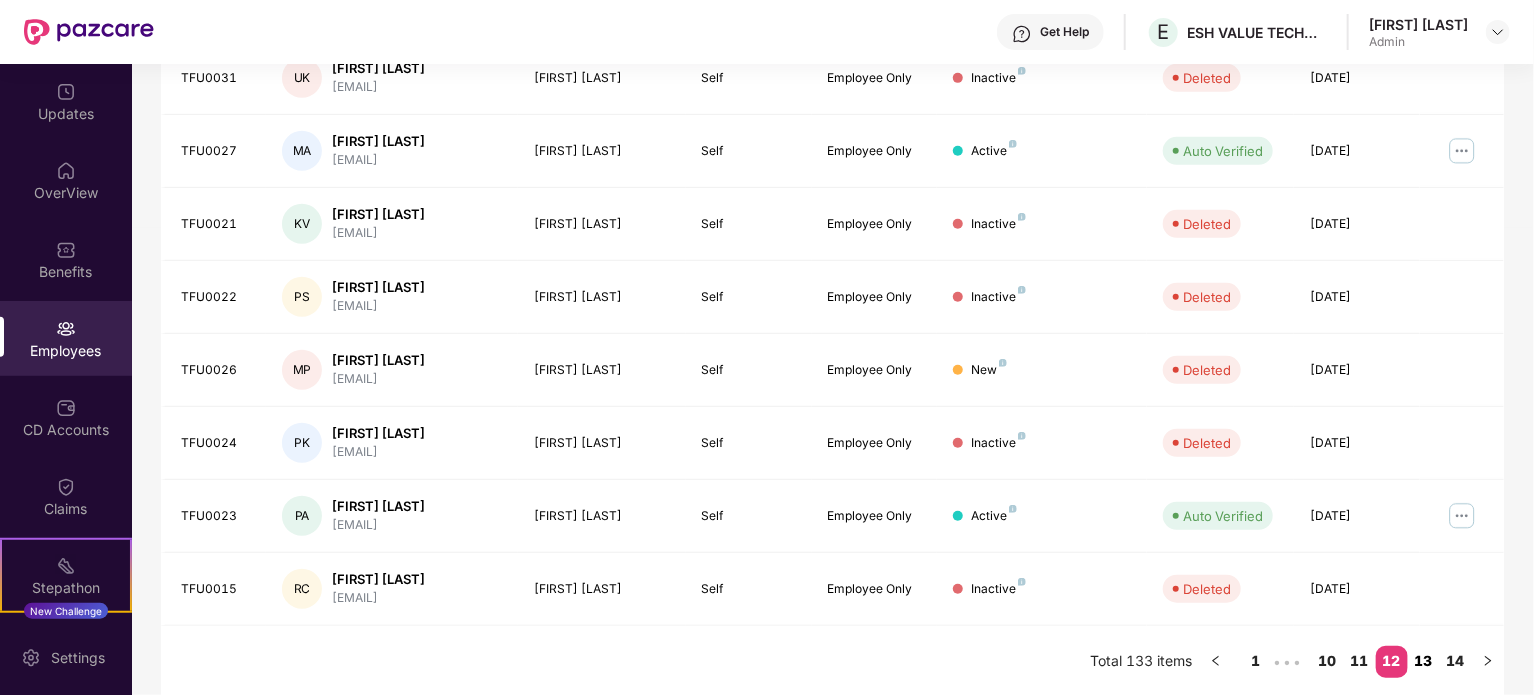 click on "13" at bounding box center [1424, 661] 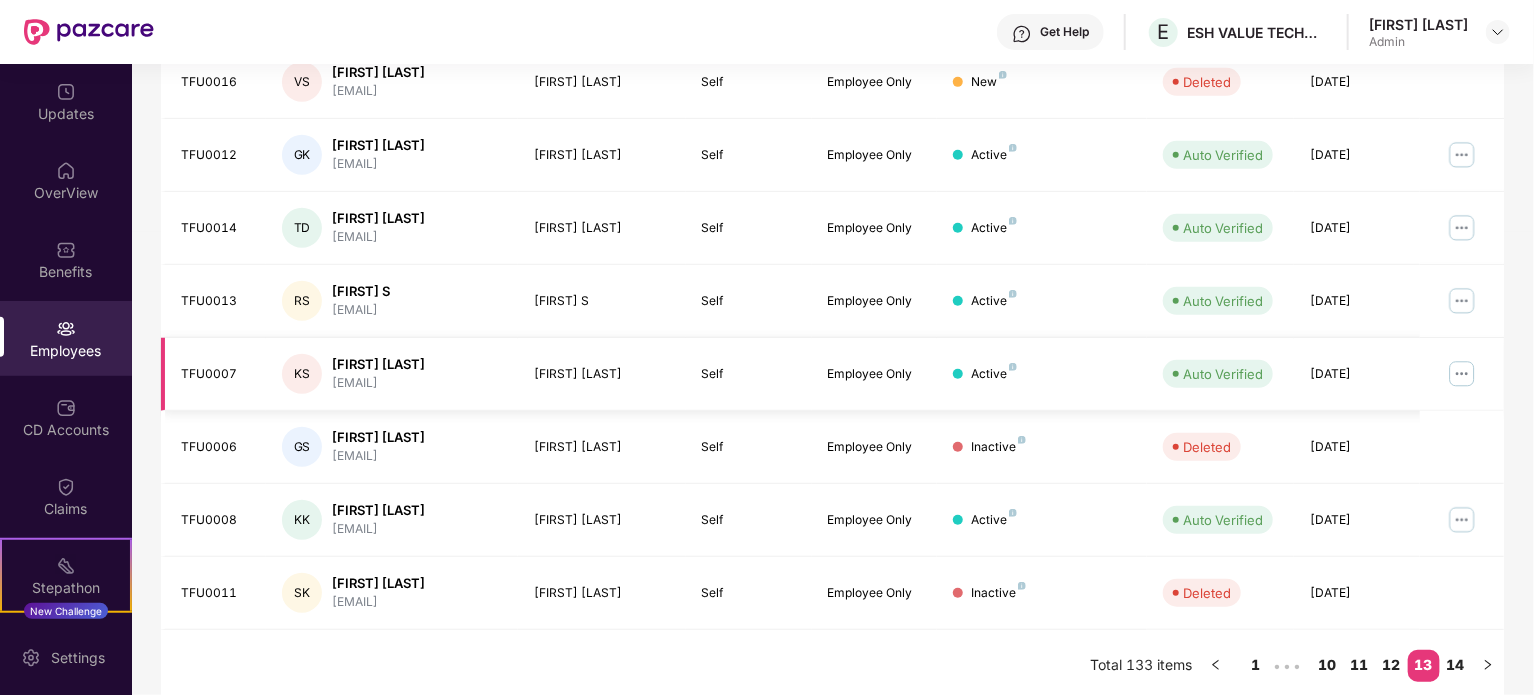 scroll, scrollTop: 531, scrollLeft: 0, axis: vertical 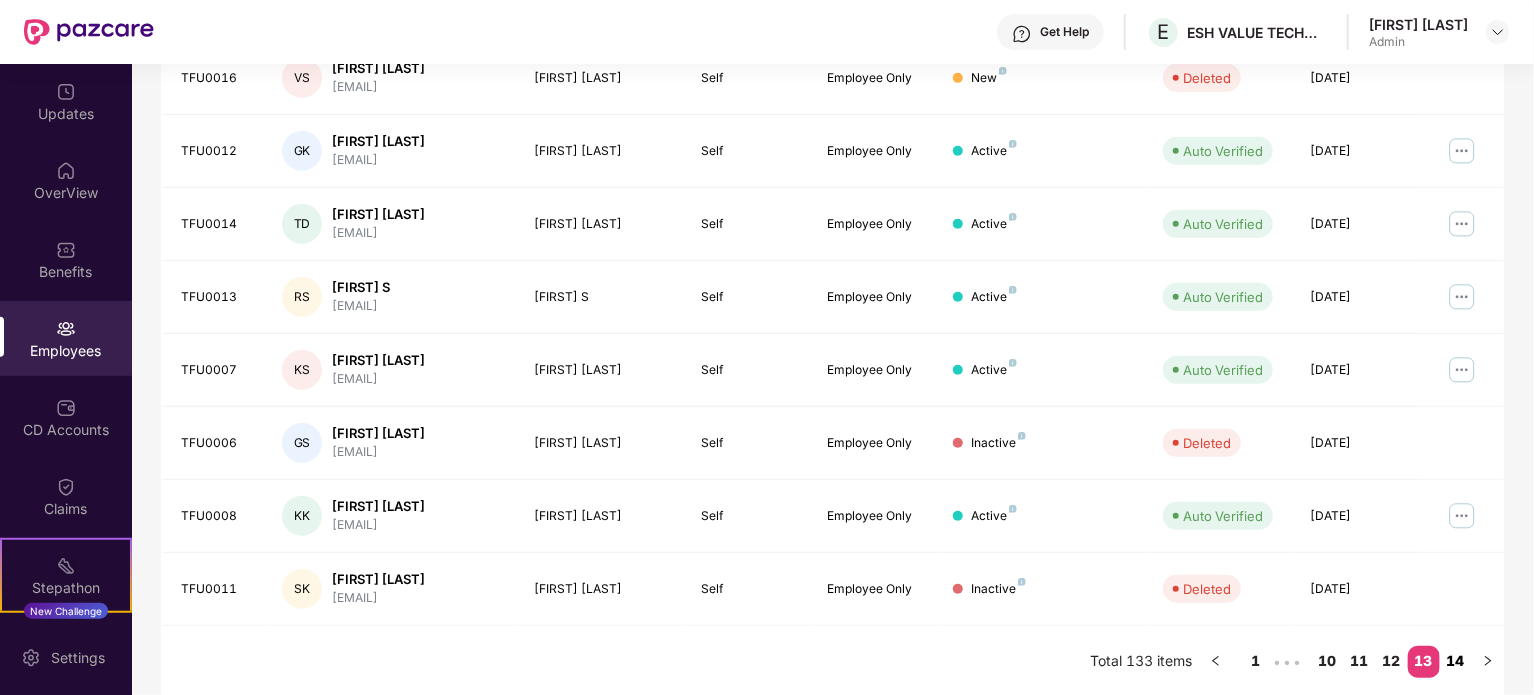 click on "14" at bounding box center (1456, 661) 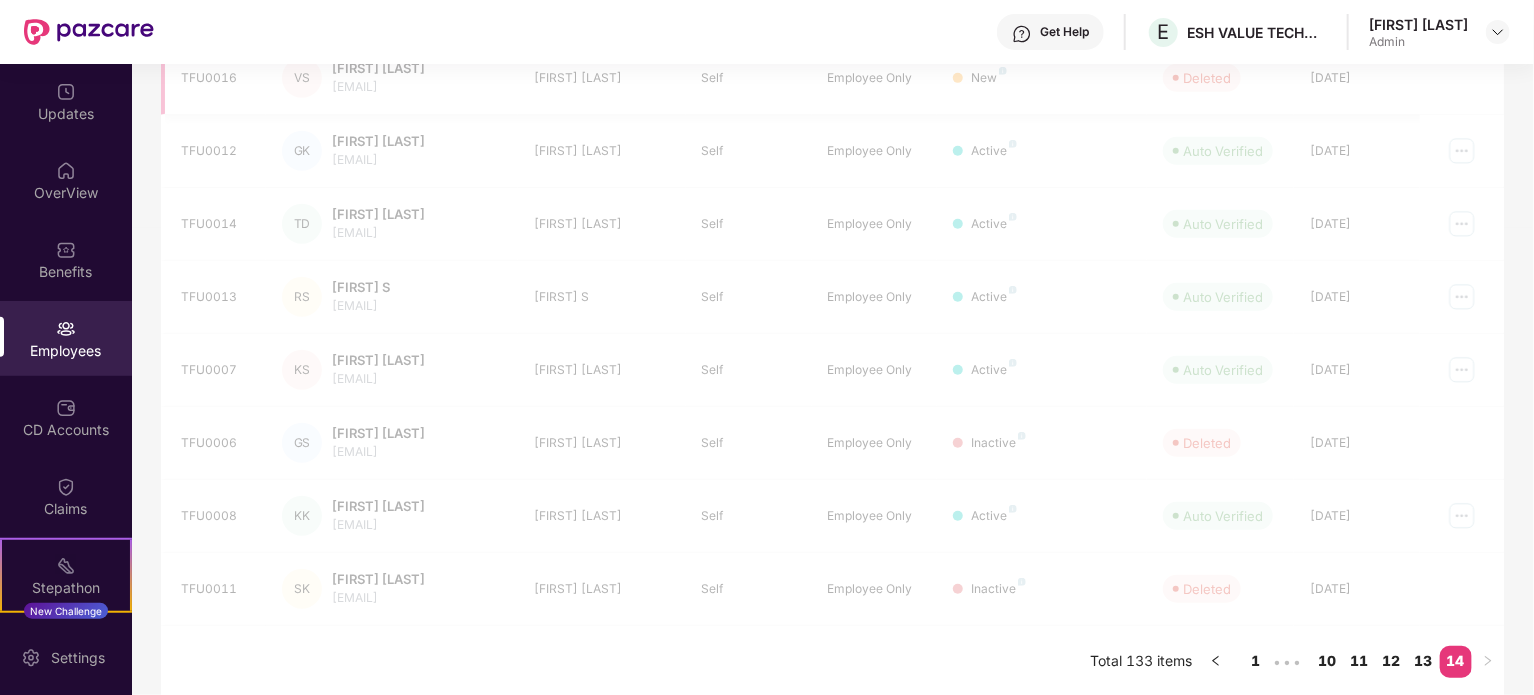 scroll, scrollTop: 64, scrollLeft: 0, axis: vertical 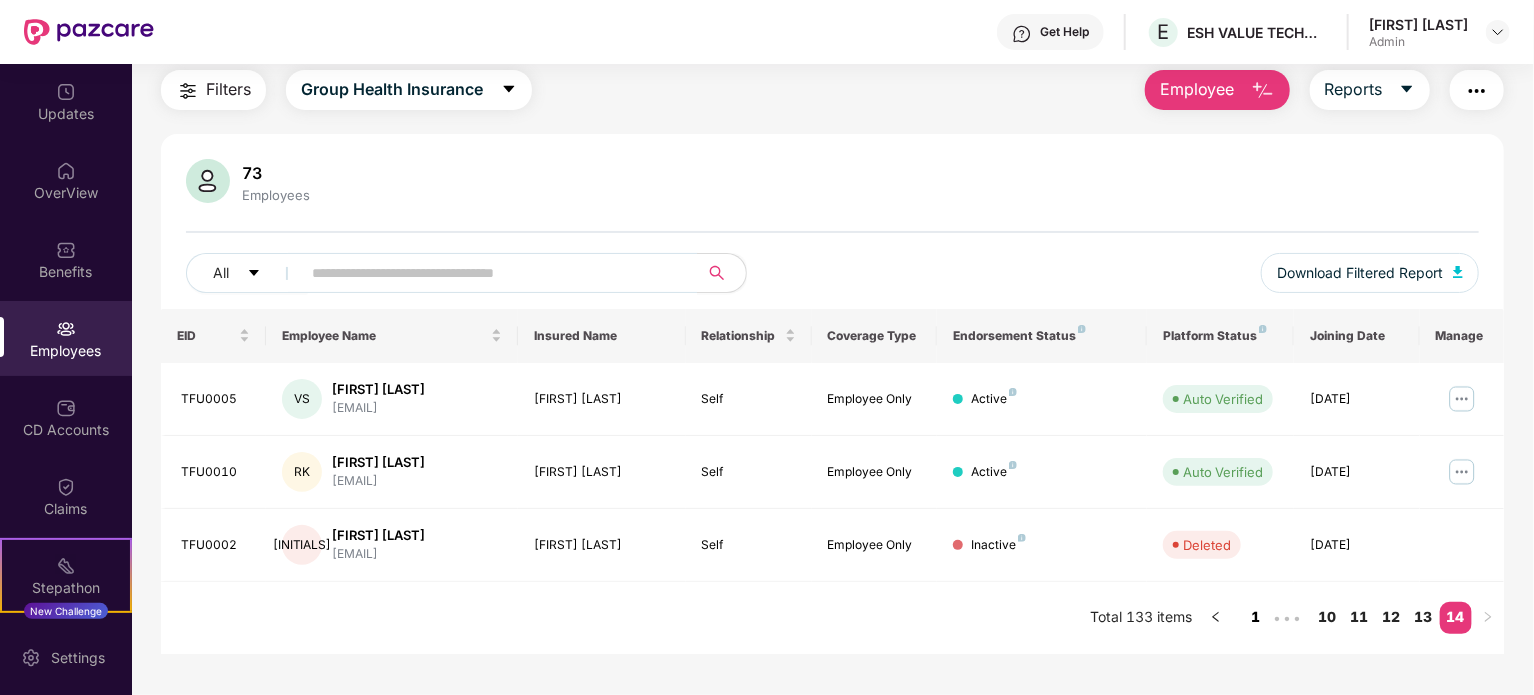 click on "1" at bounding box center (1256, 617) 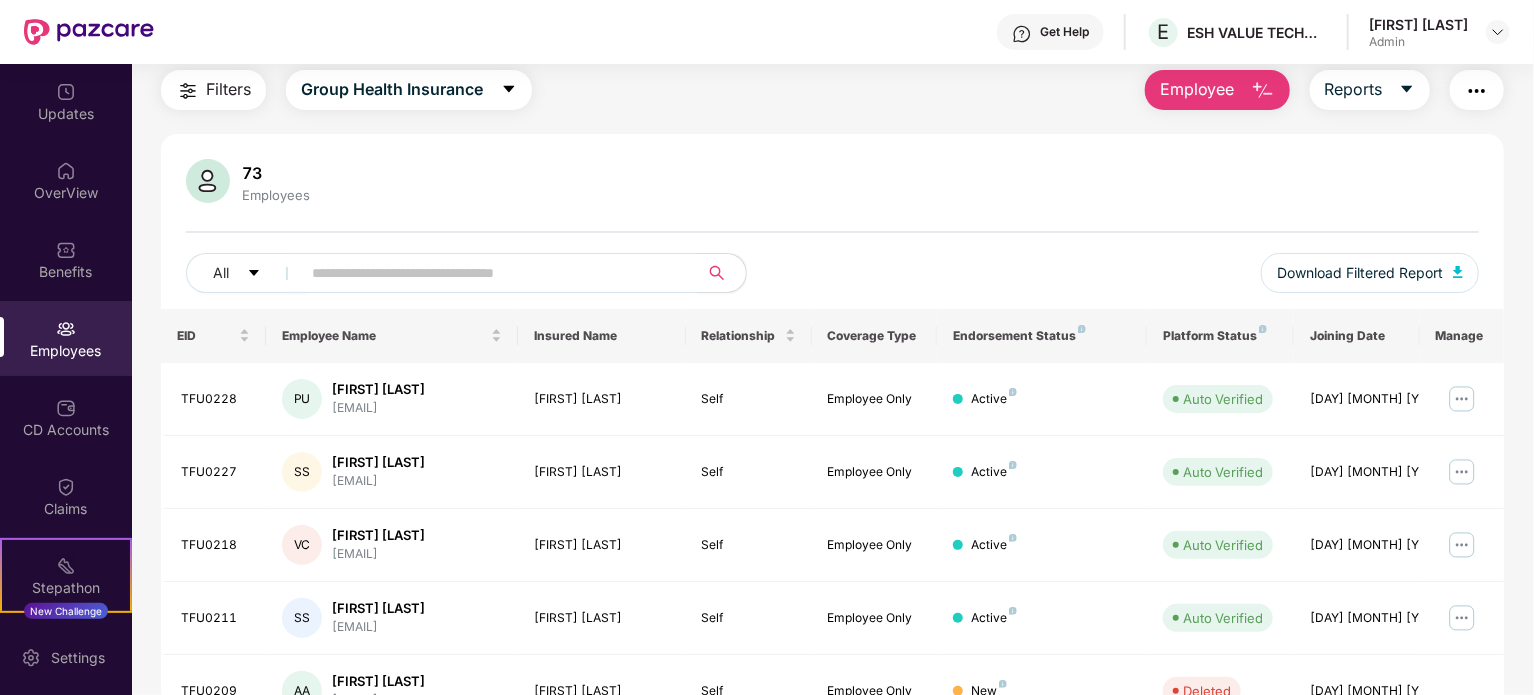 click on "Employee" at bounding box center [1197, 89] 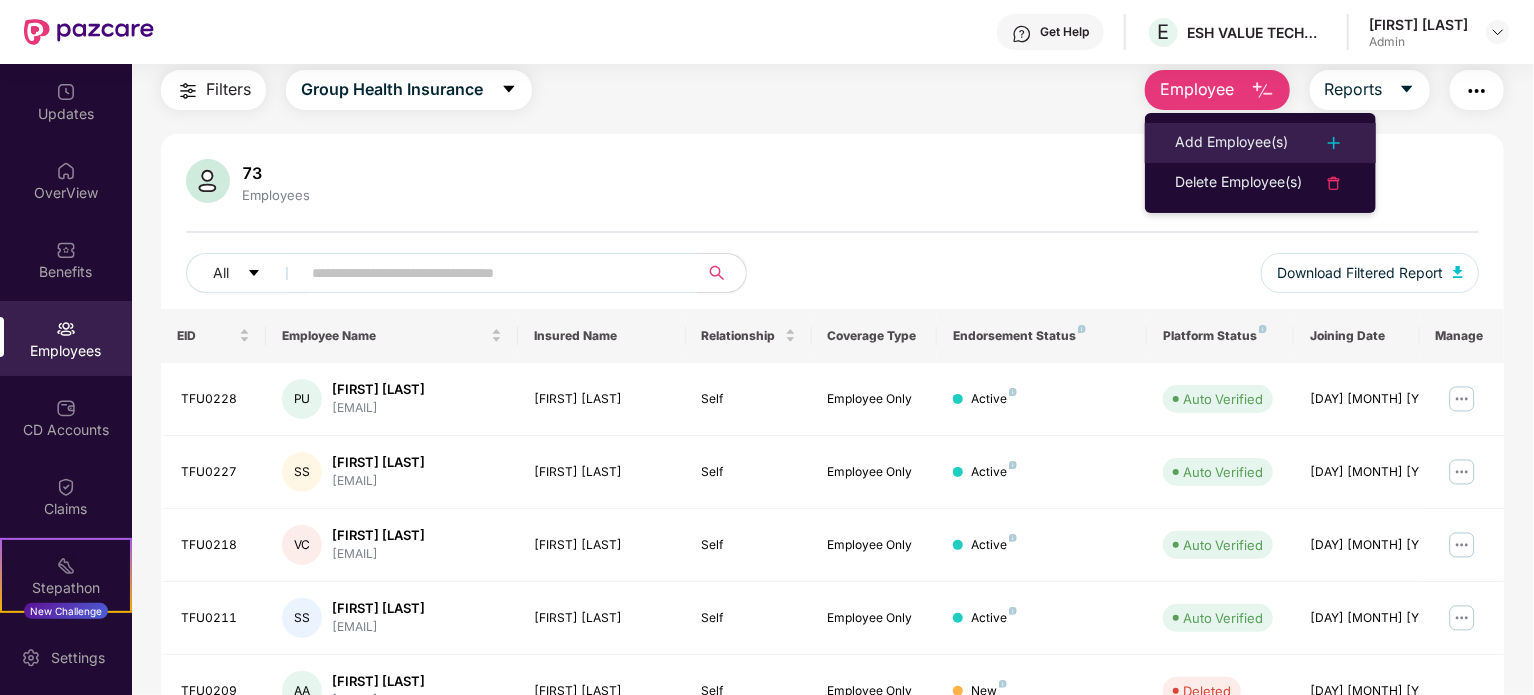 click on "Add Employee(s)" at bounding box center (1260, 143) 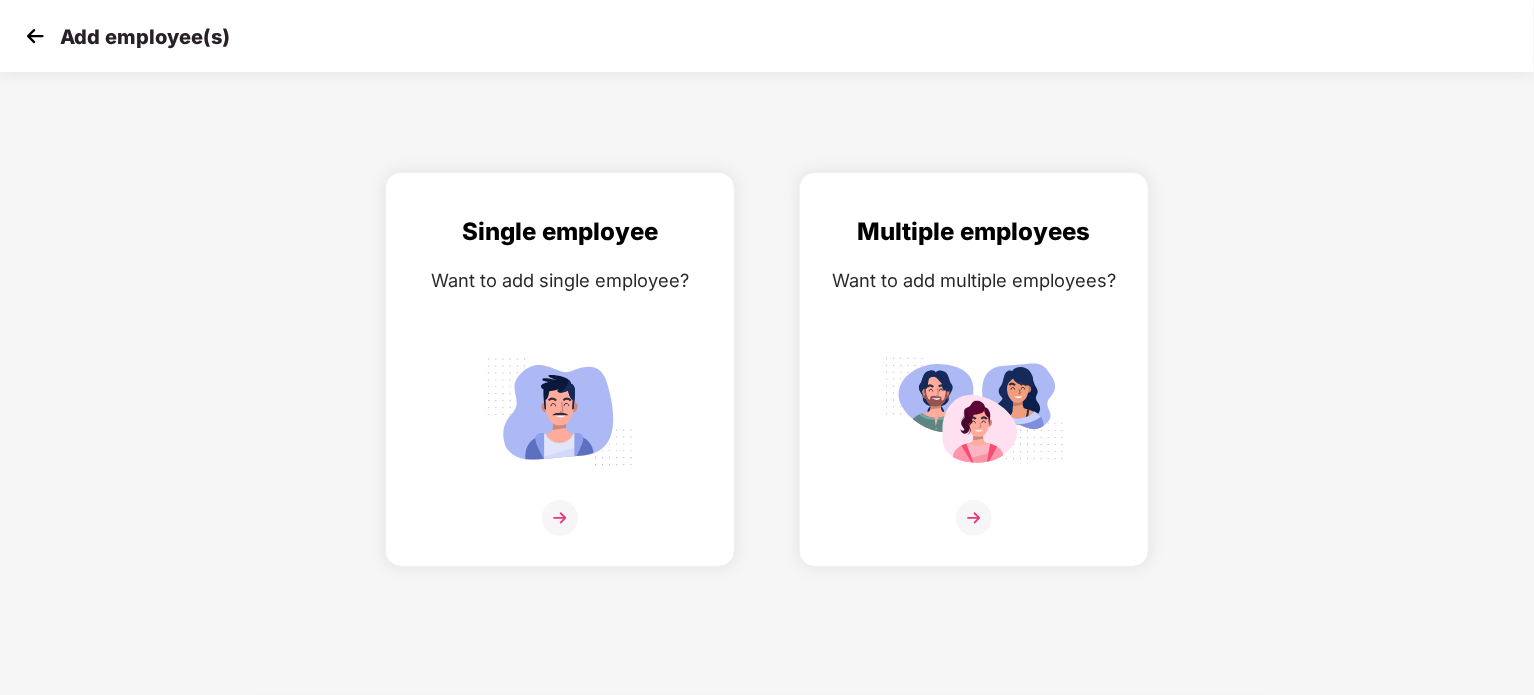 click on "Add  employee(s)" at bounding box center (125, 36) 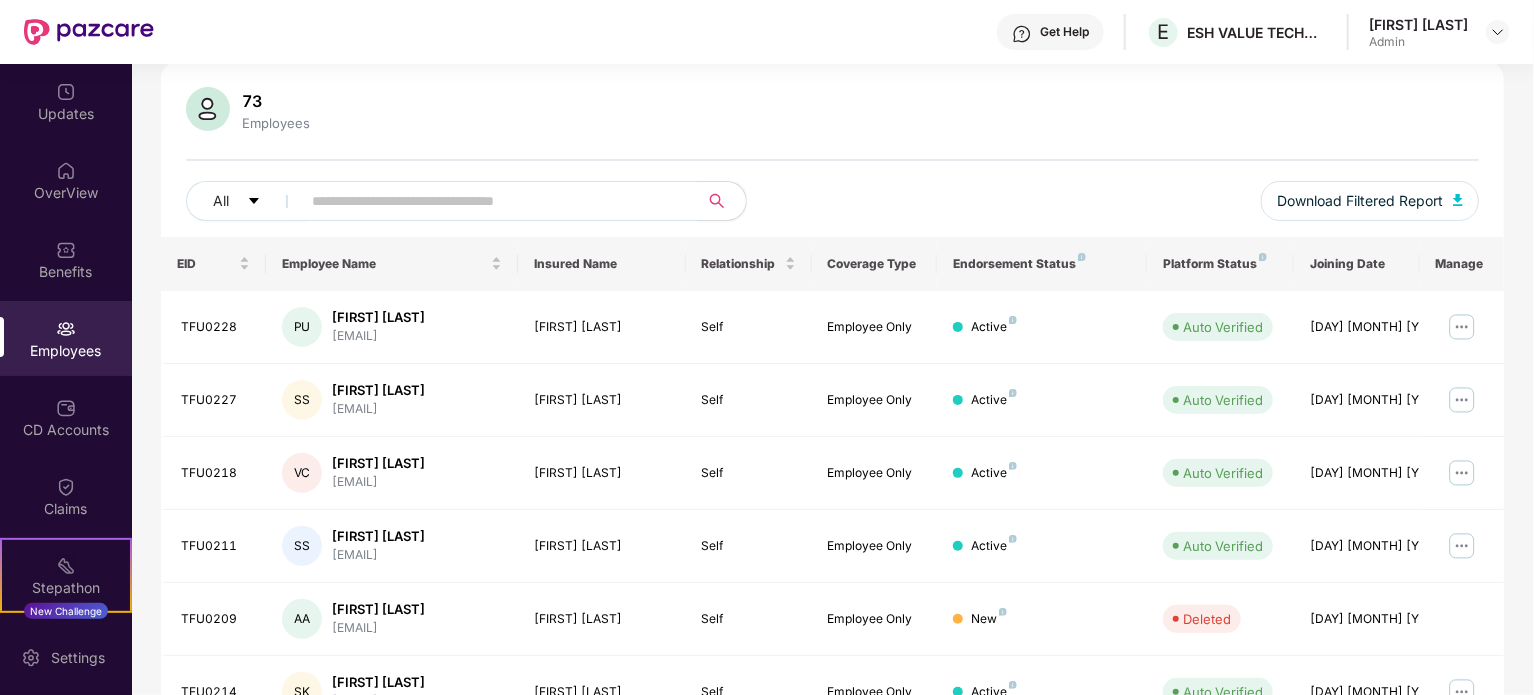 scroll, scrollTop: 0, scrollLeft: 0, axis: both 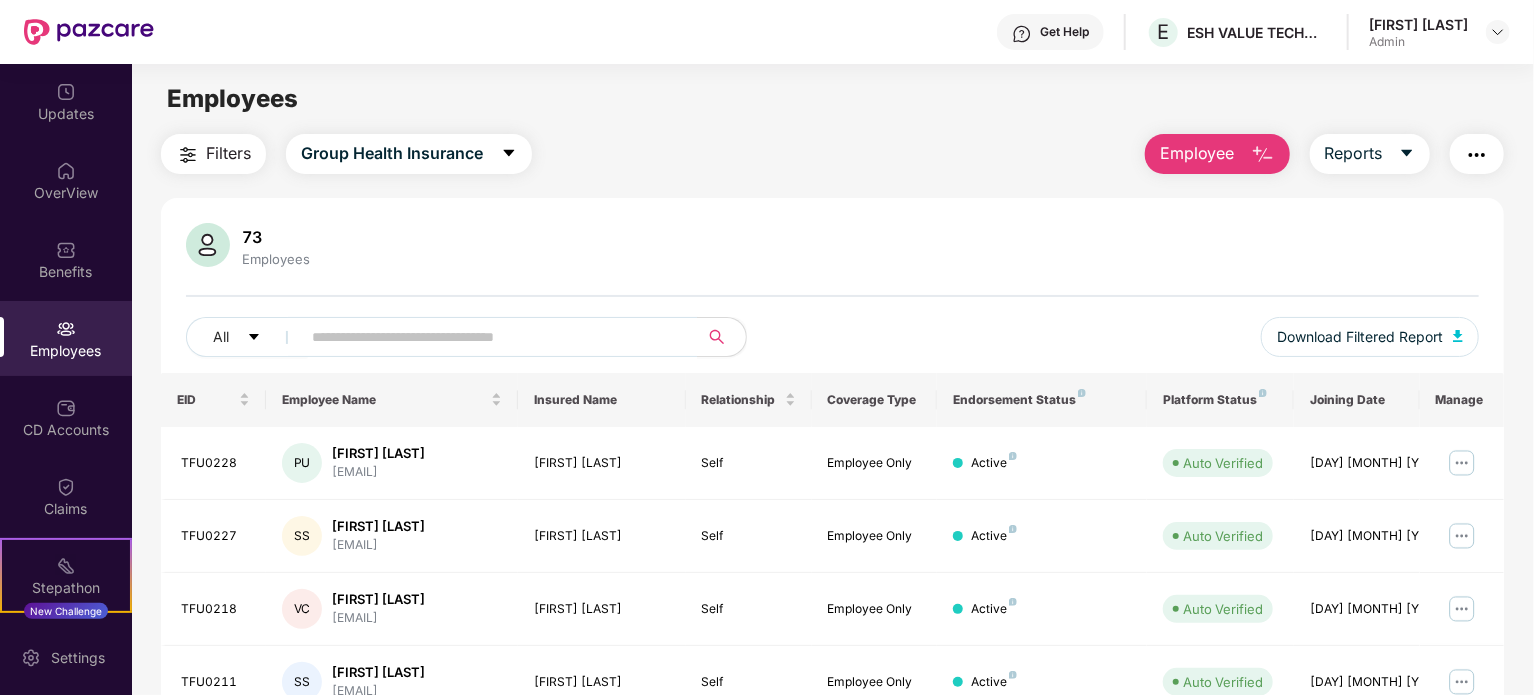 click at bounding box center (1263, 155) 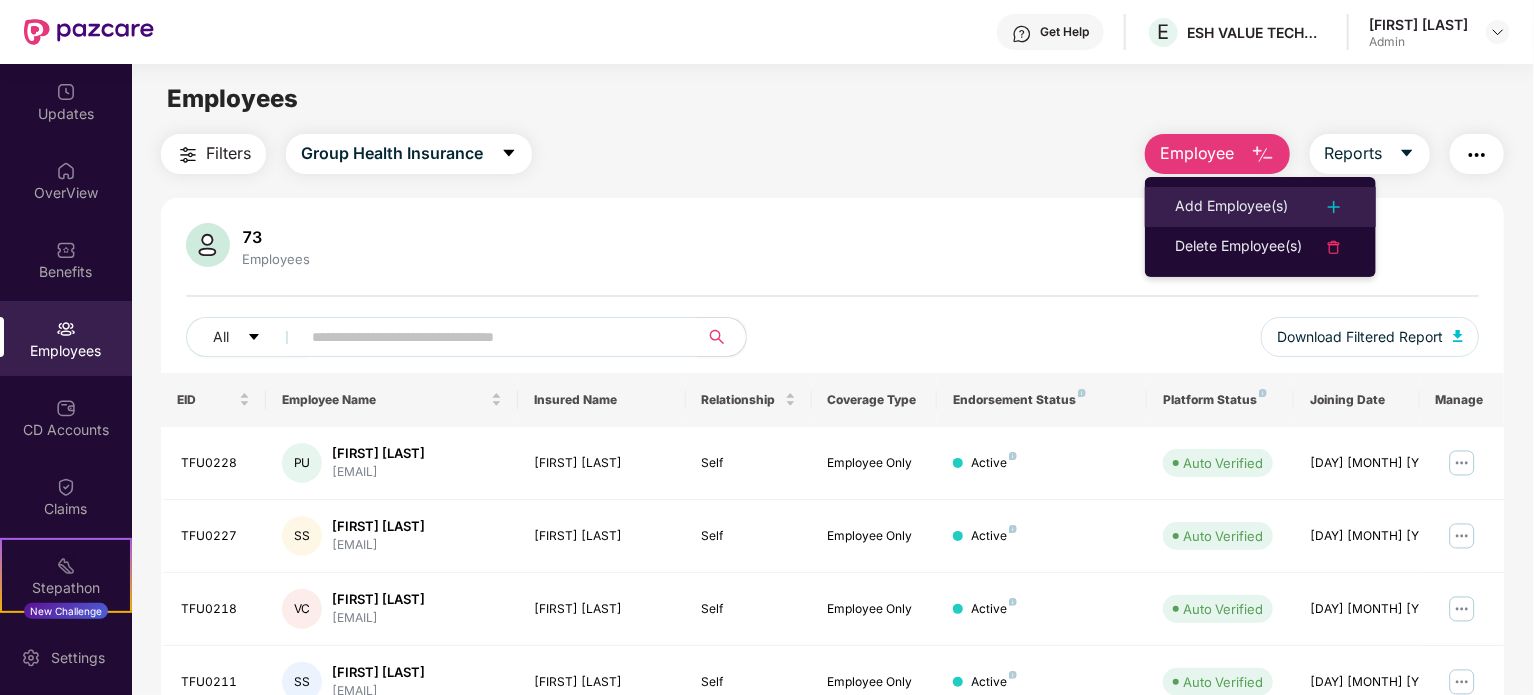 click on "Add Employee(s)" at bounding box center (1260, 207) 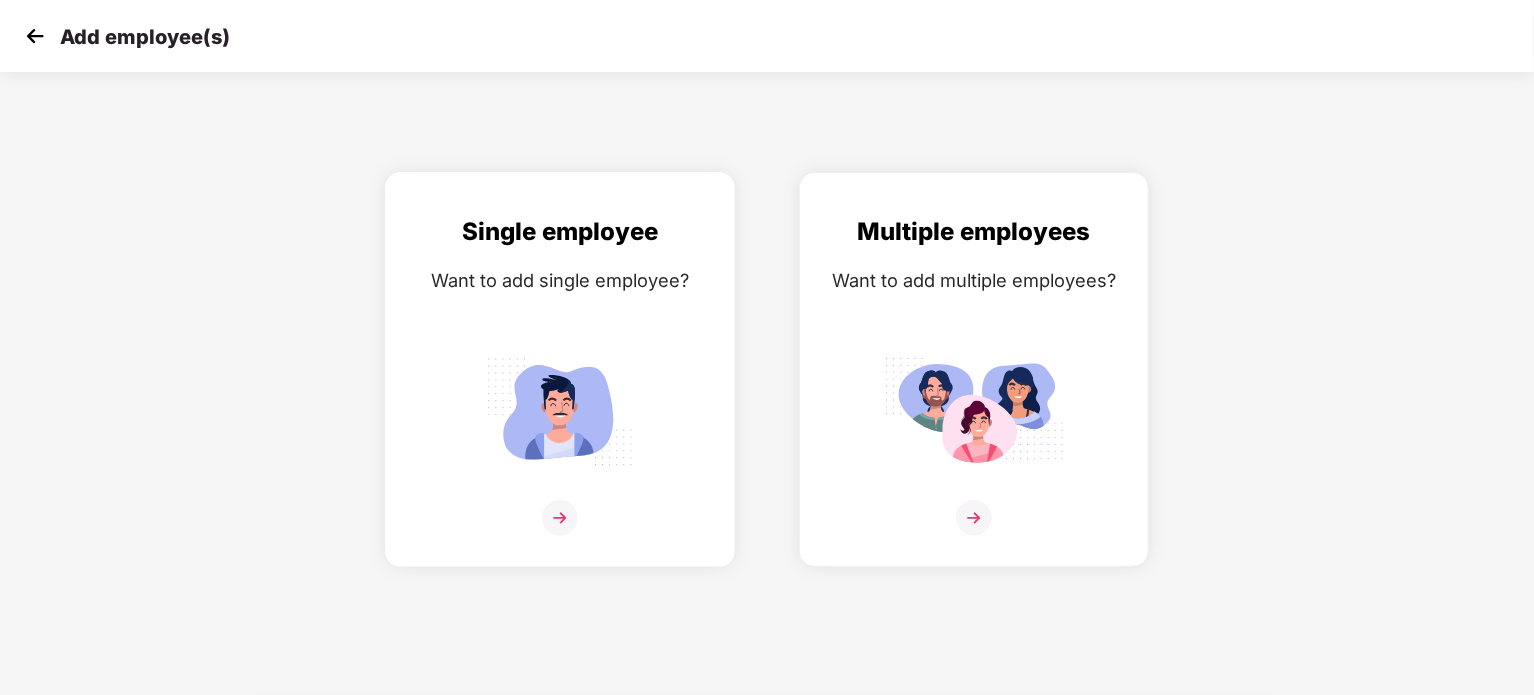 click on "Single employee Want to add single employee?" at bounding box center [560, 387] 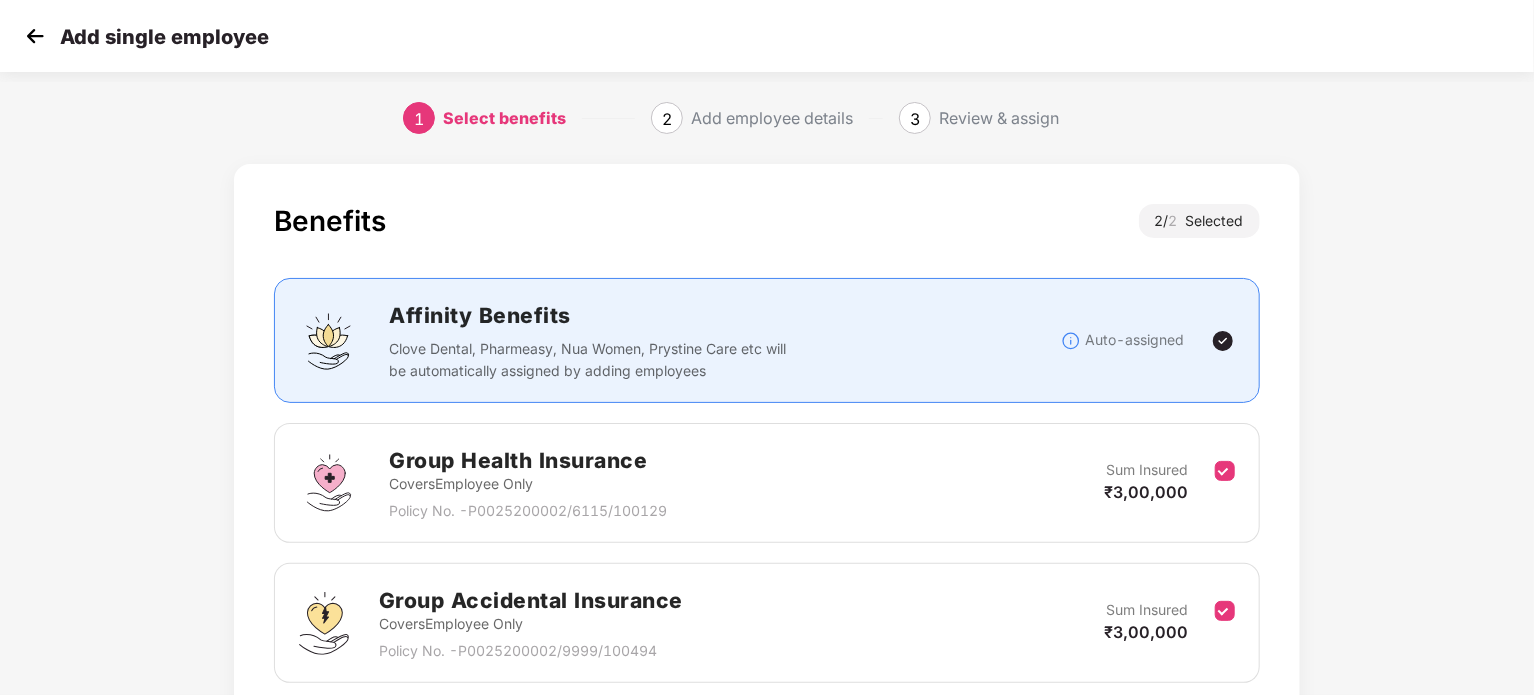scroll, scrollTop: 160, scrollLeft: 0, axis: vertical 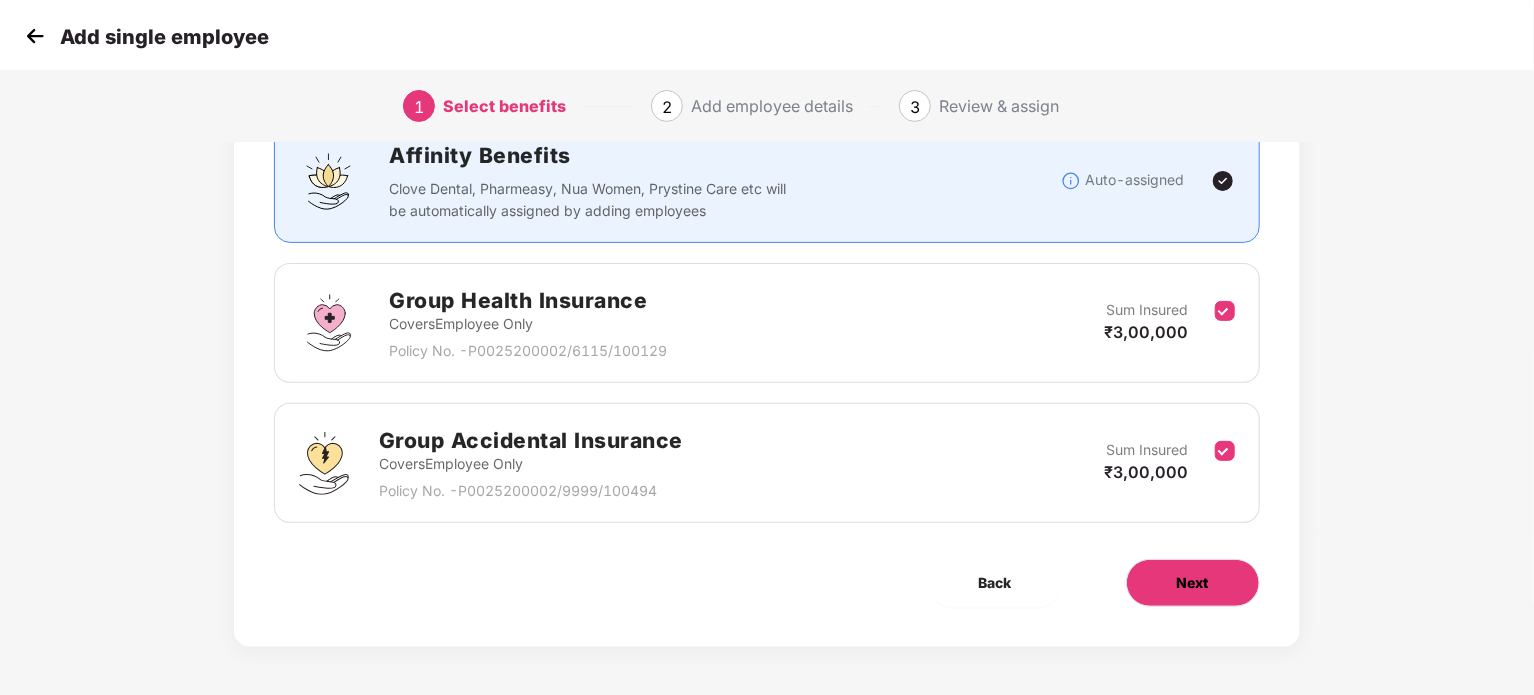 click on "Next" at bounding box center (1193, 583) 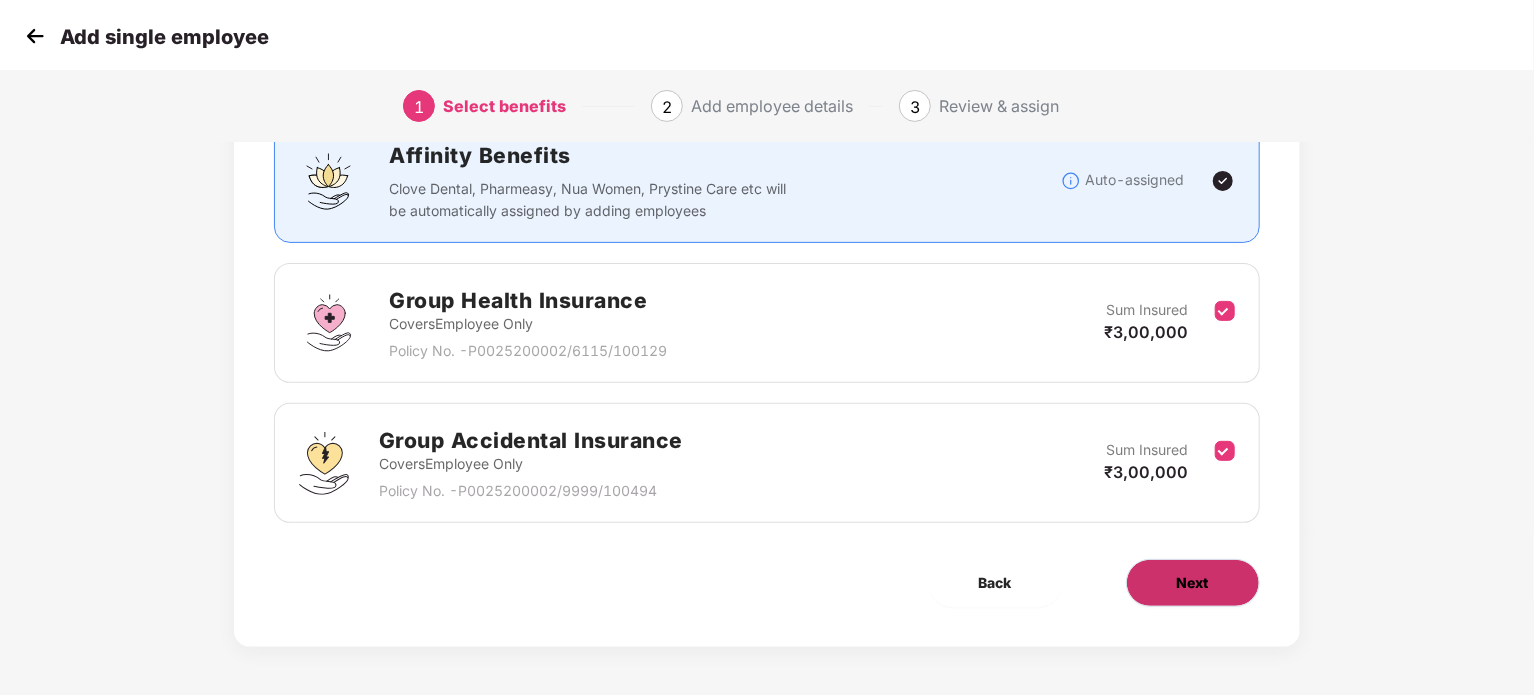 scroll, scrollTop: 0, scrollLeft: 0, axis: both 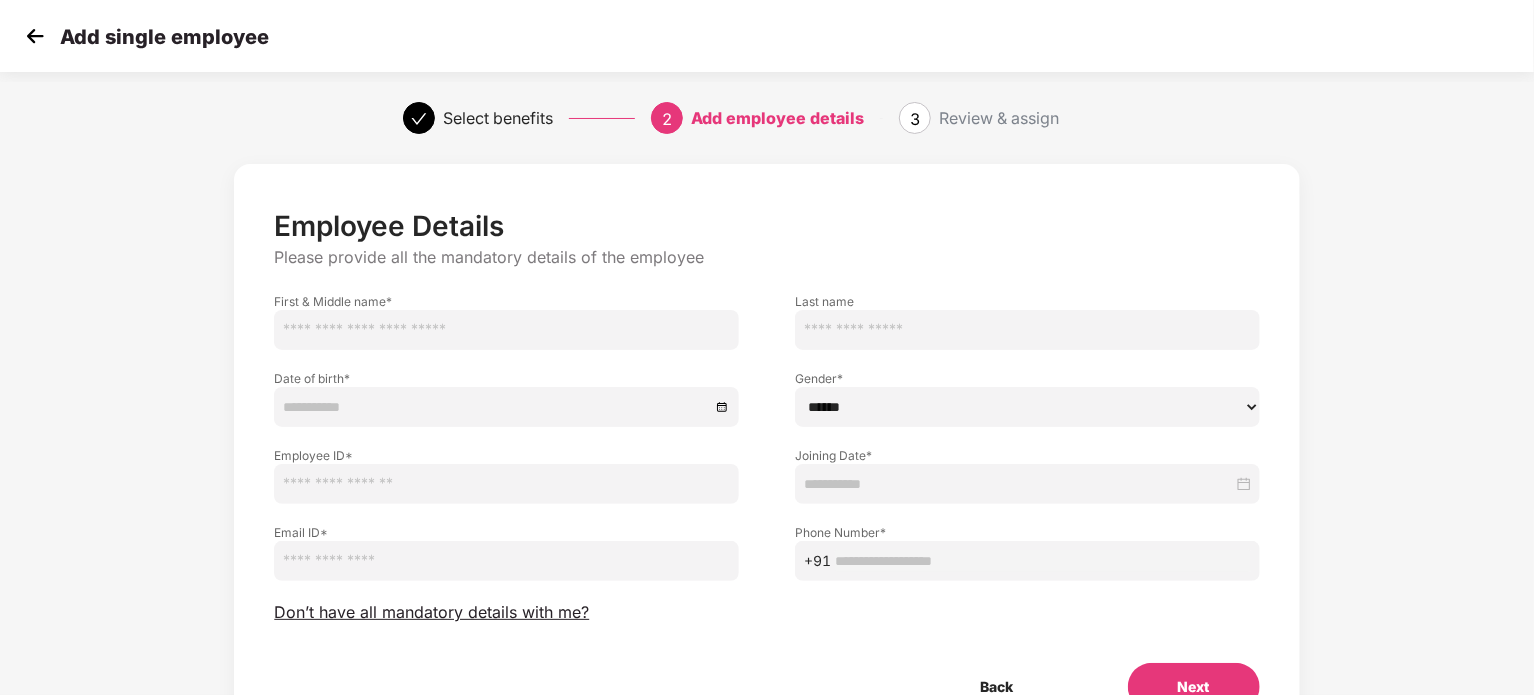 click at bounding box center [506, 330] 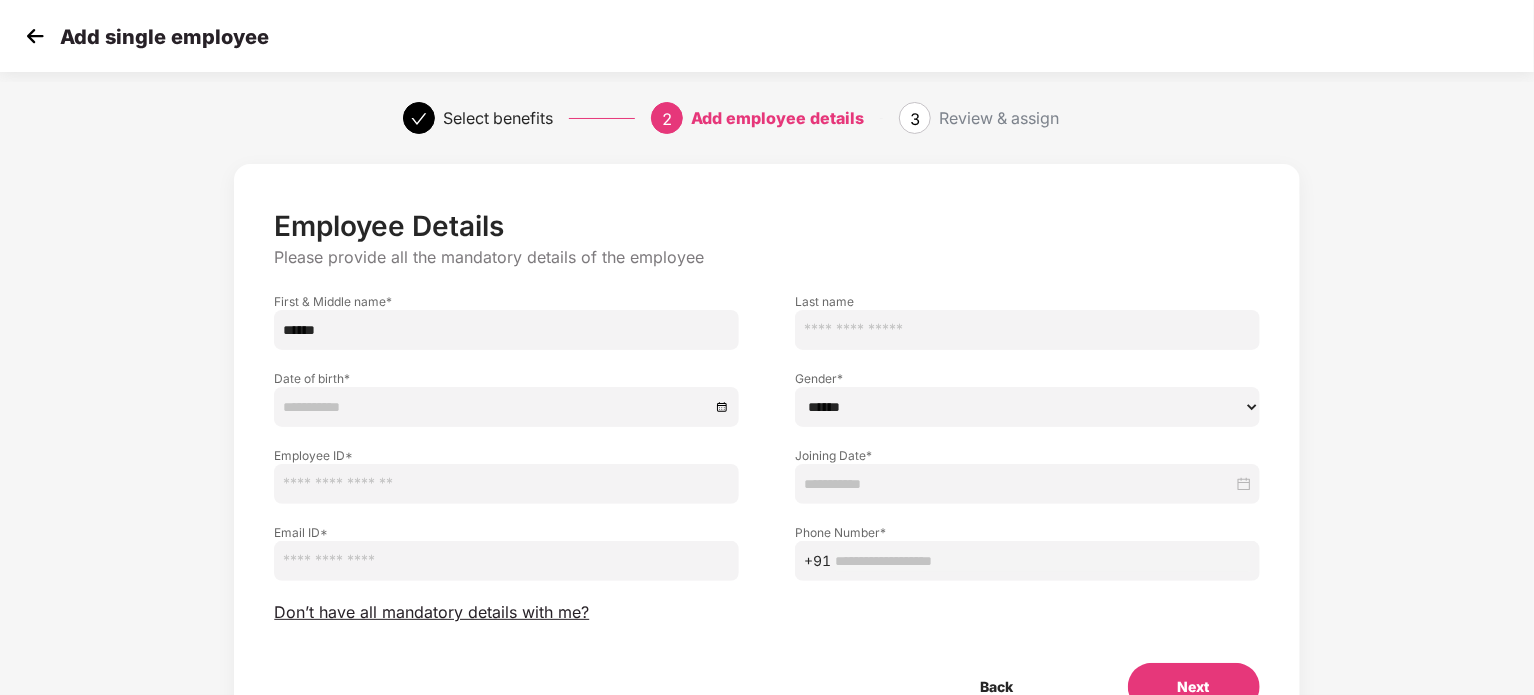type on "******" 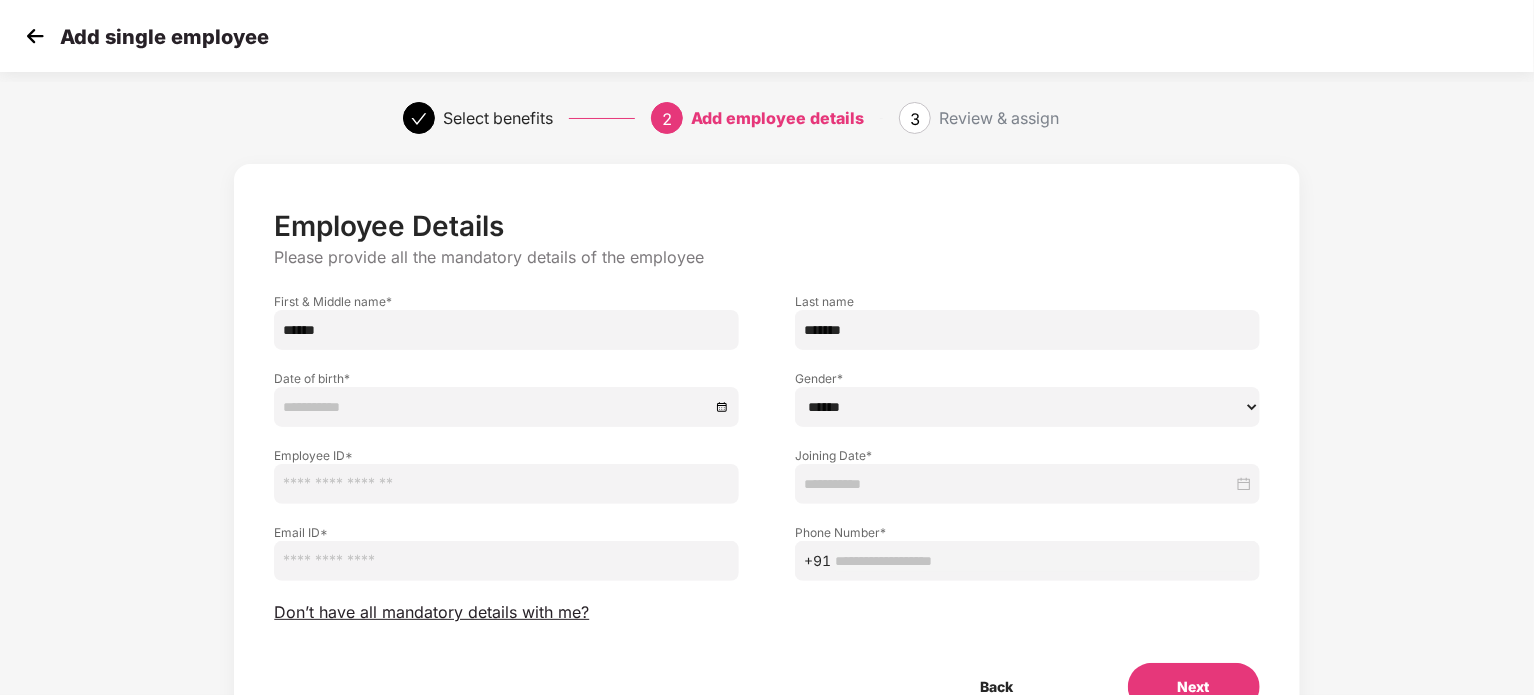 type on "*******" 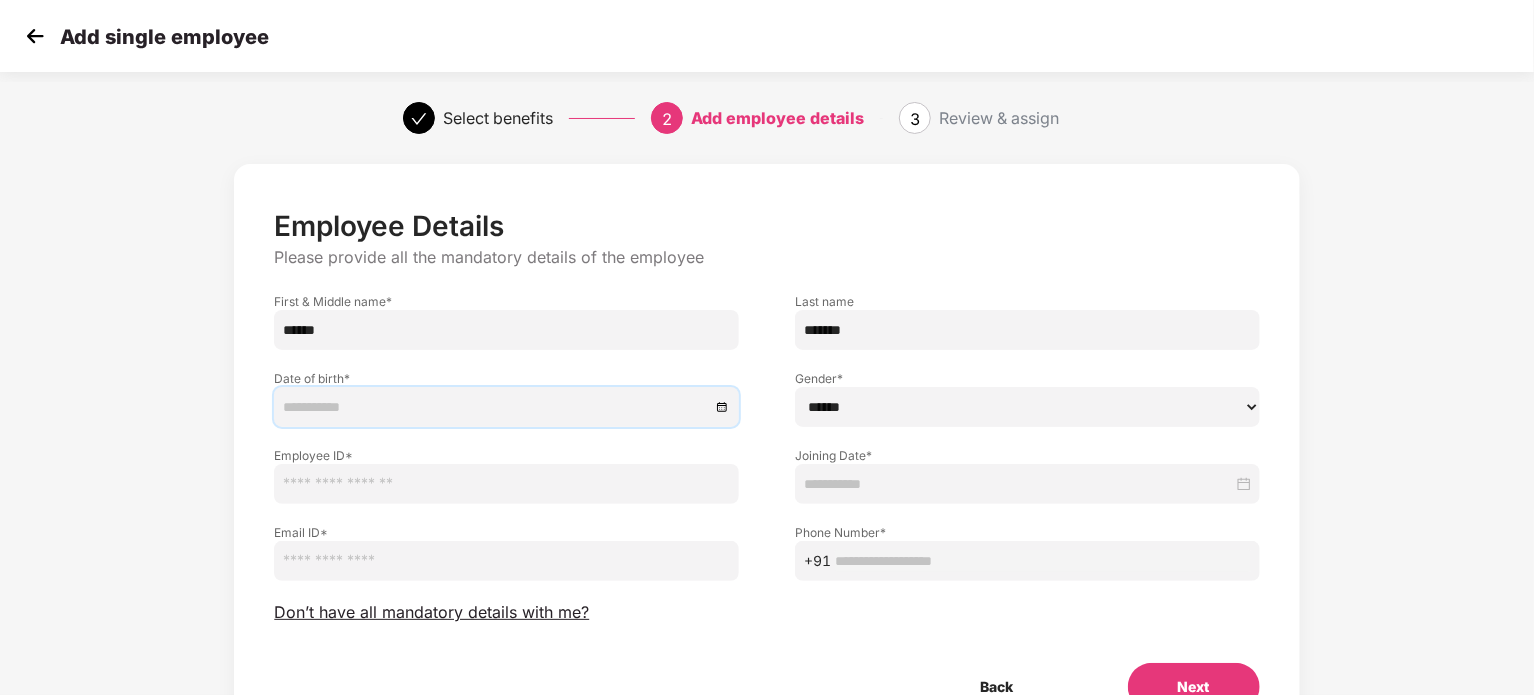 click at bounding box center [496, 407] 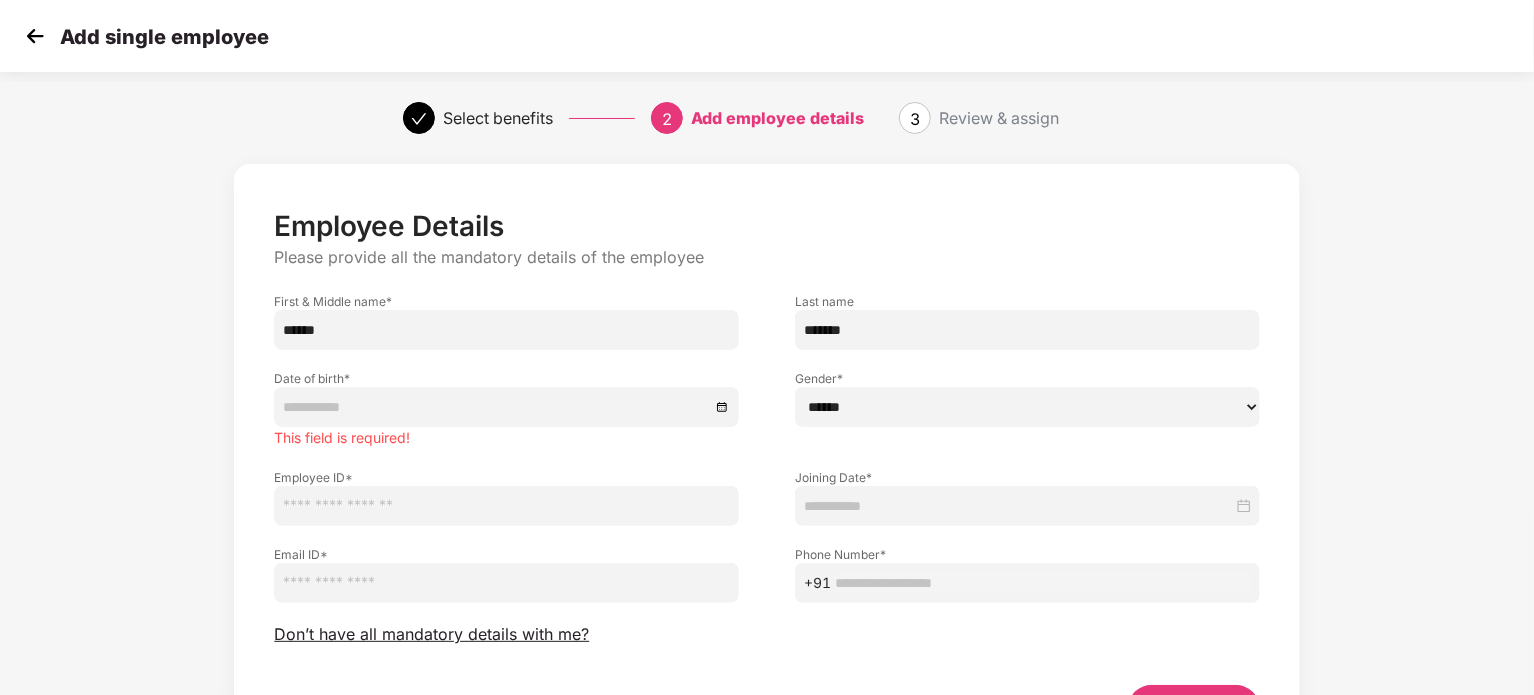 click at bounding box center [506, 506] 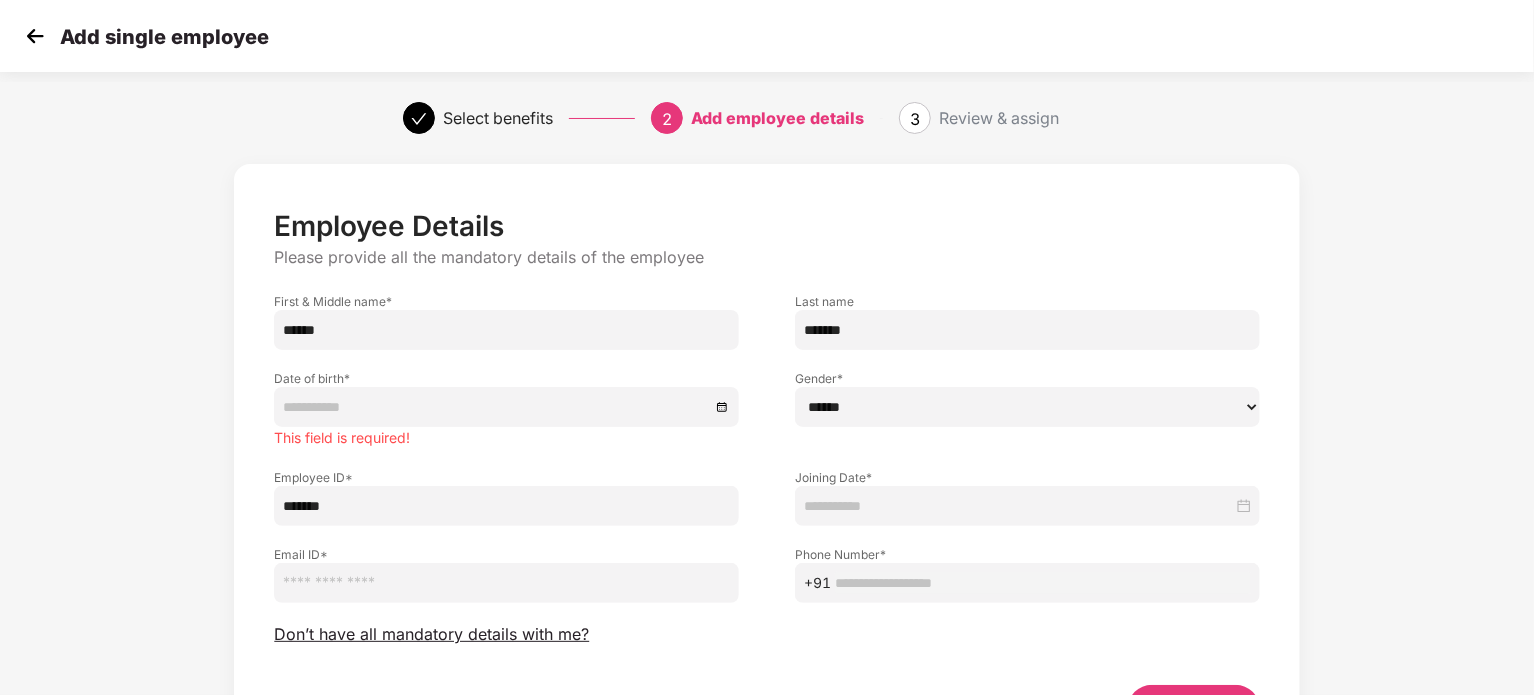 type on "*******" 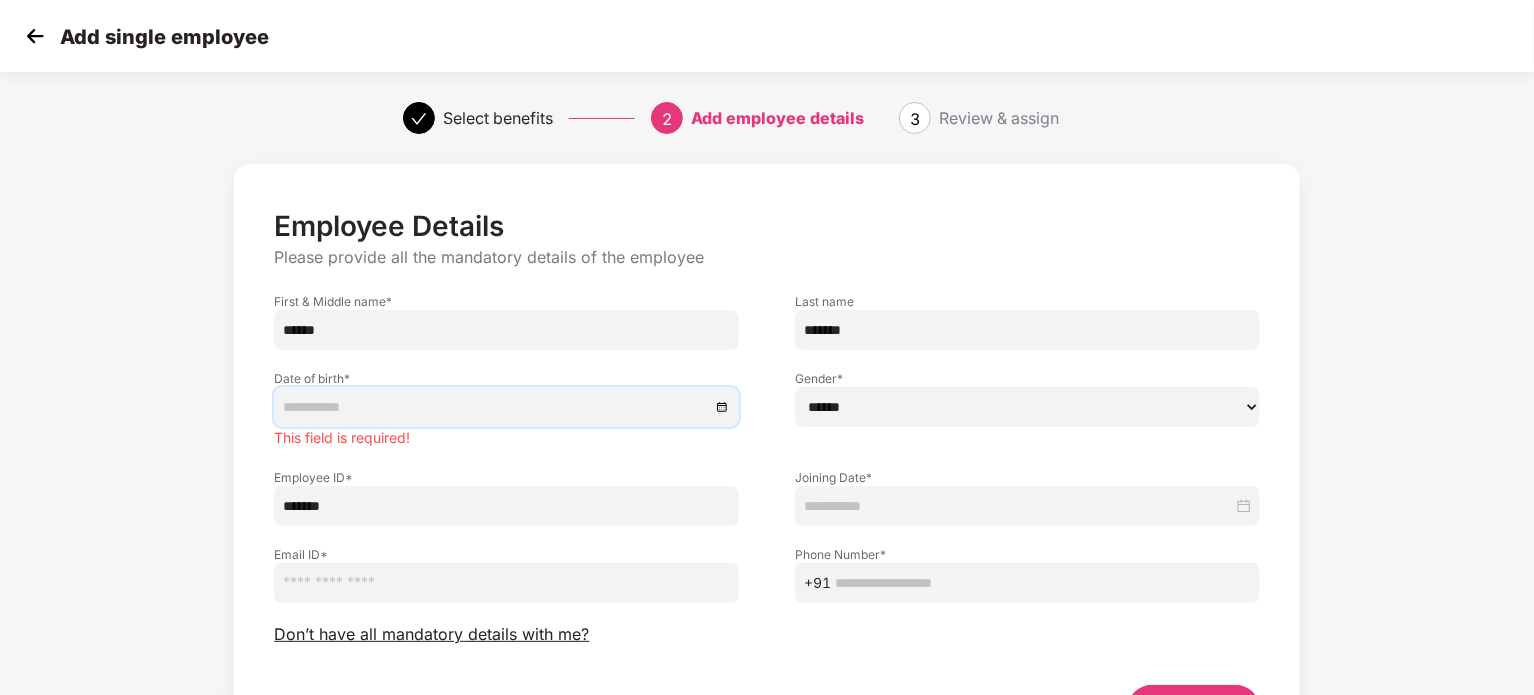 click at bounding box center [496, 407] 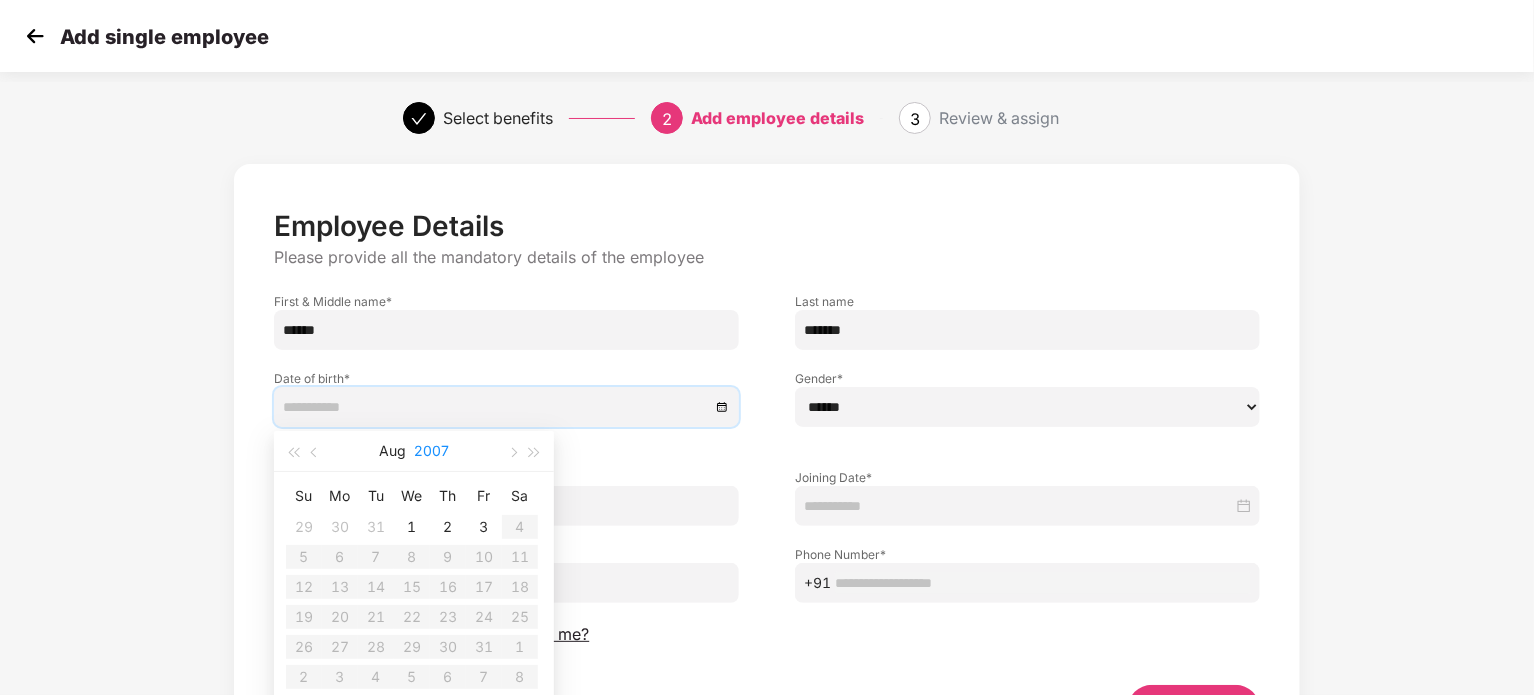 click on "2007" at bounding box center [431, 451] 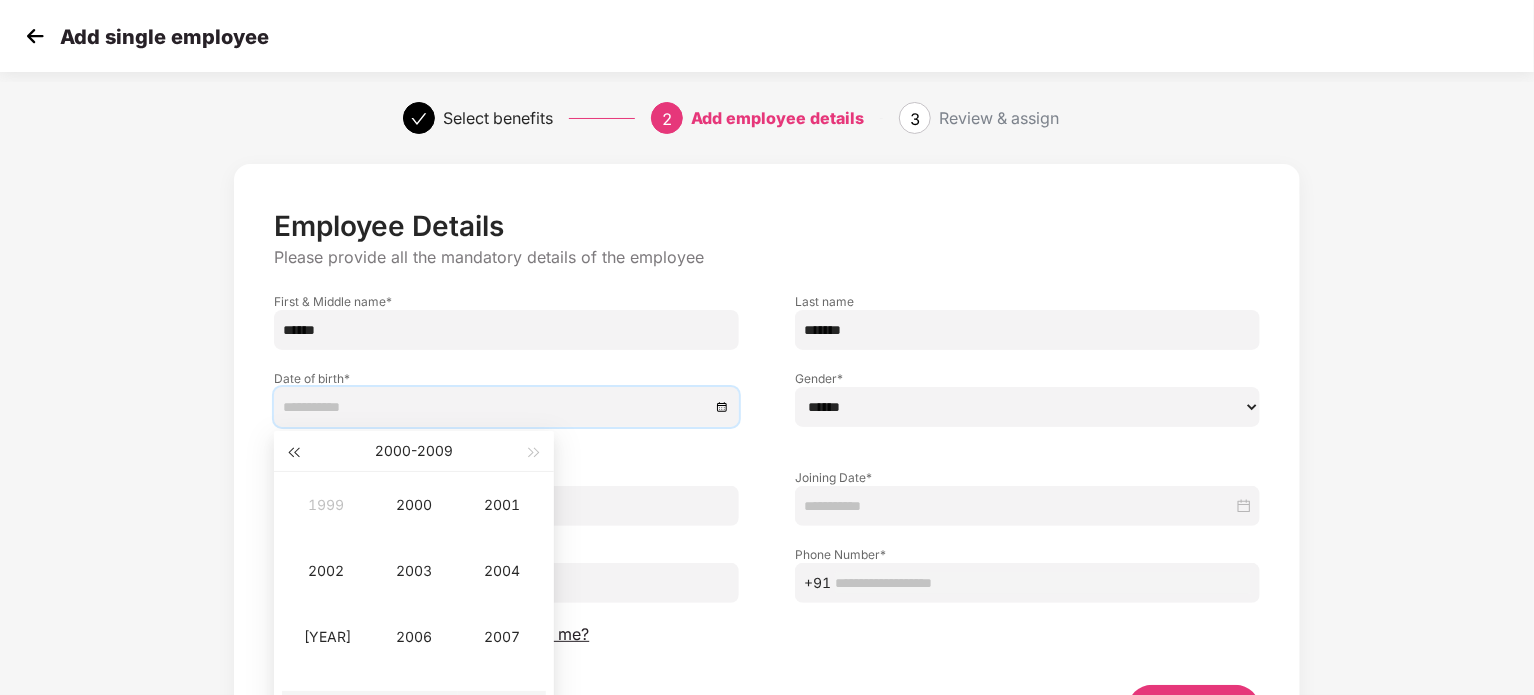 click at bounding box center [293, 453] 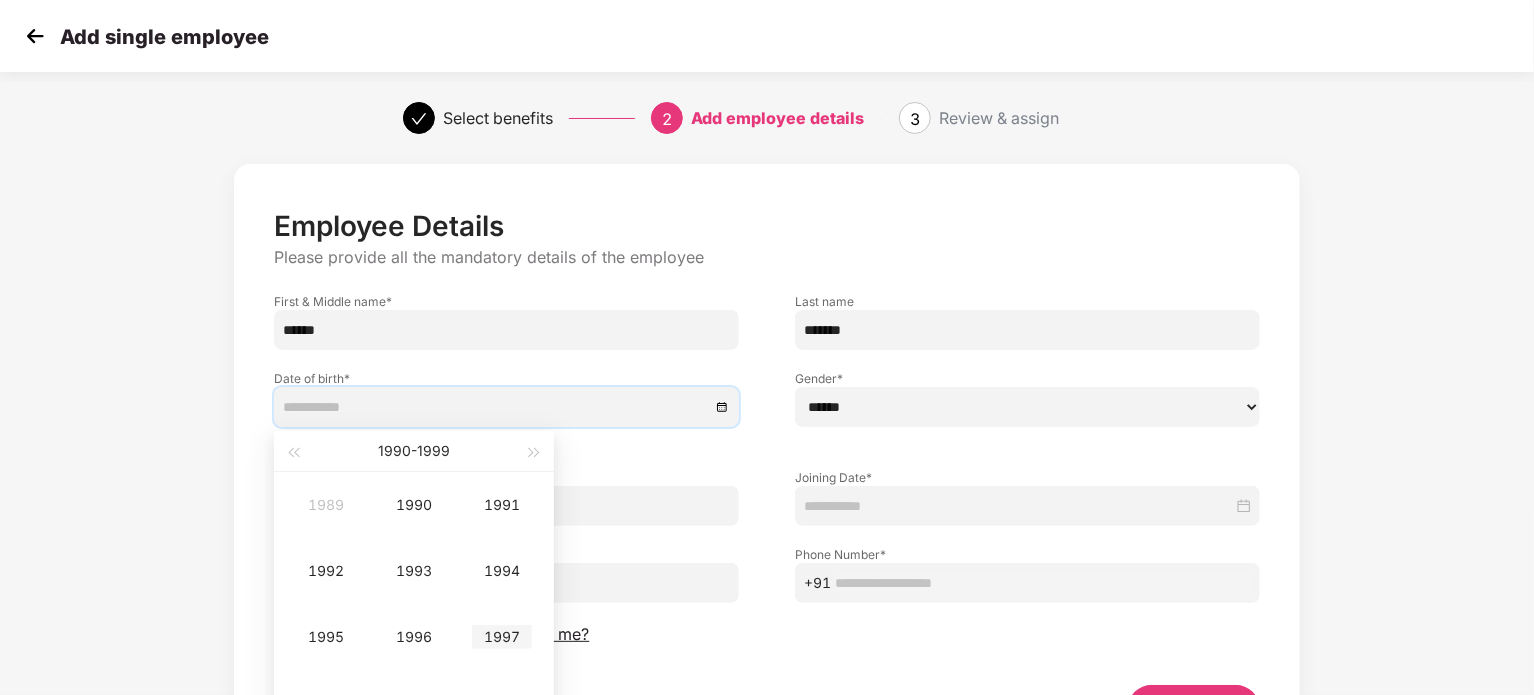 type on "**********" 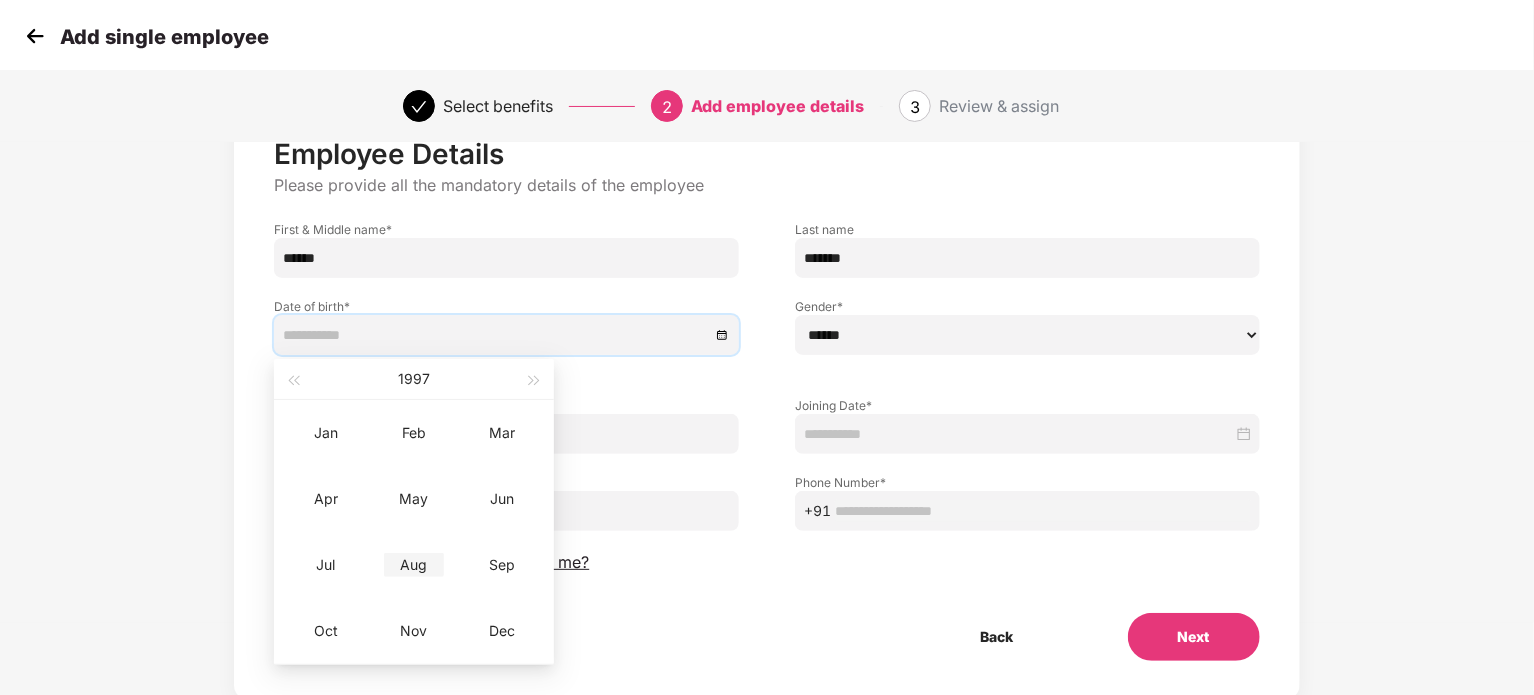 scroll, scrollTop: 76, scrollLeft: 0, axis: vertical 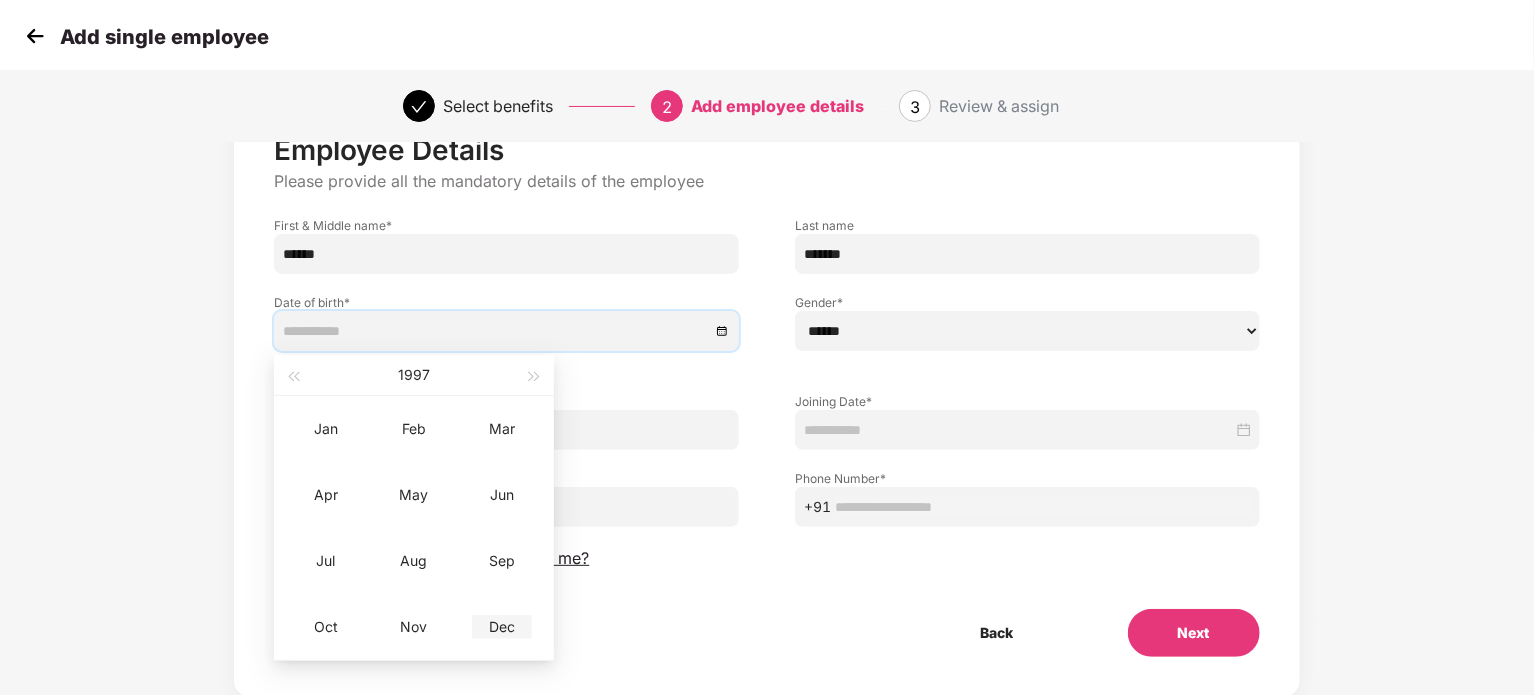 type on "**********" 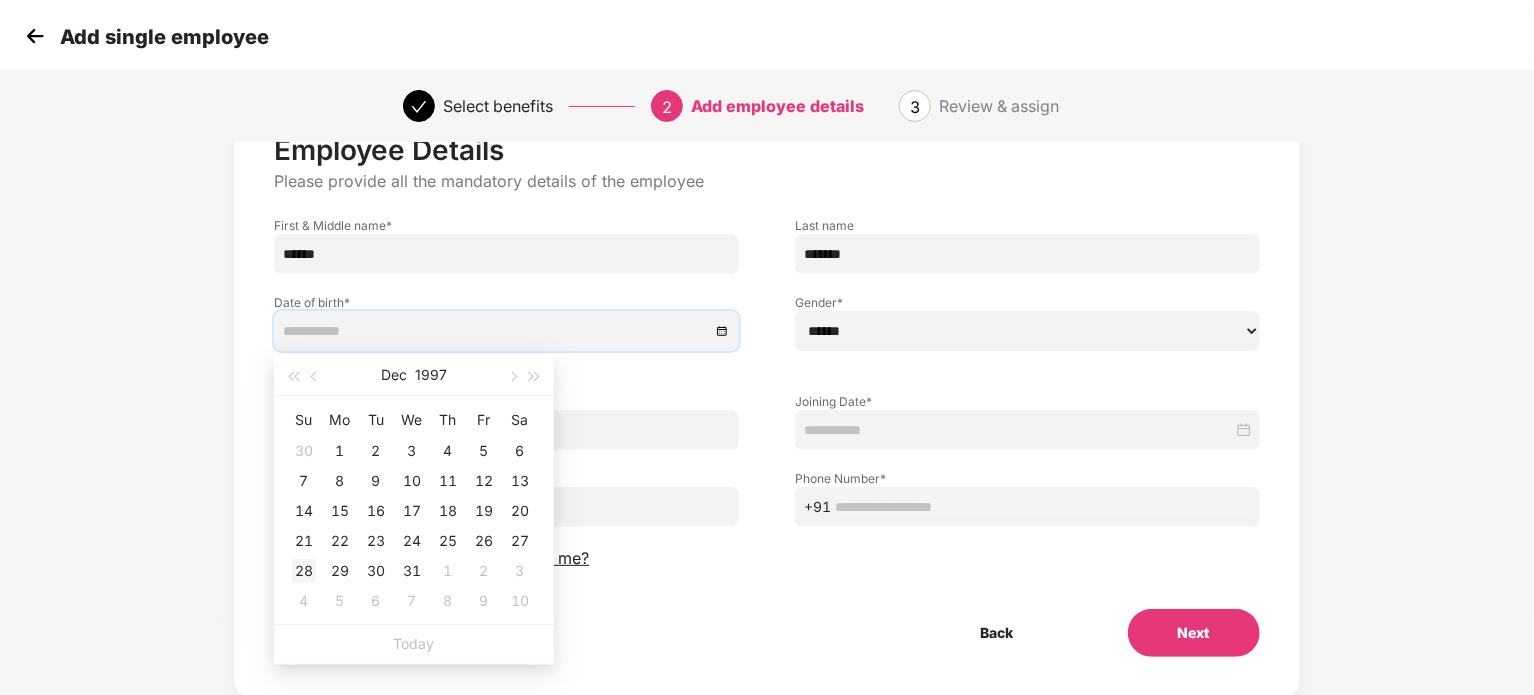 type on "**********" 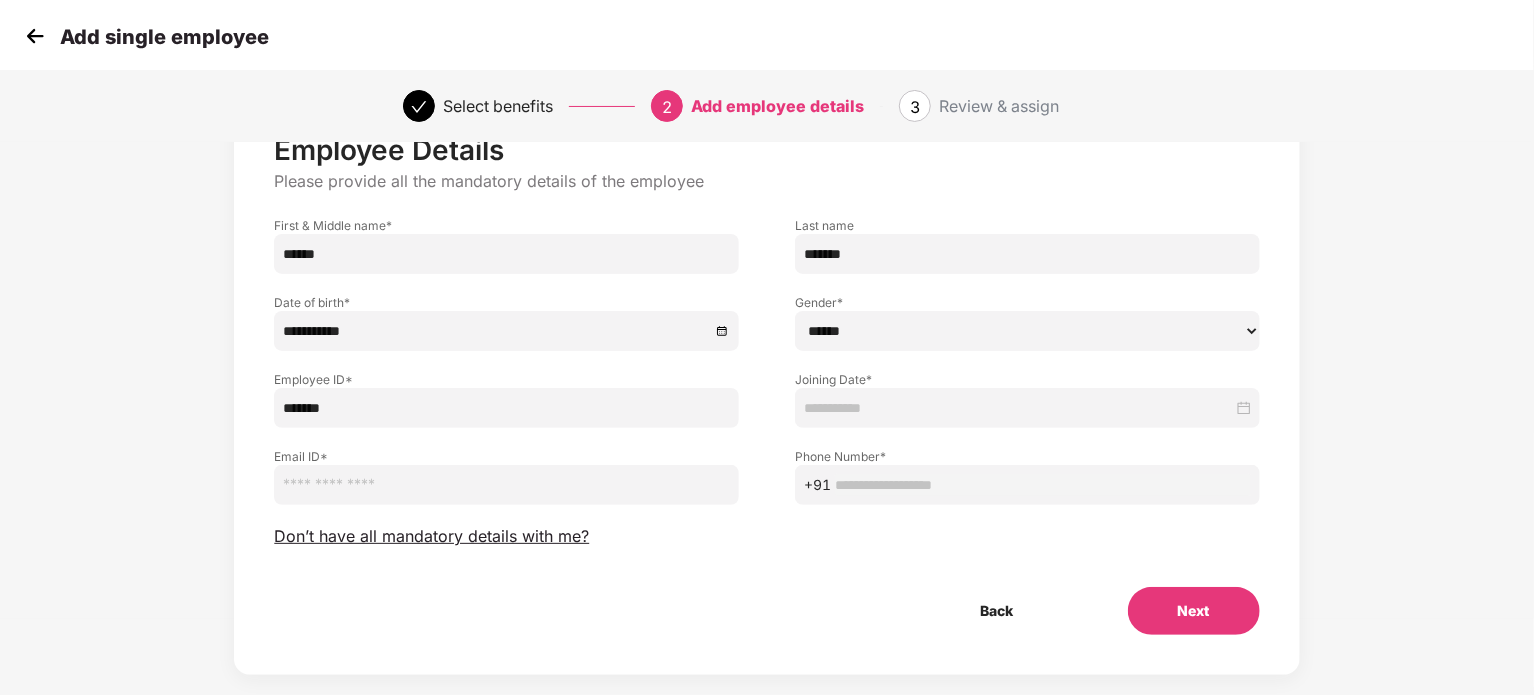 click on "****** **** ******" at bounding box center [1027, 331] 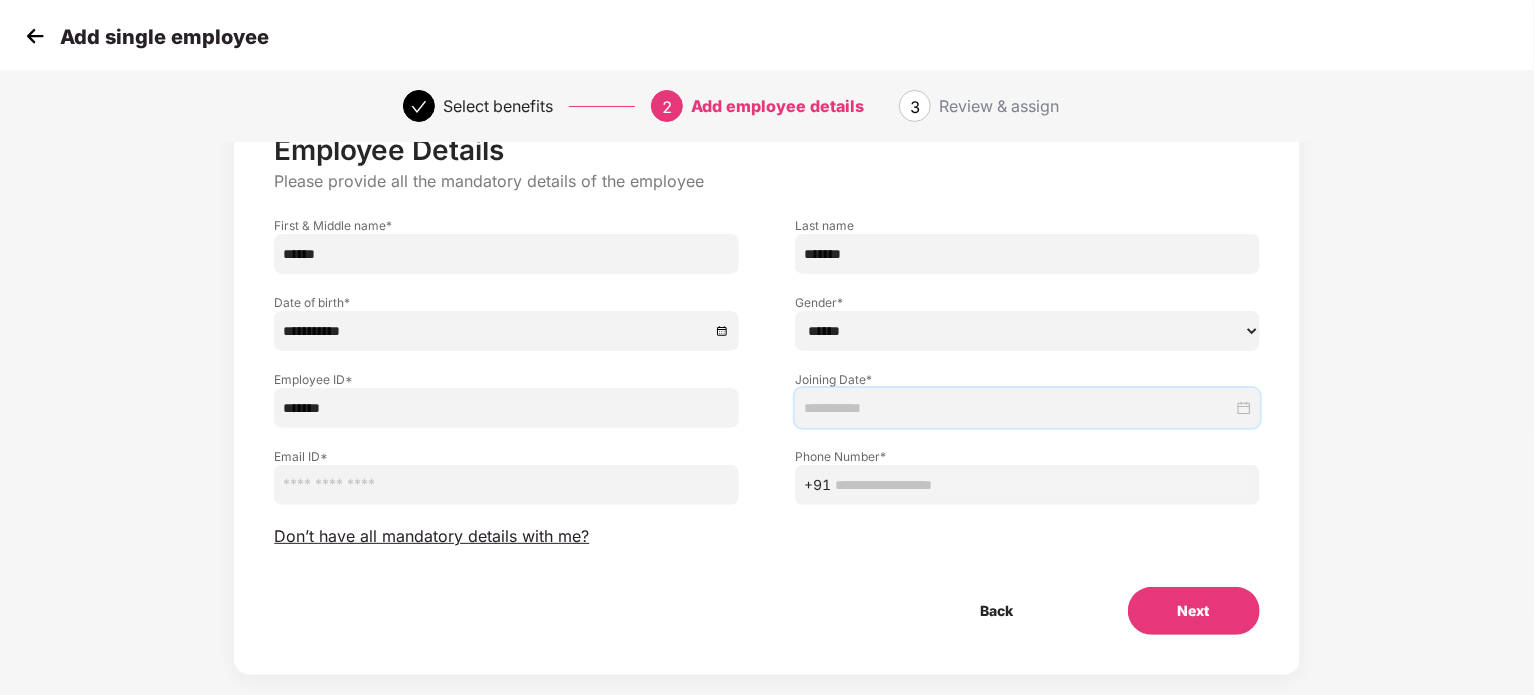 click at bounding box center (1018, 408) 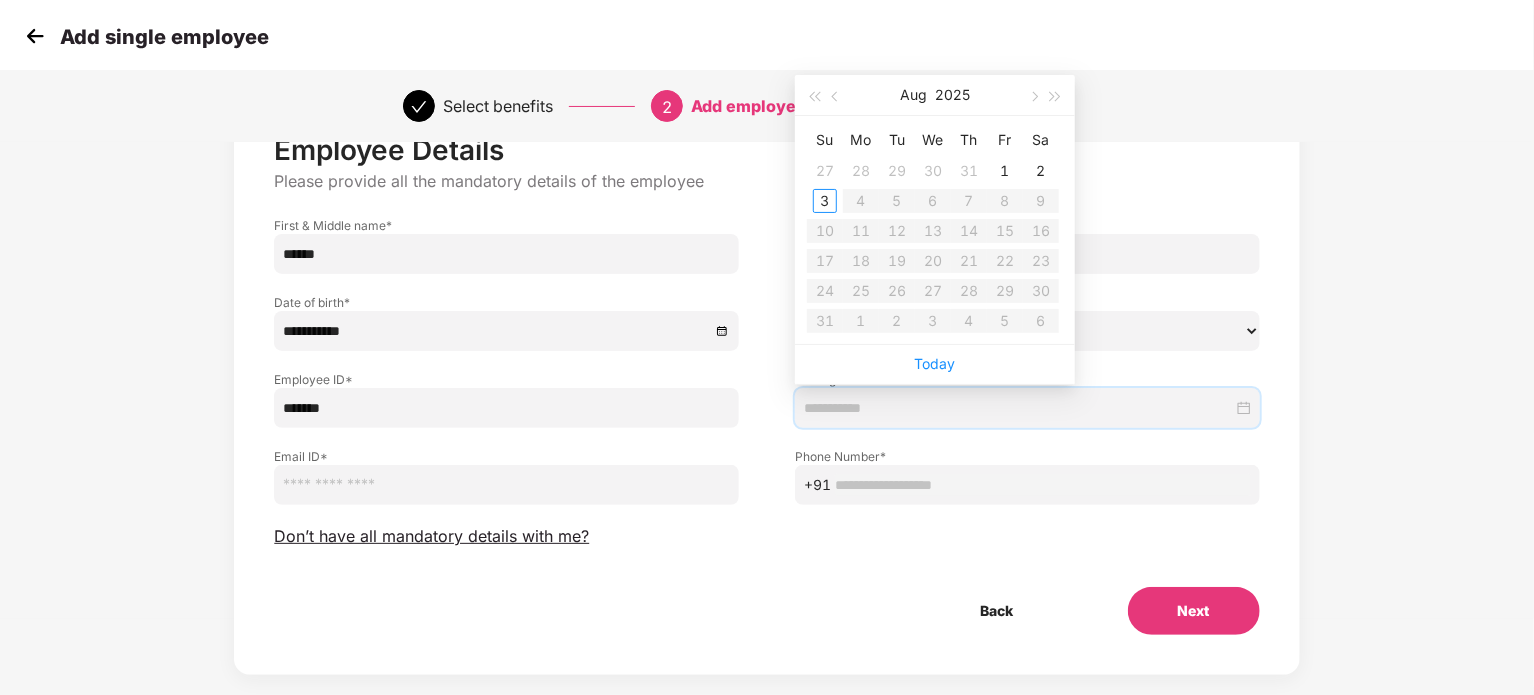 type on "**********" 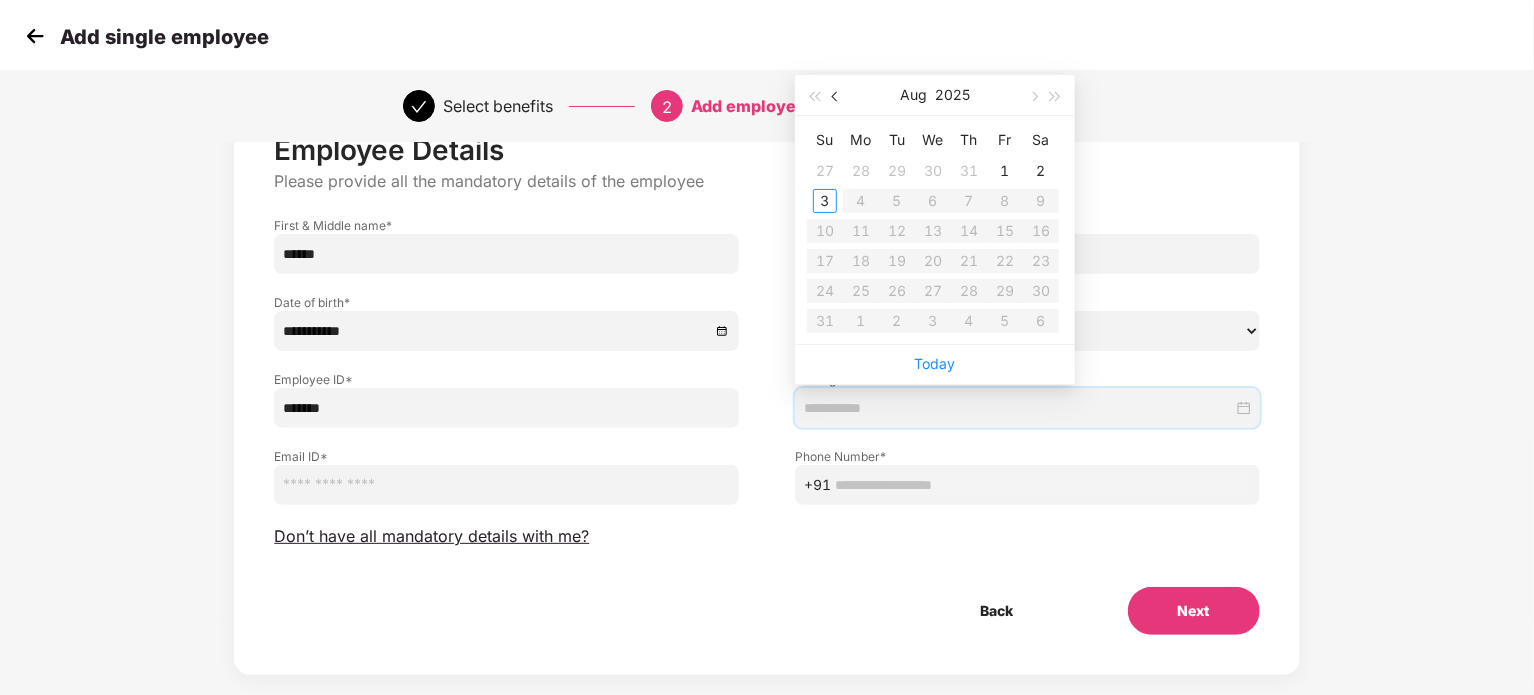 click at bounding box center [837, 97] 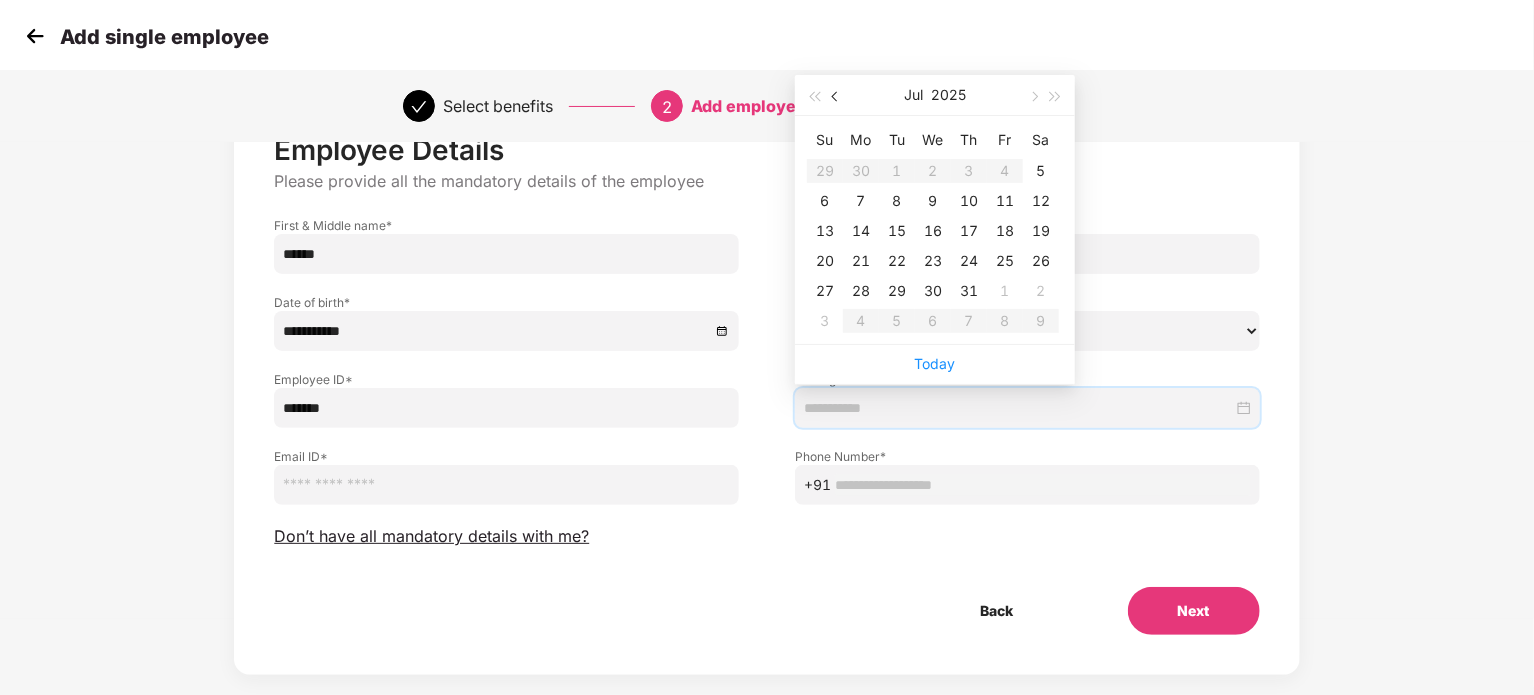 click at bounding box center (837, 97) 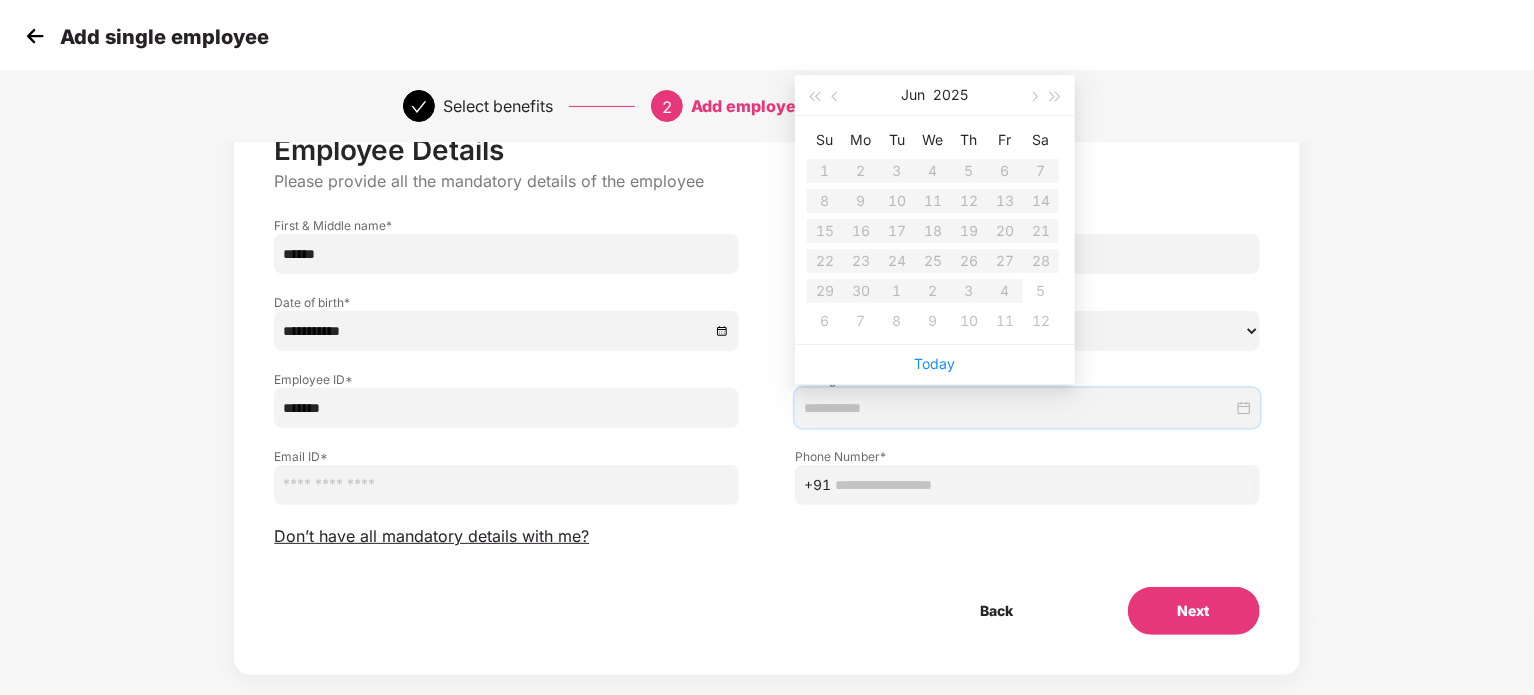 click on "Su Mo Tu We Th Fr Sa 1 2 3 4 5 6 7 8 9 10 11 12 13 14 15 16 17 18 19 20 21 22 23 24 25 26 27 28 29 30 1 2 3 4 5 6 7 8 9 10 11 12" at bounding box center [933, 230] 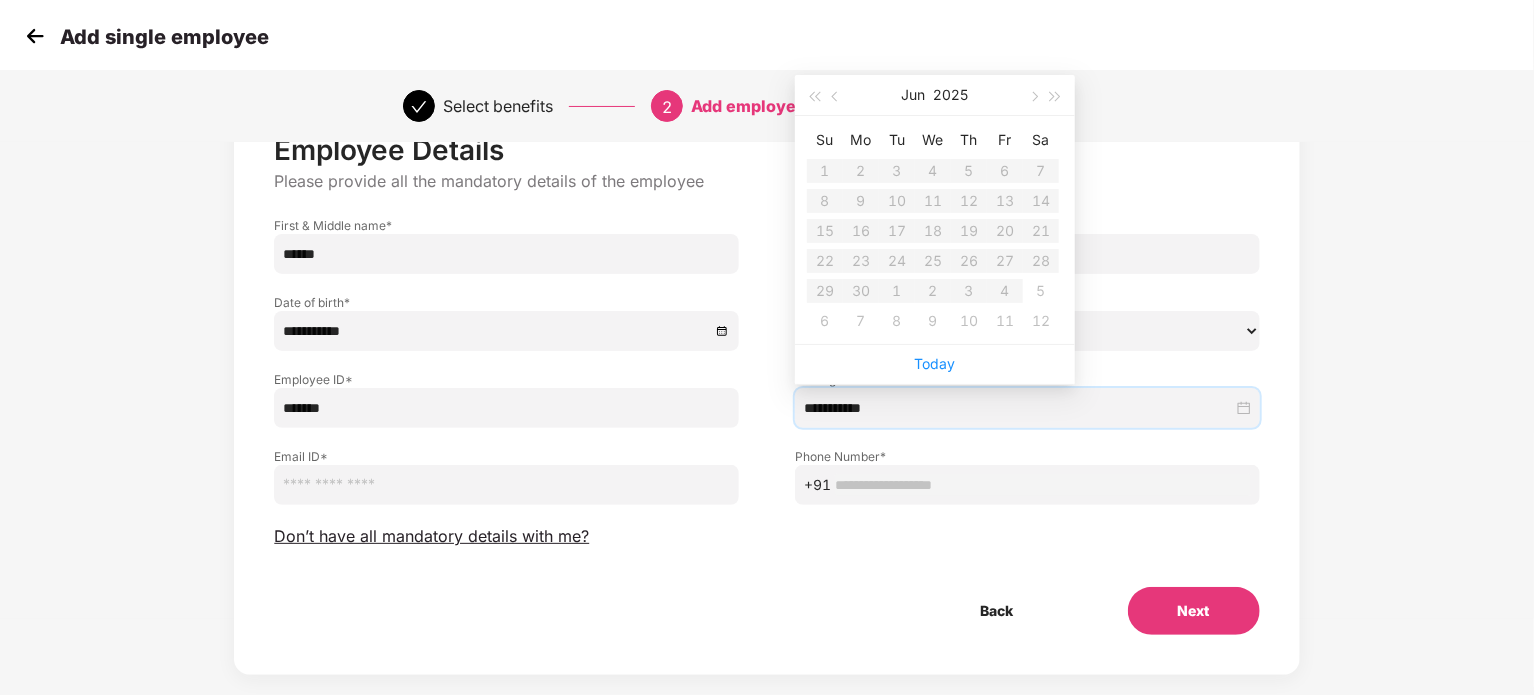 type on "**********" 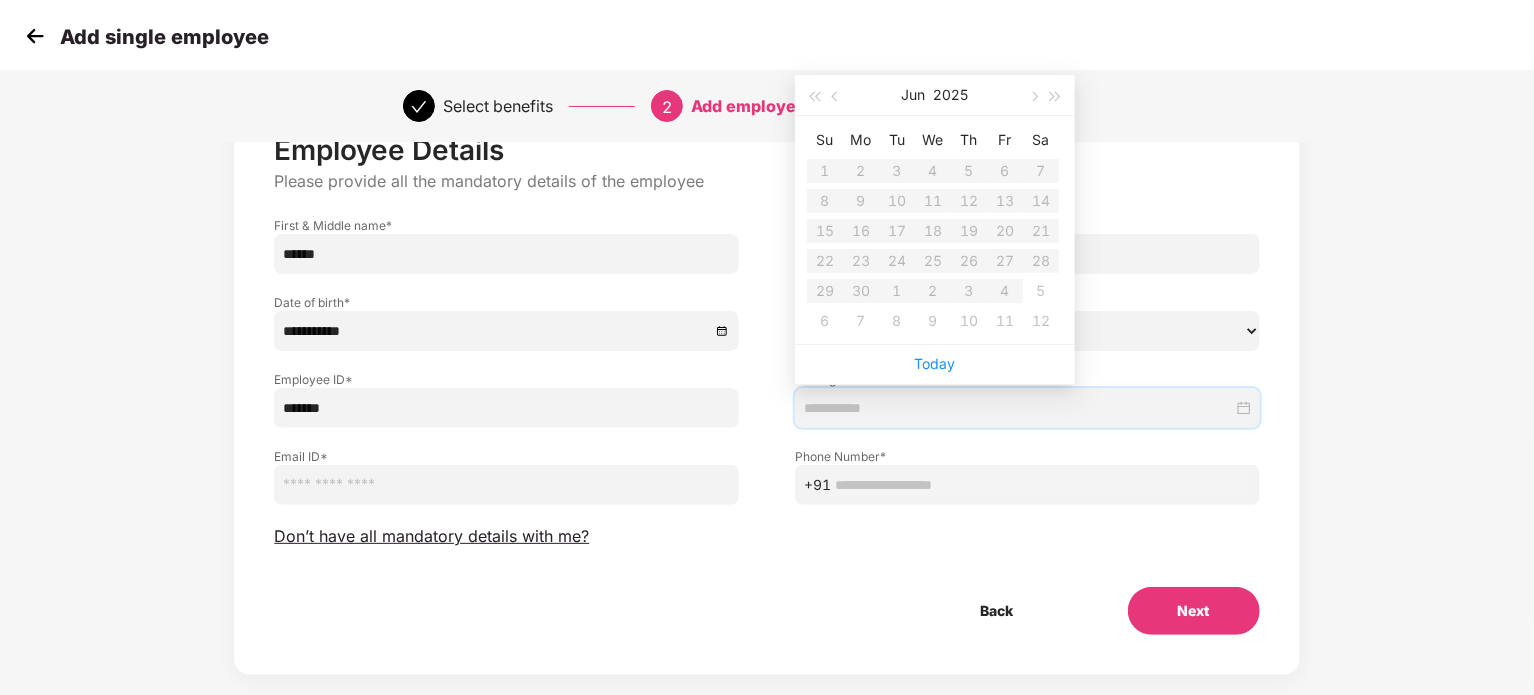 type on "**********" 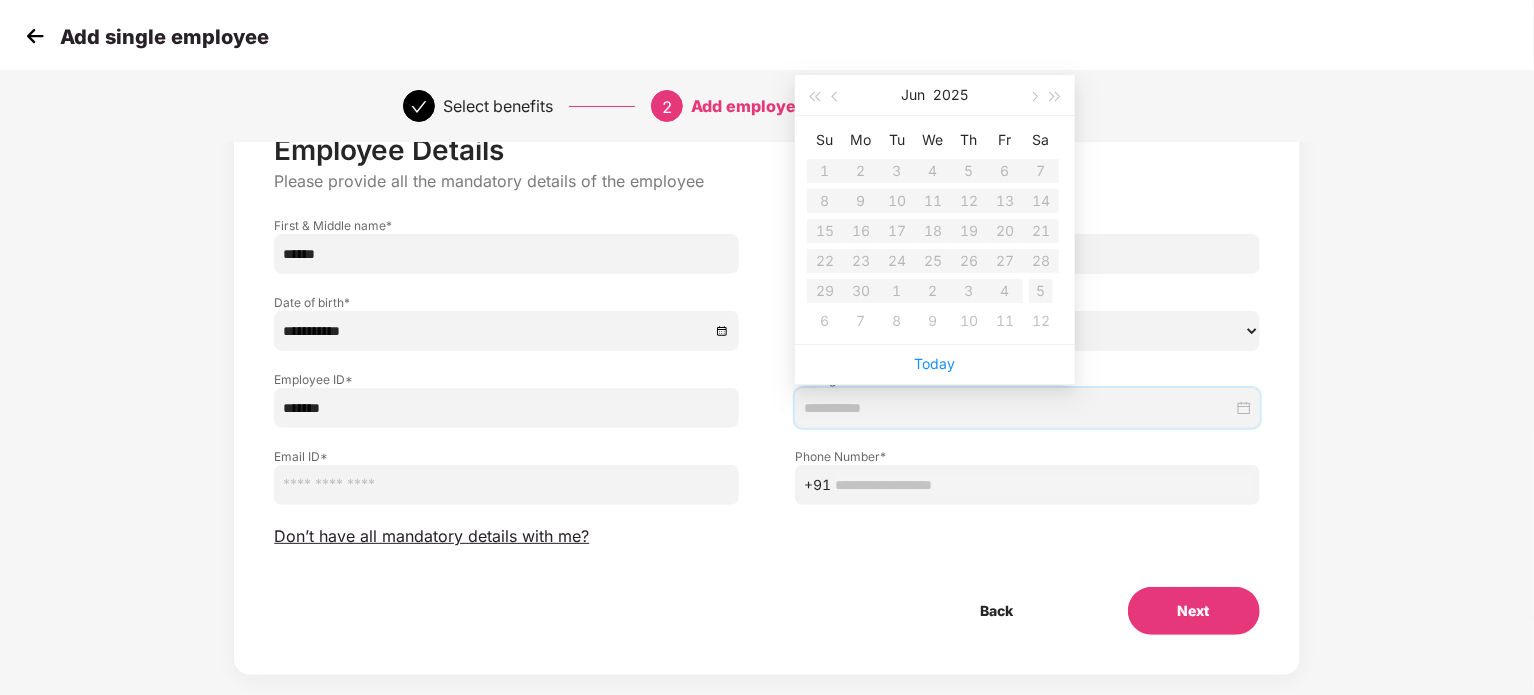 type on "**********" 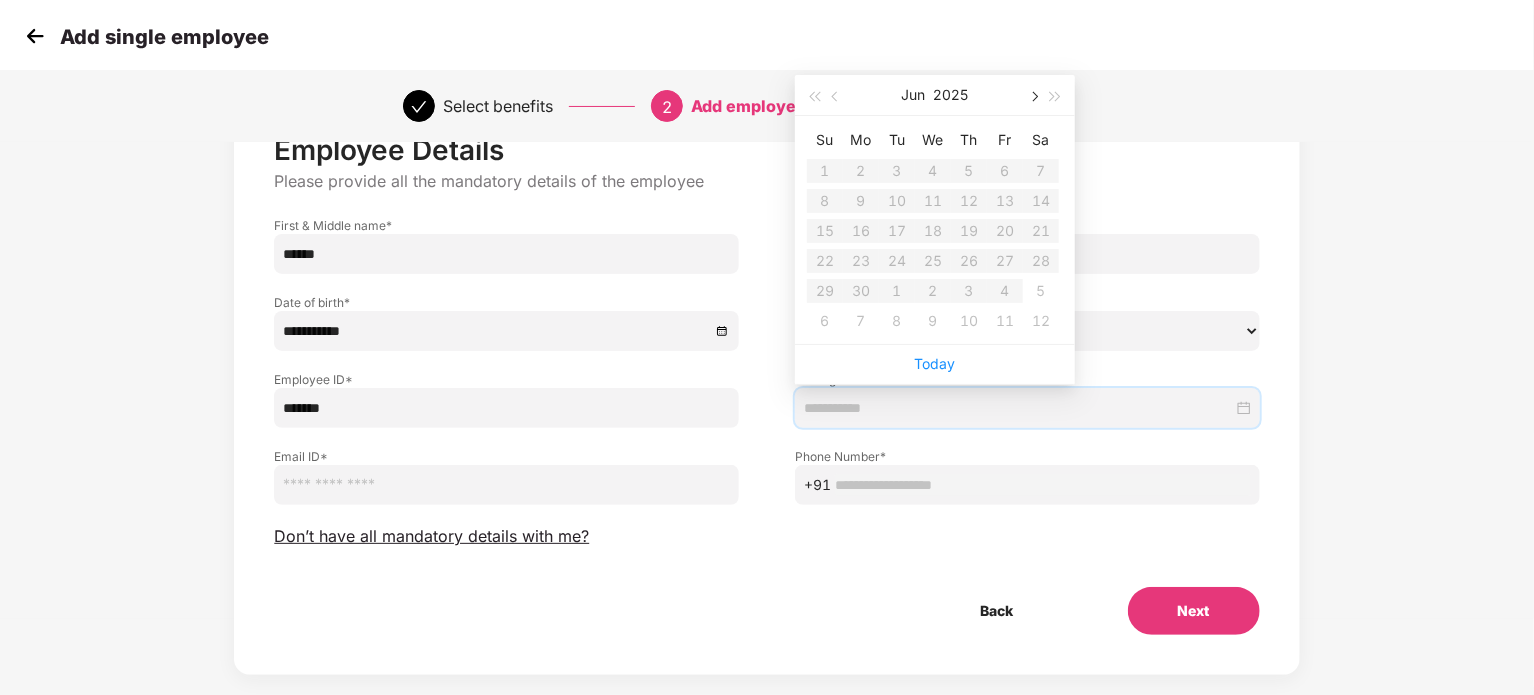 click at bounding box center (1033, 95) 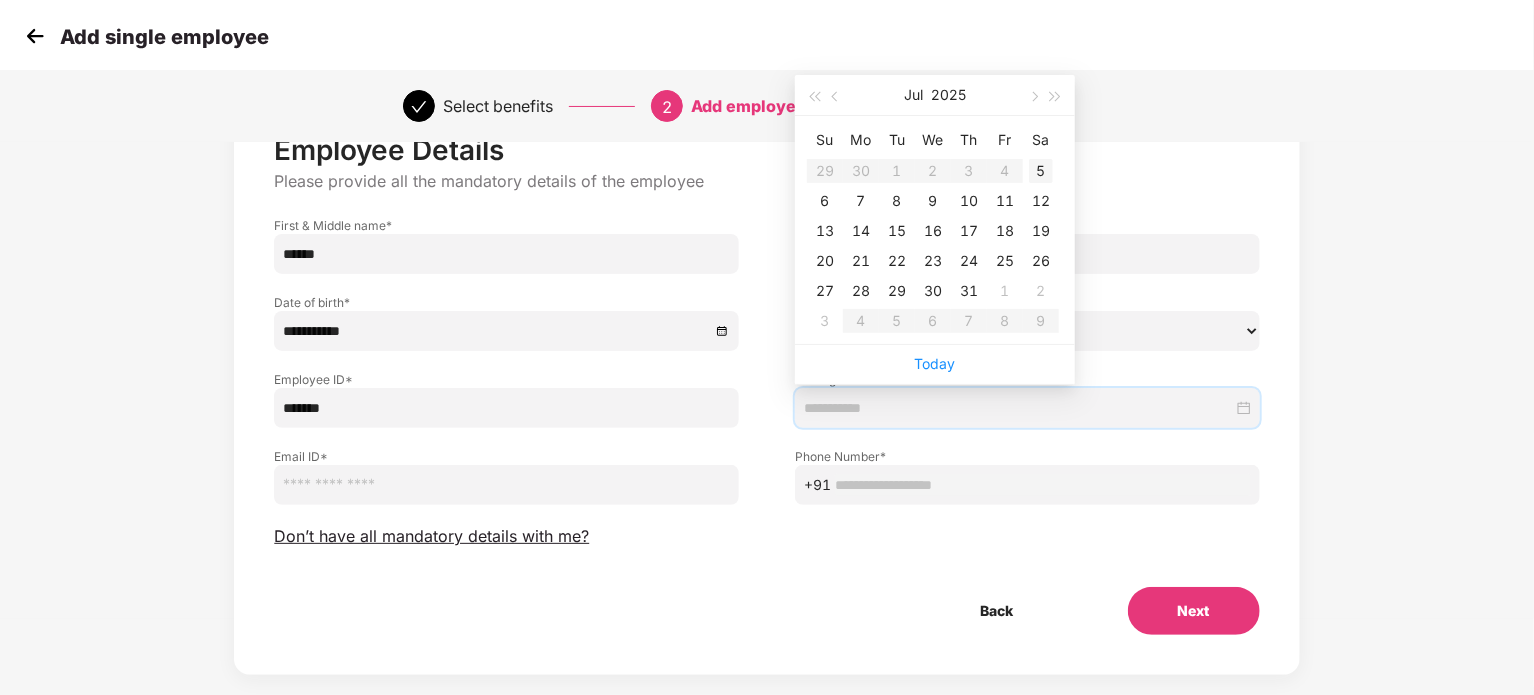 type on "**********" 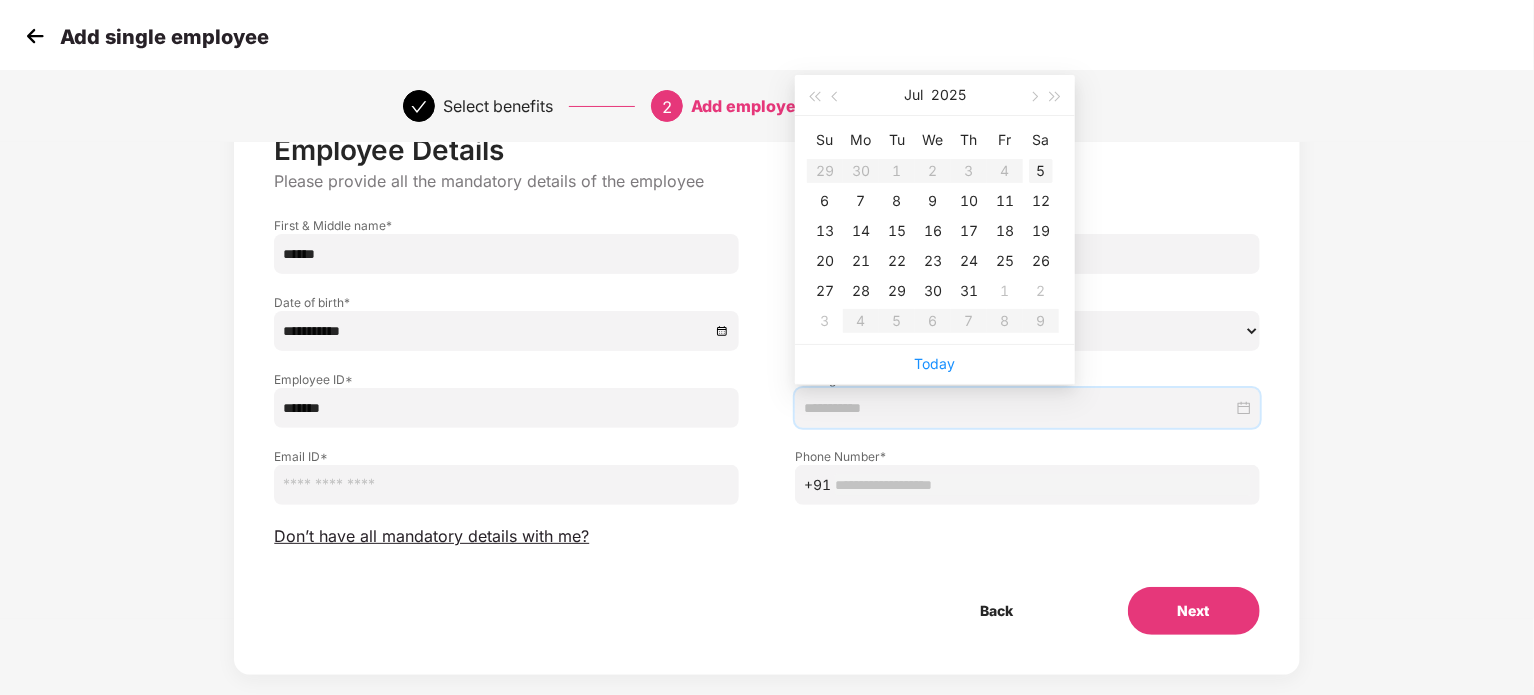 click on "5" at bounding box center [1041, 171] 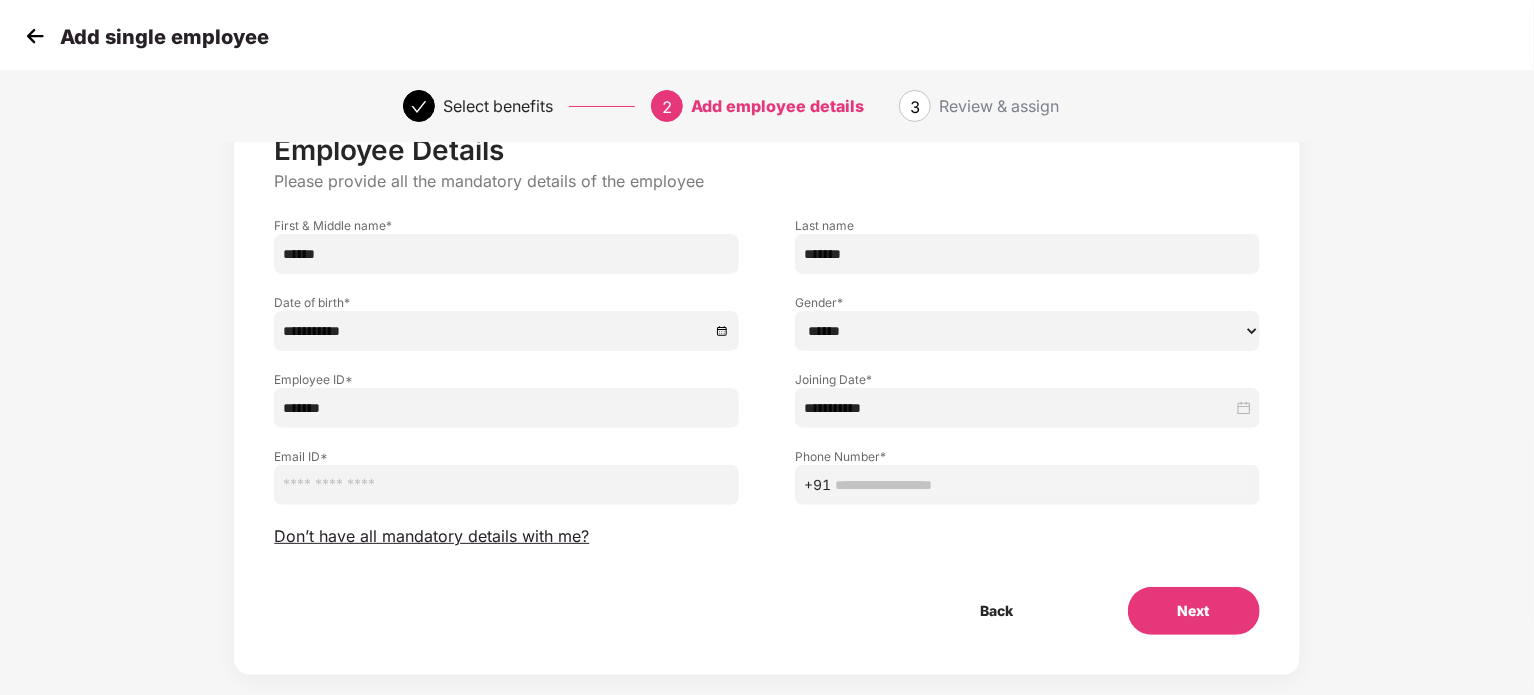 click at bounding box center [506, 485] 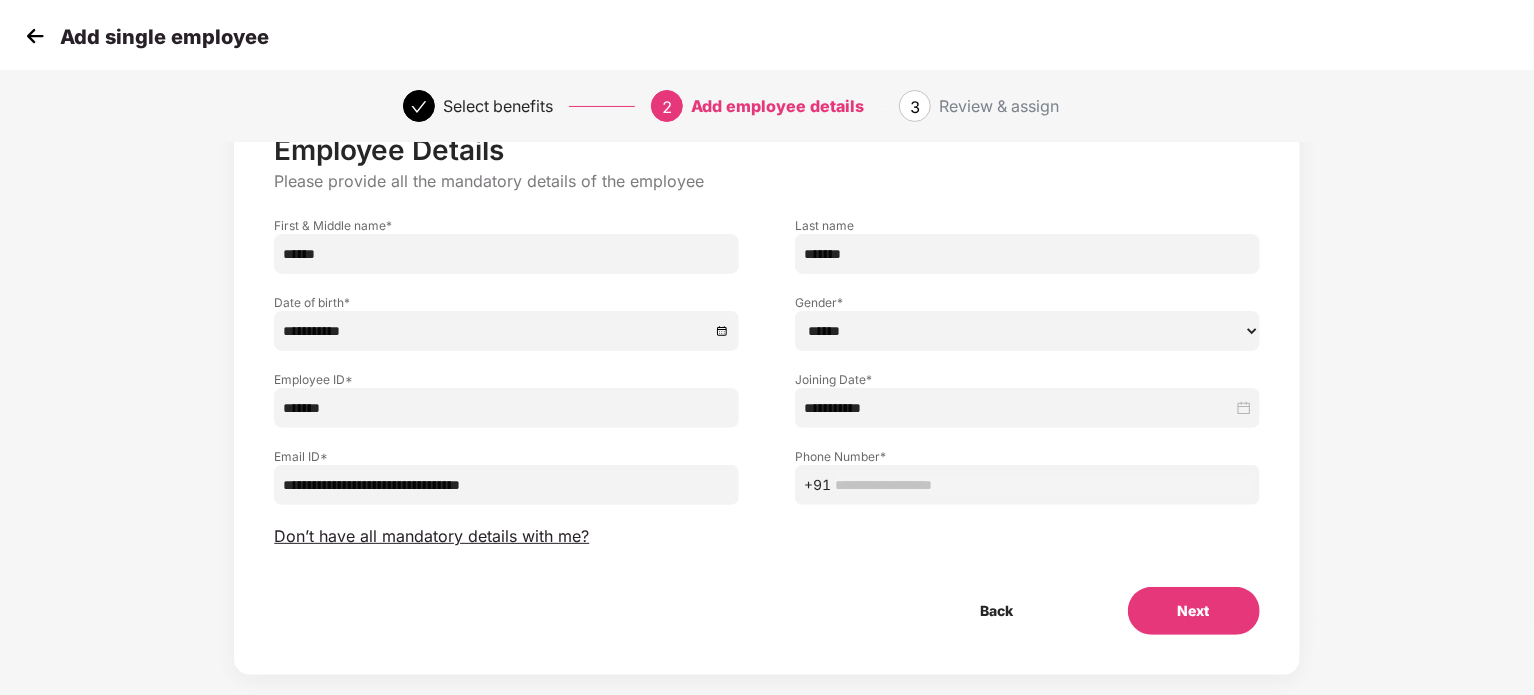 type on "**********" 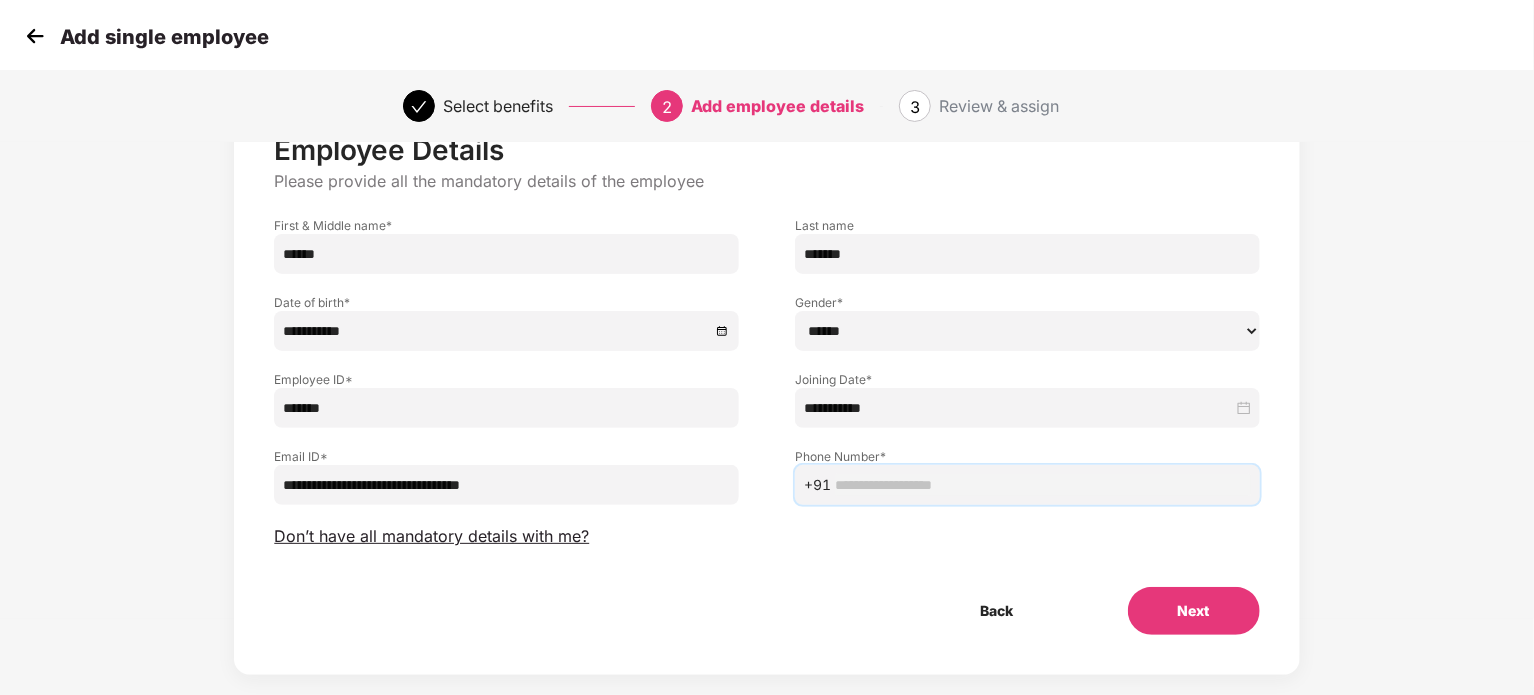 click at bounding box center [1043, 485] 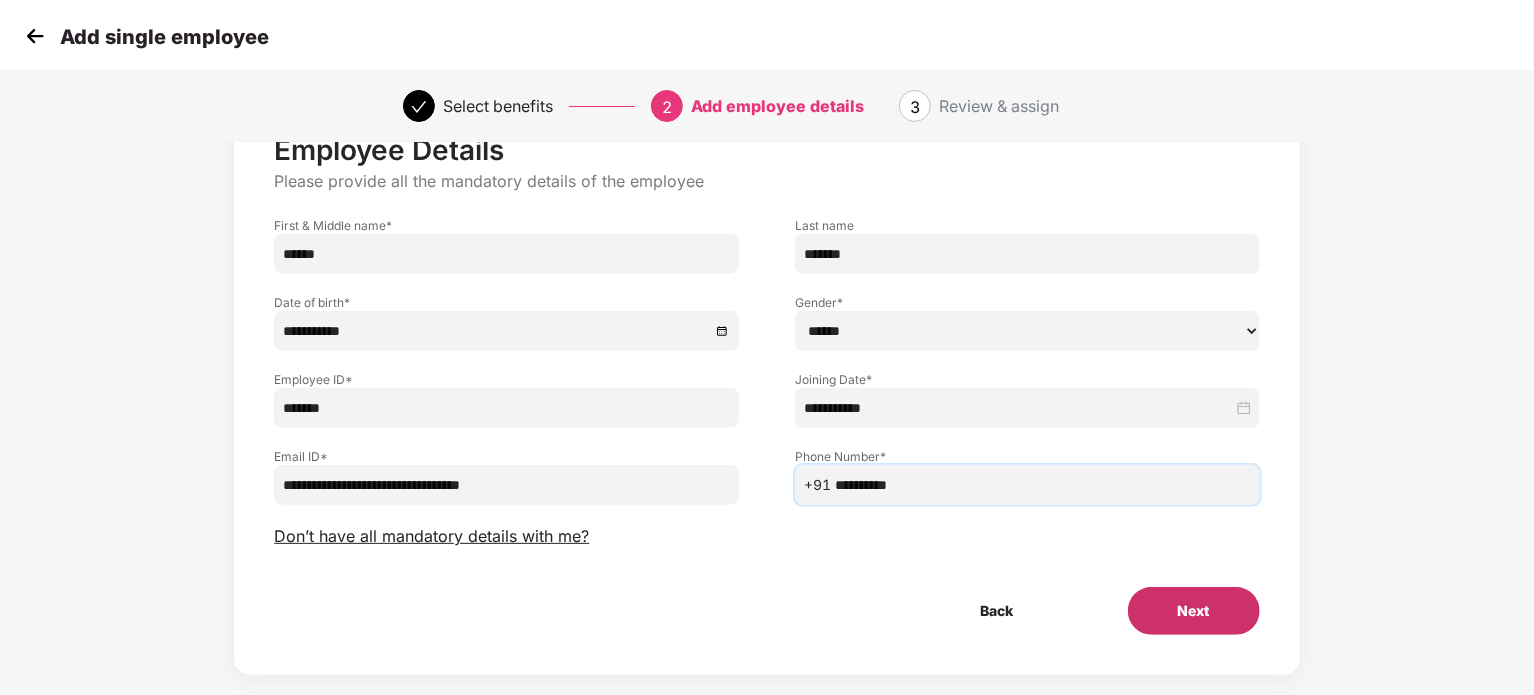 type on "**********" 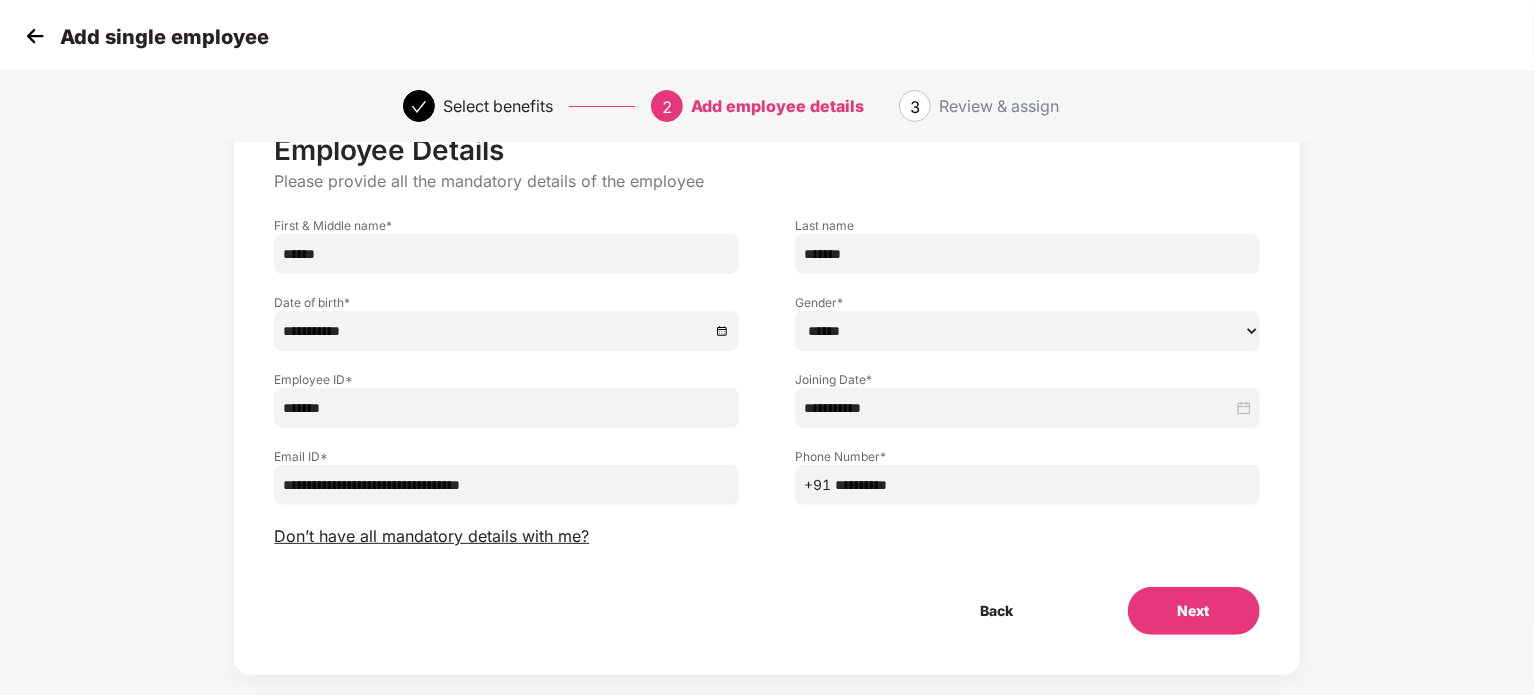 click on "Next" at bounding box center [1194, 611] 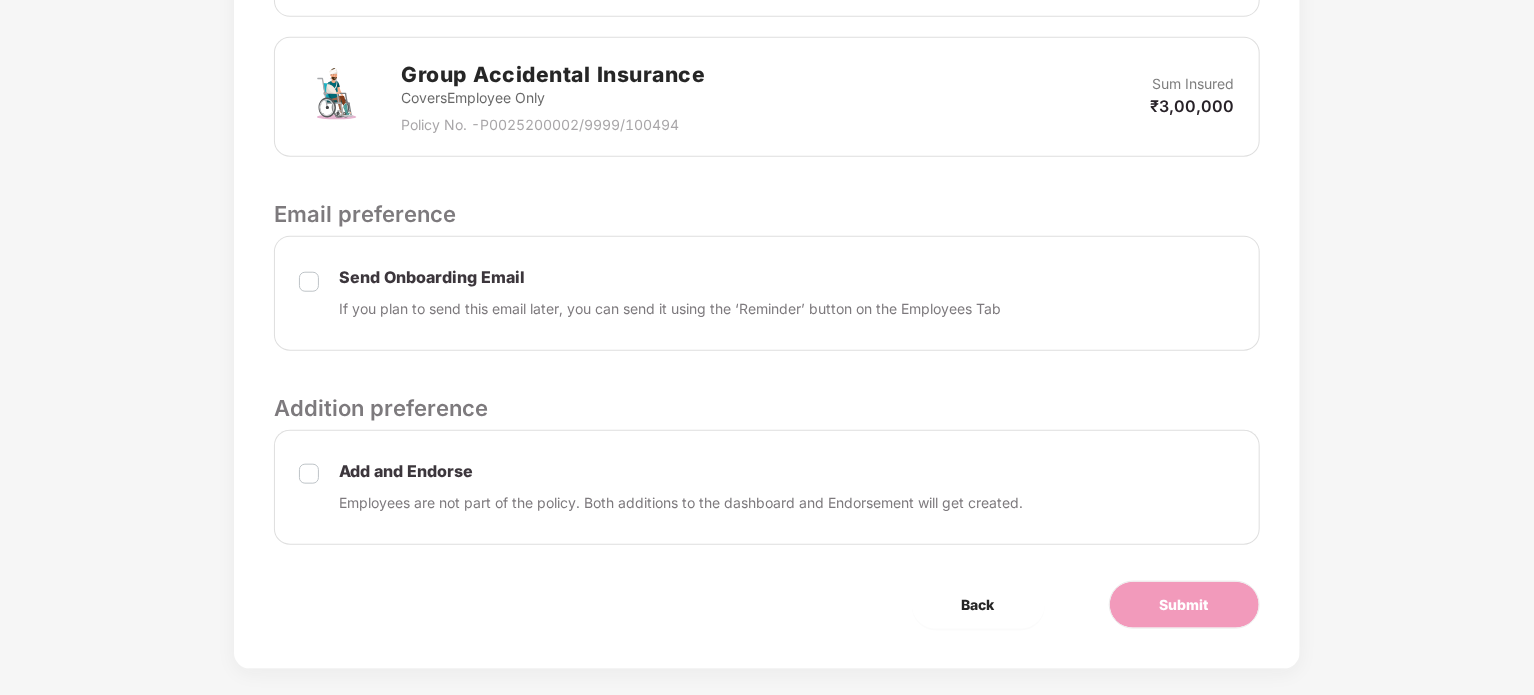 scroll, scrollTop: 844, scrollLeft: 0, axis: vertical 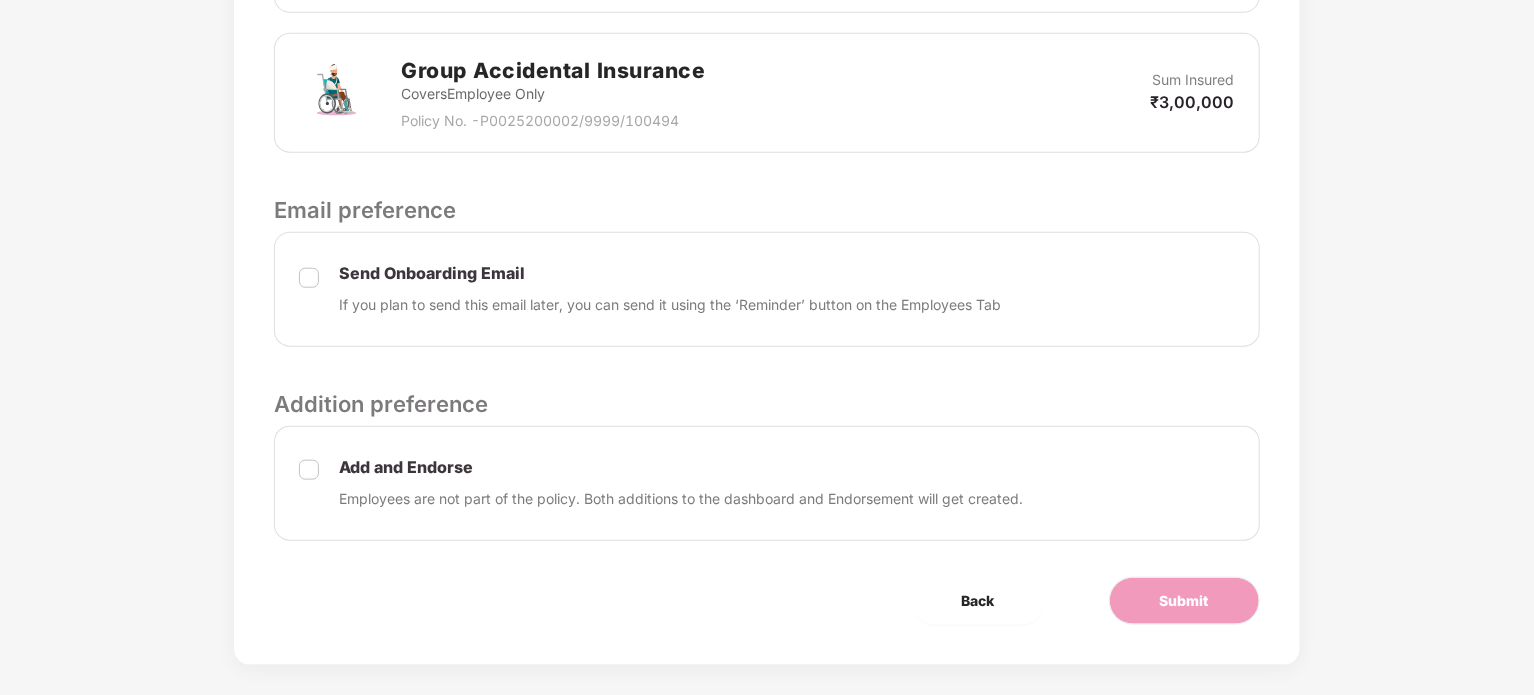 click on "Send Onboarding Email If you plan to send this email later, you can send it using the ‘Reminder’ button on the Employees Tab" at bounding box center [766, 289] 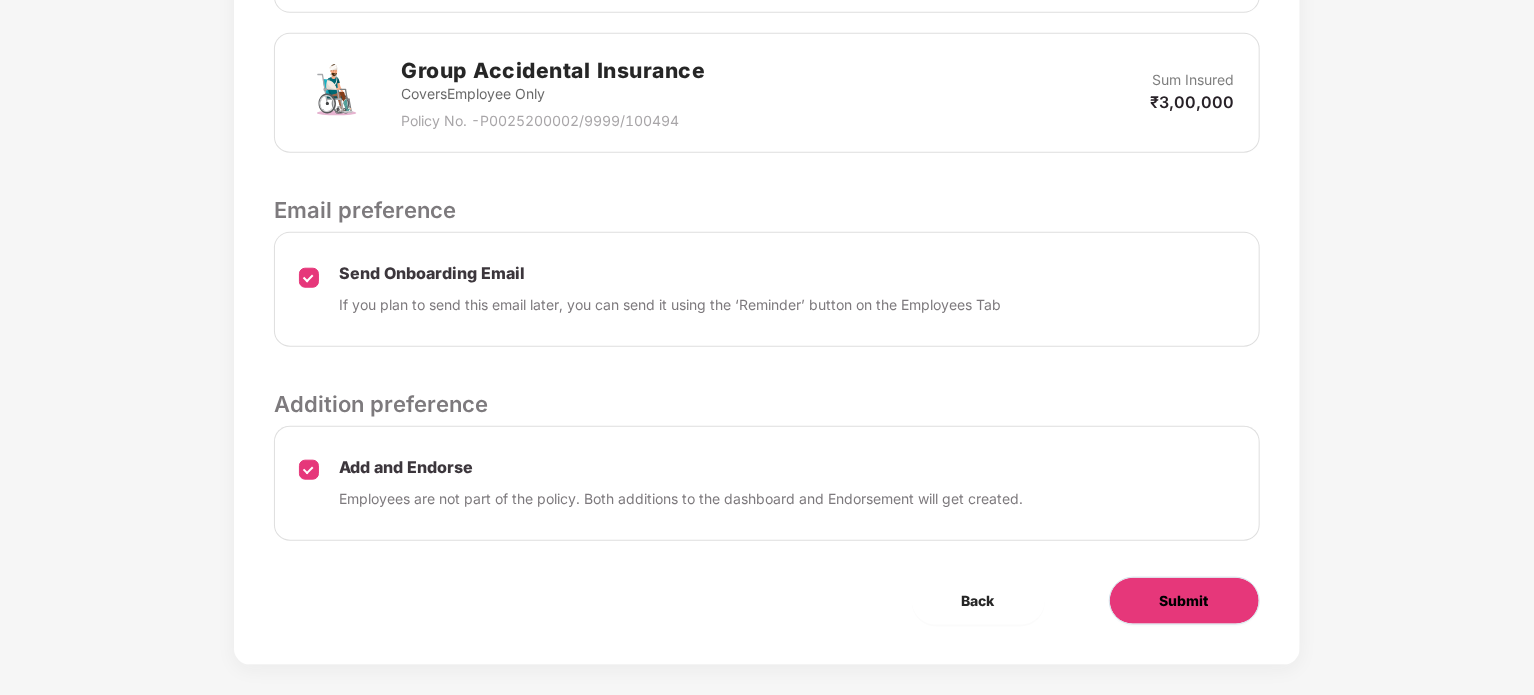 click on "Submit" at bounding box center [1184, 601] 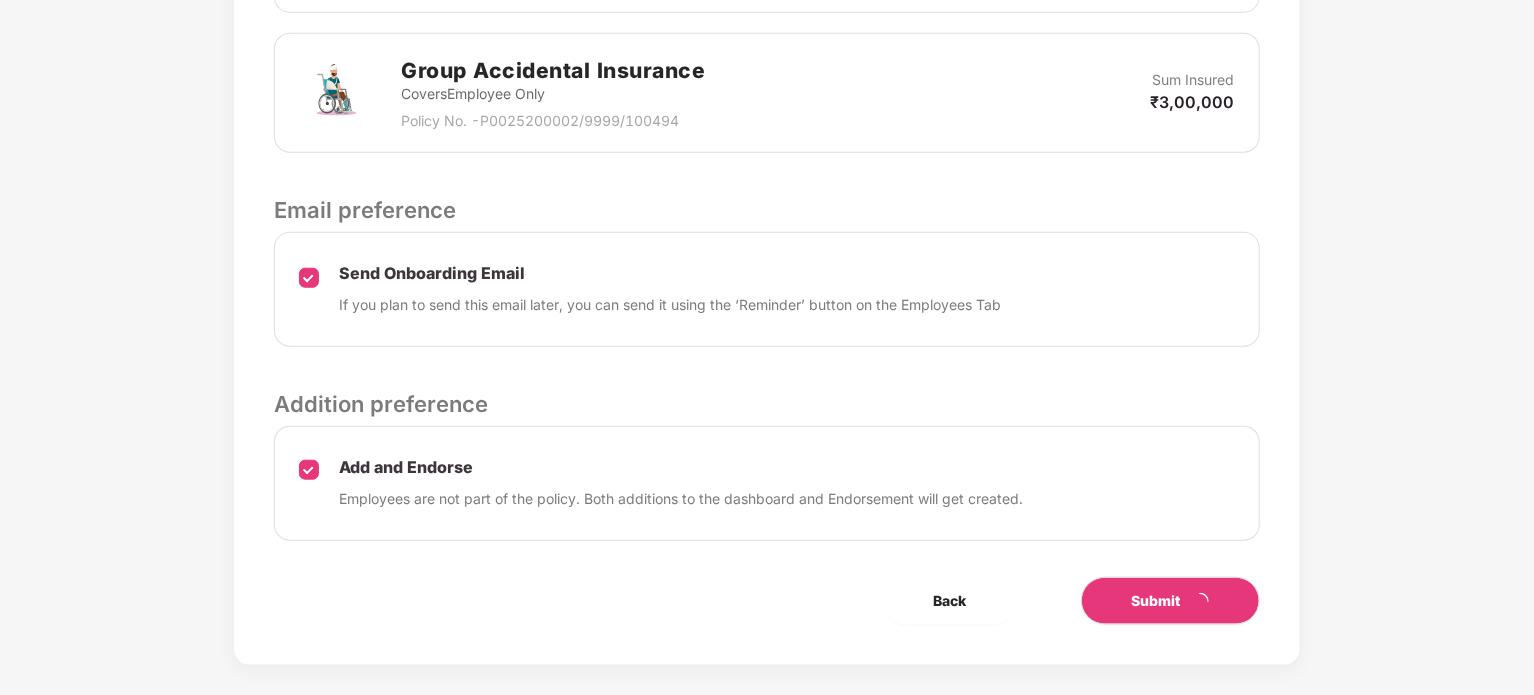 scroll, scrollTop: 0, scrollLeft: 0, axis: both 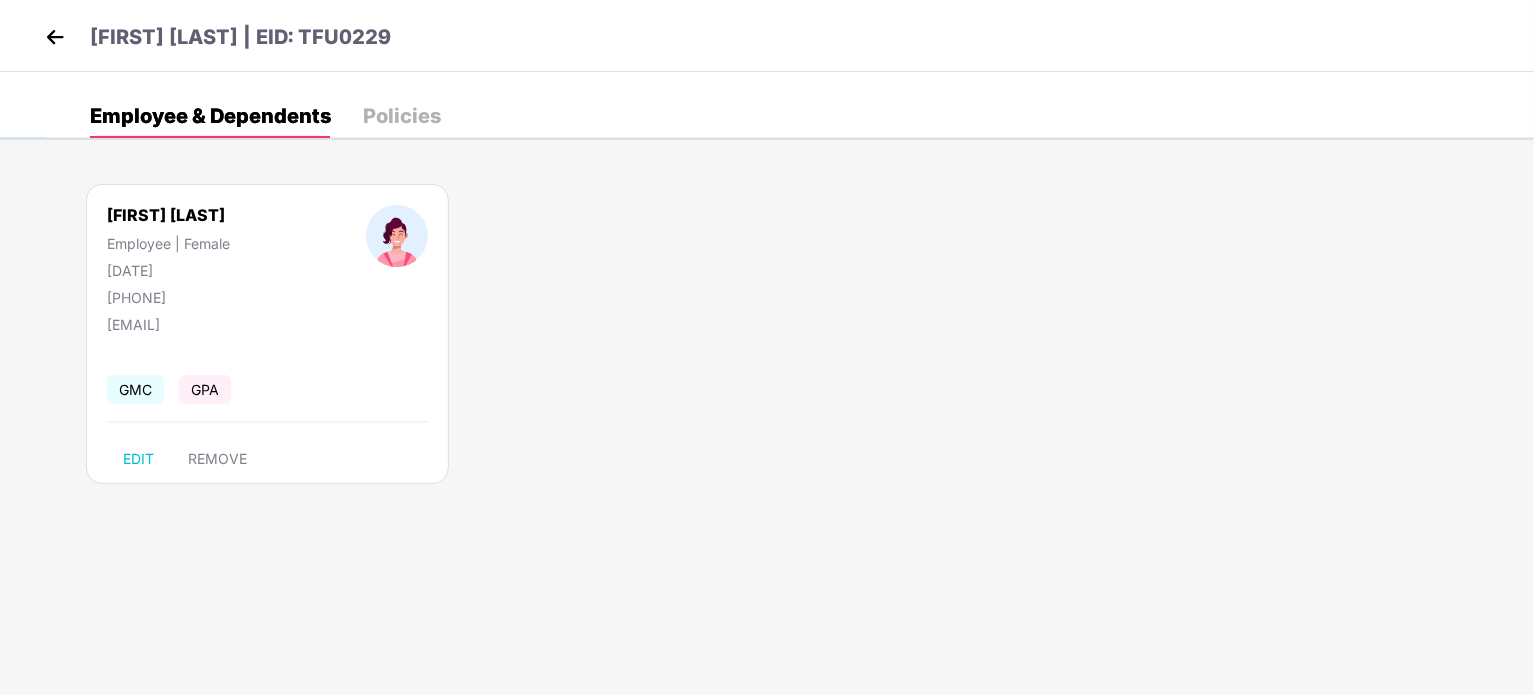 click at bounding box center [55, 37] 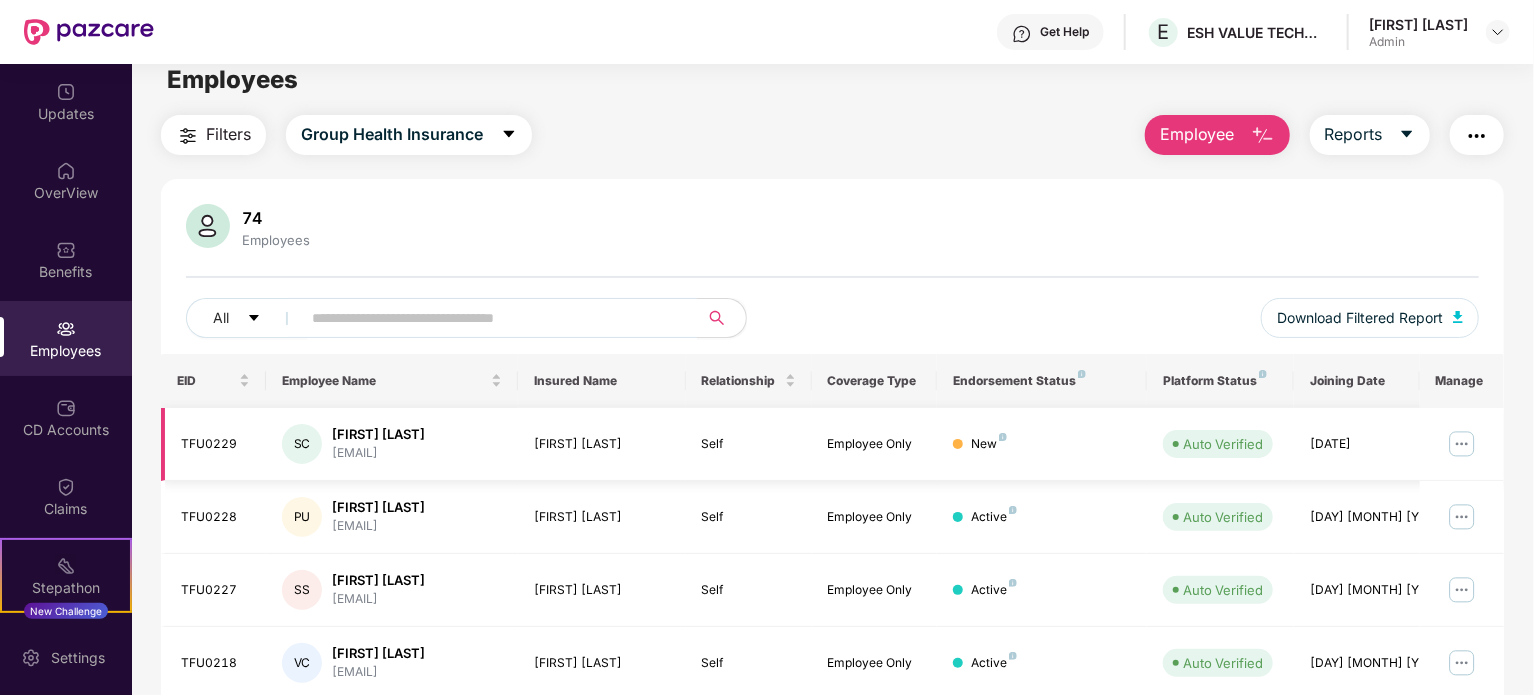 scroll, scrollTop: 0, scrollLeft: 0, axis: both 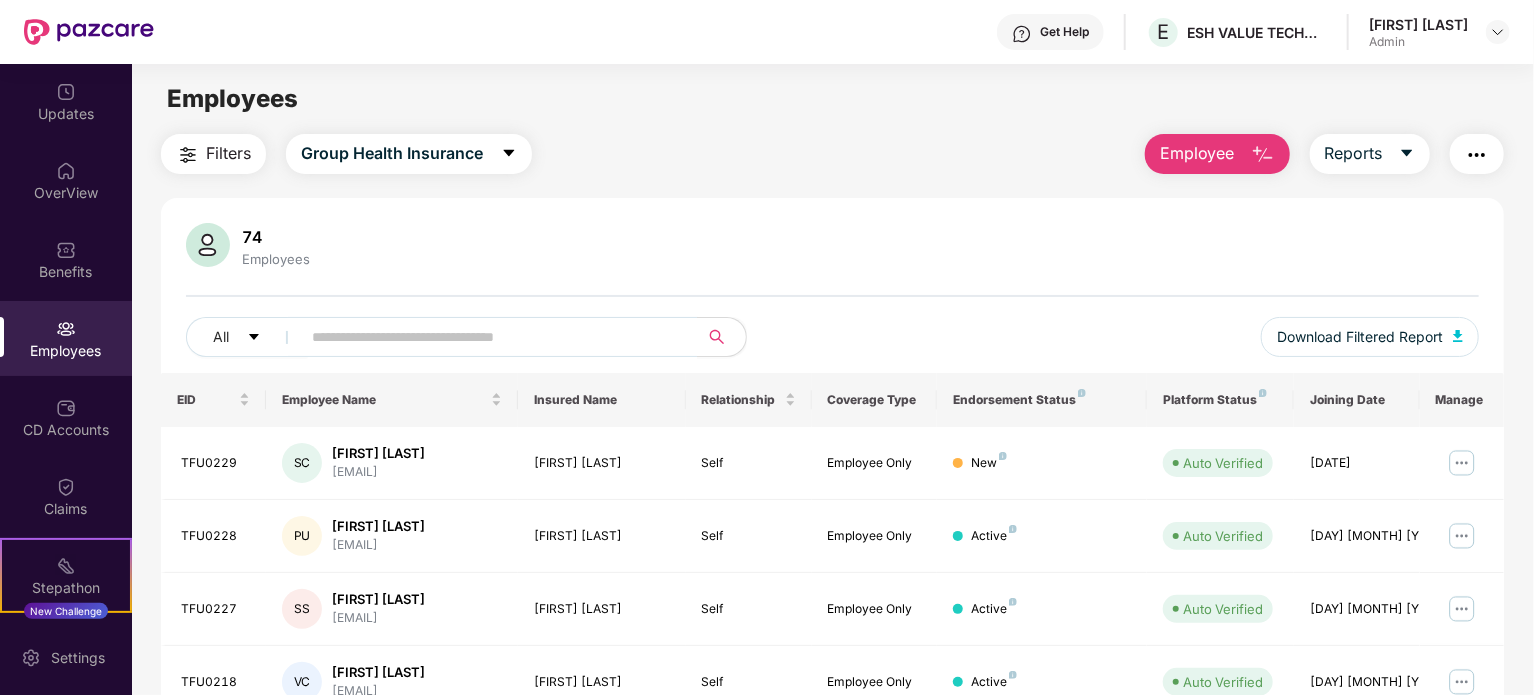 click on "Employee" at bounding box center (1217, 154) 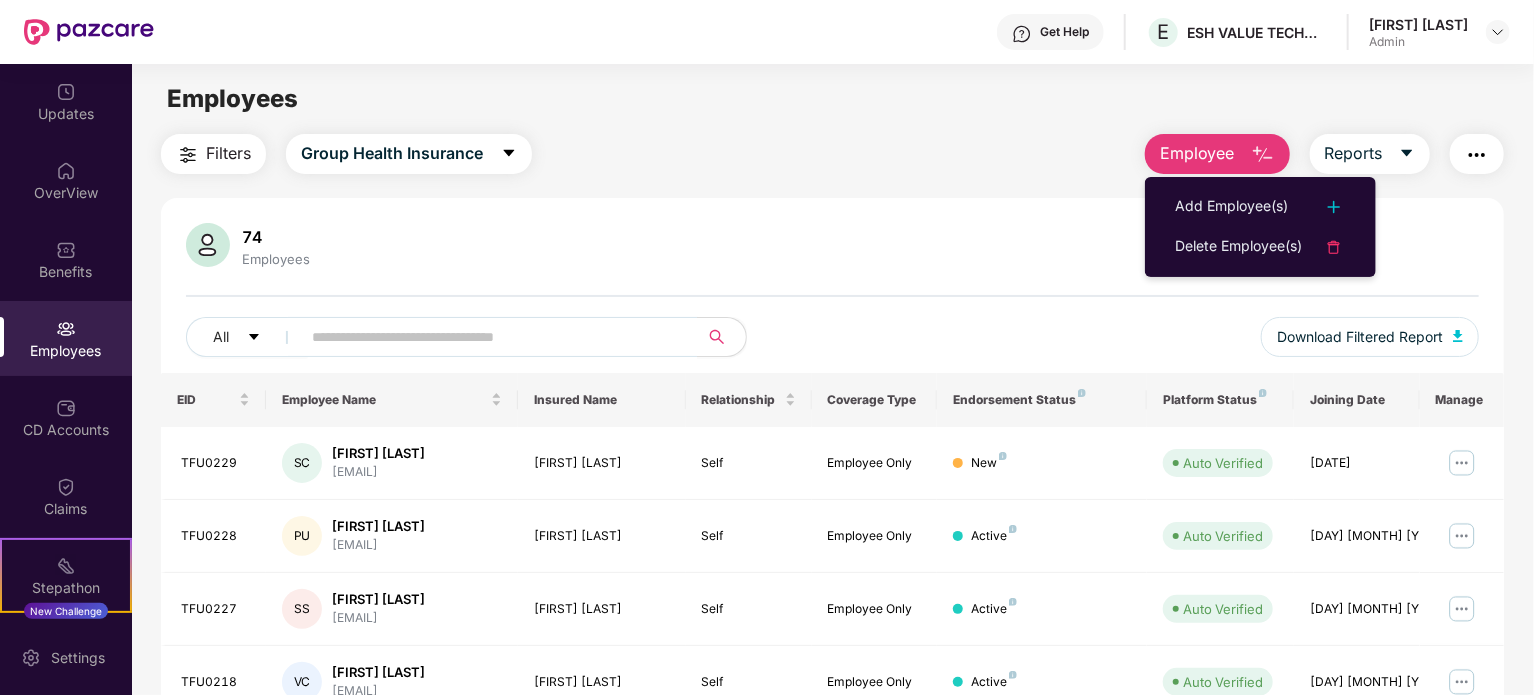 click on "Add Employee(s) Delete Employee(s)" at bounding box center [1260, 227] 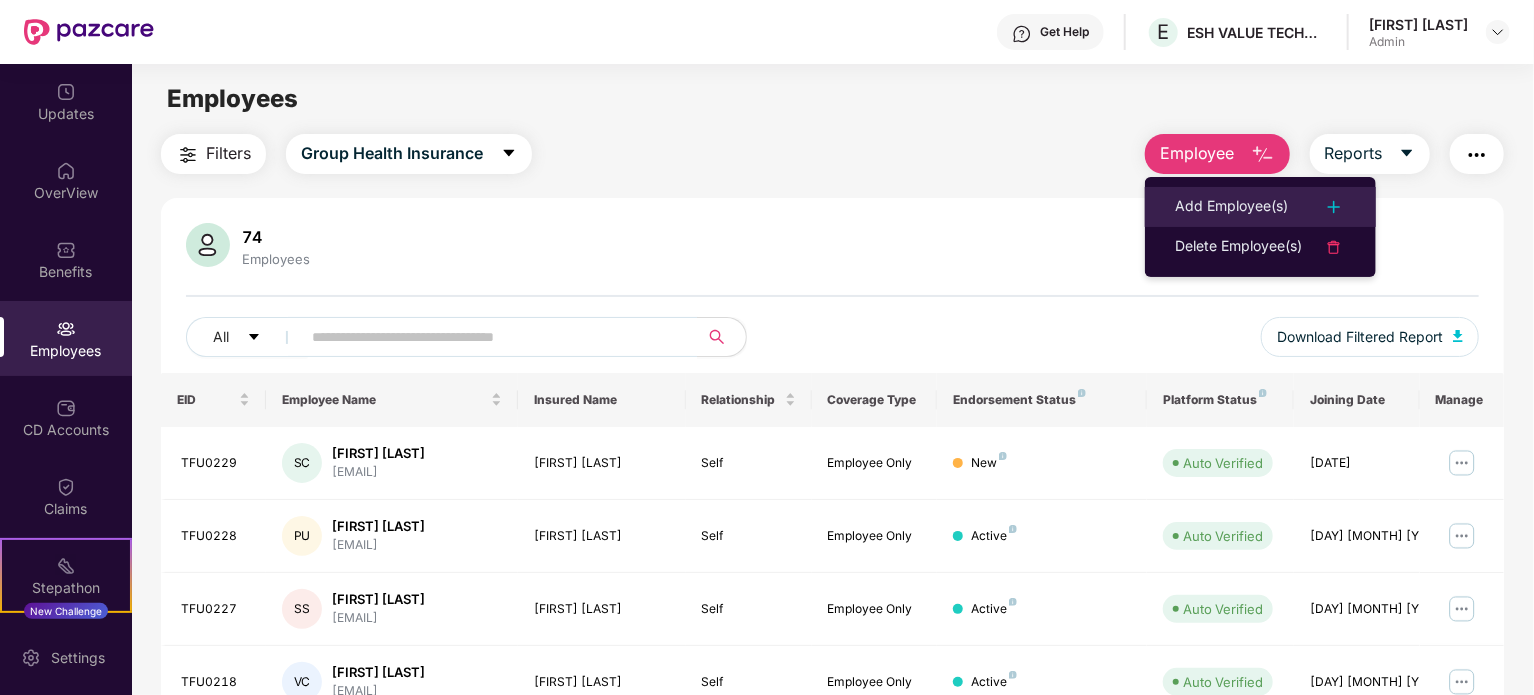 click on "Add Employee(s)" at bounding box center (1231, 207) 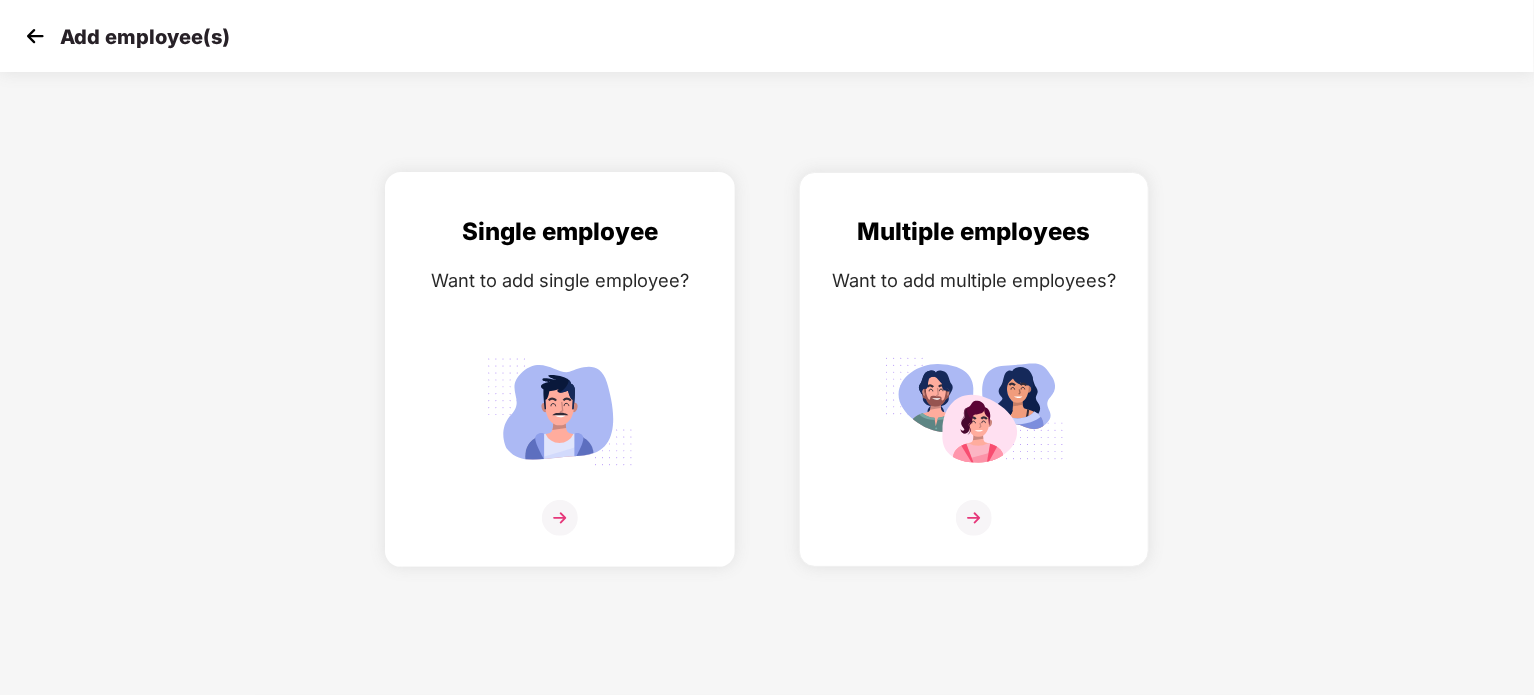 click on "Single employee Want to add single employee?" at bounding box center [560, 387] 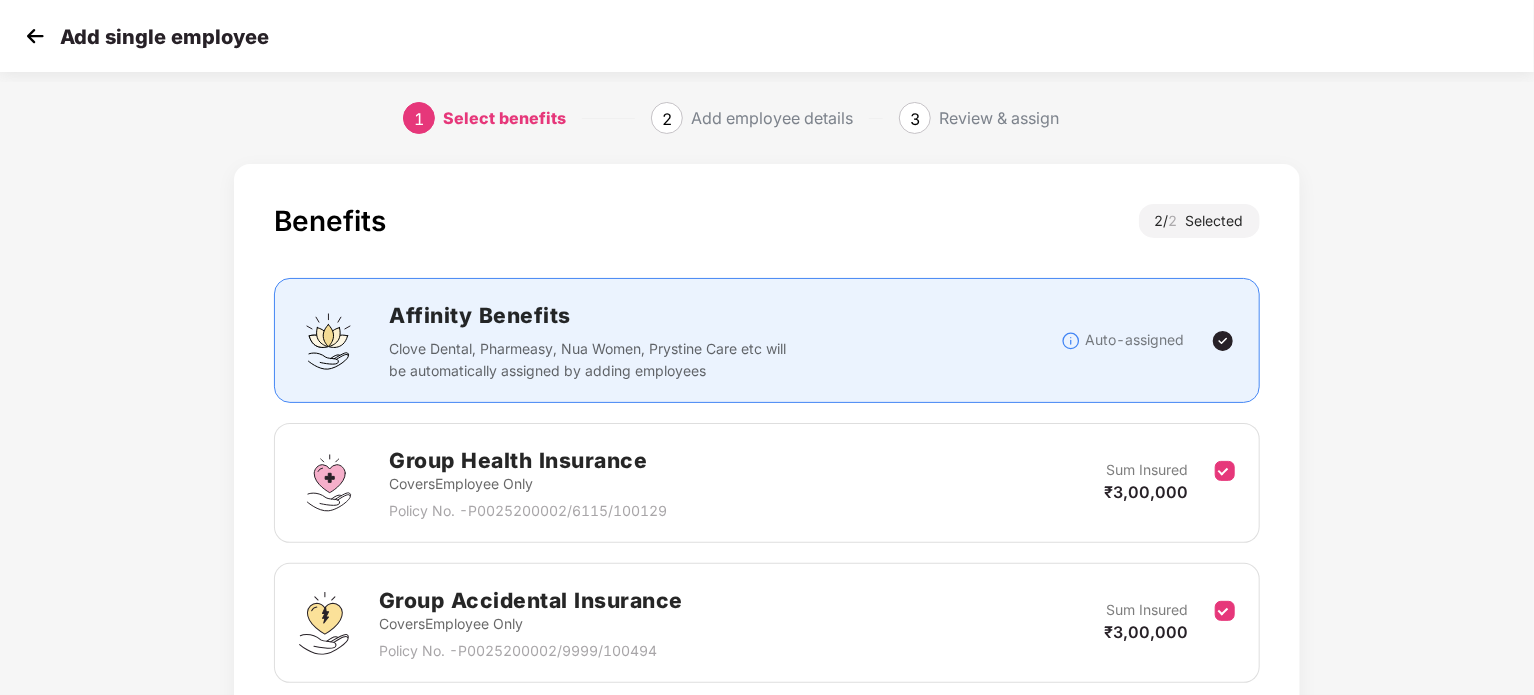scroll, scrollTop: 160, scrollLeft: 0, axis: vertical 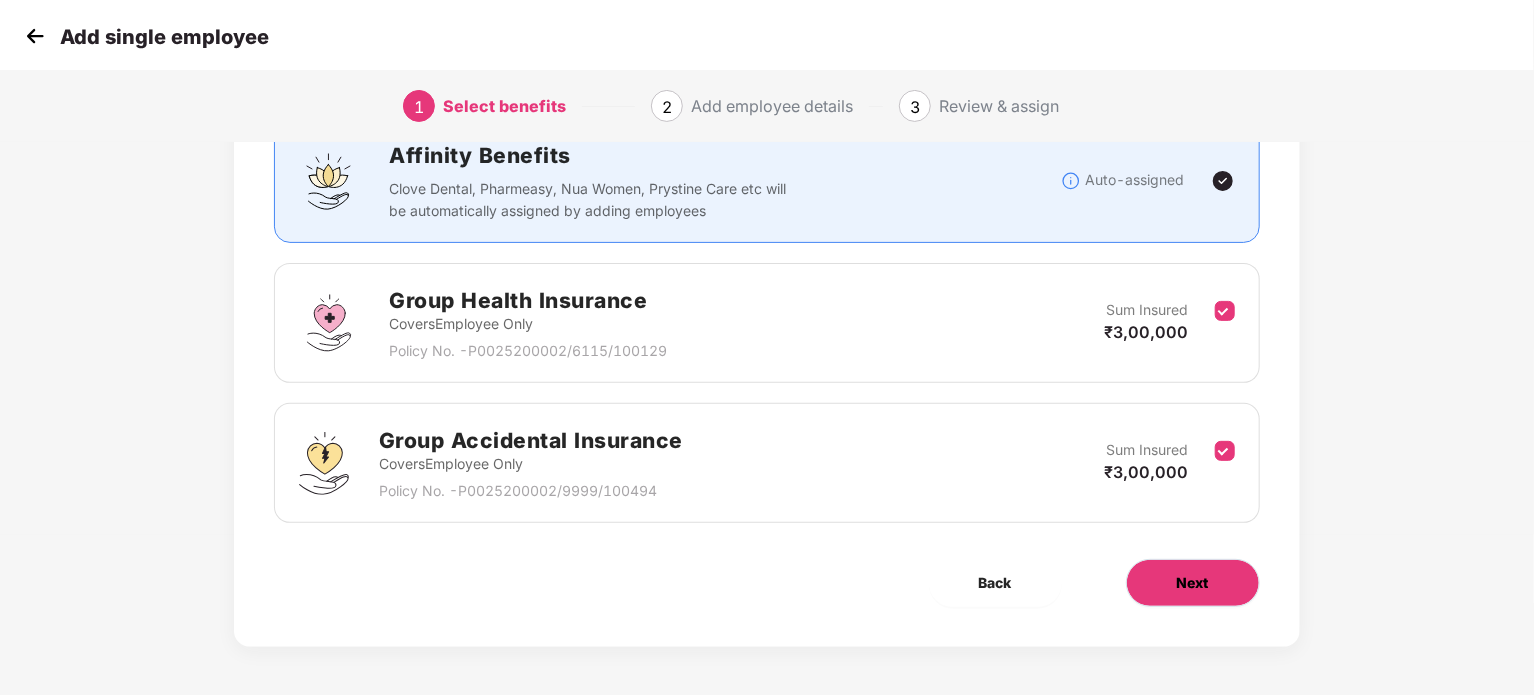 click on "Next" at bounding box center (1193, 583) 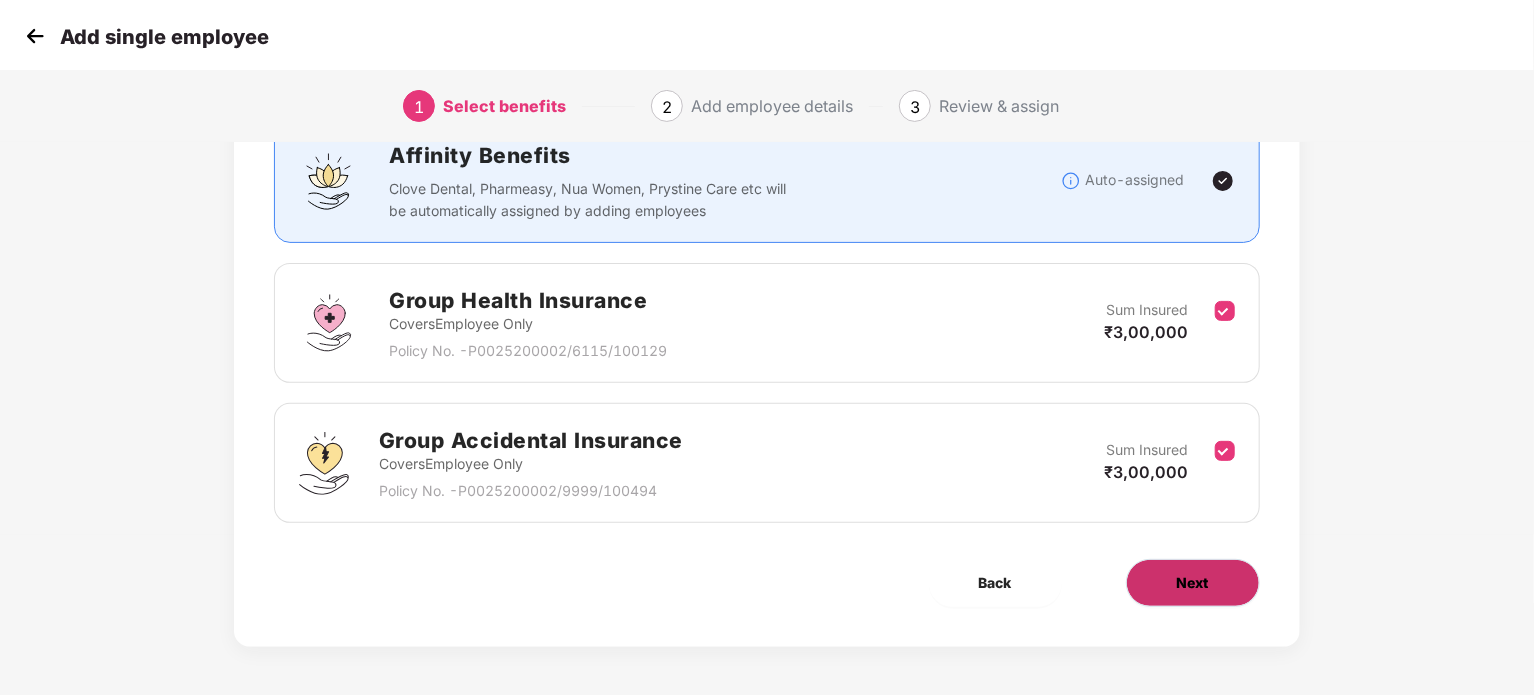 scroll, scrollTop: 0, scrollLeft: 0, axis: both 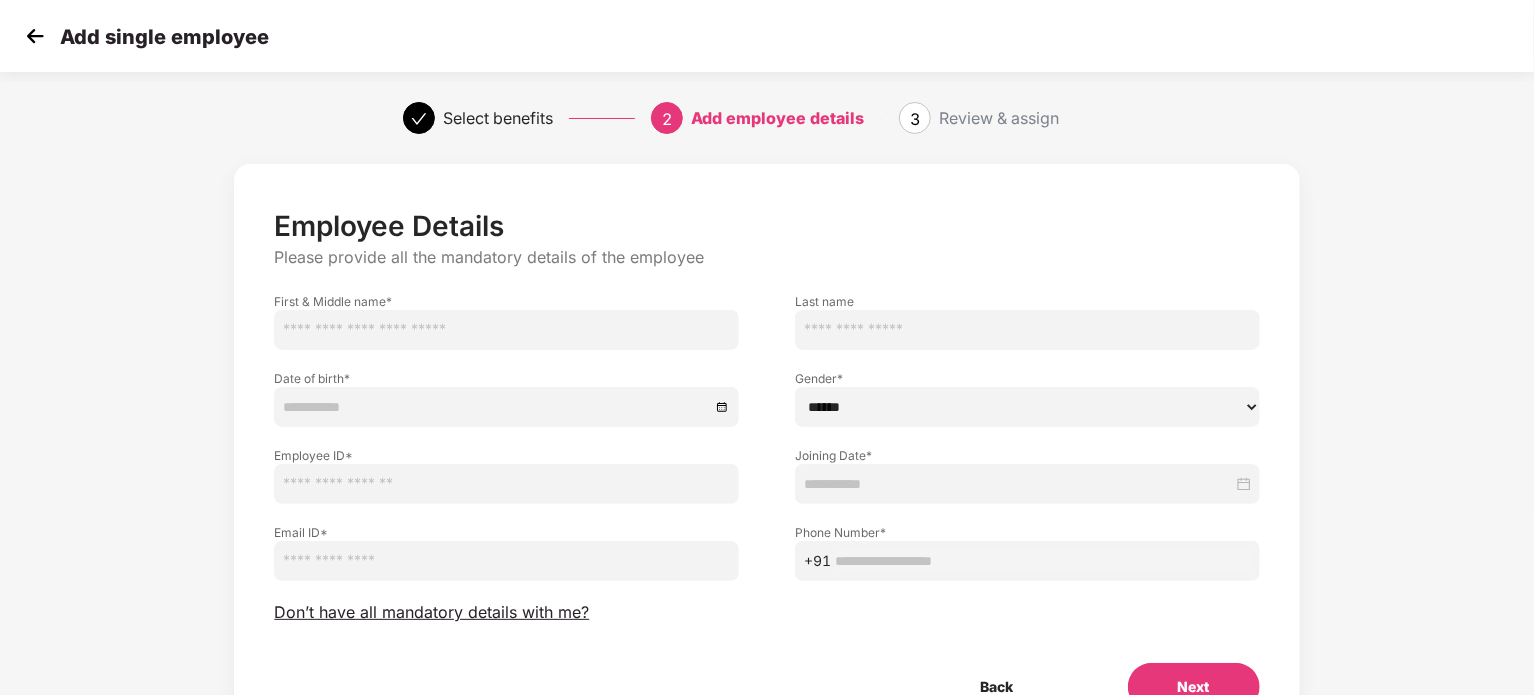 click at bounding box center (506, 330) 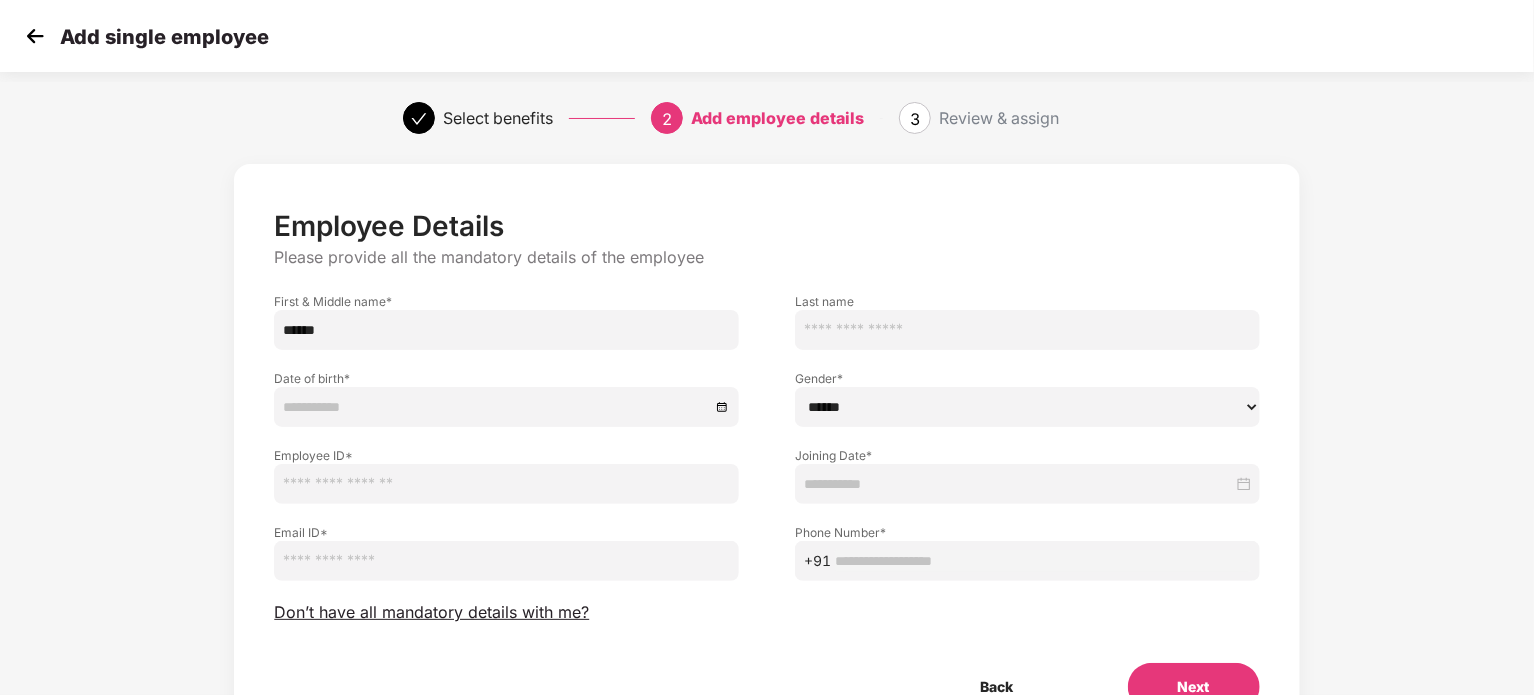 type on "******" 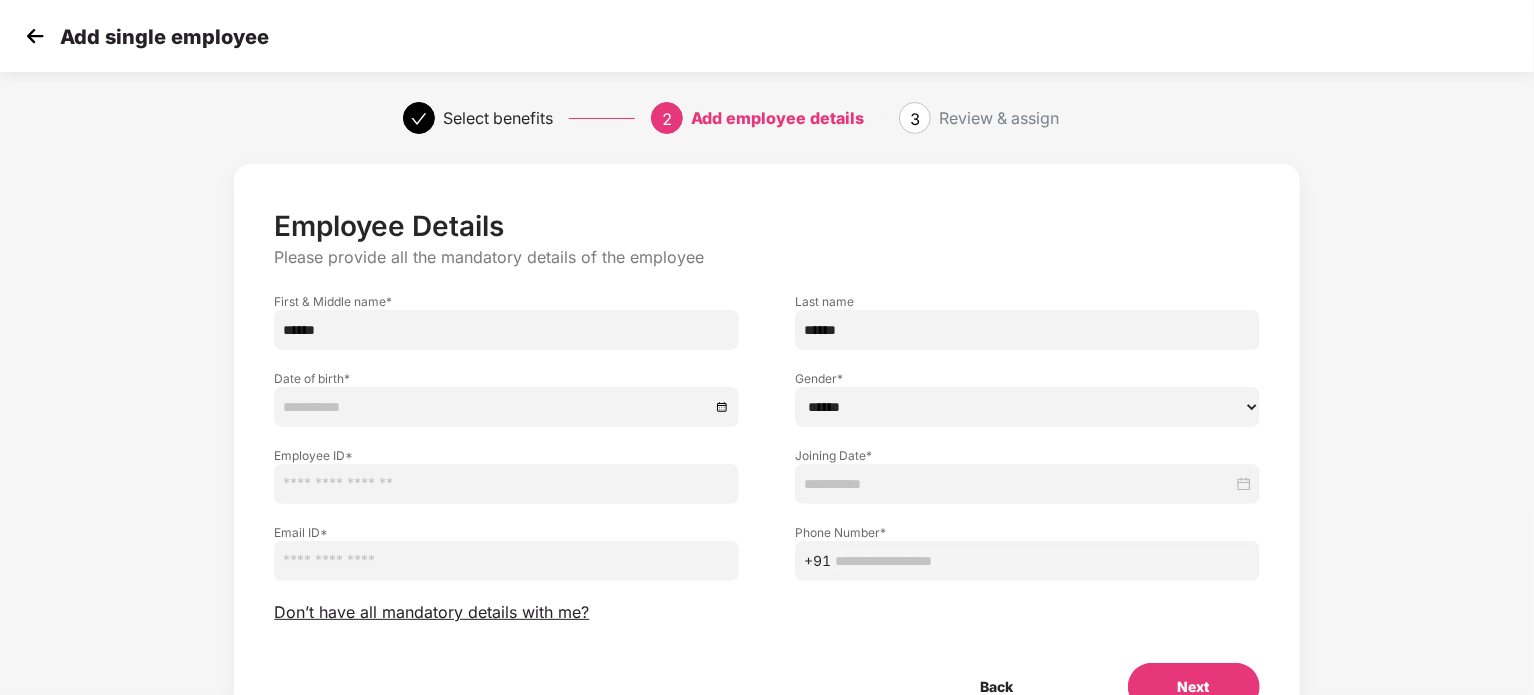 type on "******" 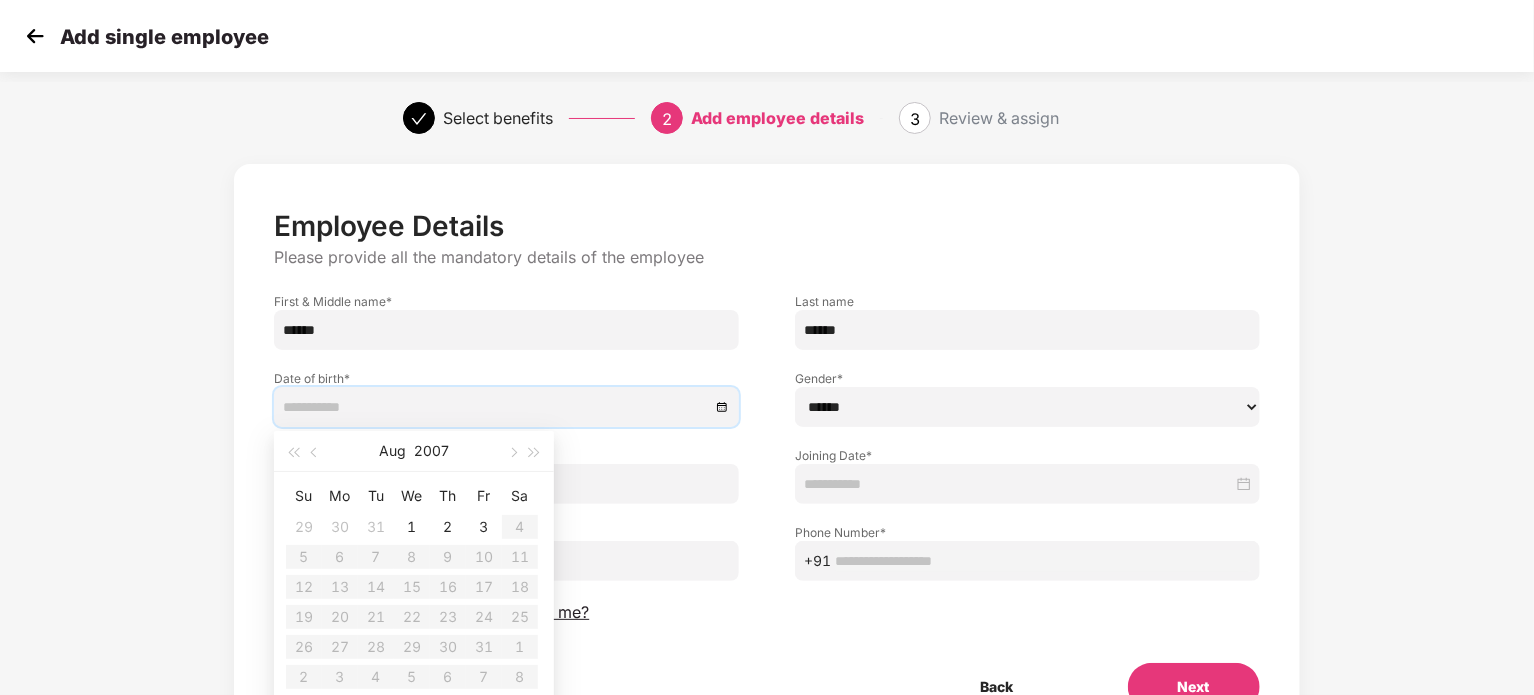 click at bounding box center (496, 407) 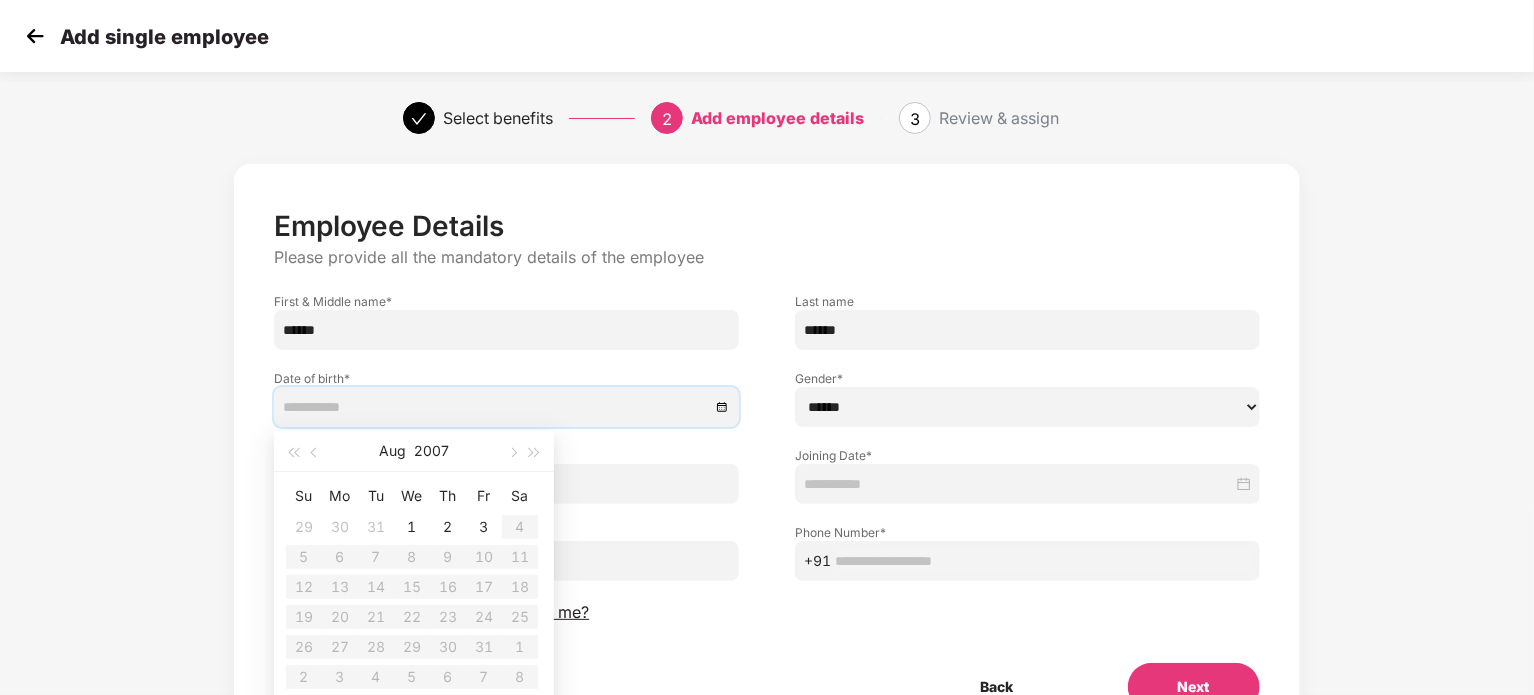 type on "**********" 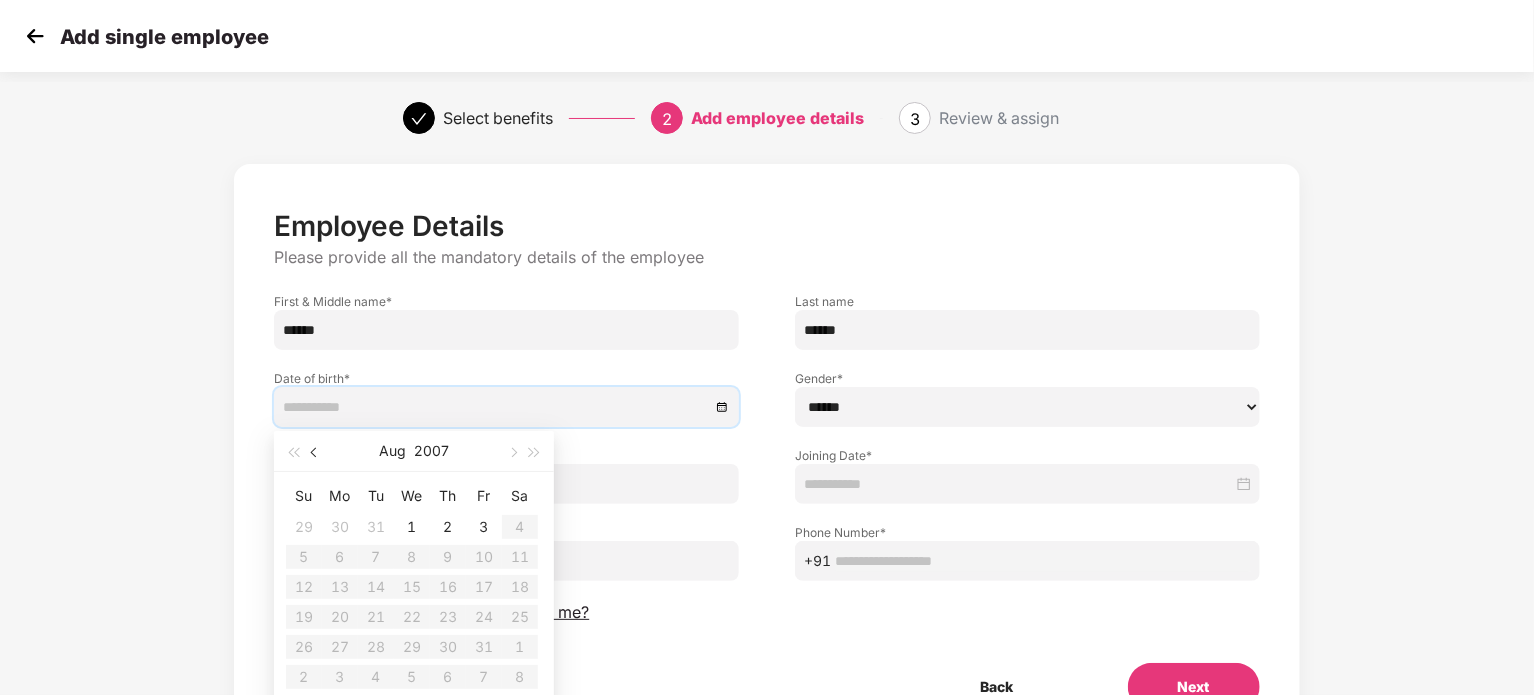 click at bounding box center [316, 453] 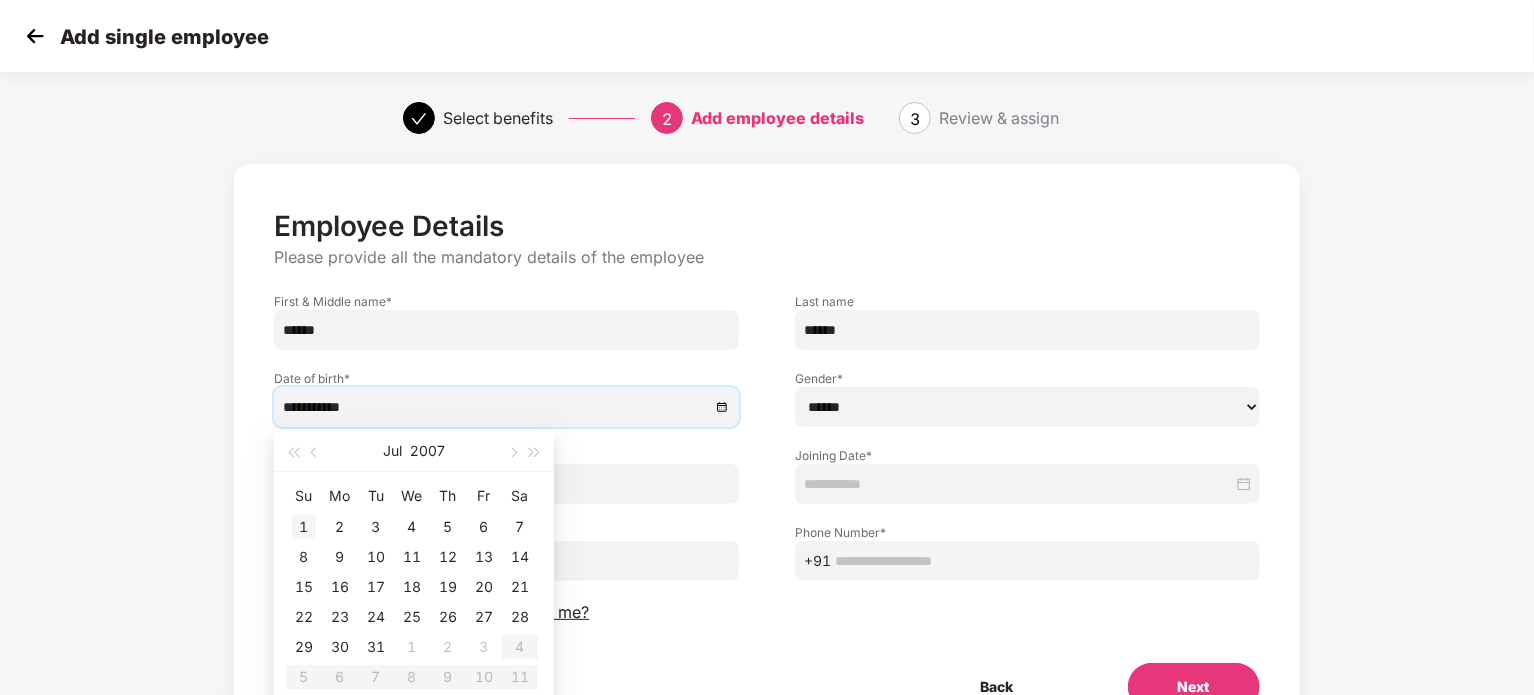 type on "**********" 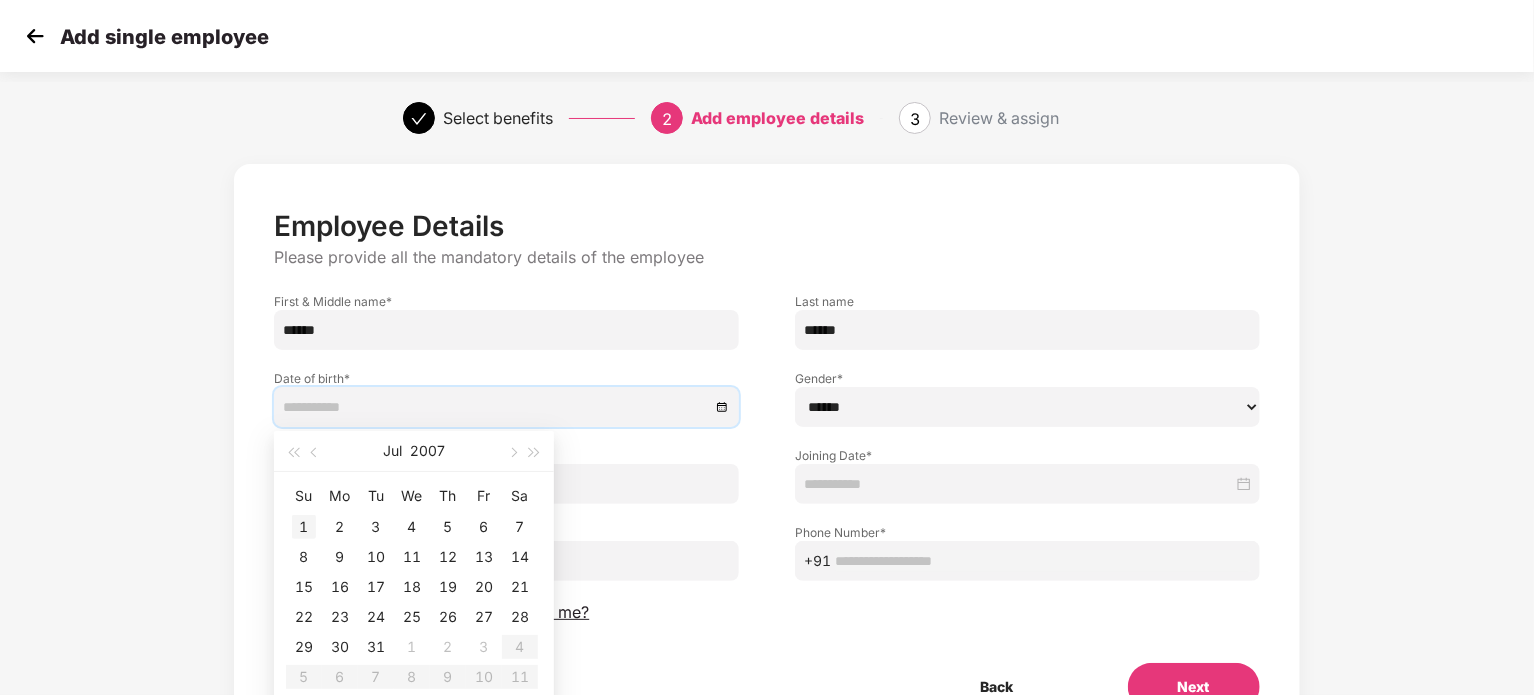 type on "**********" 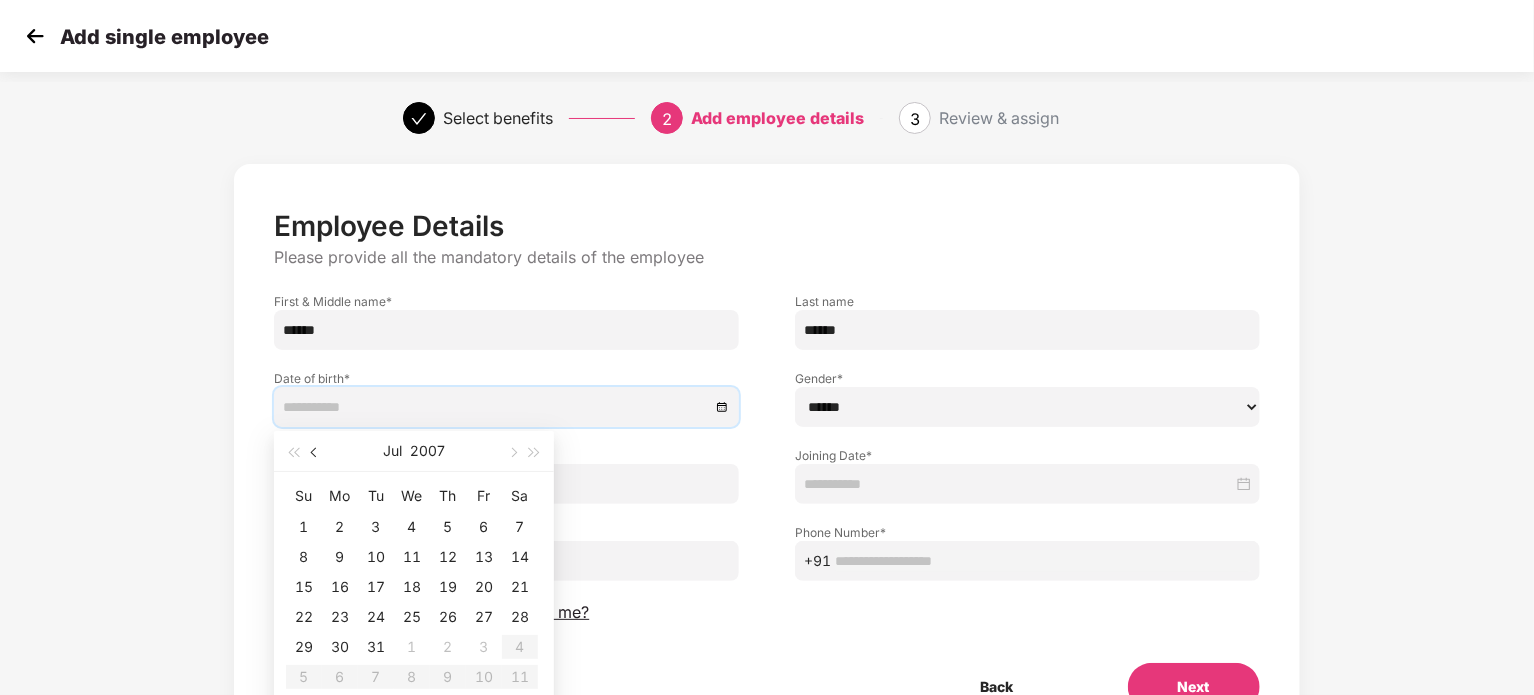 click at bounding box center [316, 453] 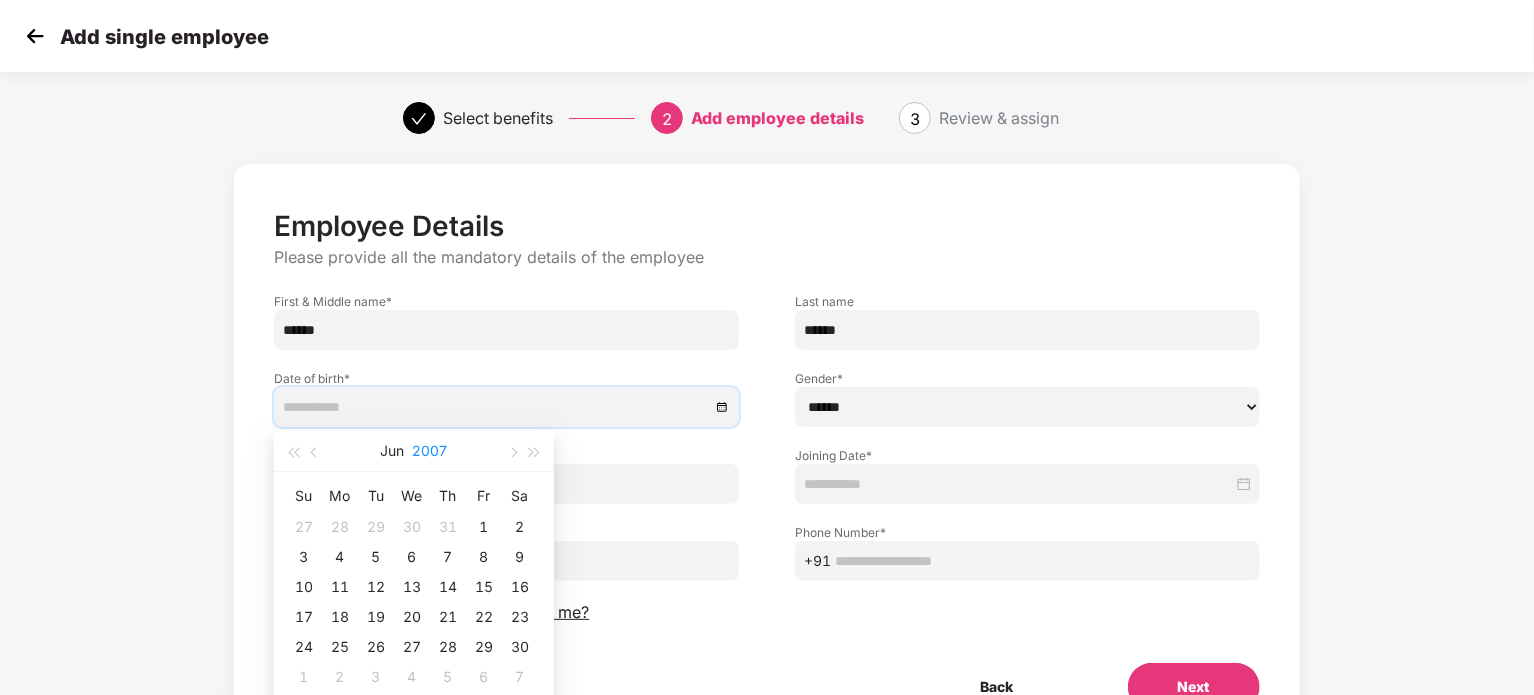click on "2007" at bounding box center [430, 451] 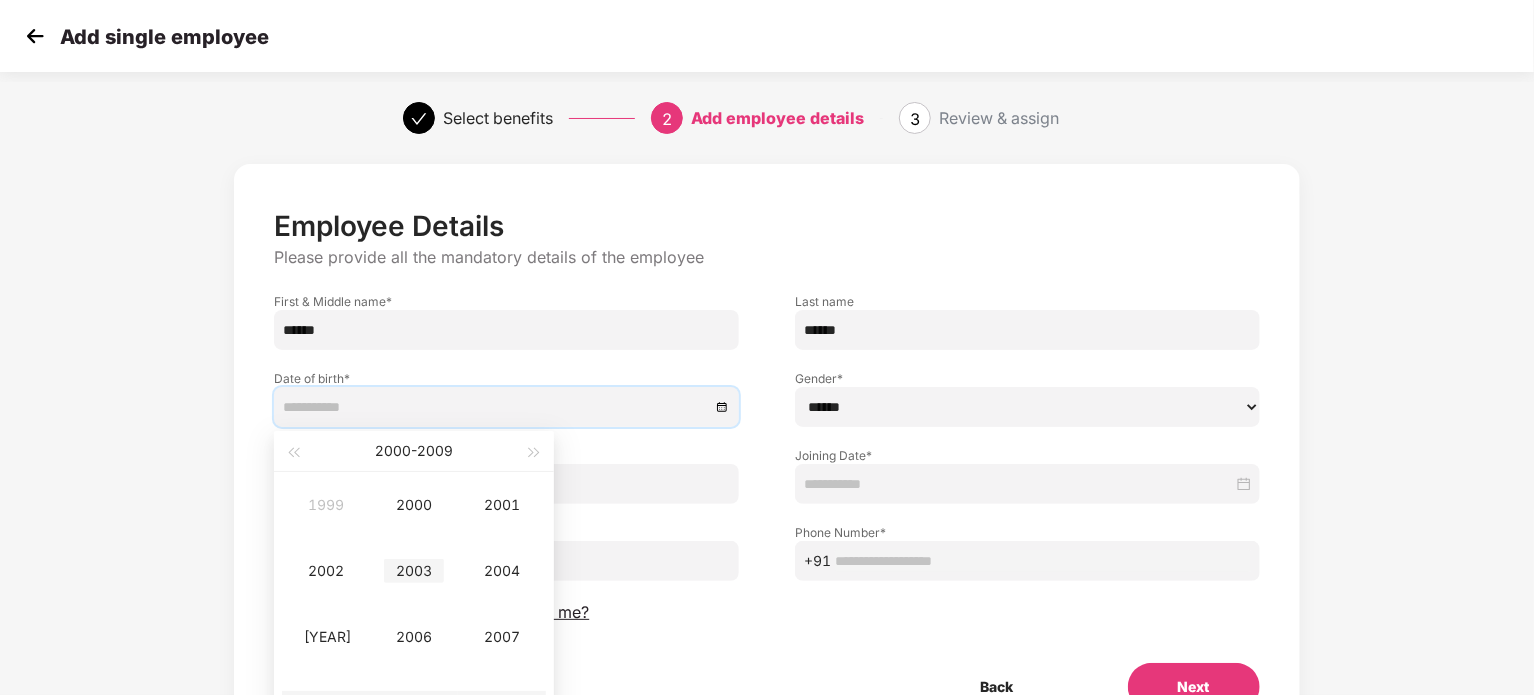 type on "**********" 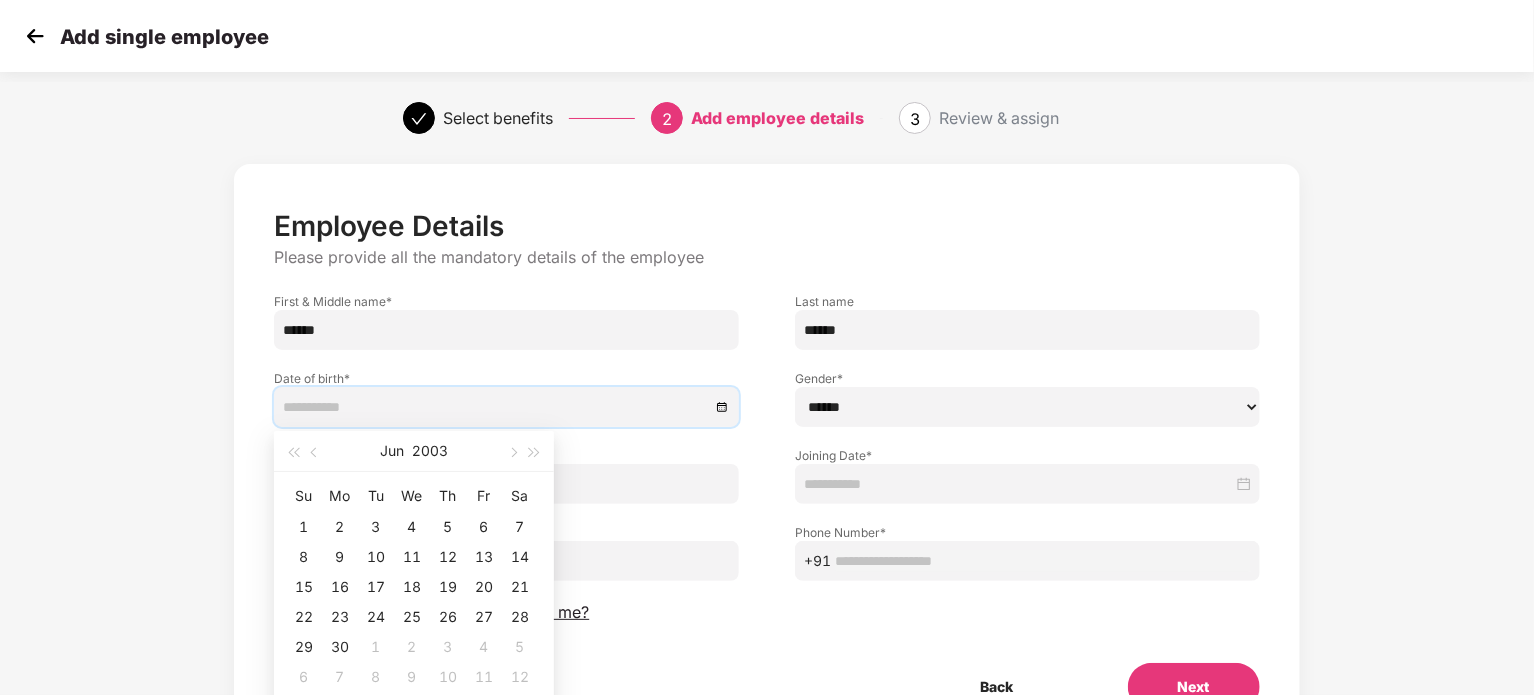 type on "**********" 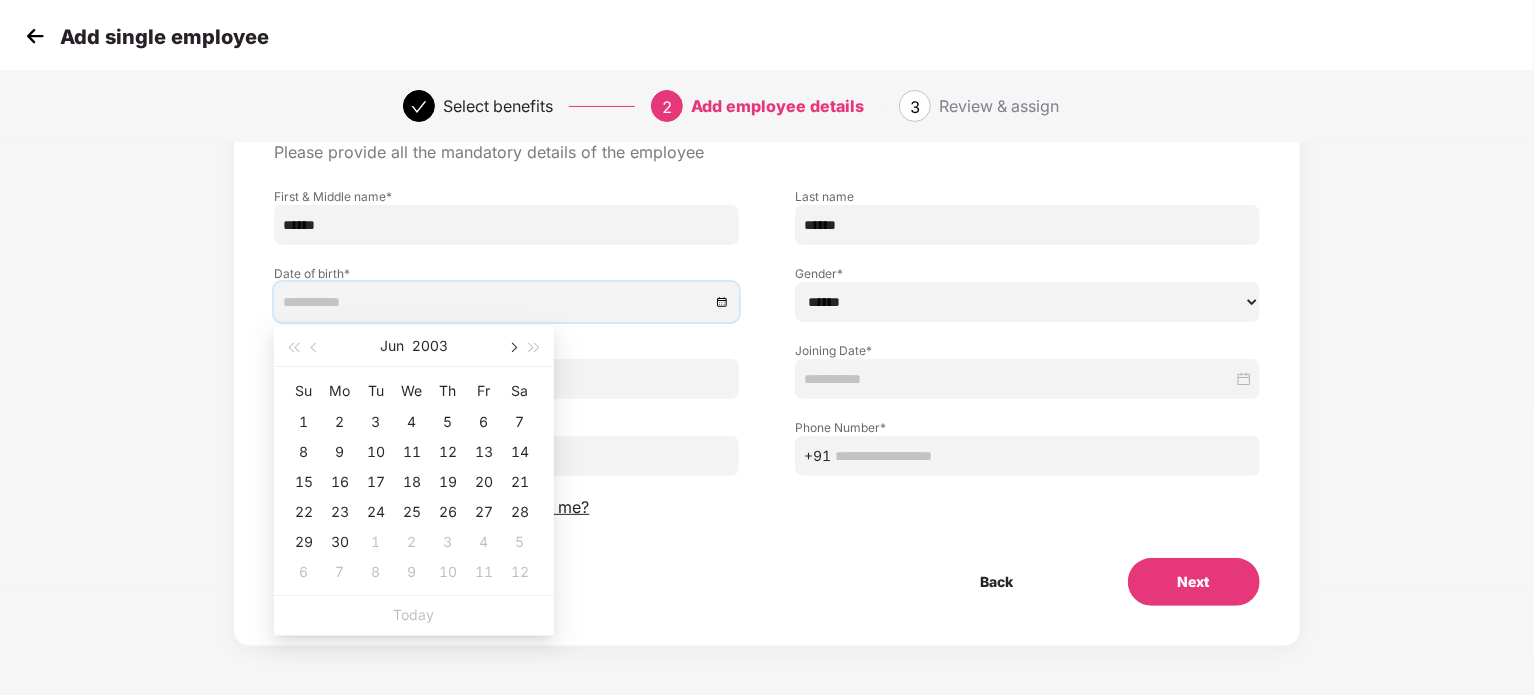 click at bounding box center [512, 348] 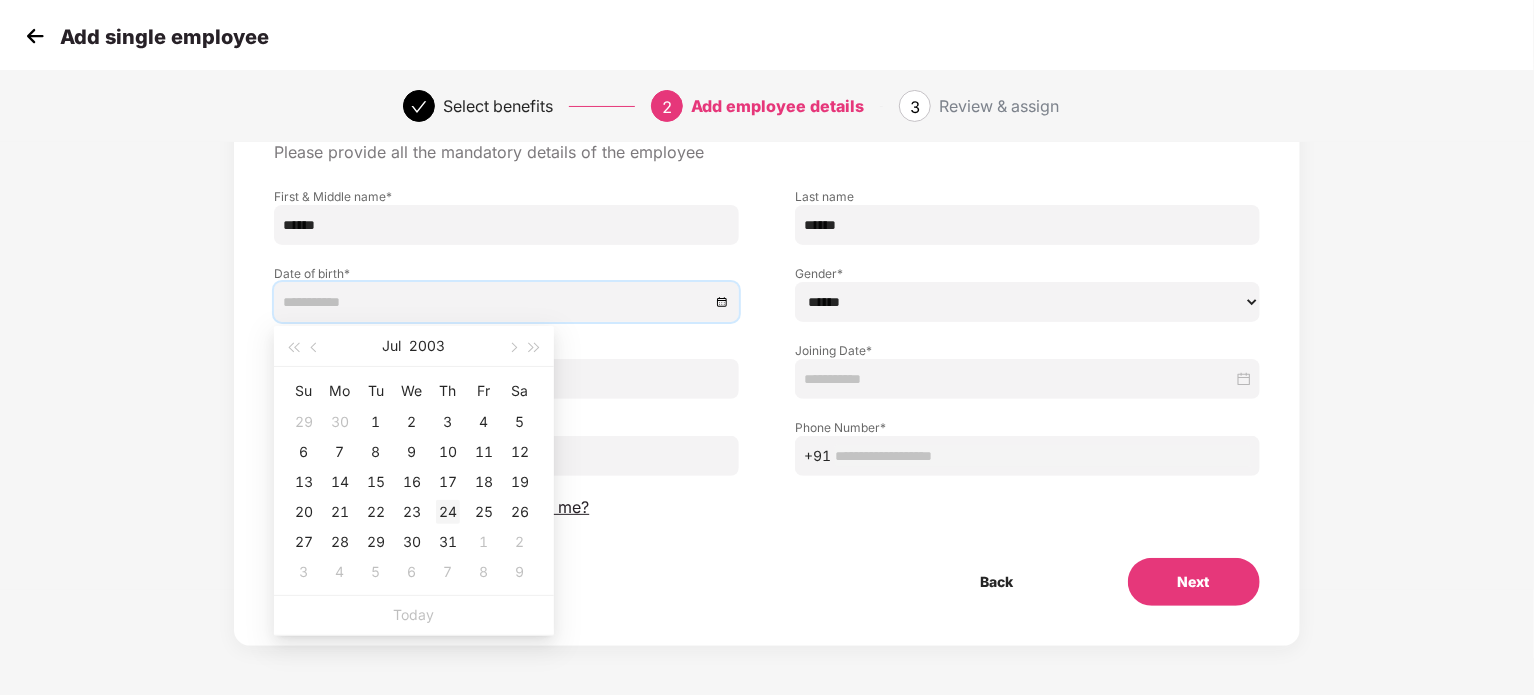 type on "**********" 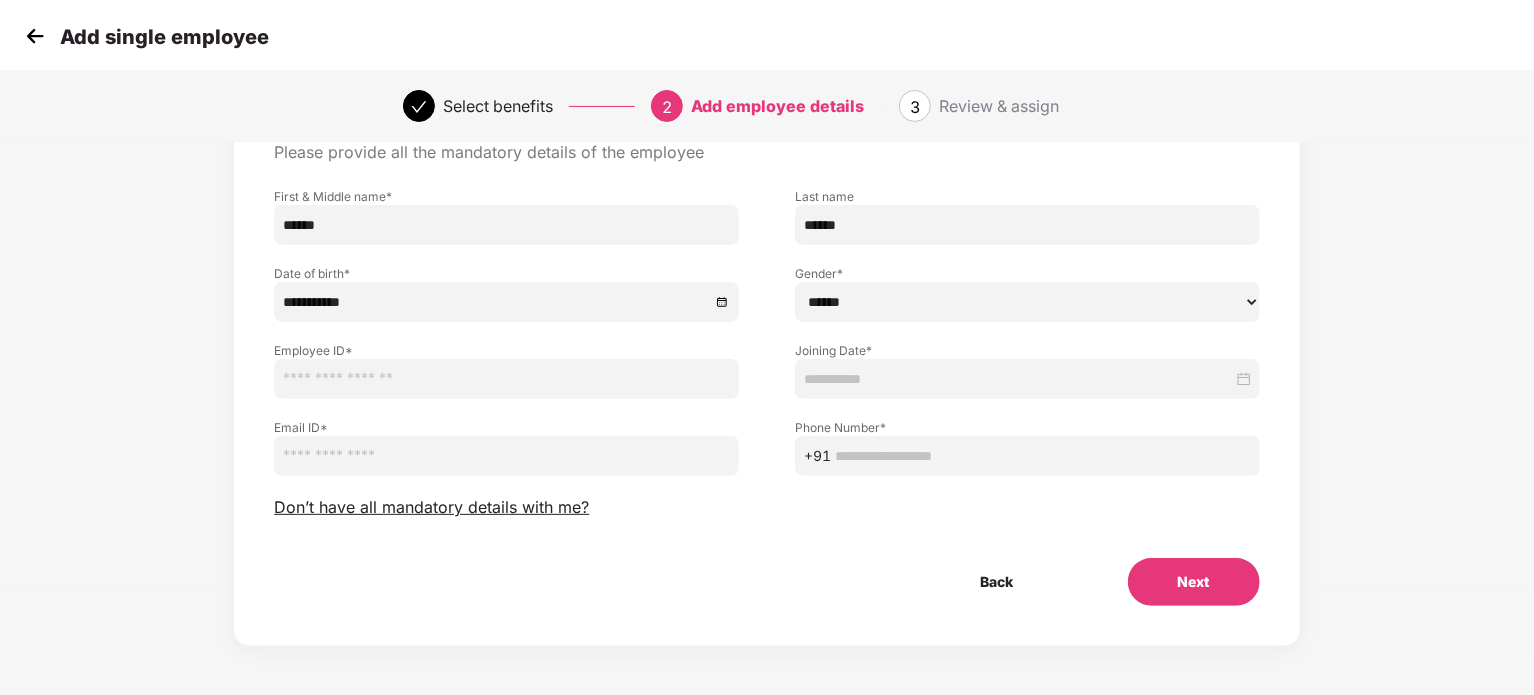 click on "****** **** ******" at bounding box center [1027, 302] 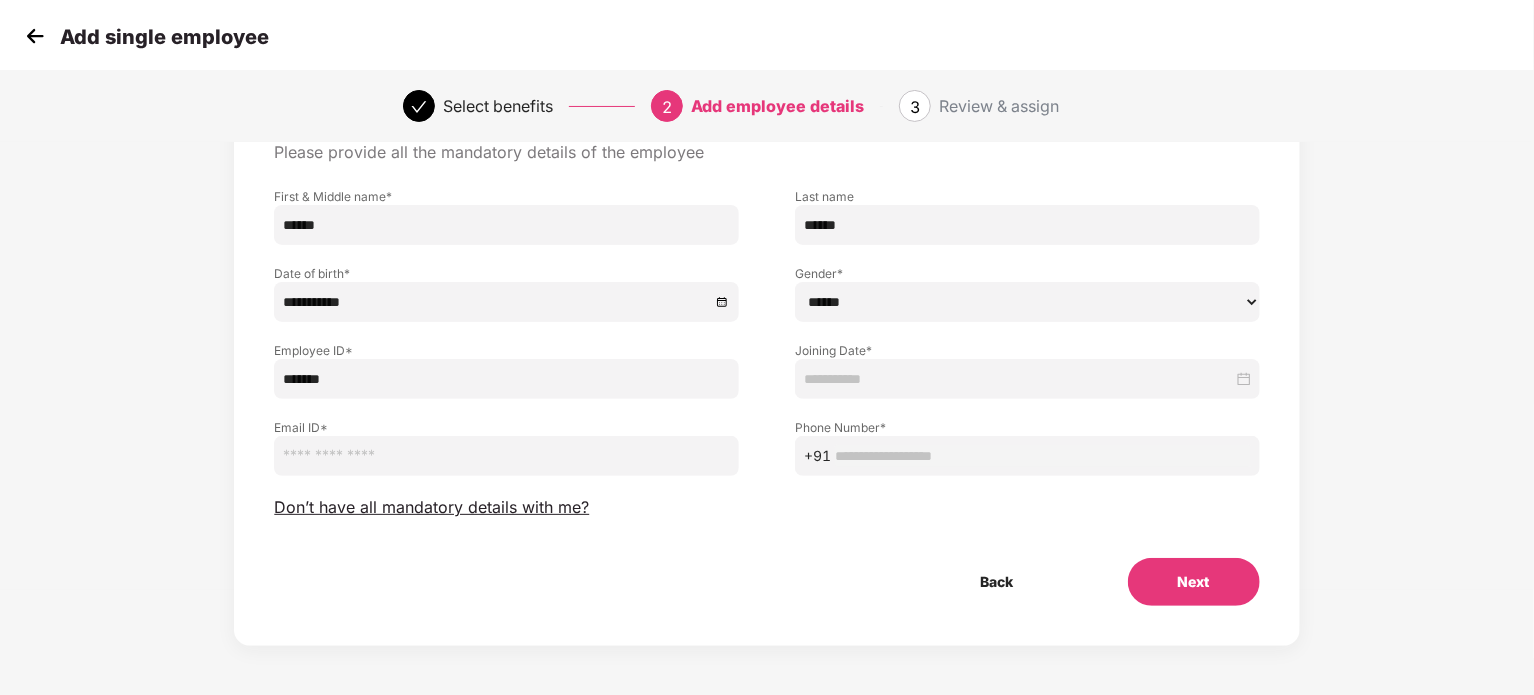type on "*******" 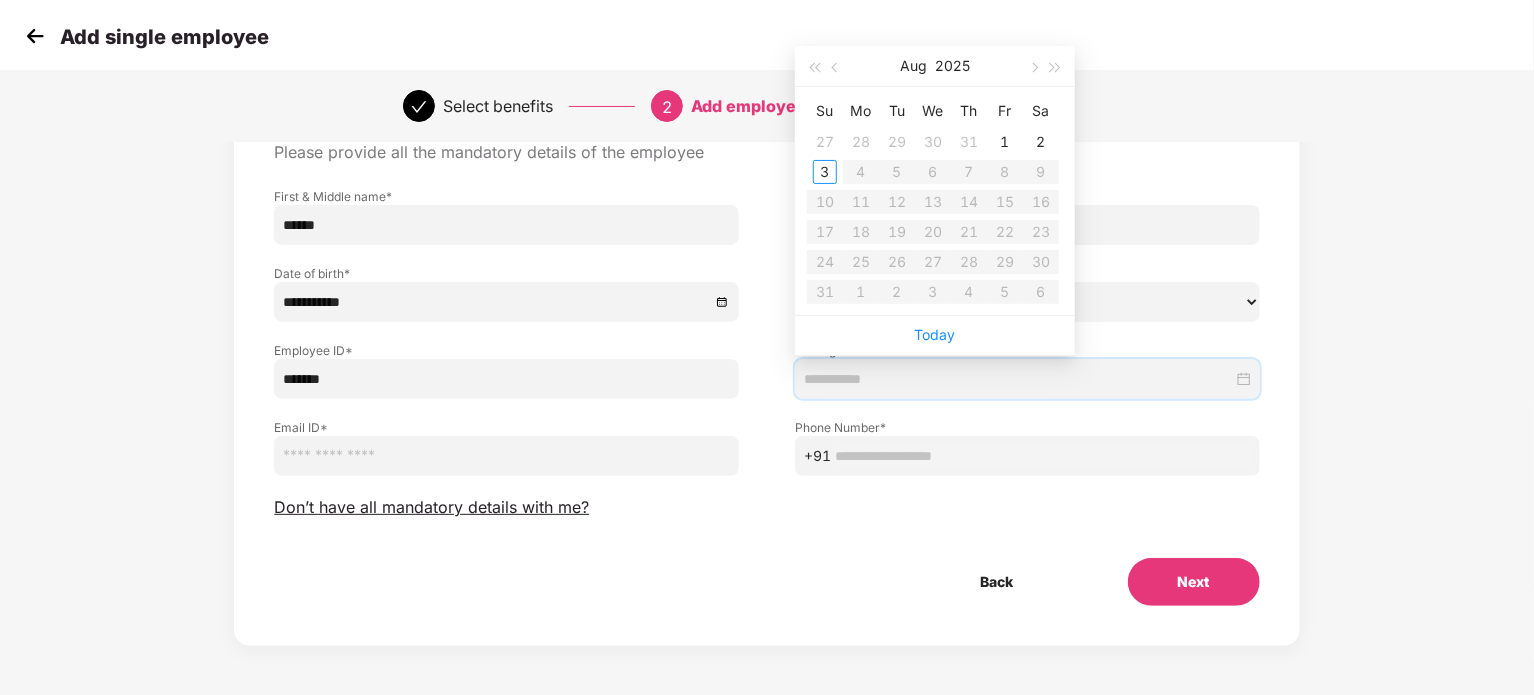 click at bounding box center [1018, 379] 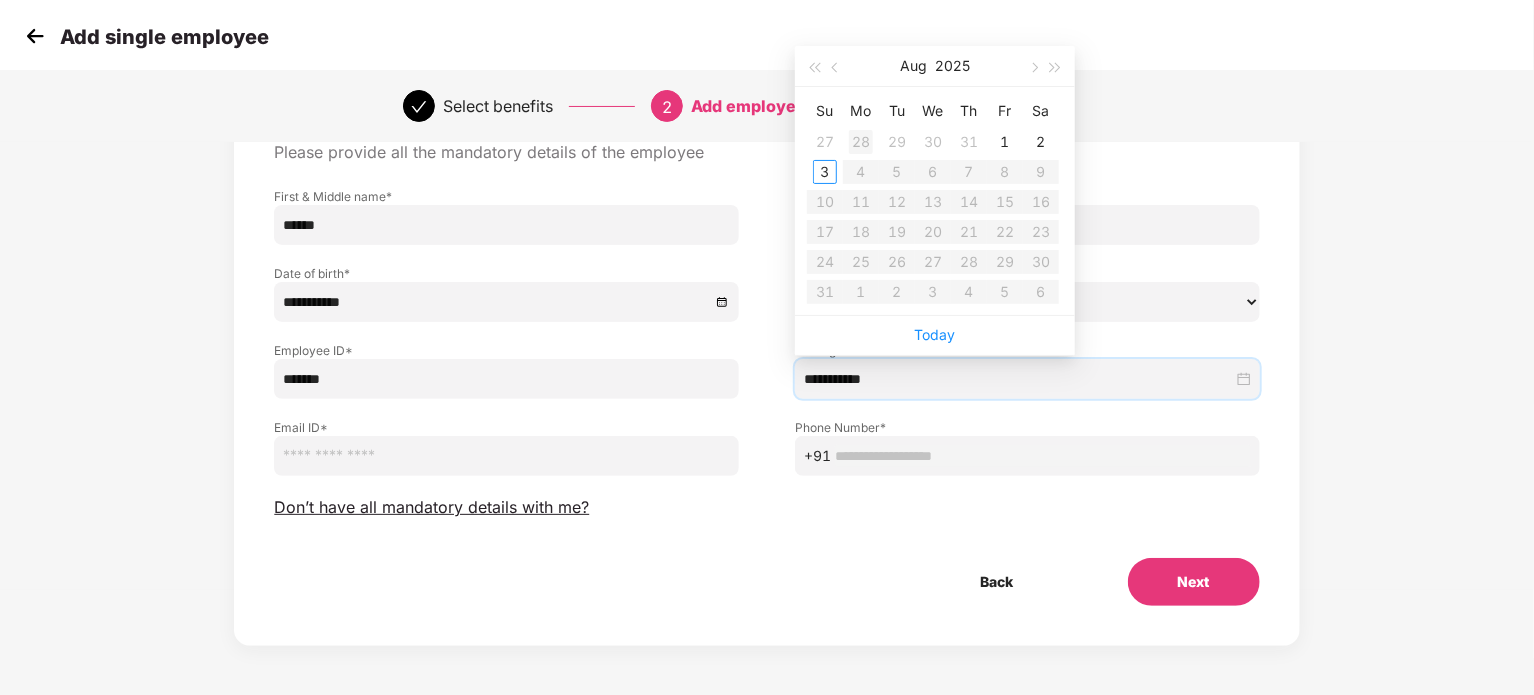 type on "**********" 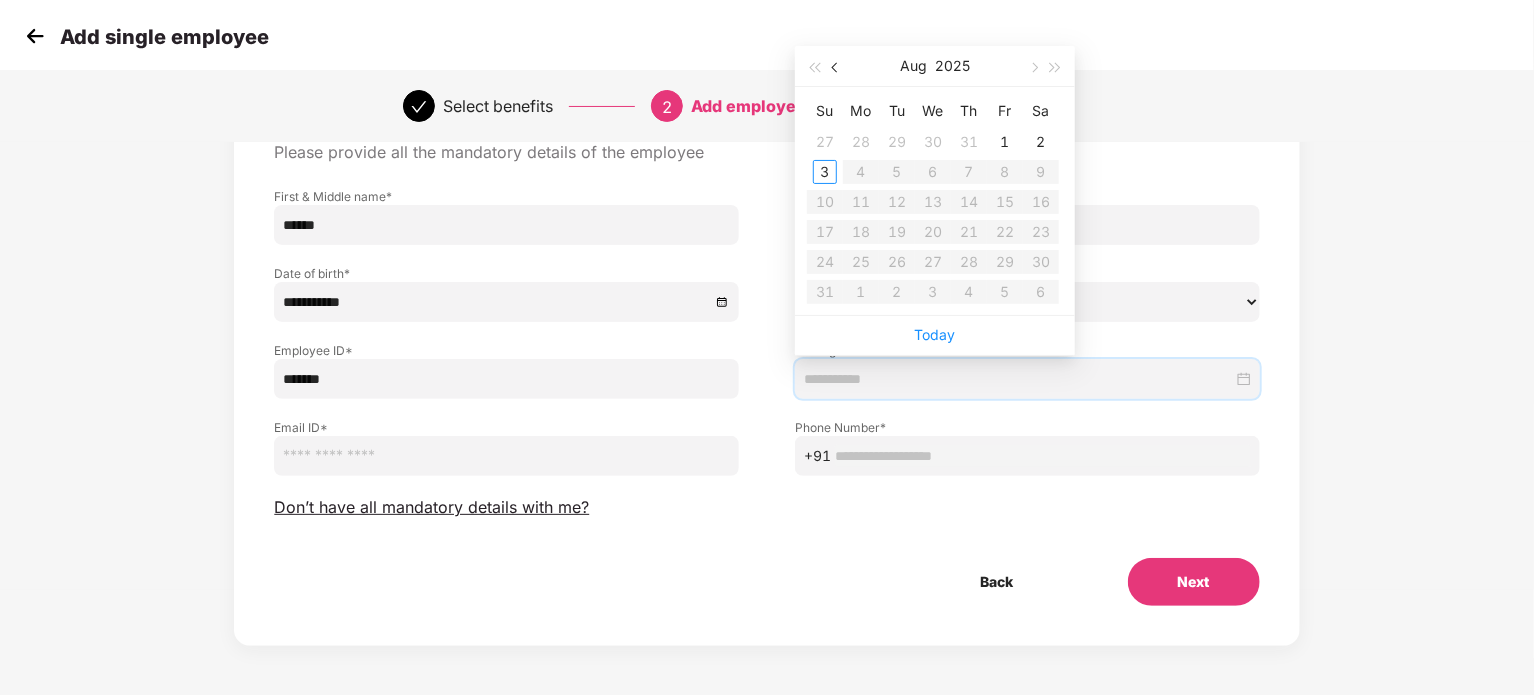 click at bounding box center [837, 68] 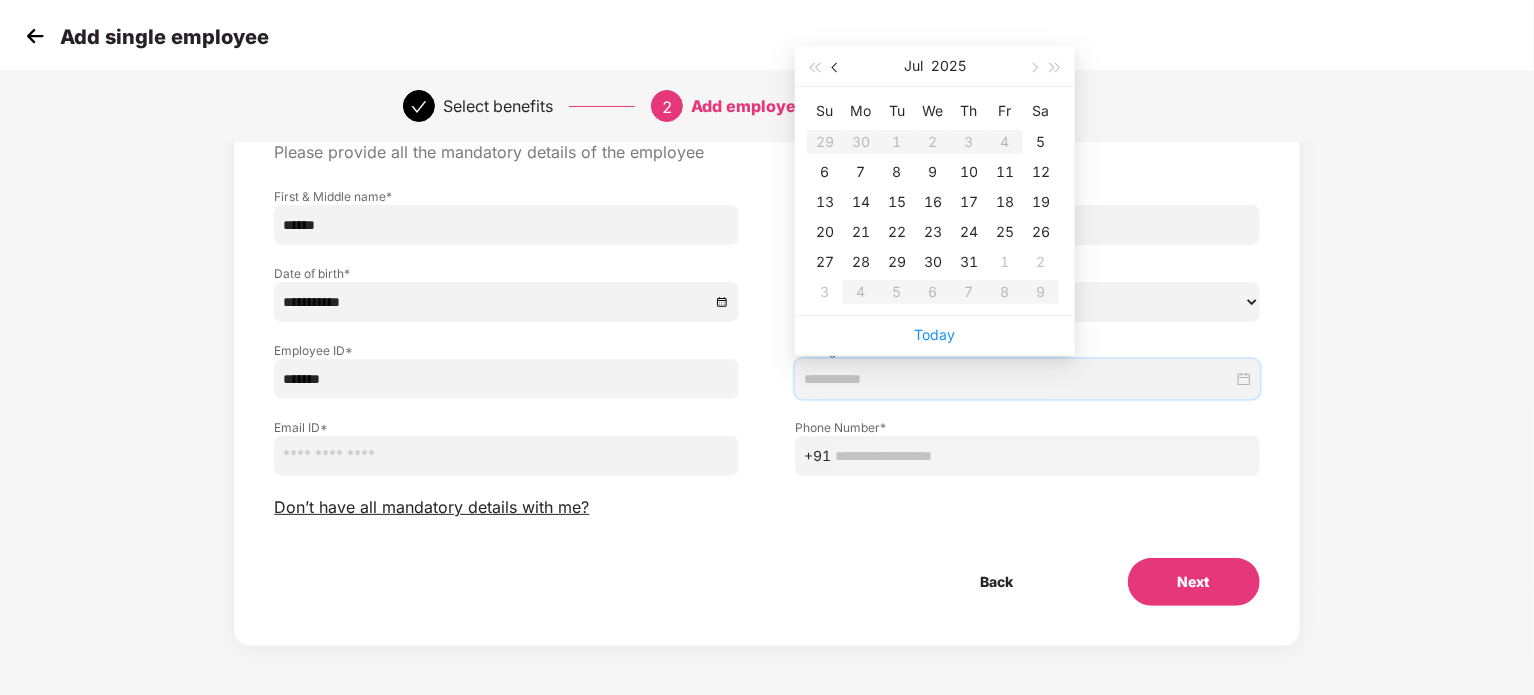 click at bounding box center (837, 68) 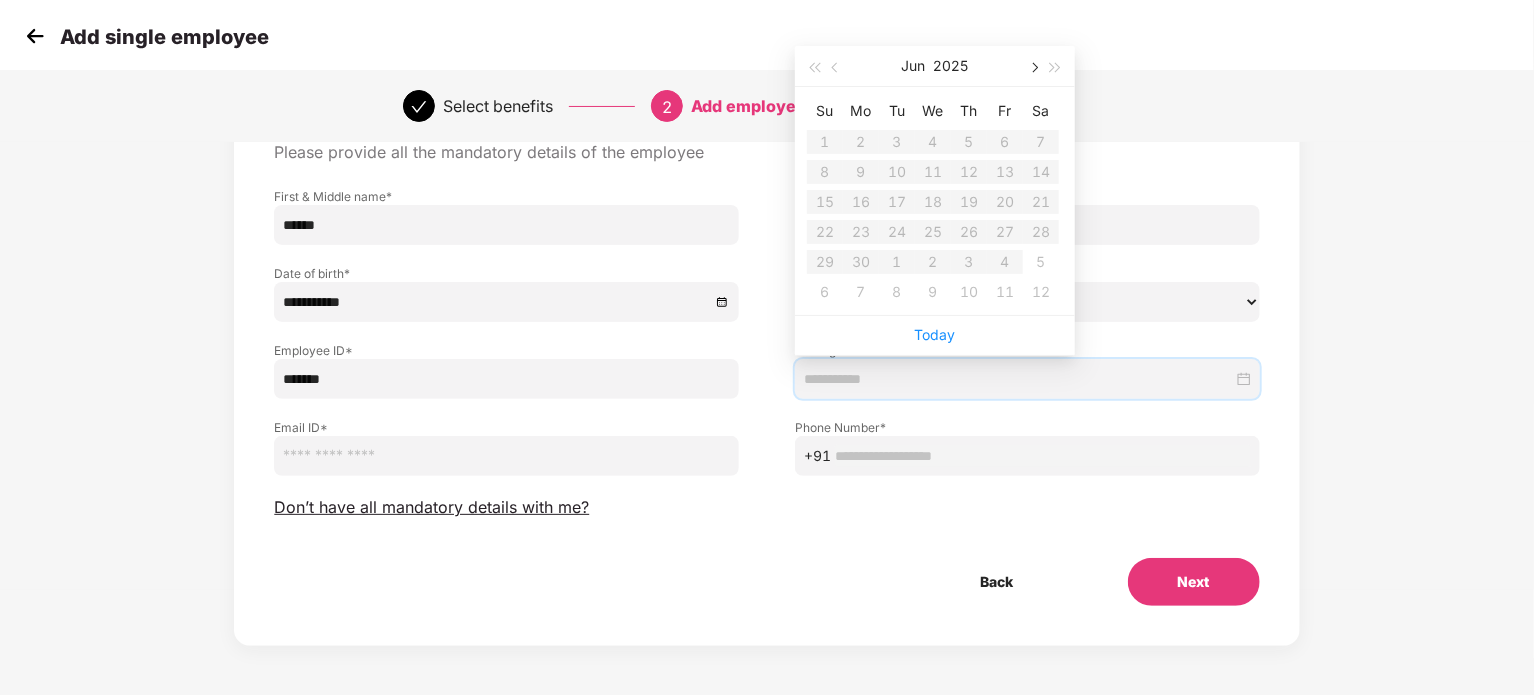 click at bounding box center (1033, 68) 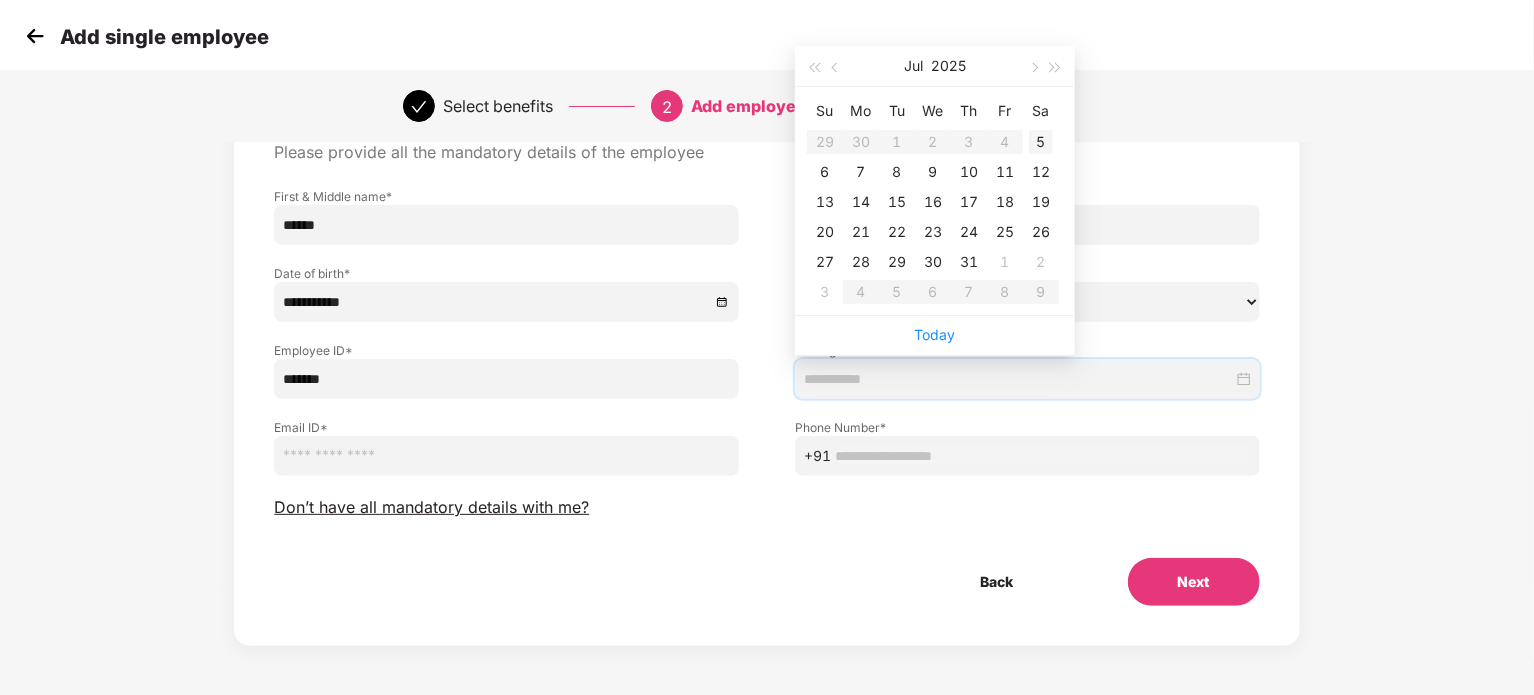 type on "**********" 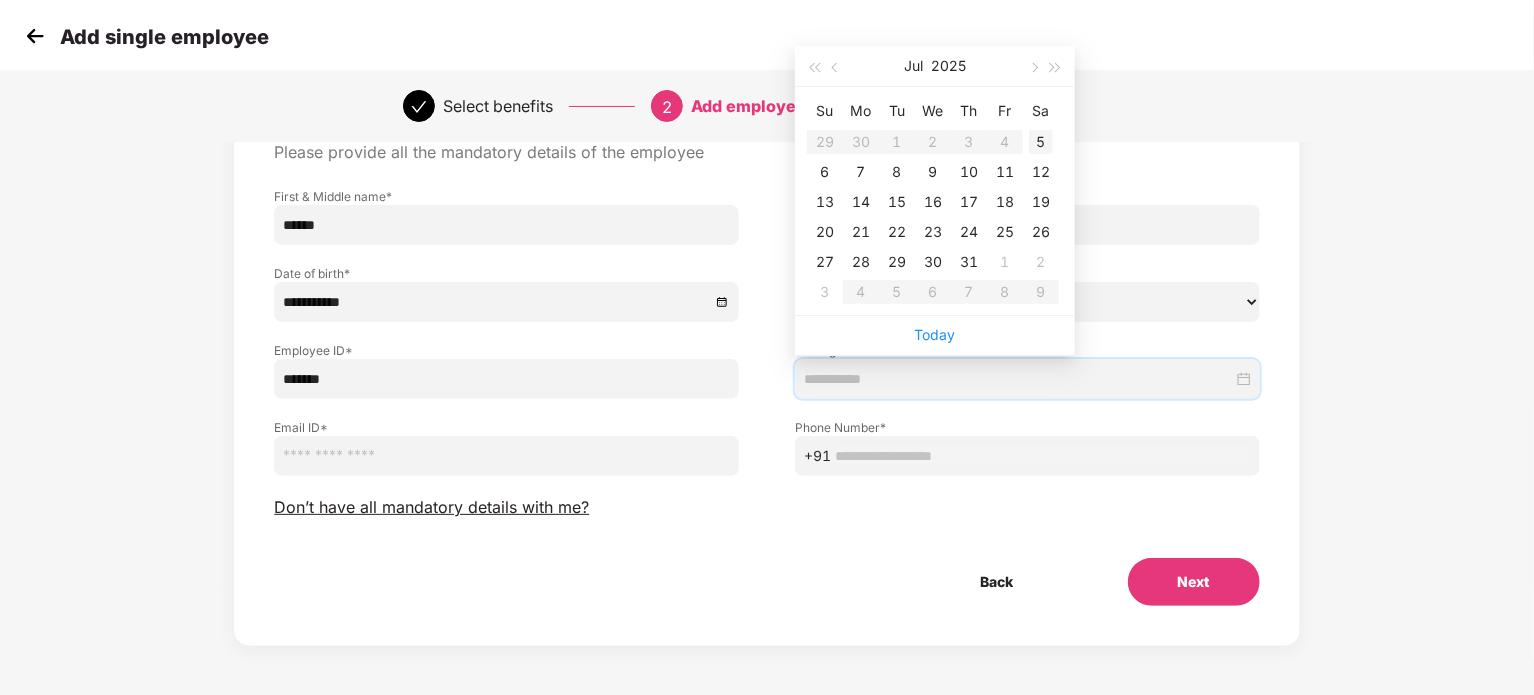 click on "5" at bounding box center [1041, 142] 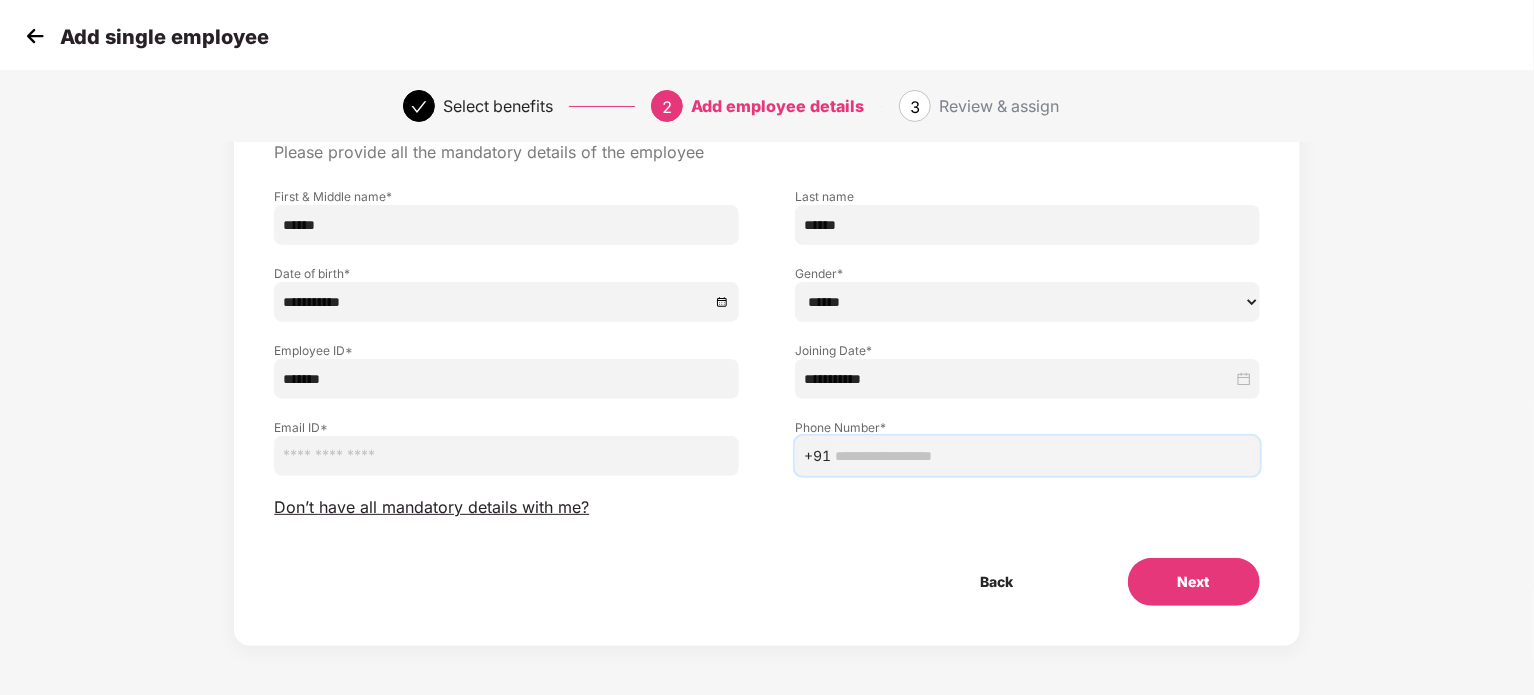 click at bounding box center [1043, 456] 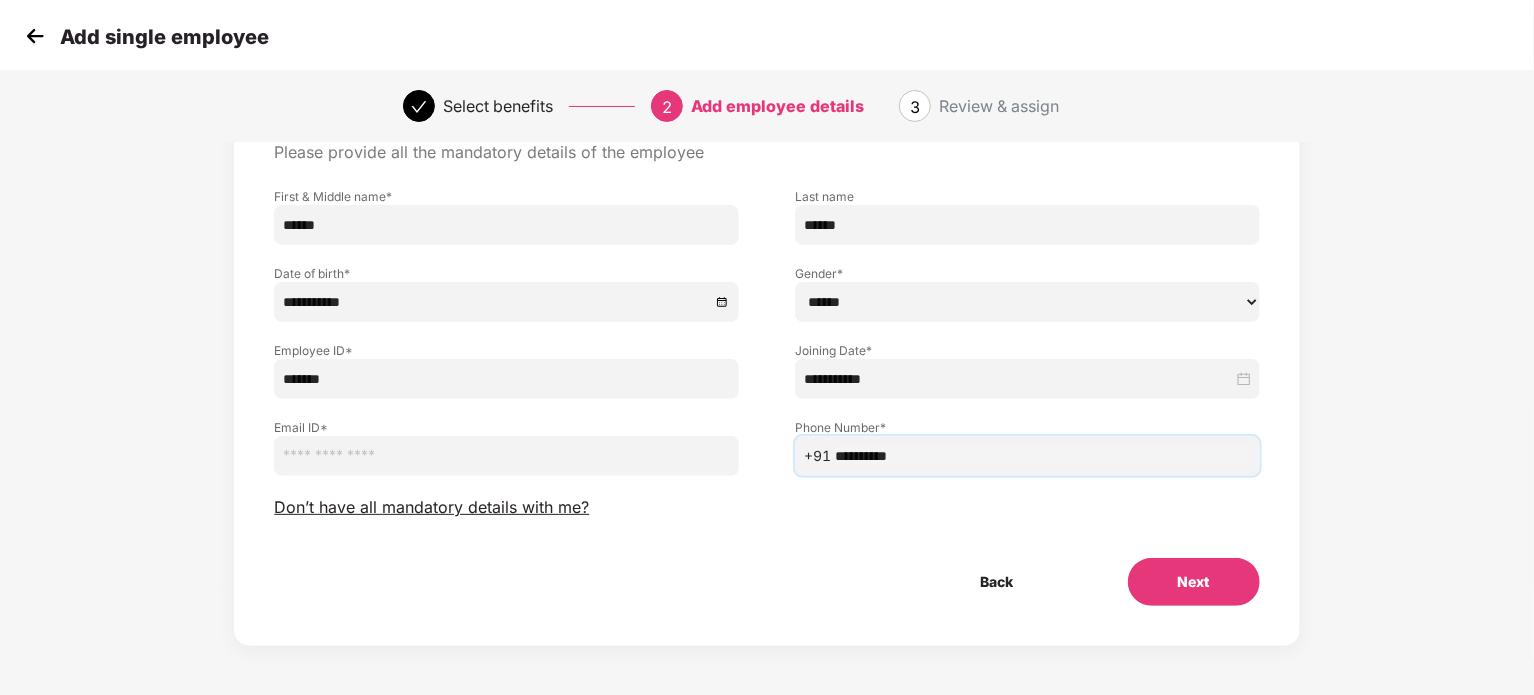 type on "**********" 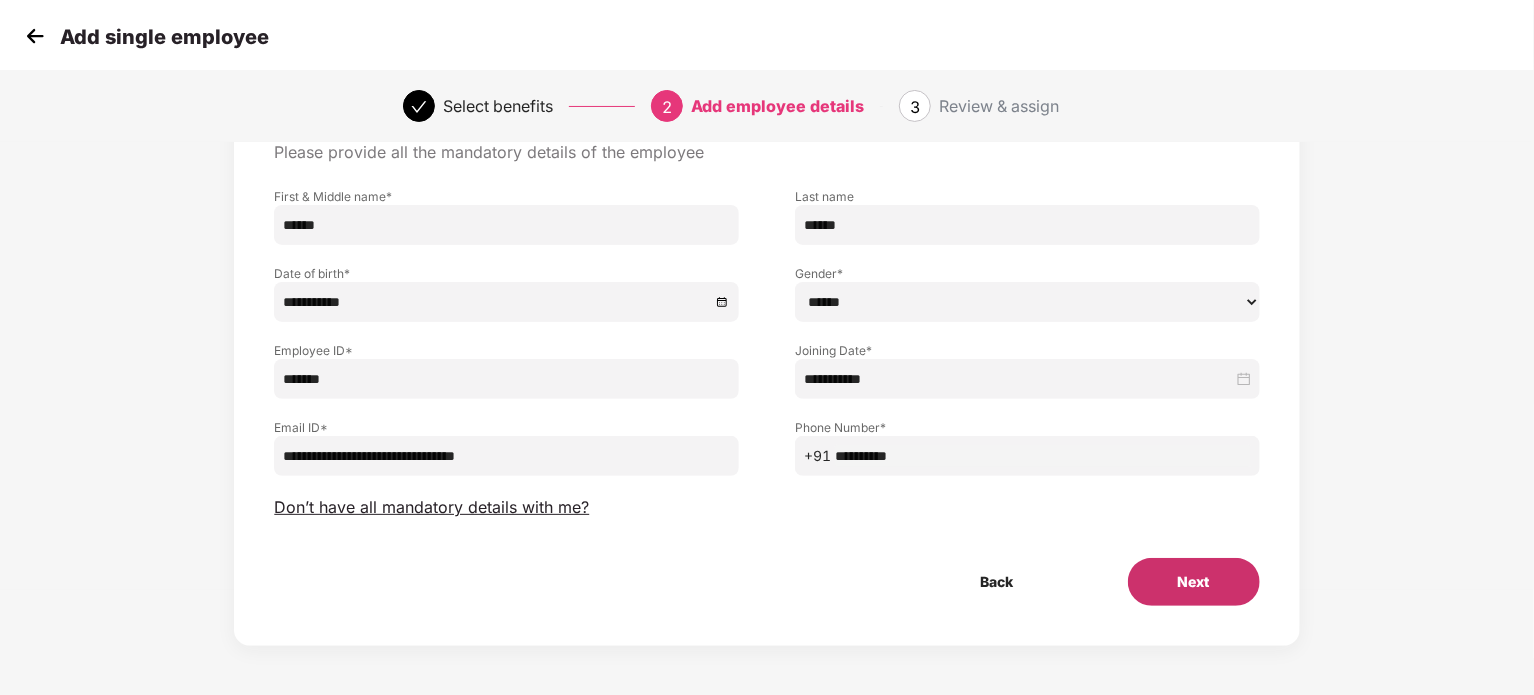 type on "**********" 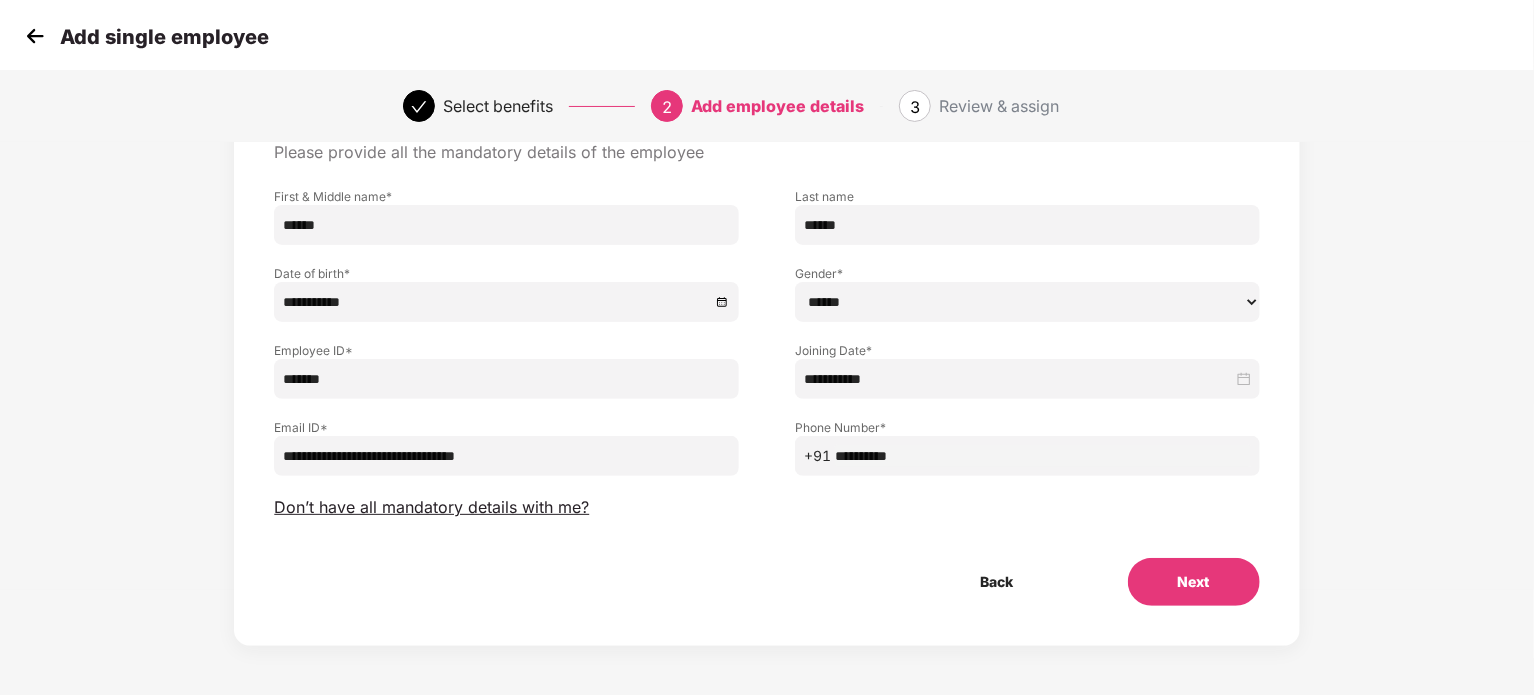 click on "Next" at bounding box center (1194, 582) 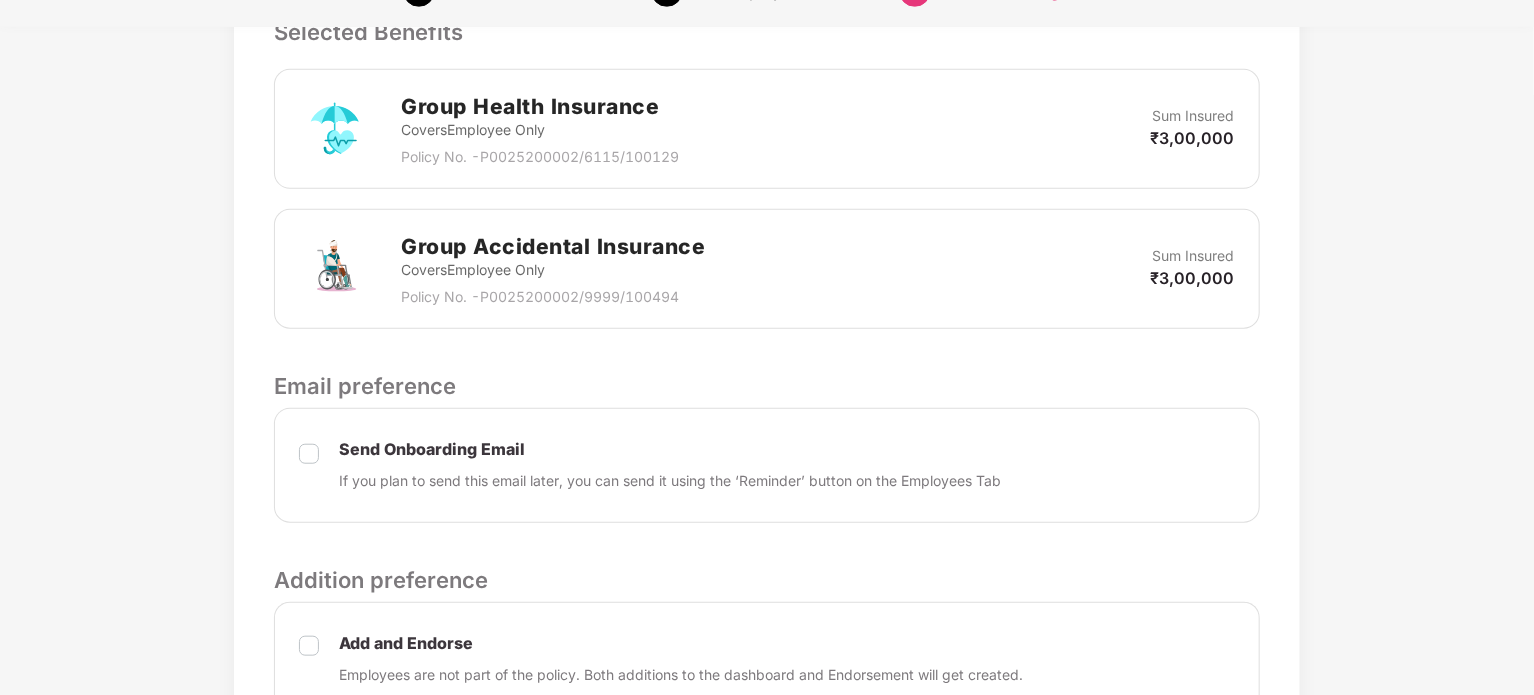 scroll, scrollTop: 696, scrollLeft: 0, axis: vertical 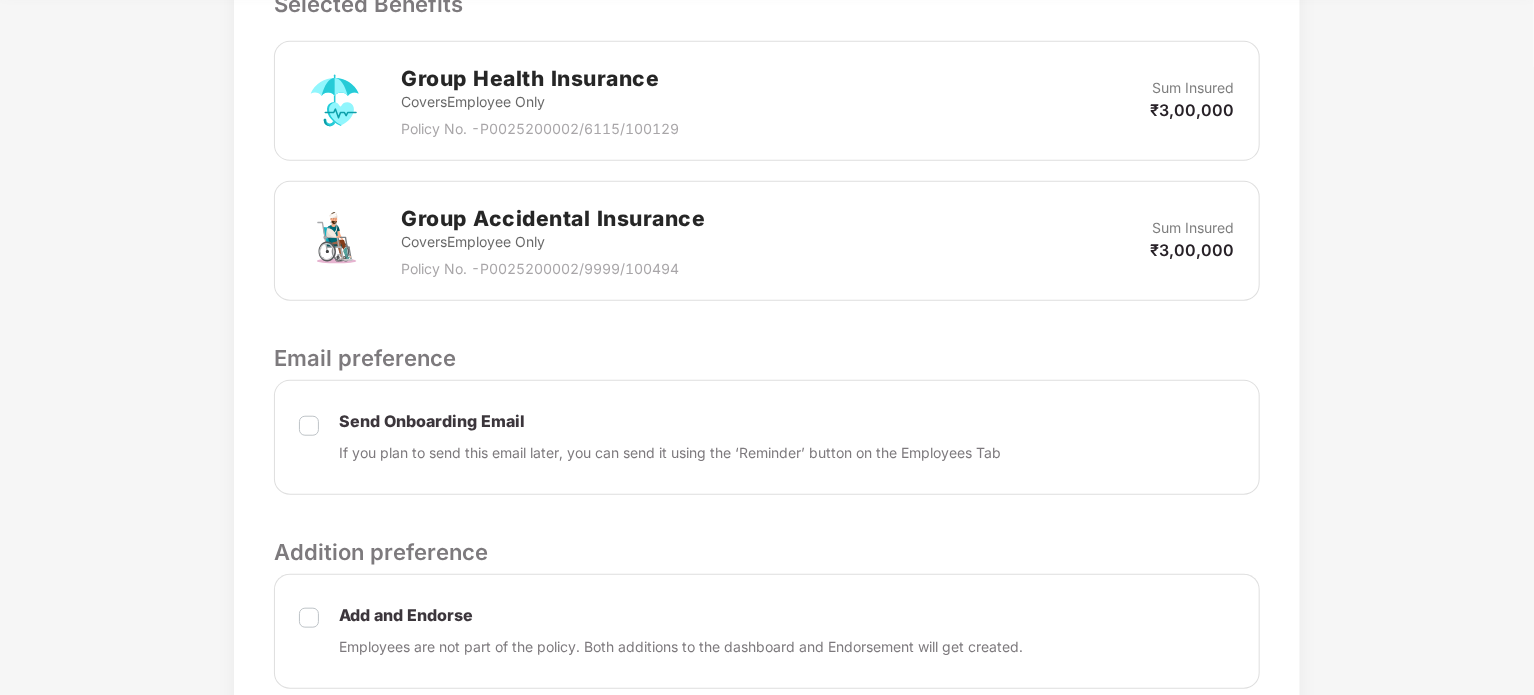 click at bounding box center [309, 438] 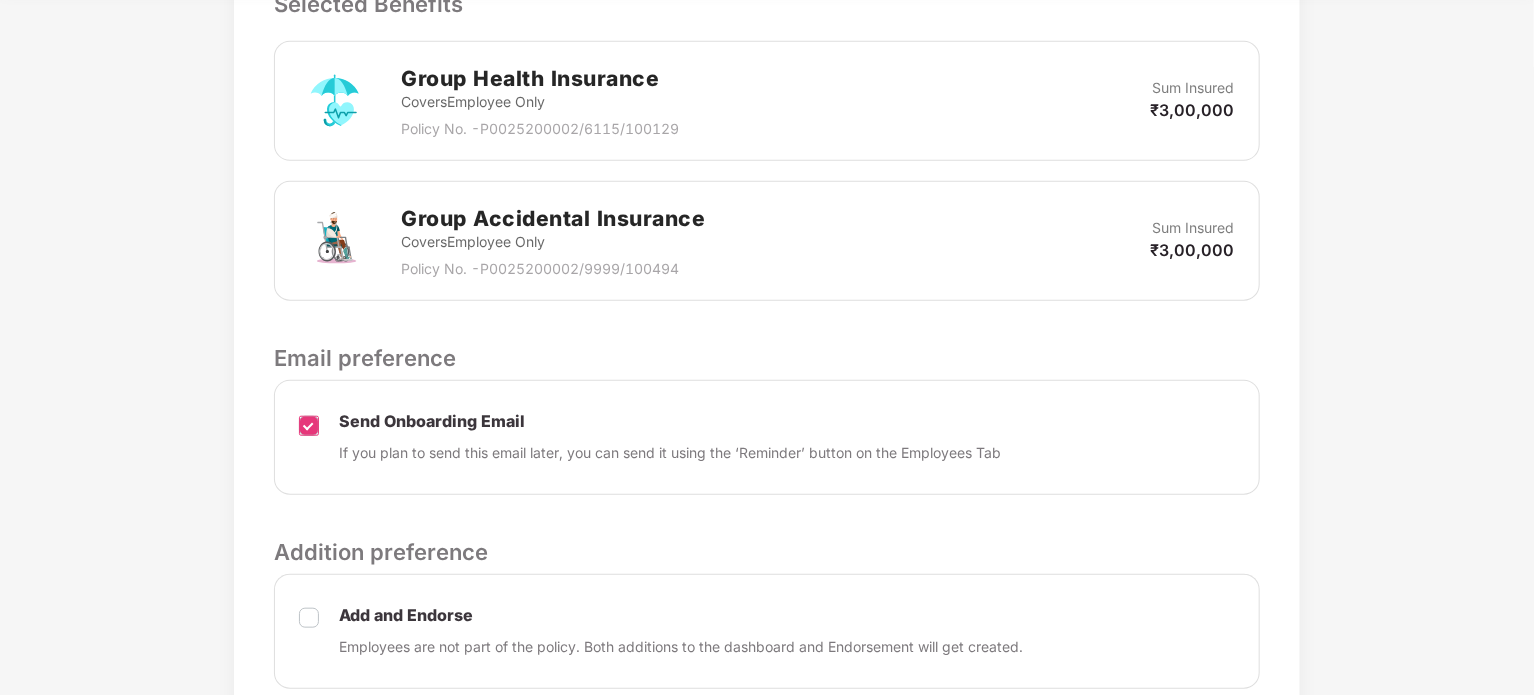 scroll, scrollTop: 860, scrollLeft: 0, axis: vertical 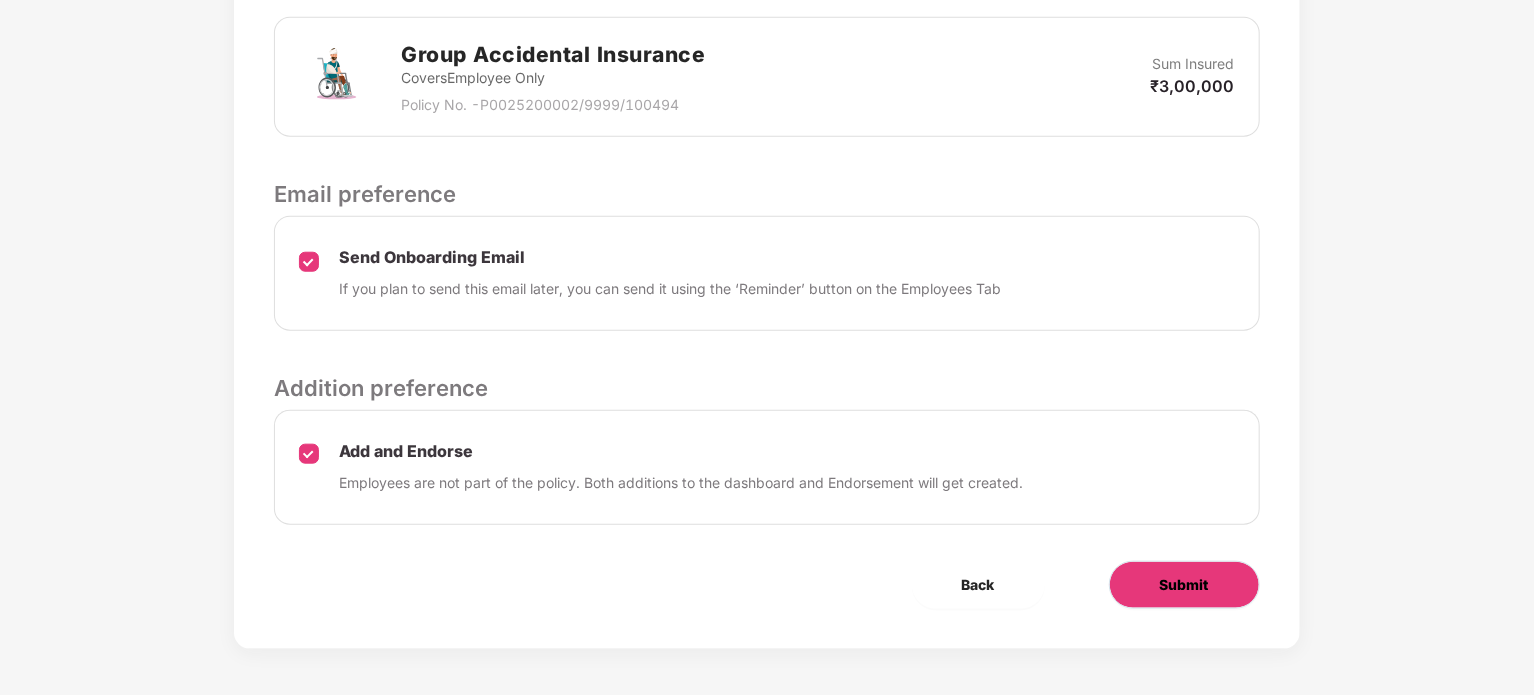 click on "Submit" at bounding box center (1184, 585) 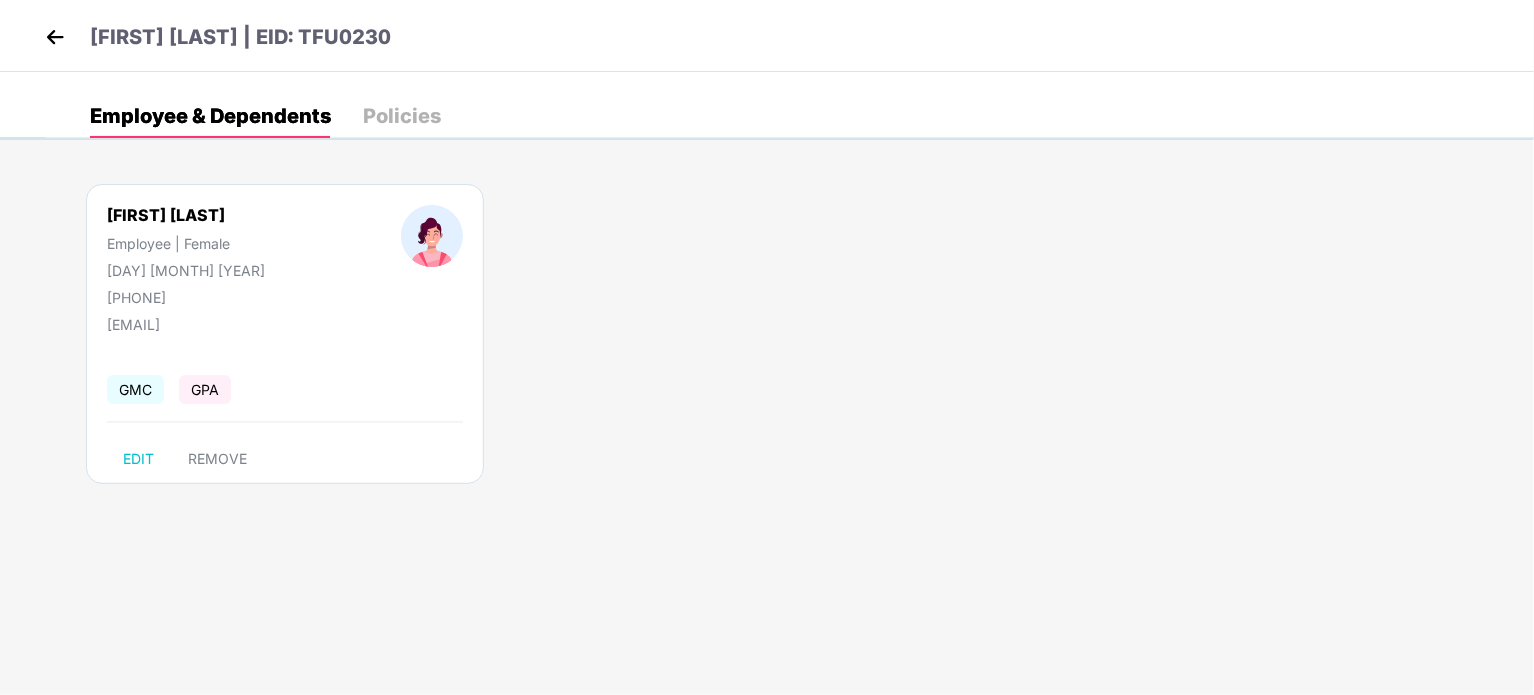 scroll, scrollTop: 0, scrollLeft: 0, axis: both 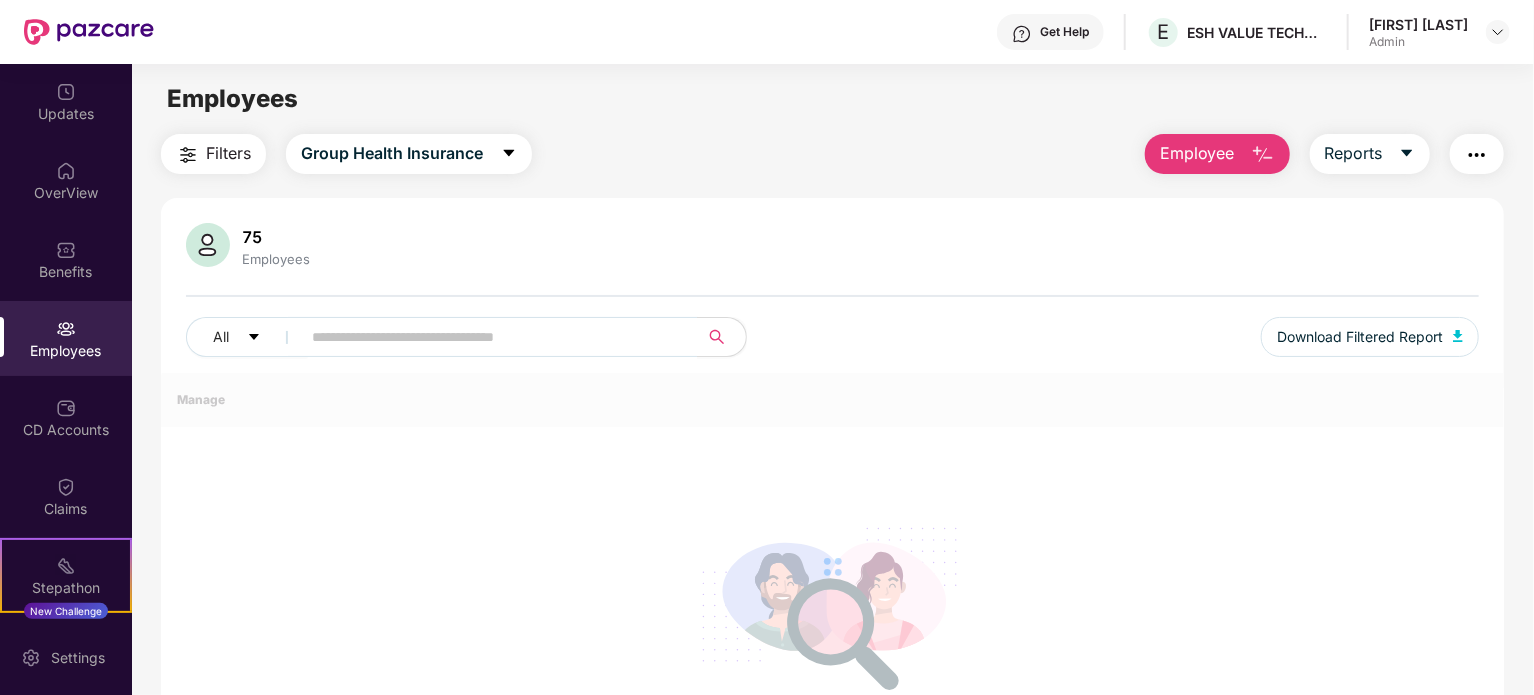click on "Employee" at bounding box center [1197, 153] 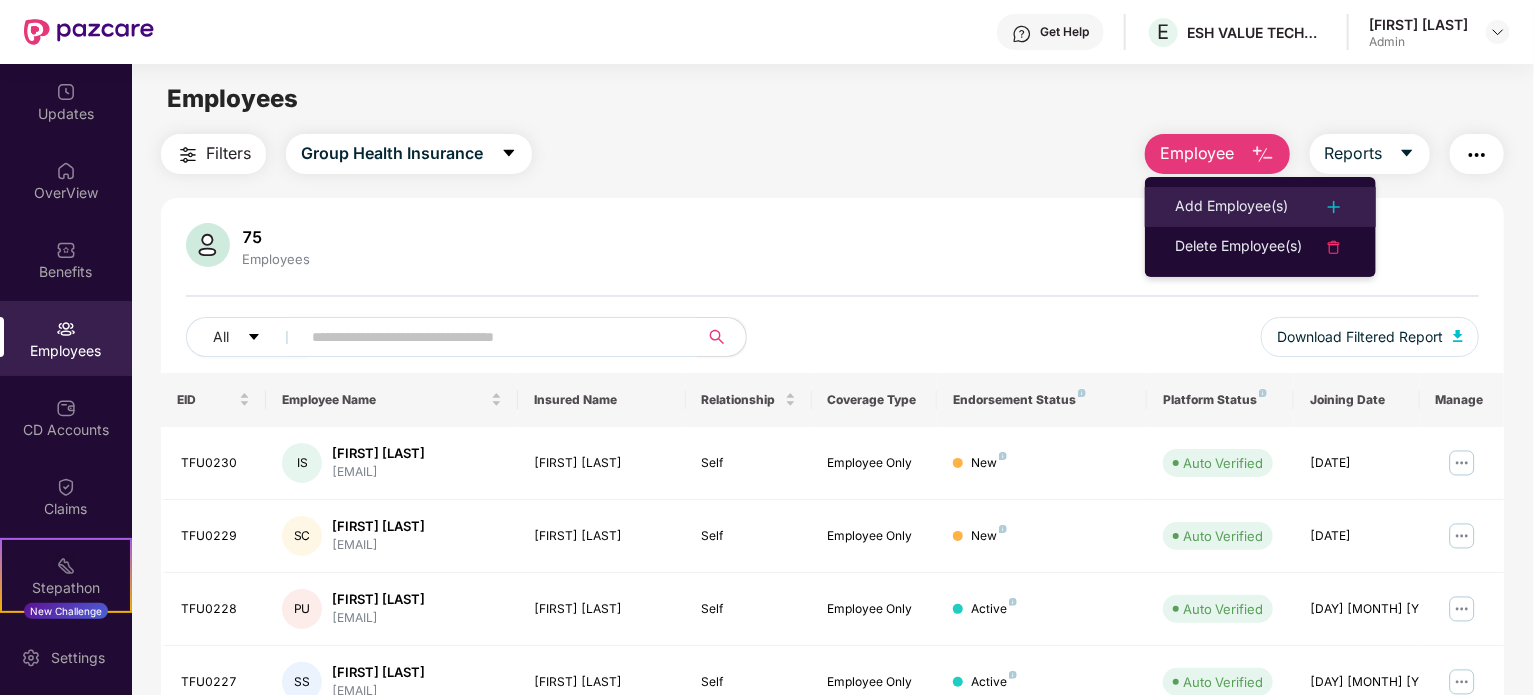 click on "Add Employee(s)" at bounding box center [1231, 207] 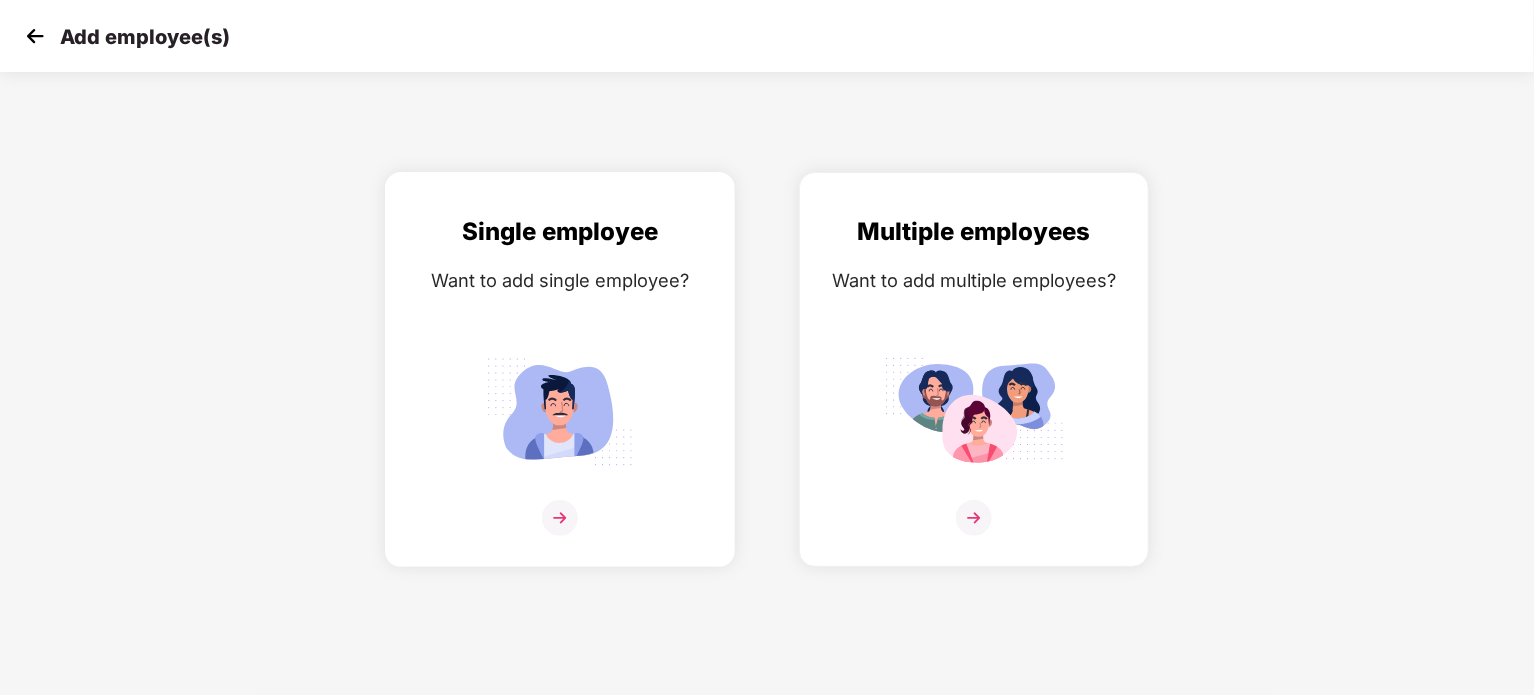 click on "Want to add single employee?" at bounding box center (560, 280) 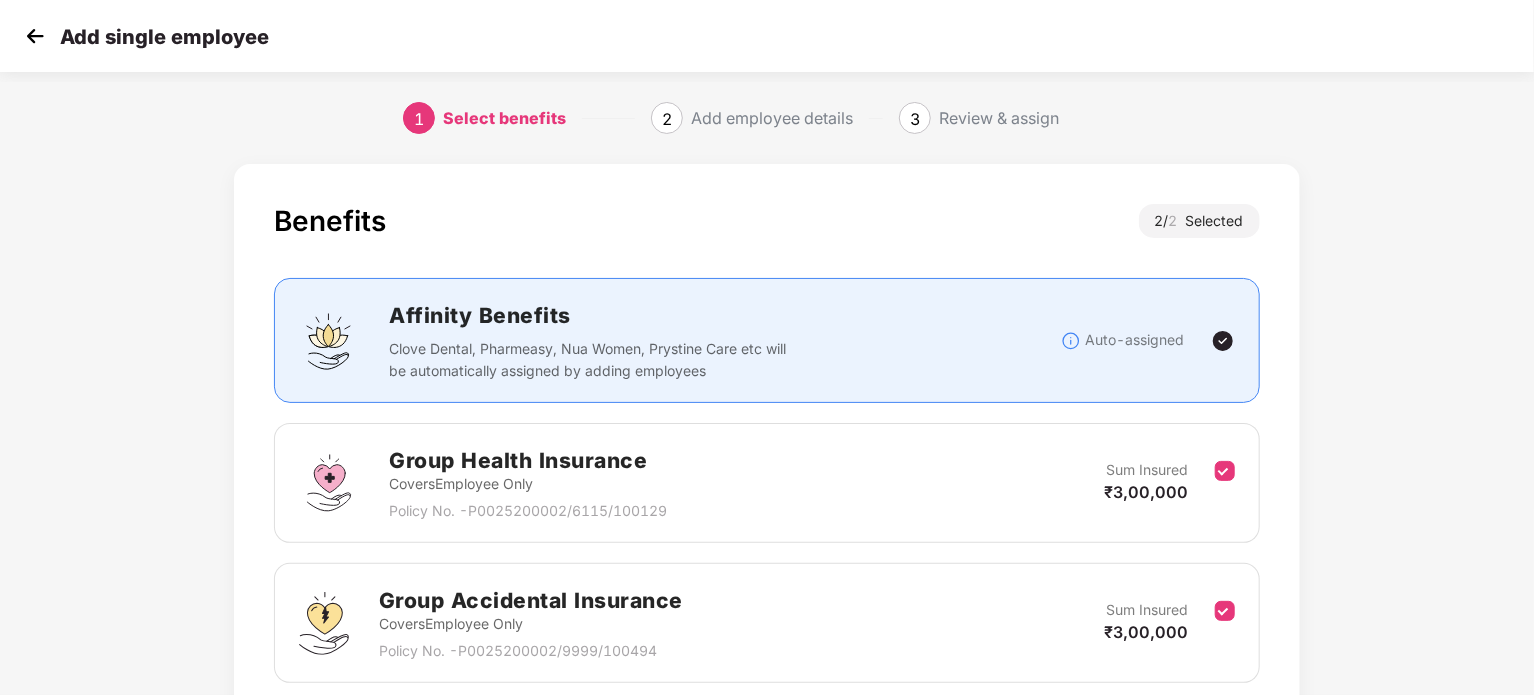 scroll, scrollTop: 160, scrollLeft: 0, axis: vertical 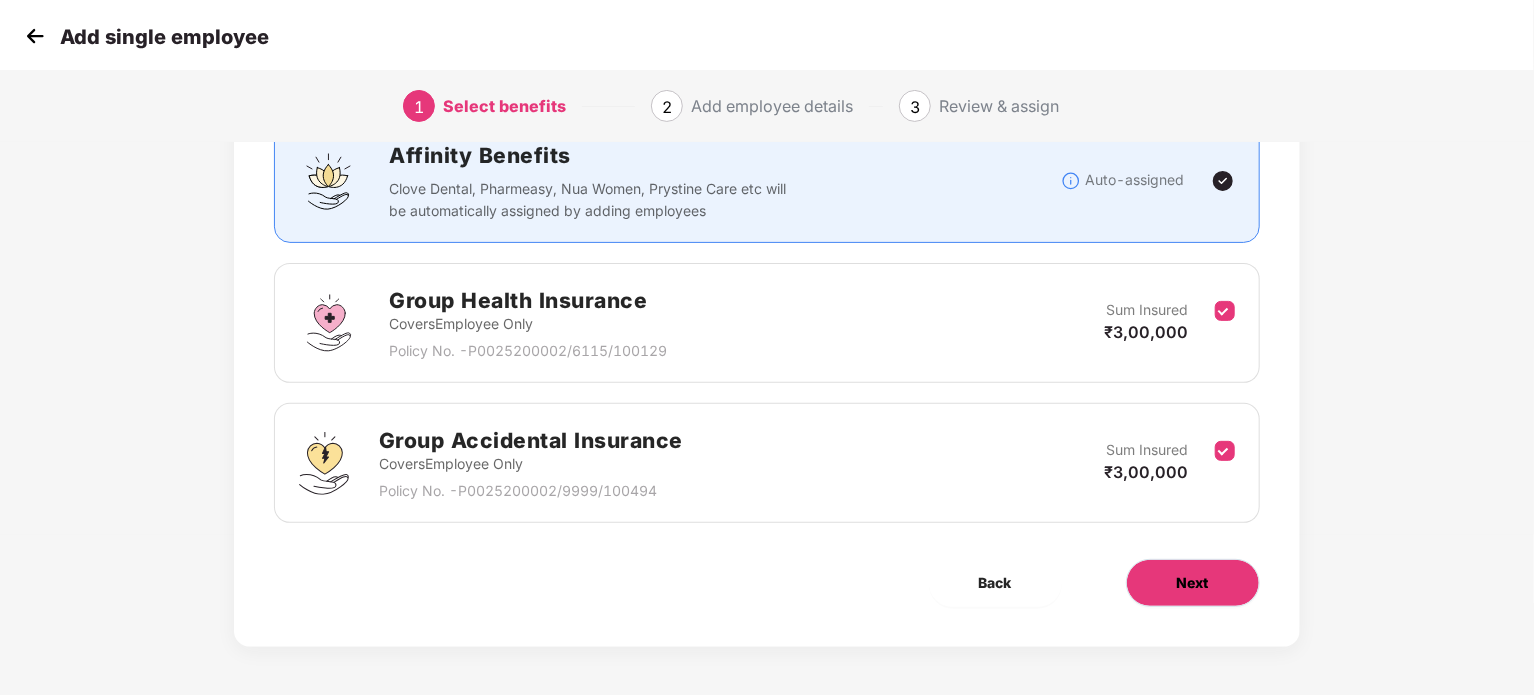 click on "Next" at bounding box center [1193, 583] 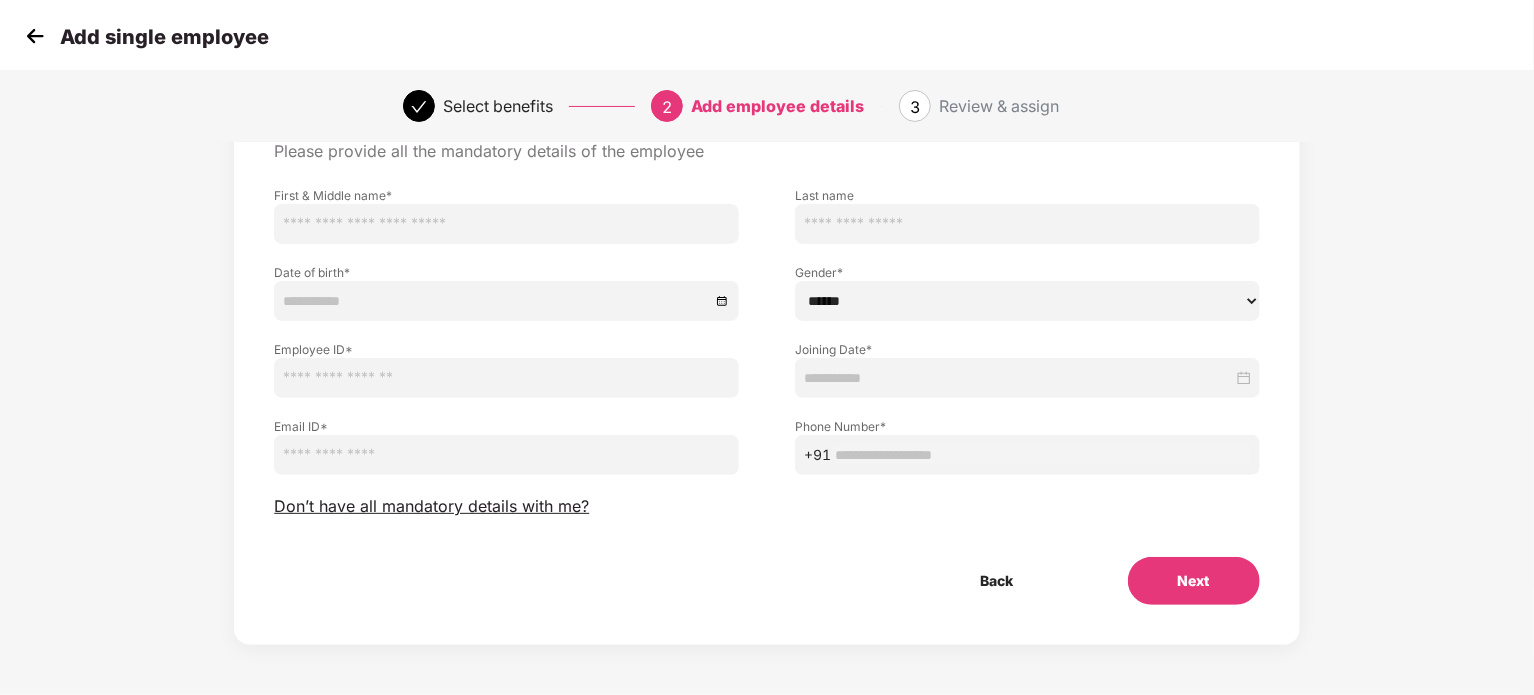 scroll, scrollTop: 0, scrollLeft: 0, axis: both 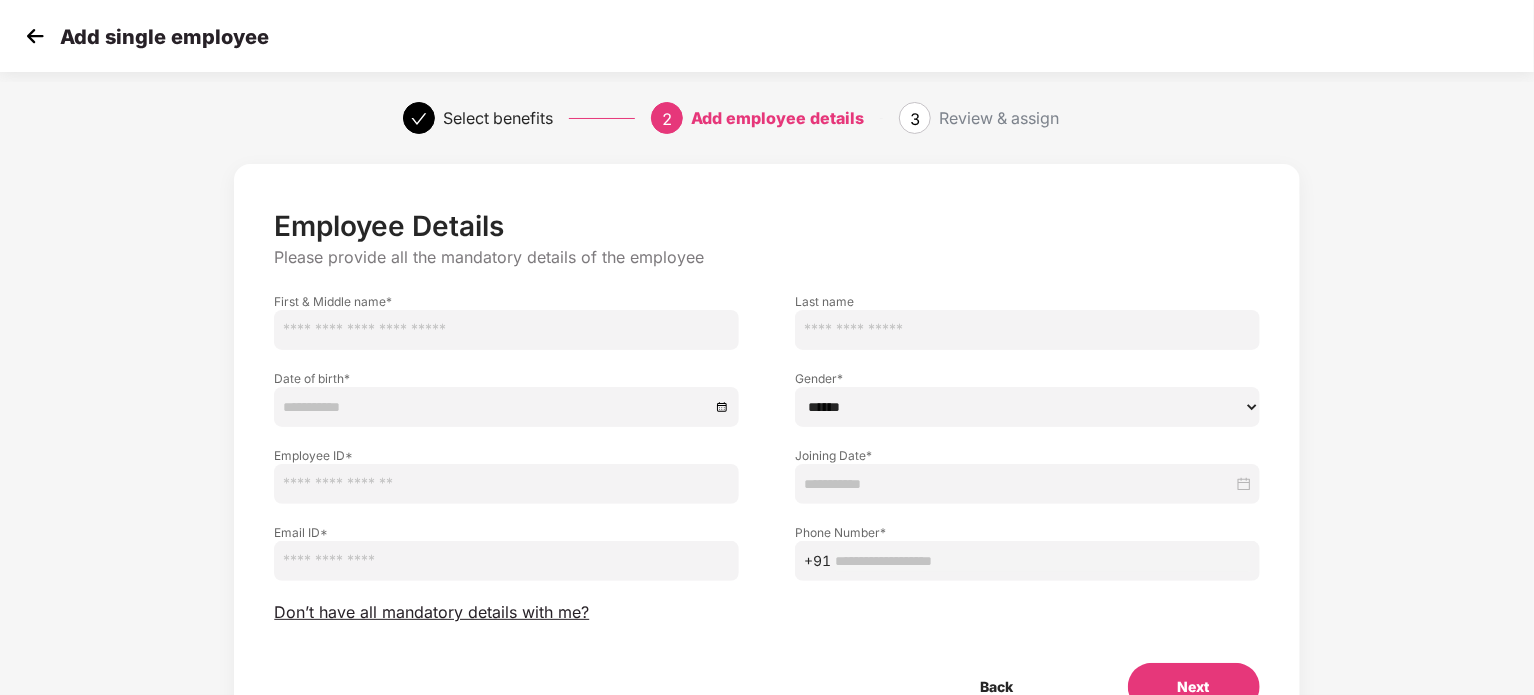 click at bounding box center [506, 330] 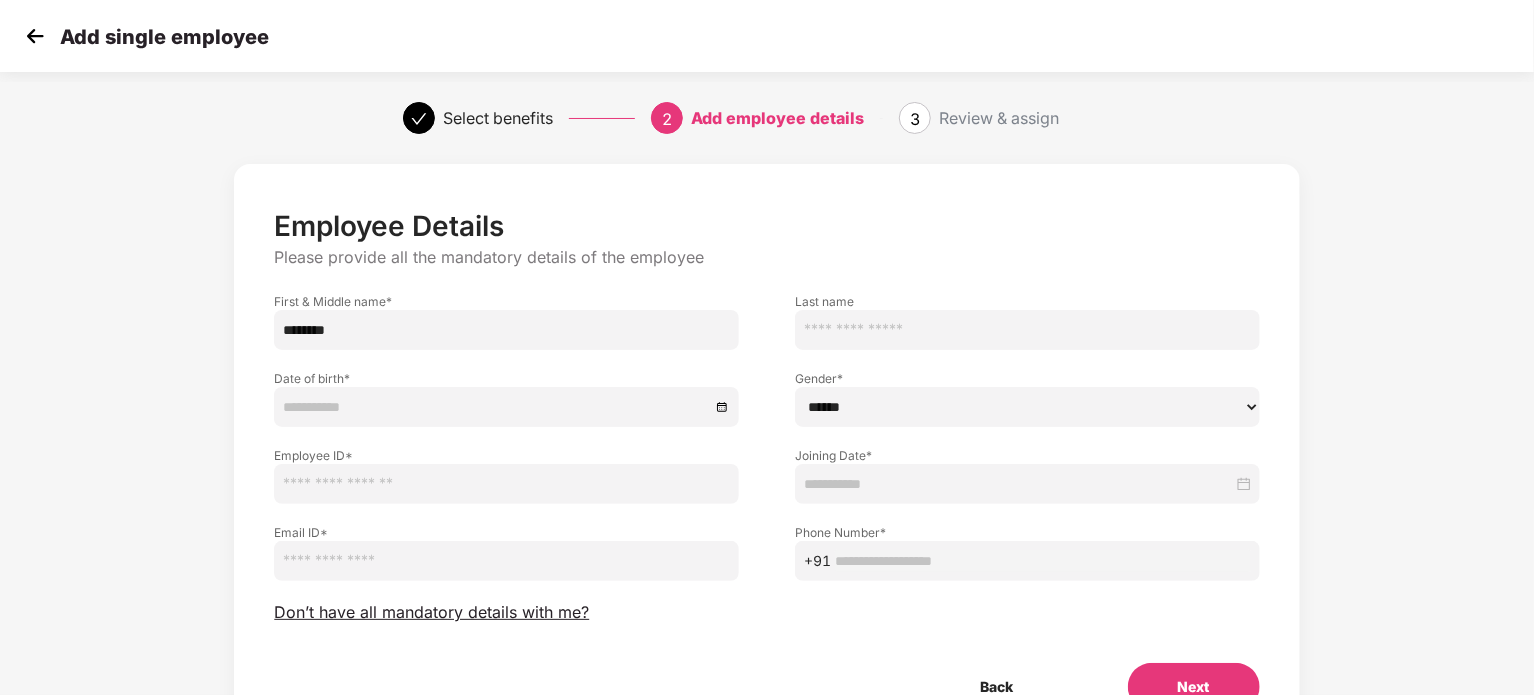 type on "********" 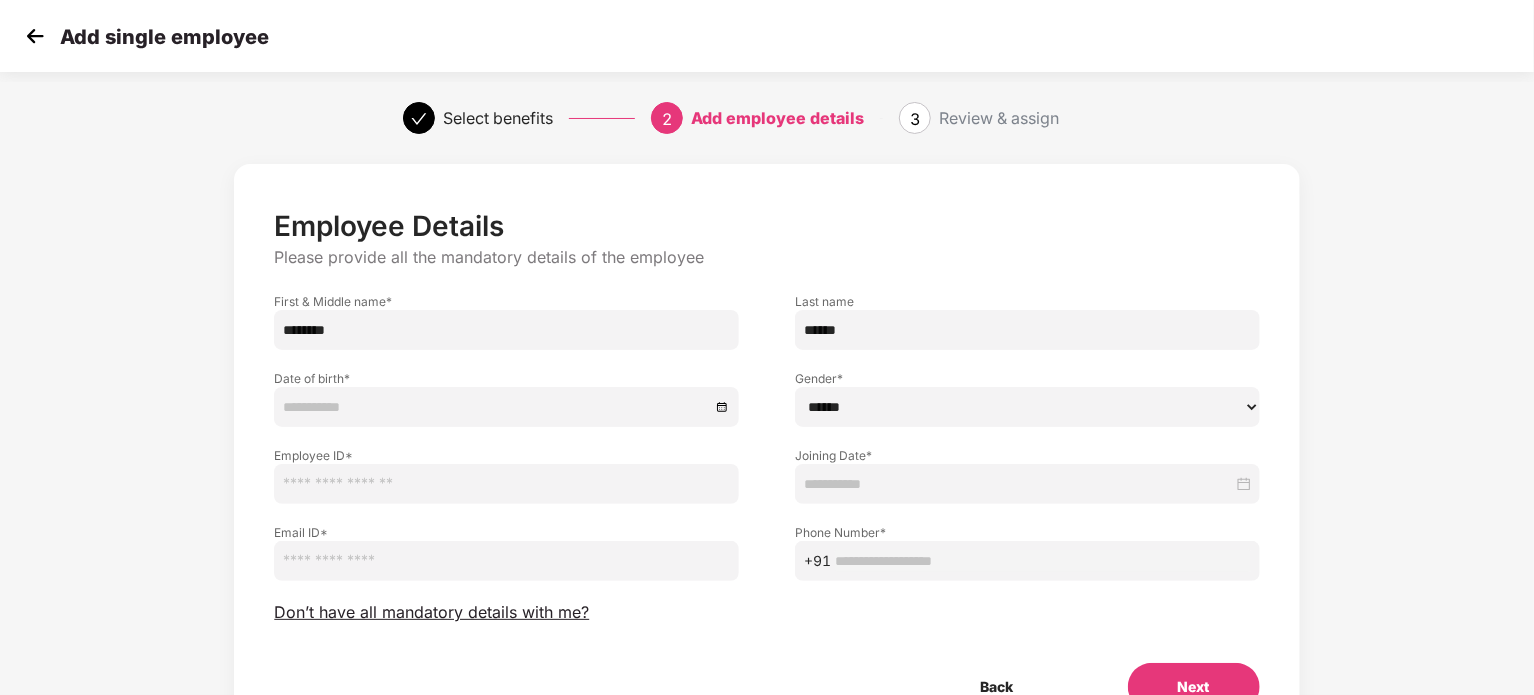 type on "******" 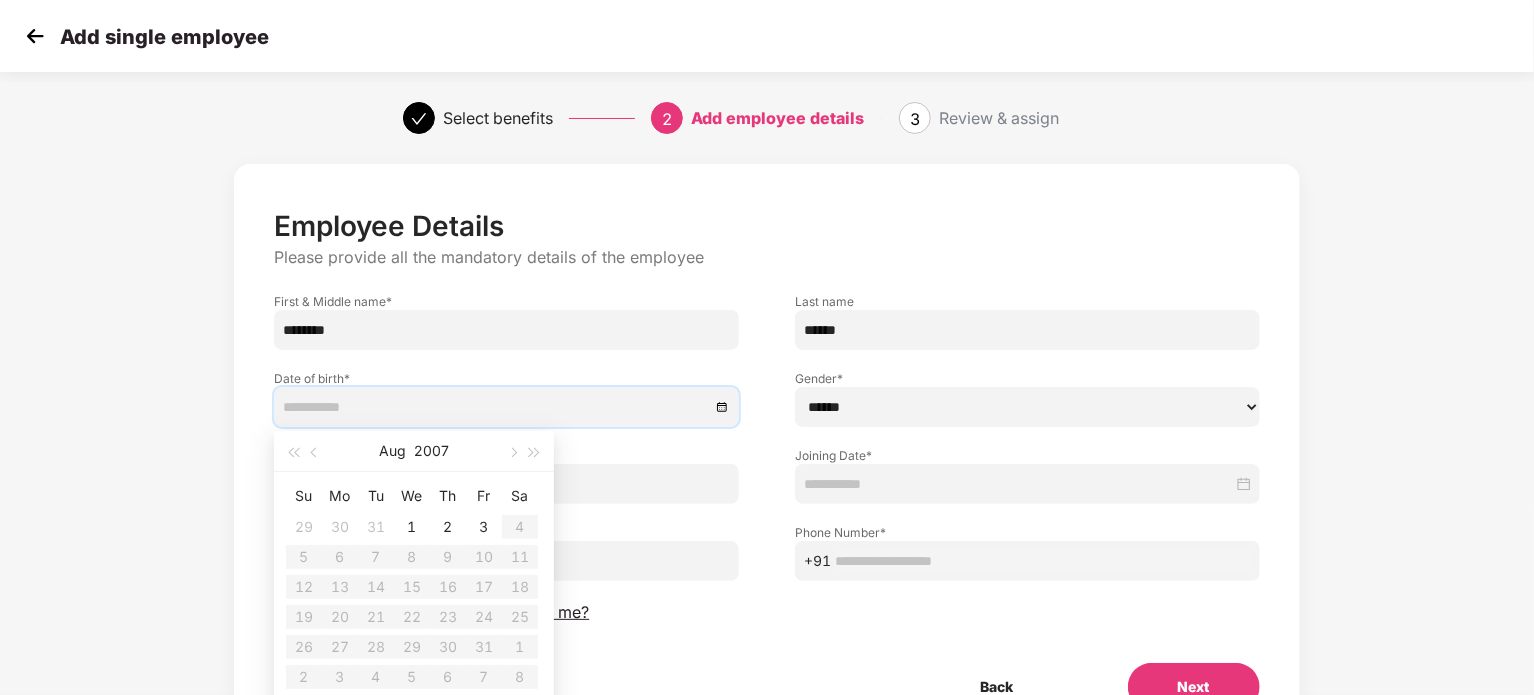click at bounding box center [496, 407] 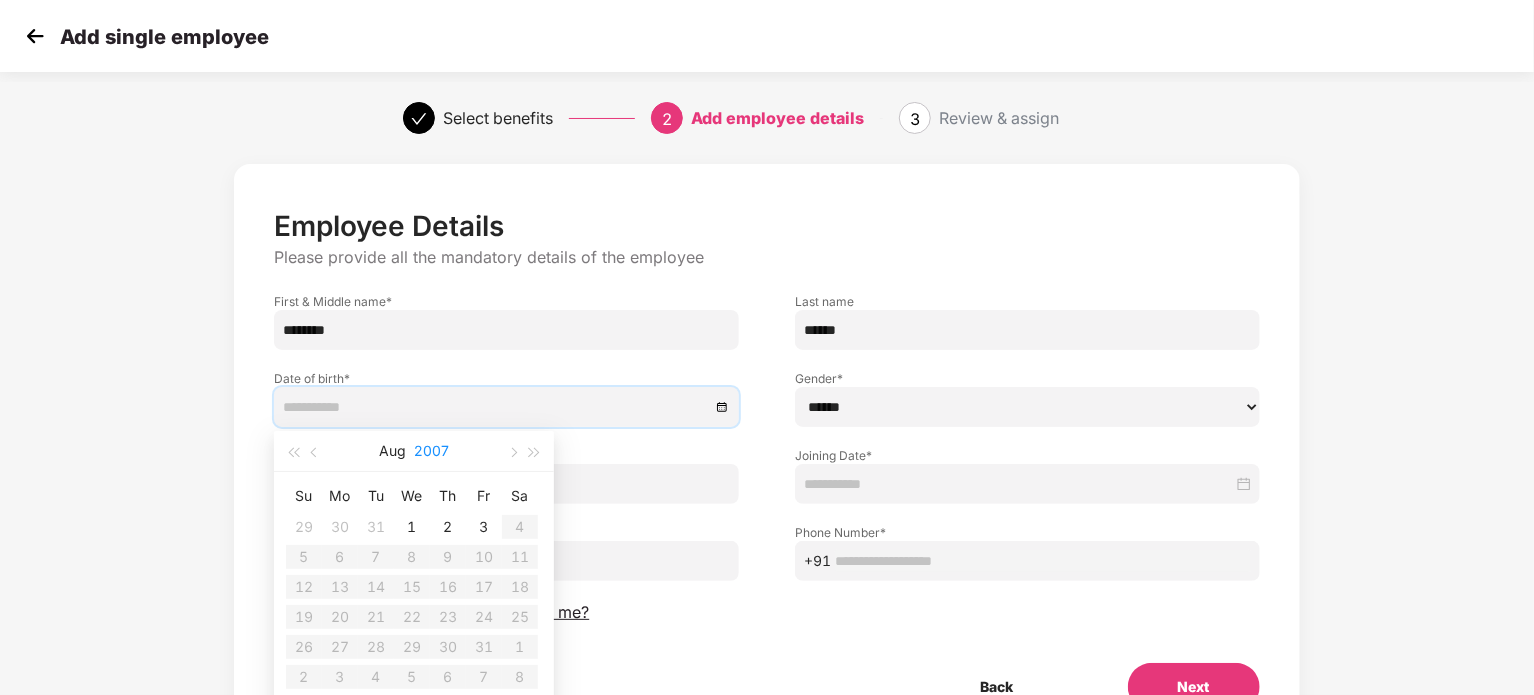 click on "2007" at bounding box center (431, 451) 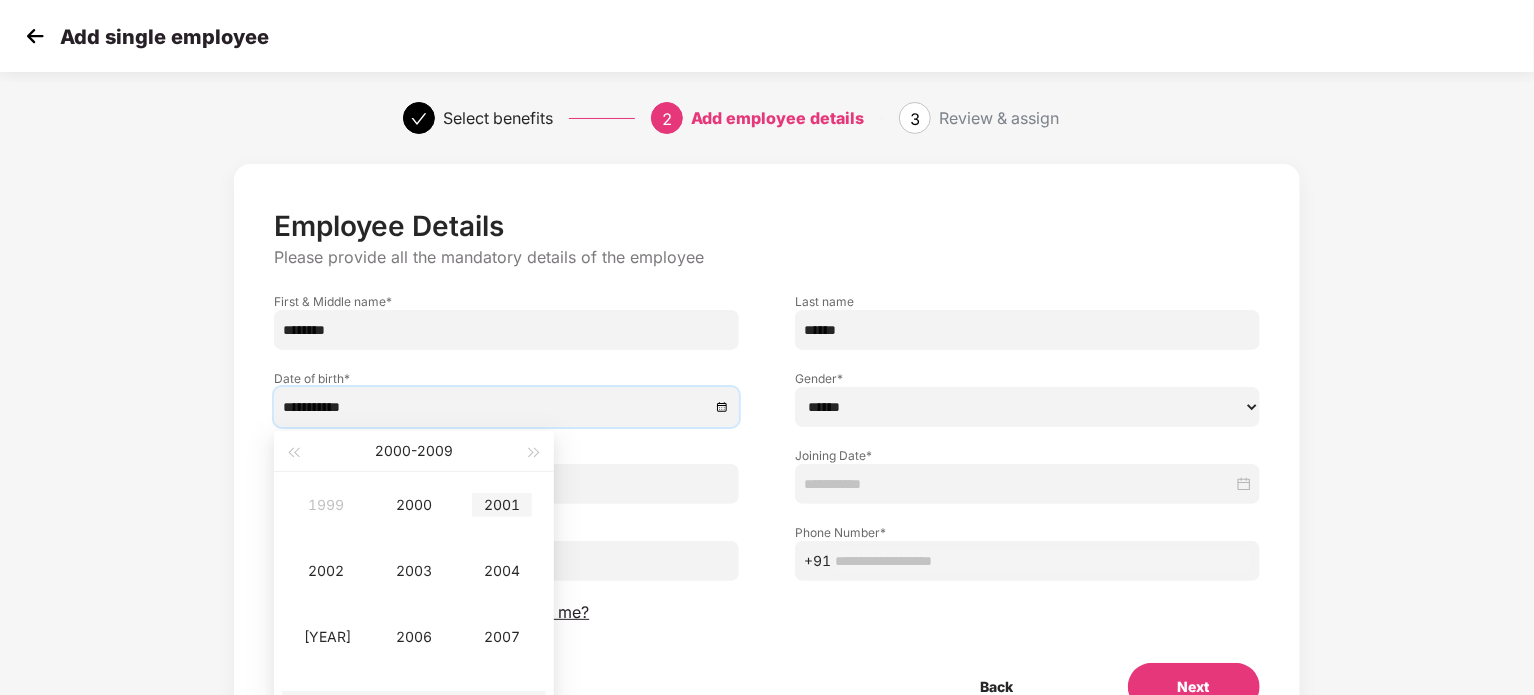 type on "**********" 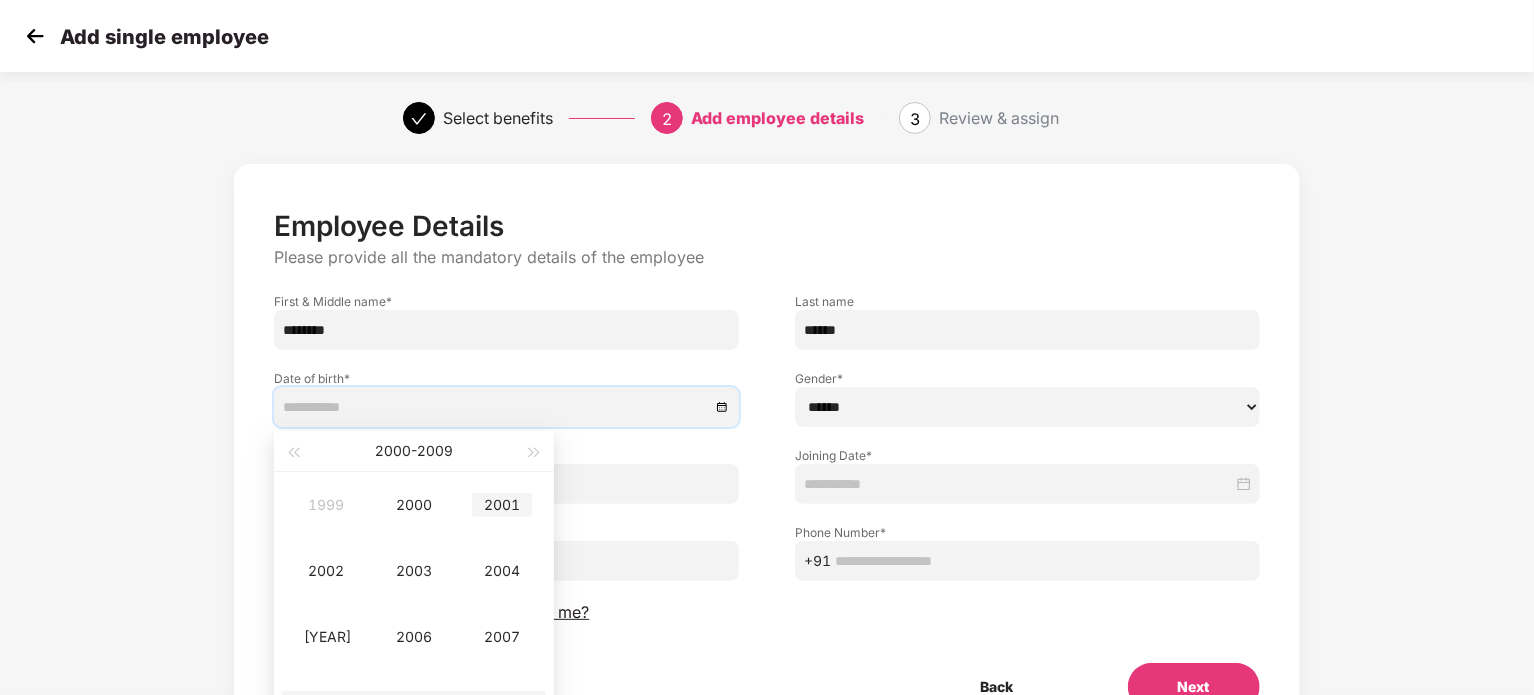 click on "2001" at bounding box center (502, 505) 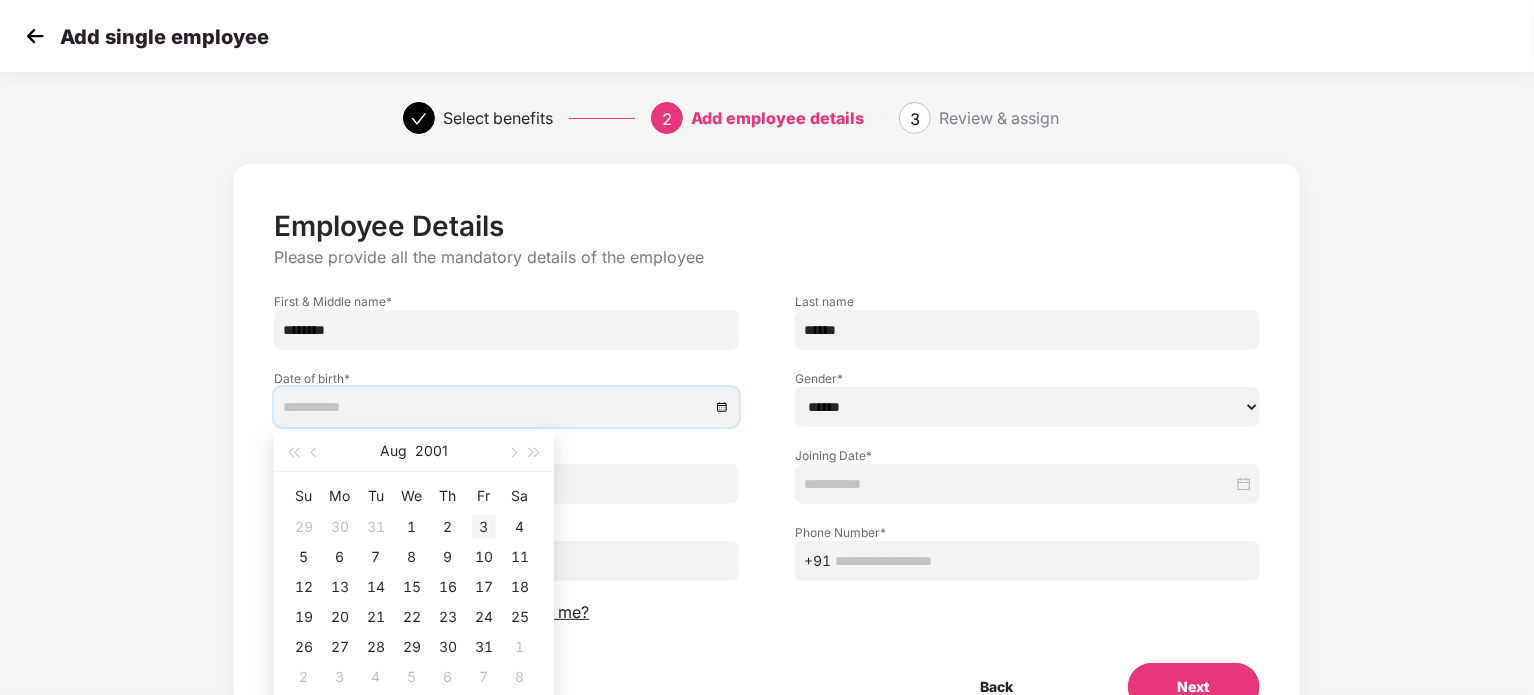 type on "**********" 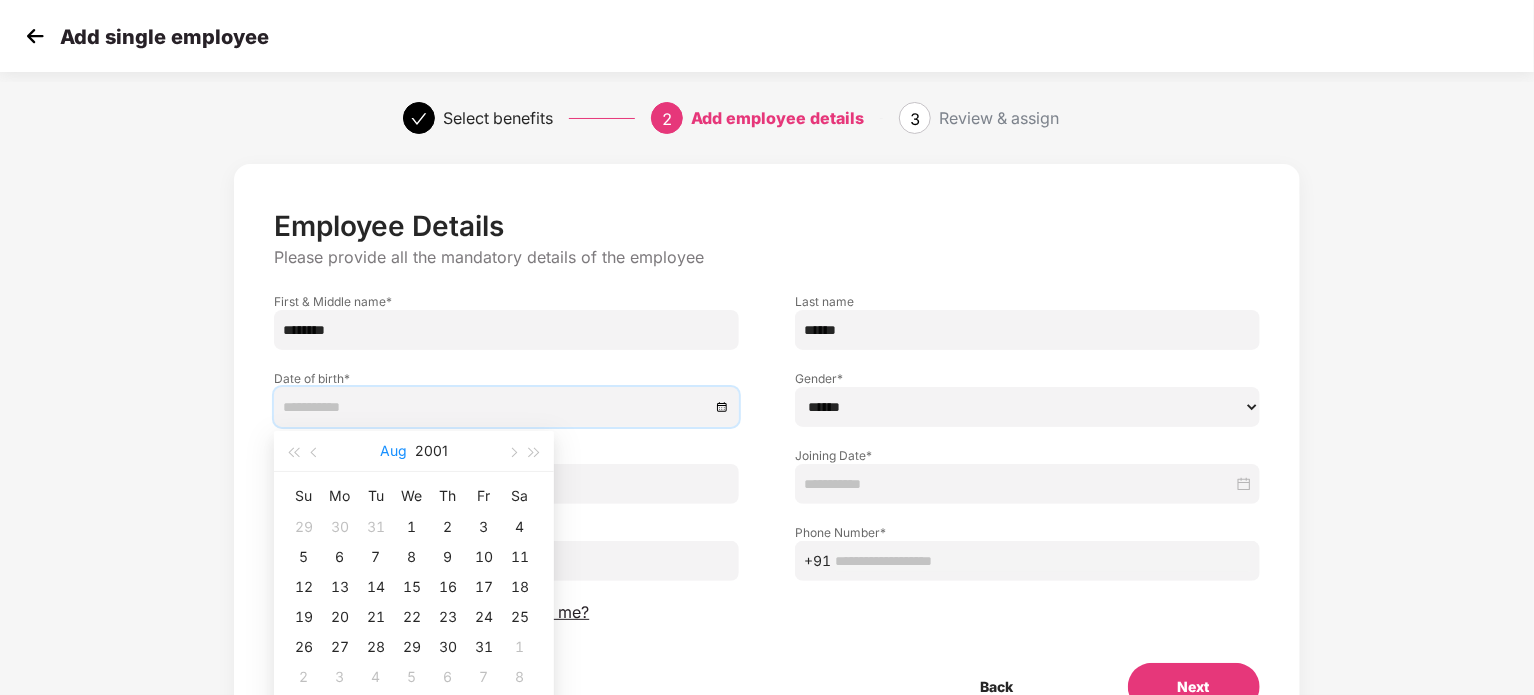 click on "Aug" at bounding box center [393, 451] 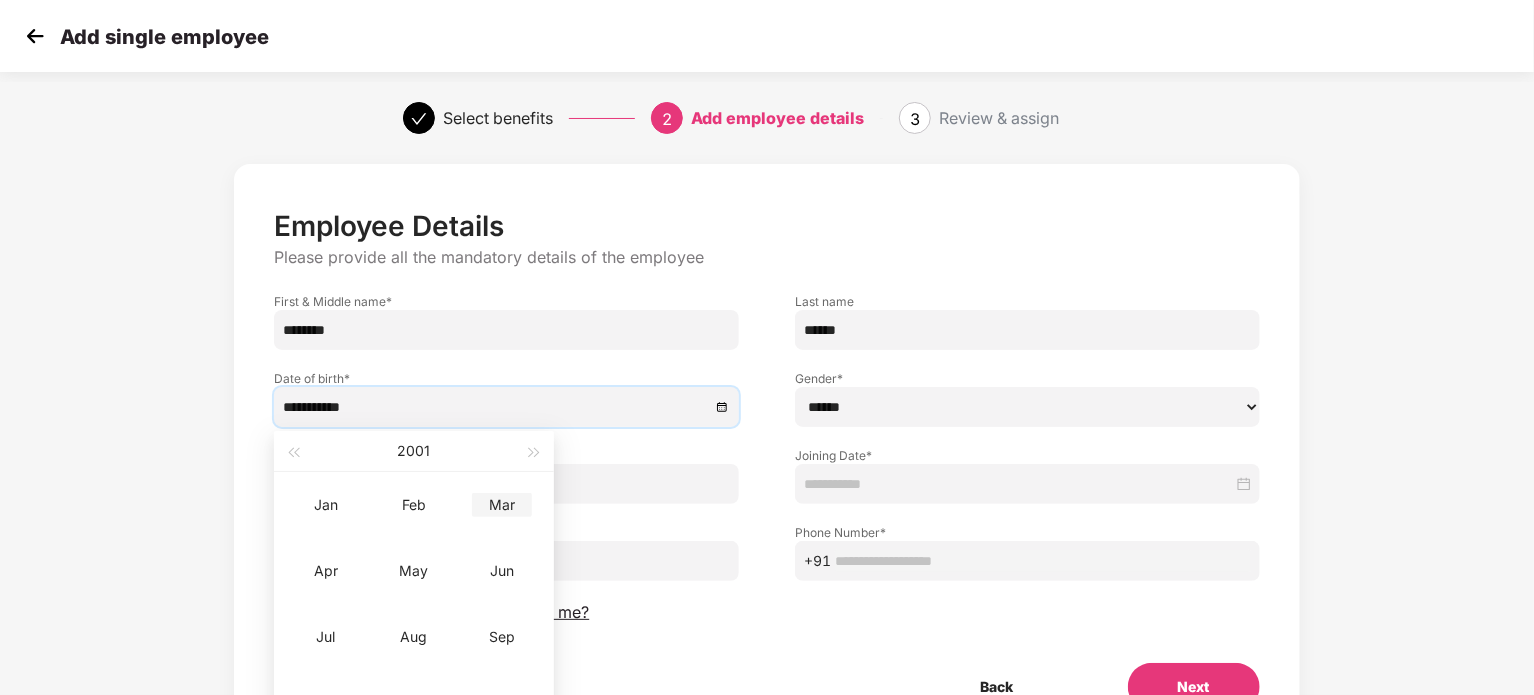 type on "**********" 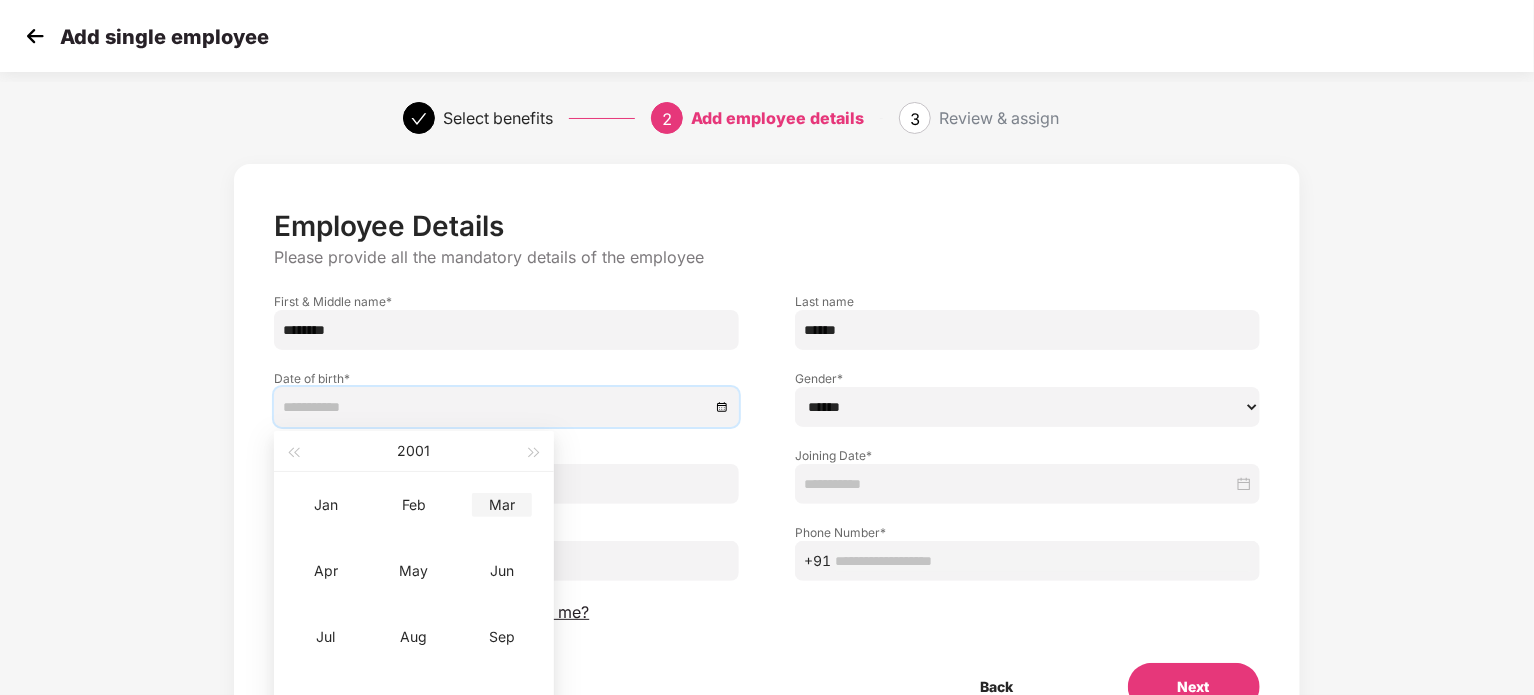 click on "Mar" at bounding box center [502, 505] 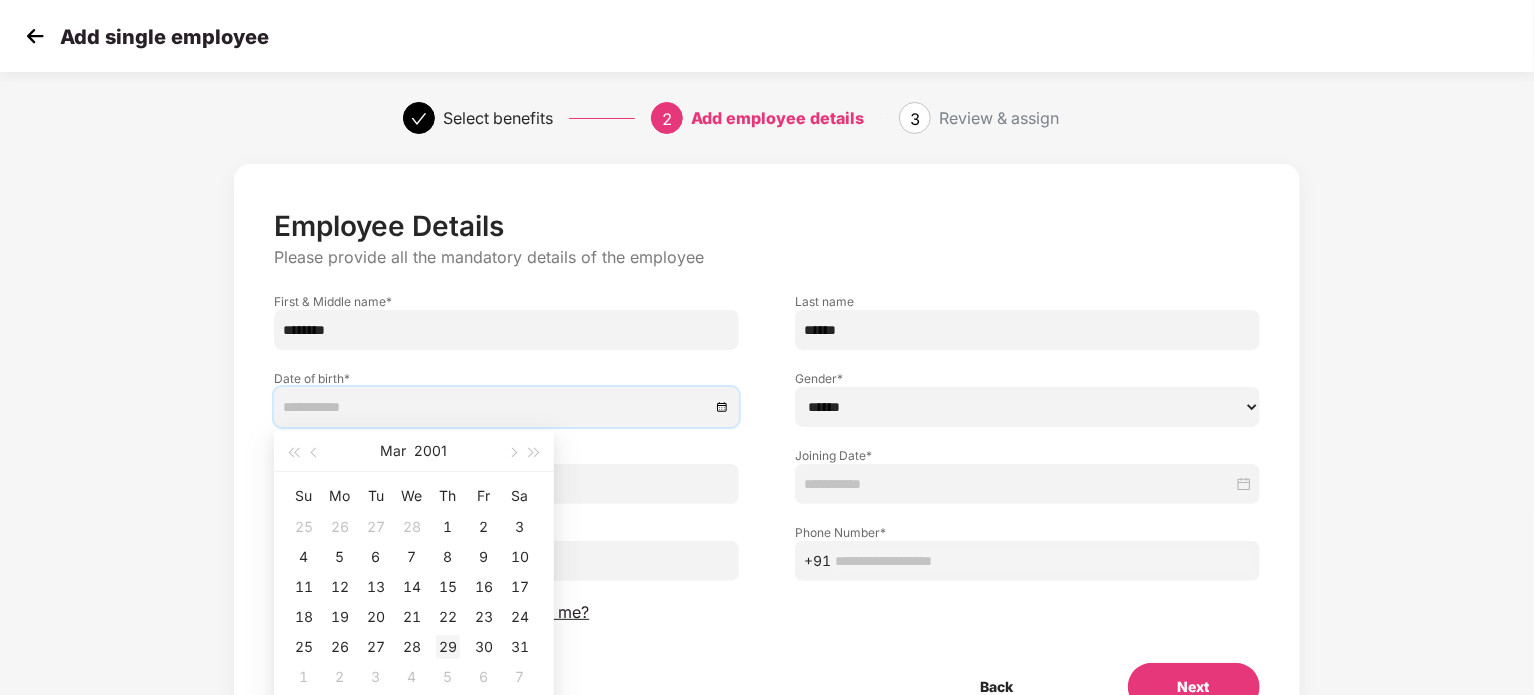 type on "**********" 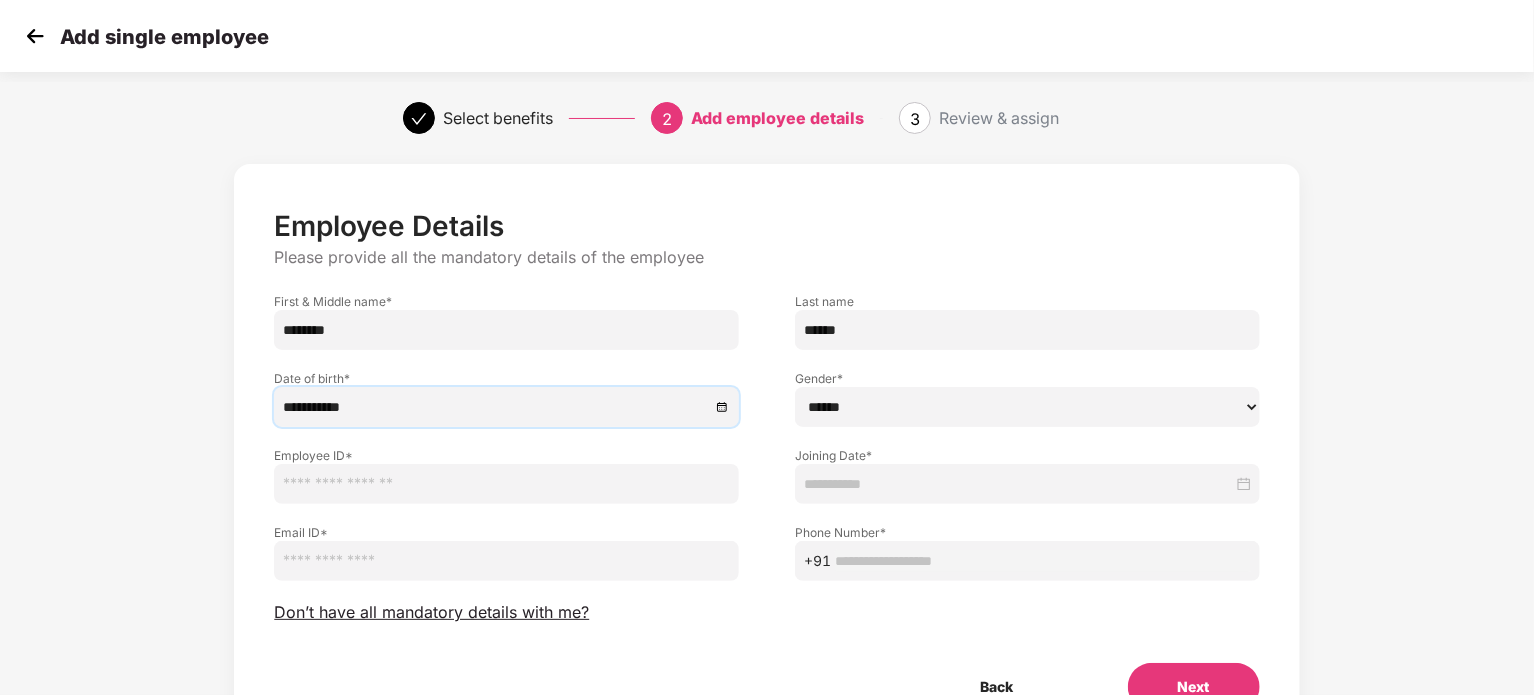 scroll, scrollTop: 105, scrollLeft: 0, axis: vertical 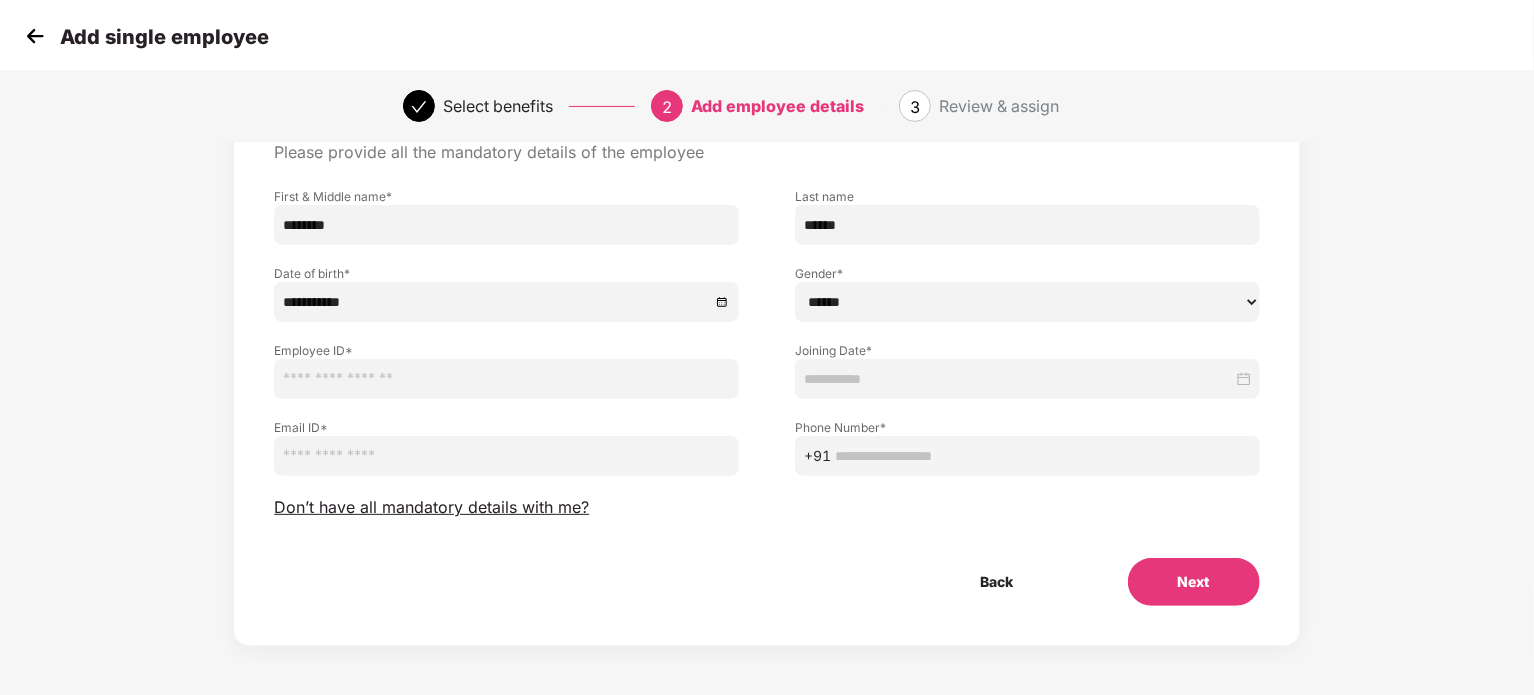 click on "****** **** ******" at bounding box center [1027, 302] 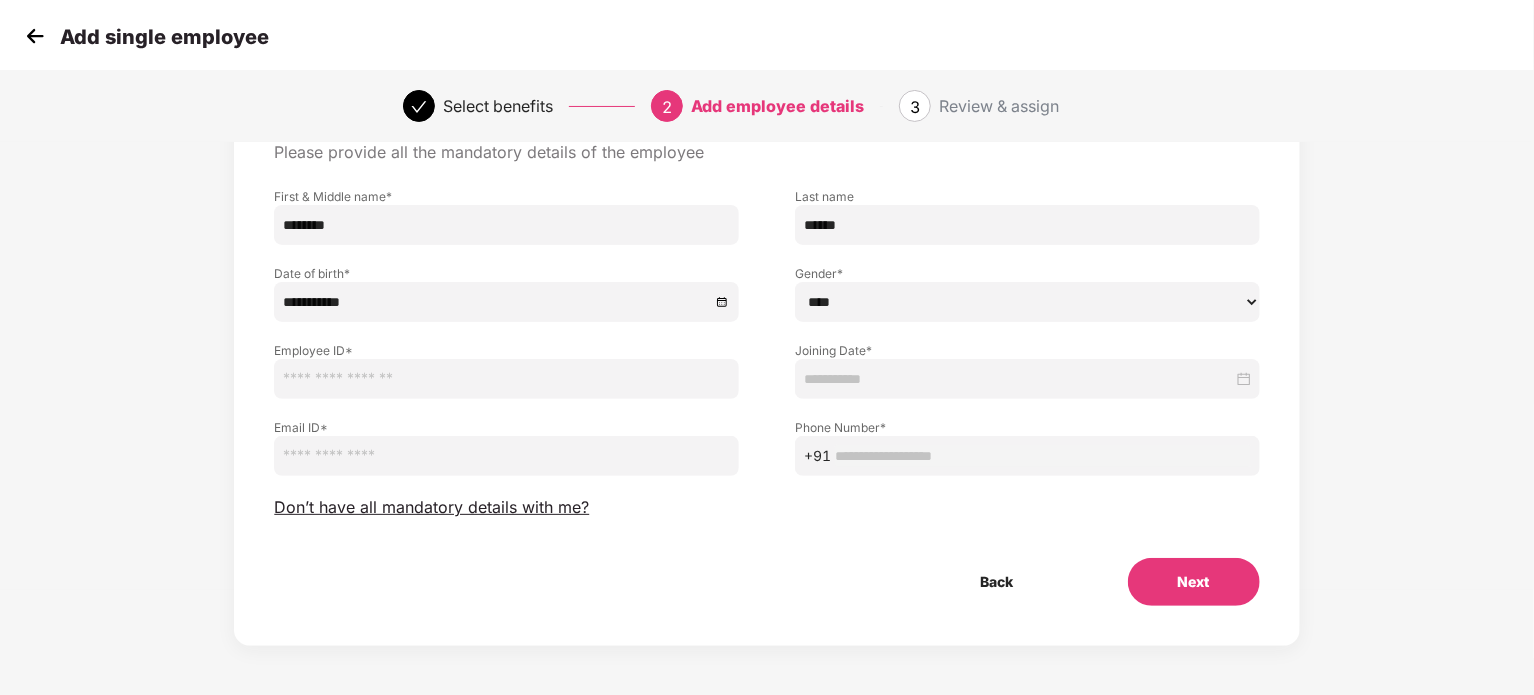 click on "****** **** ******" at bounding box center [1027, 302] 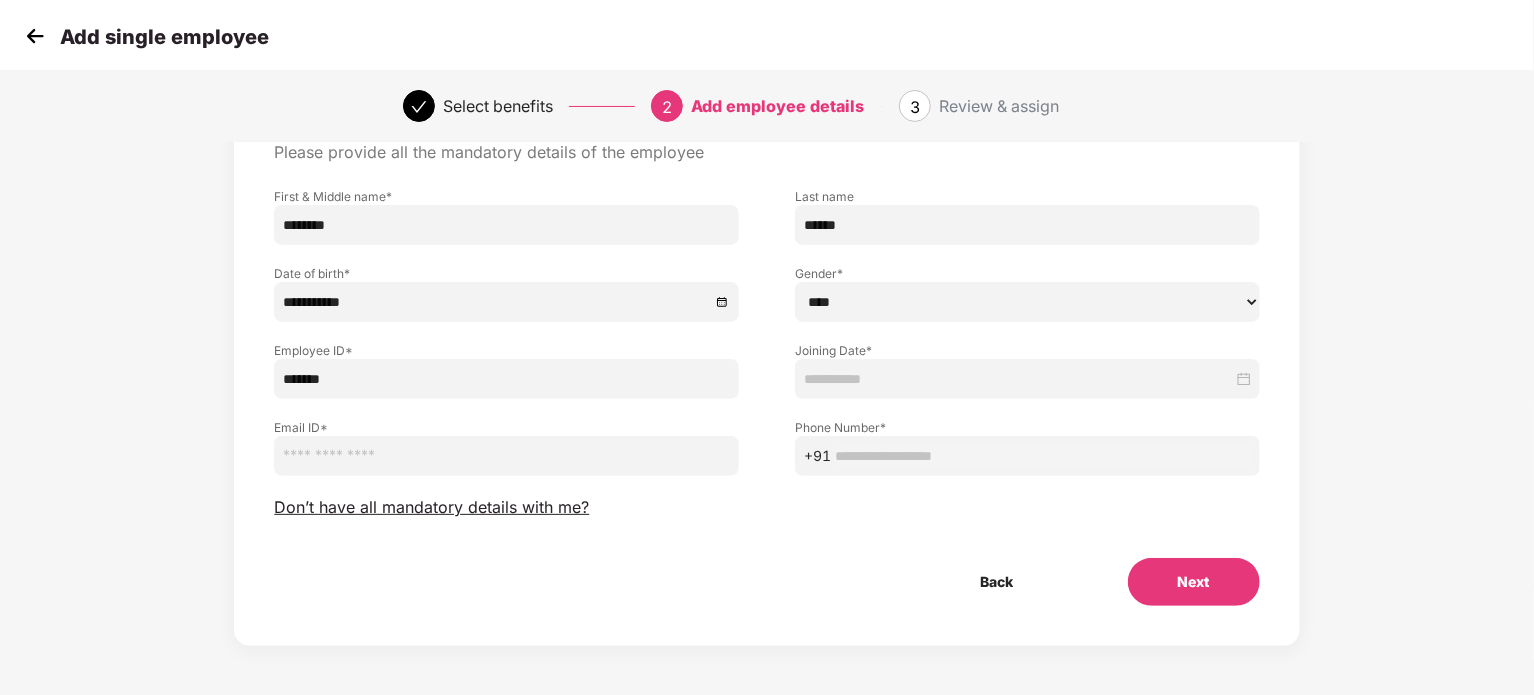 type on "*******" 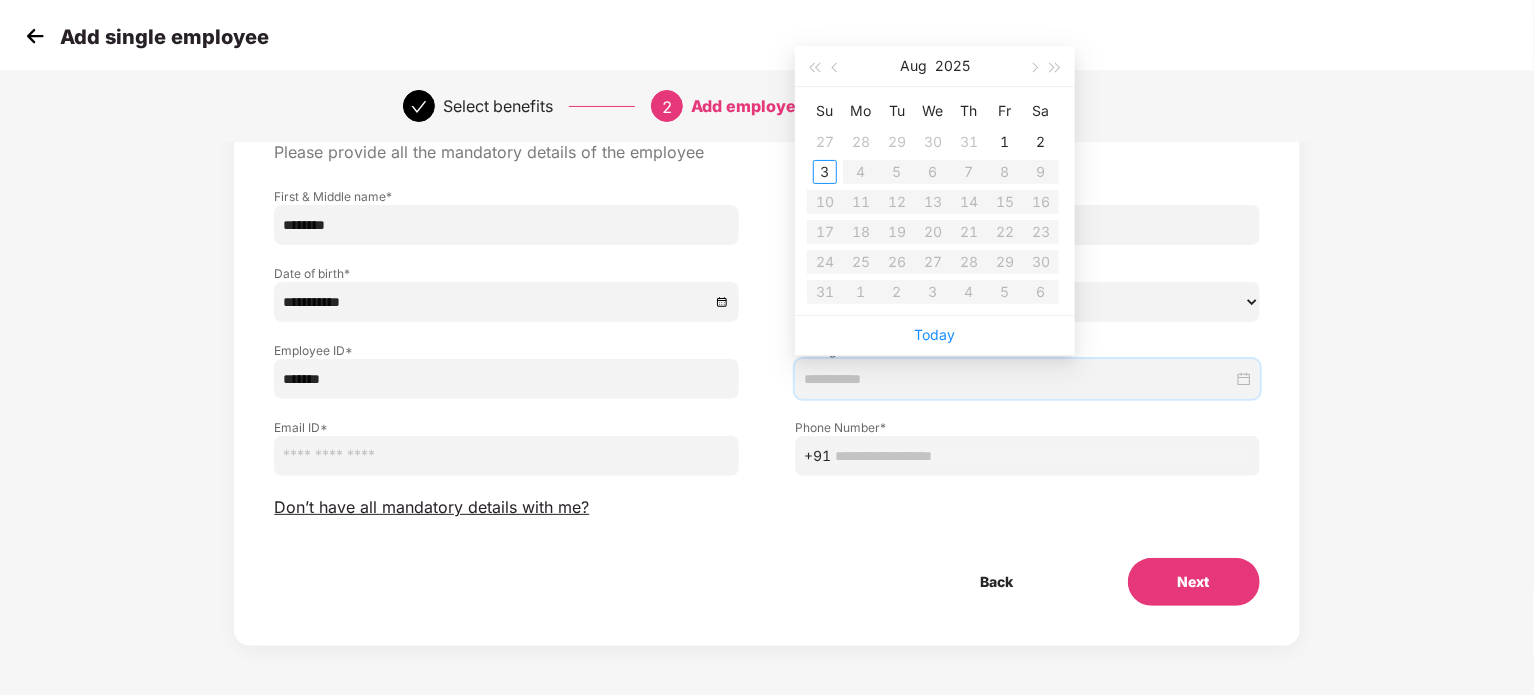 click at bounding box center (1018, 379) 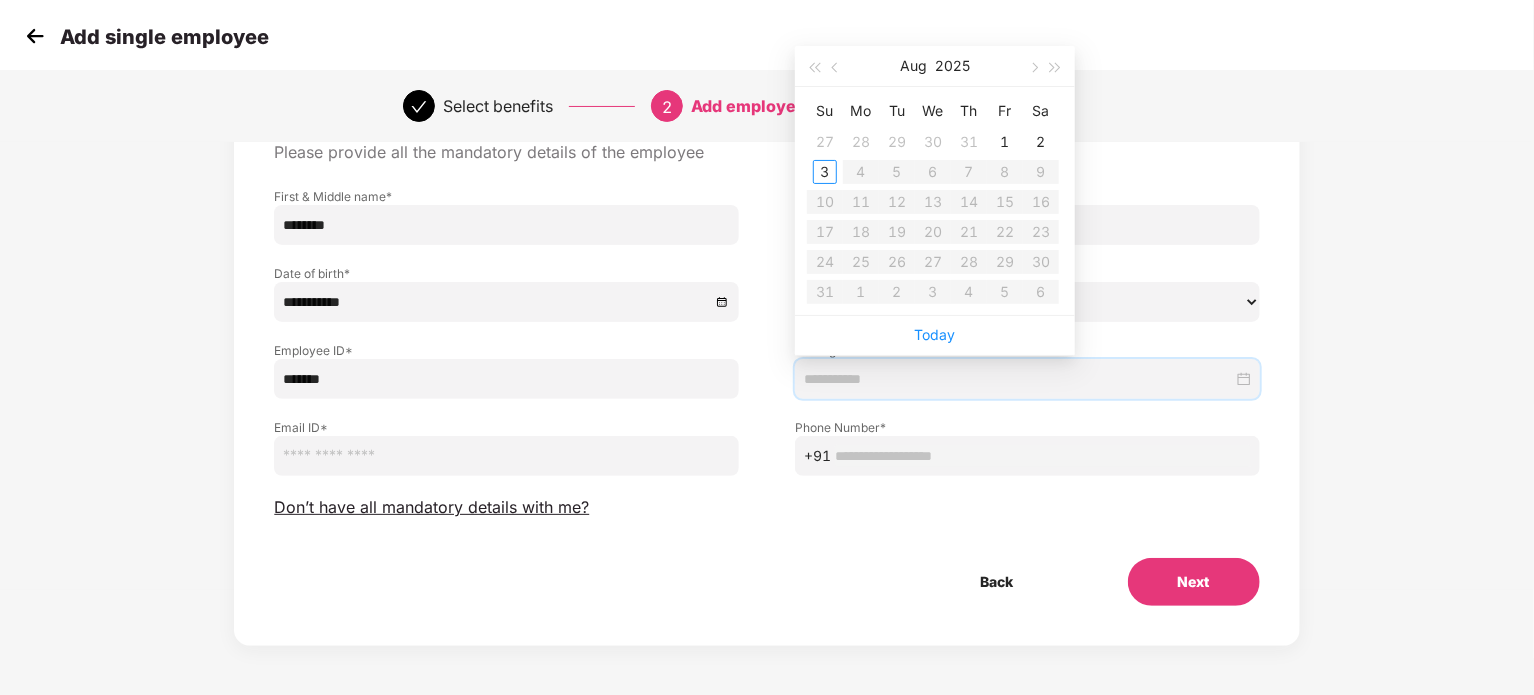 type on "**********" 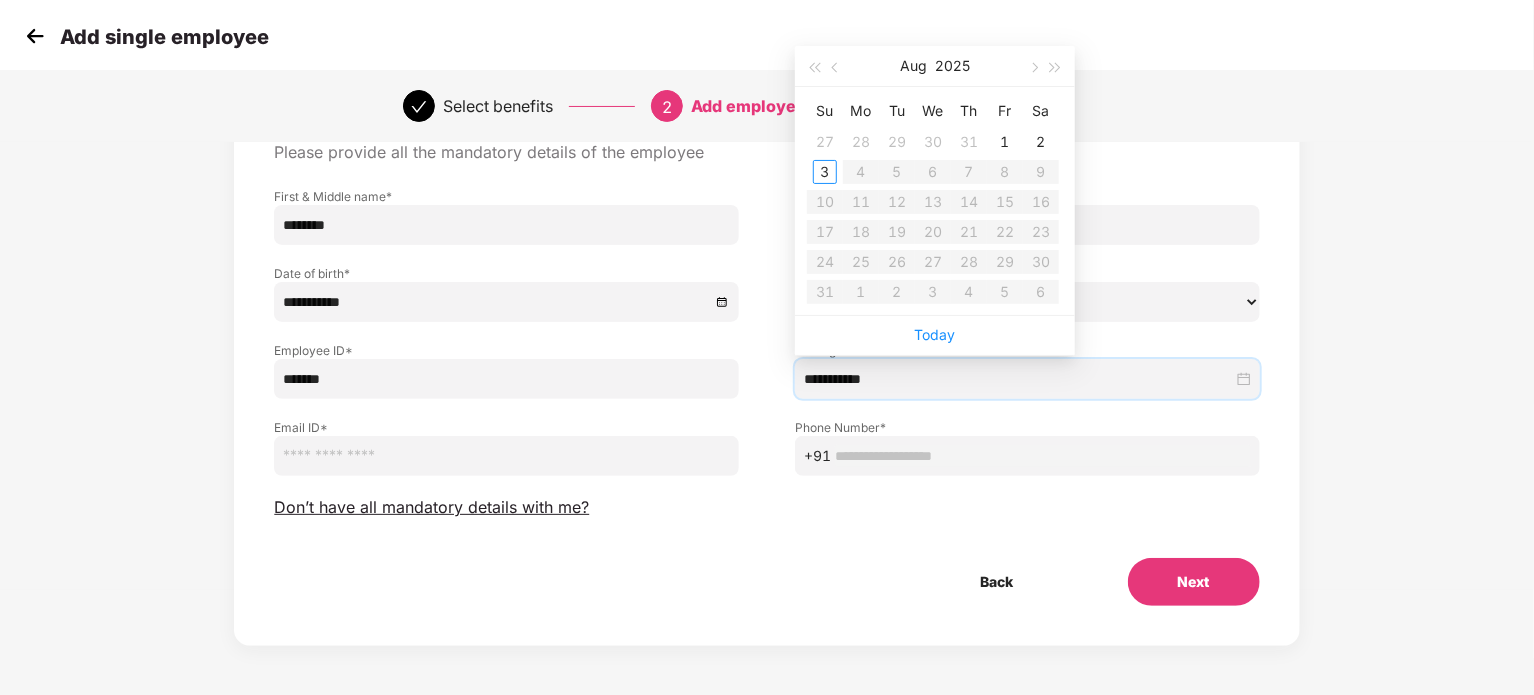 type on "**********" 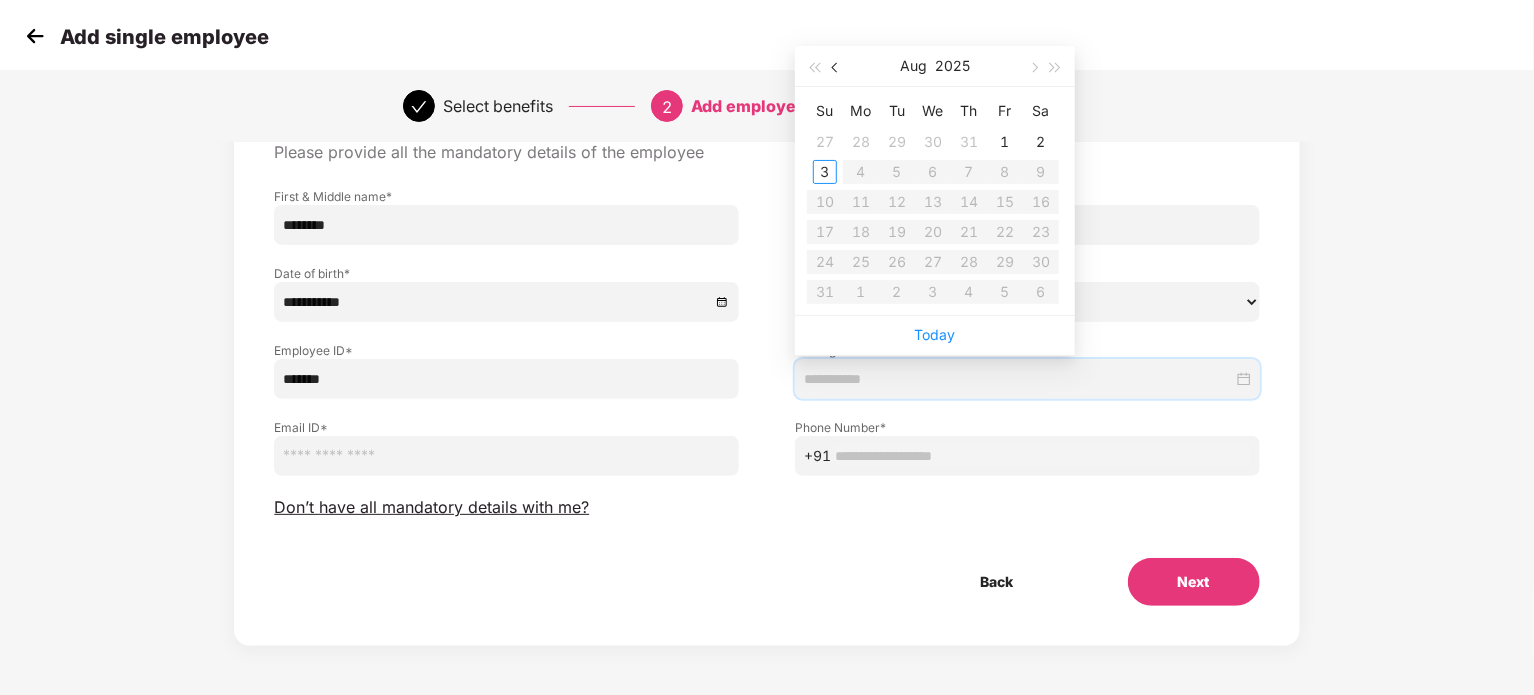 click at bounding box center [836, 66] 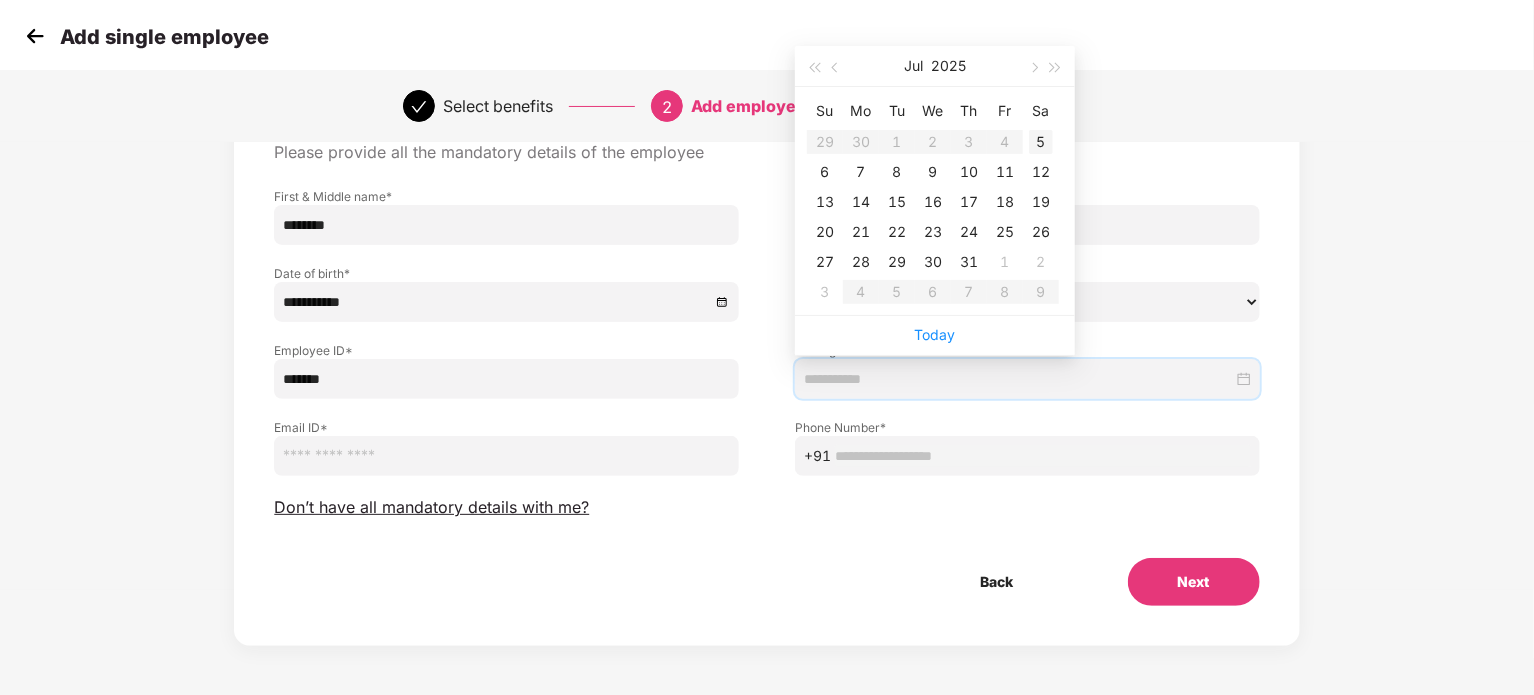 type on "**********" 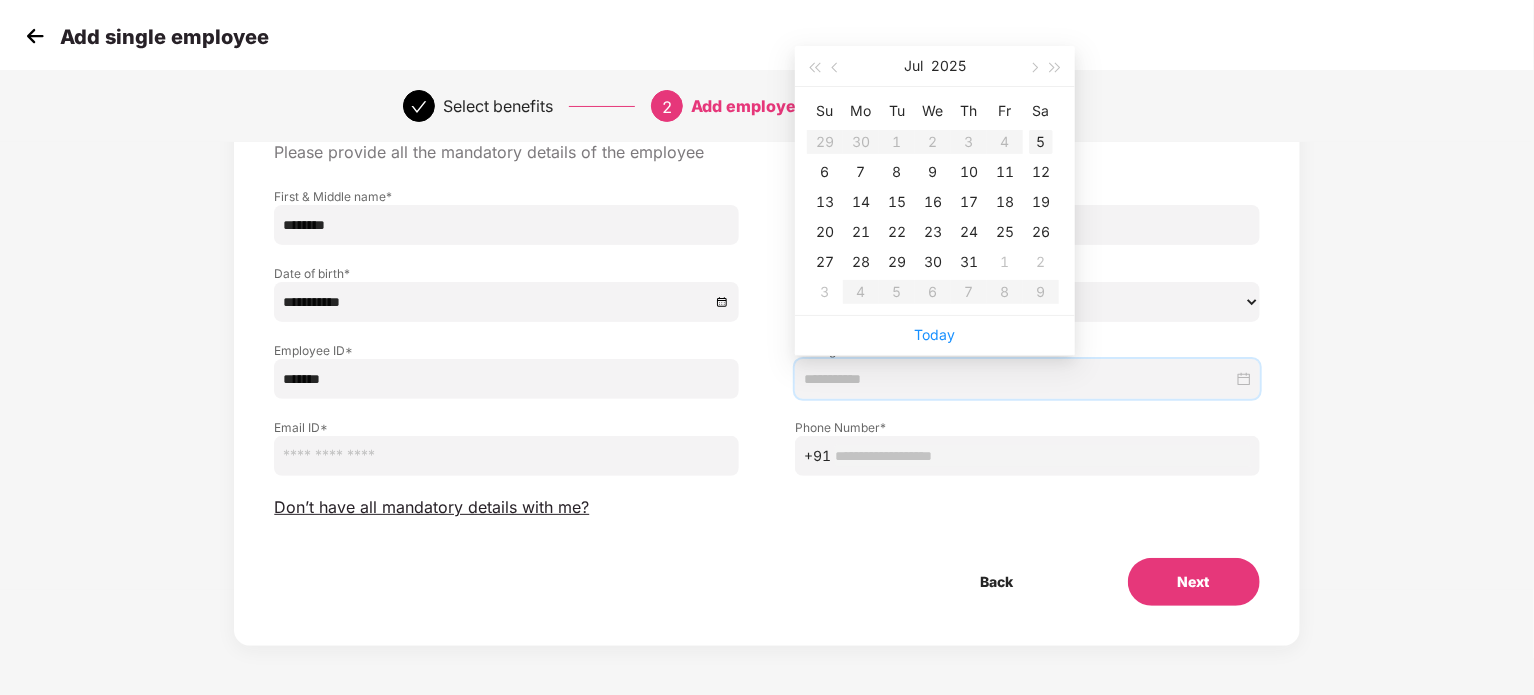 click on "5" at bounding box center (1041, 142) 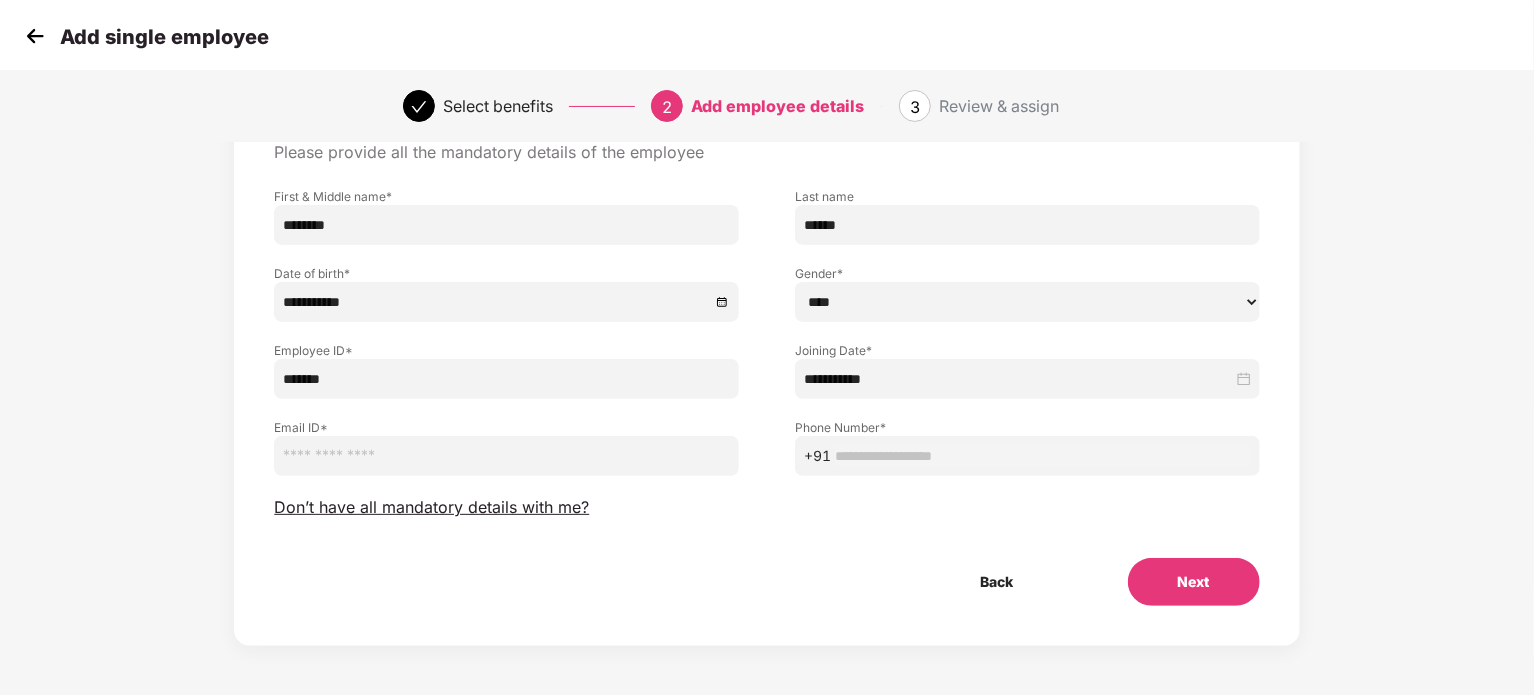 click at bounding box center [506, 456] 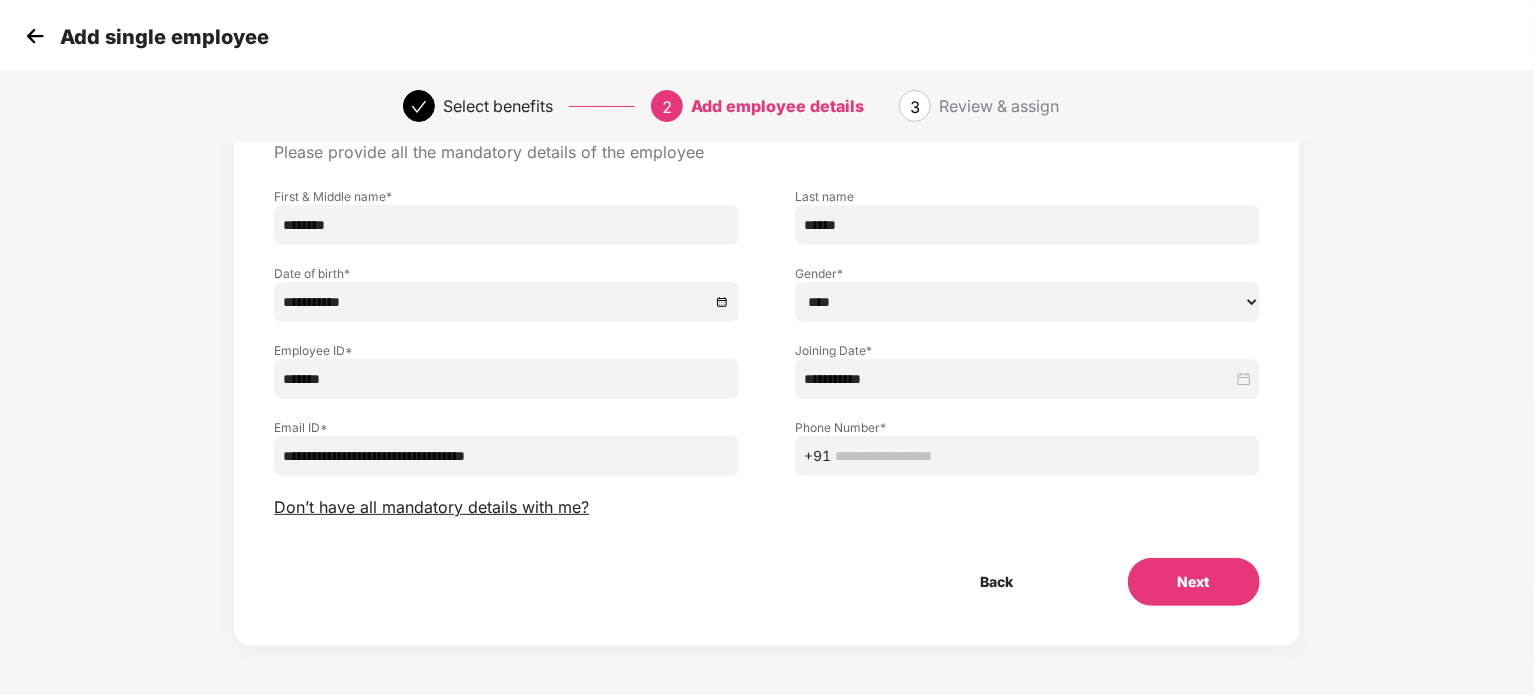 type on "**********" 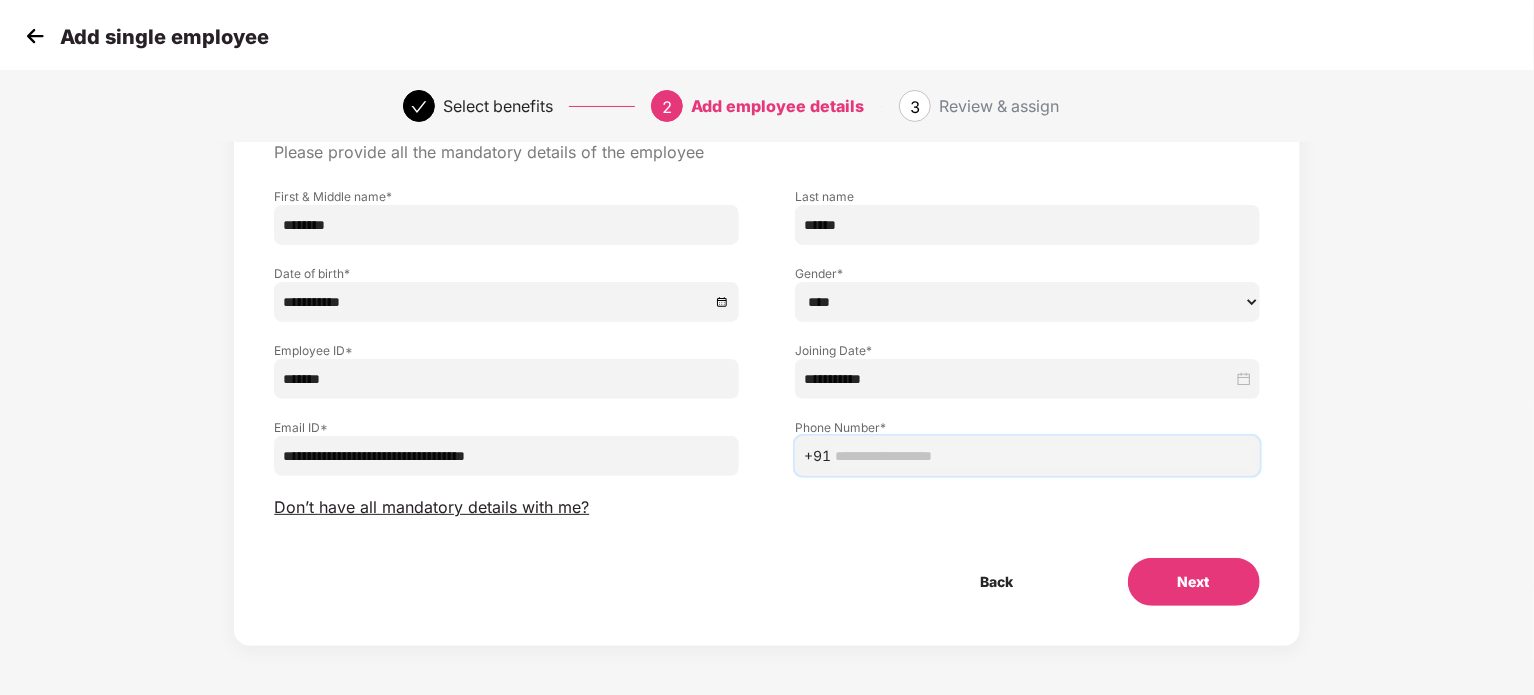 click at bounding box center (1043, 456) 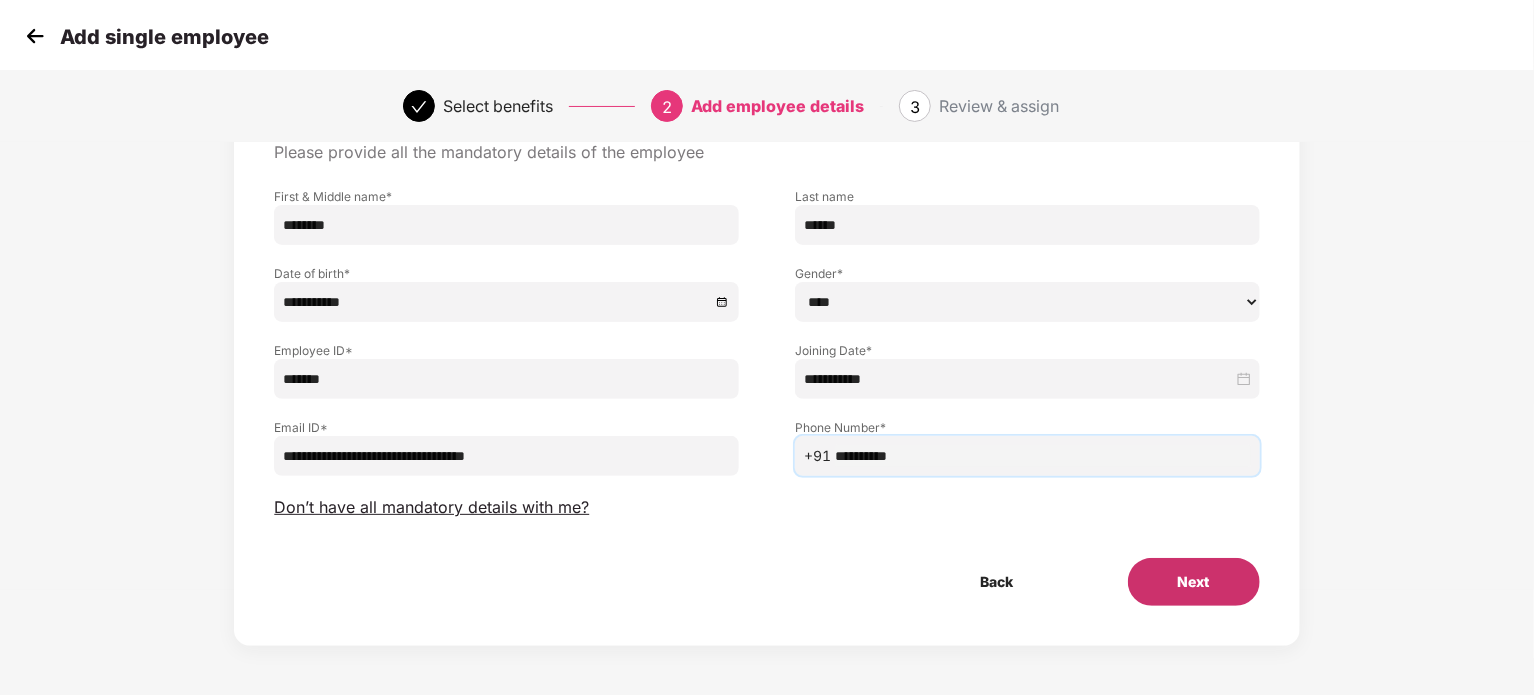 type on "**********" 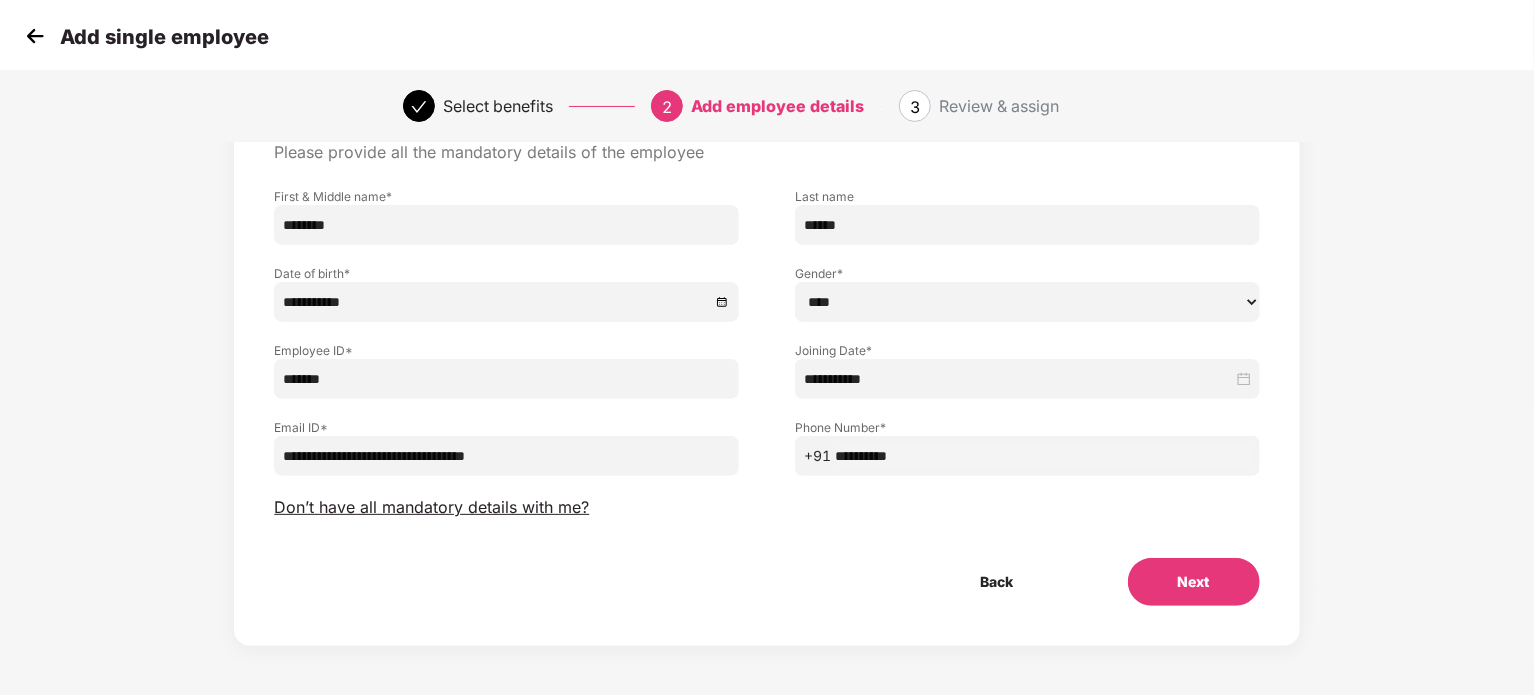 click on "Next" at bounding box center (1194, 582) 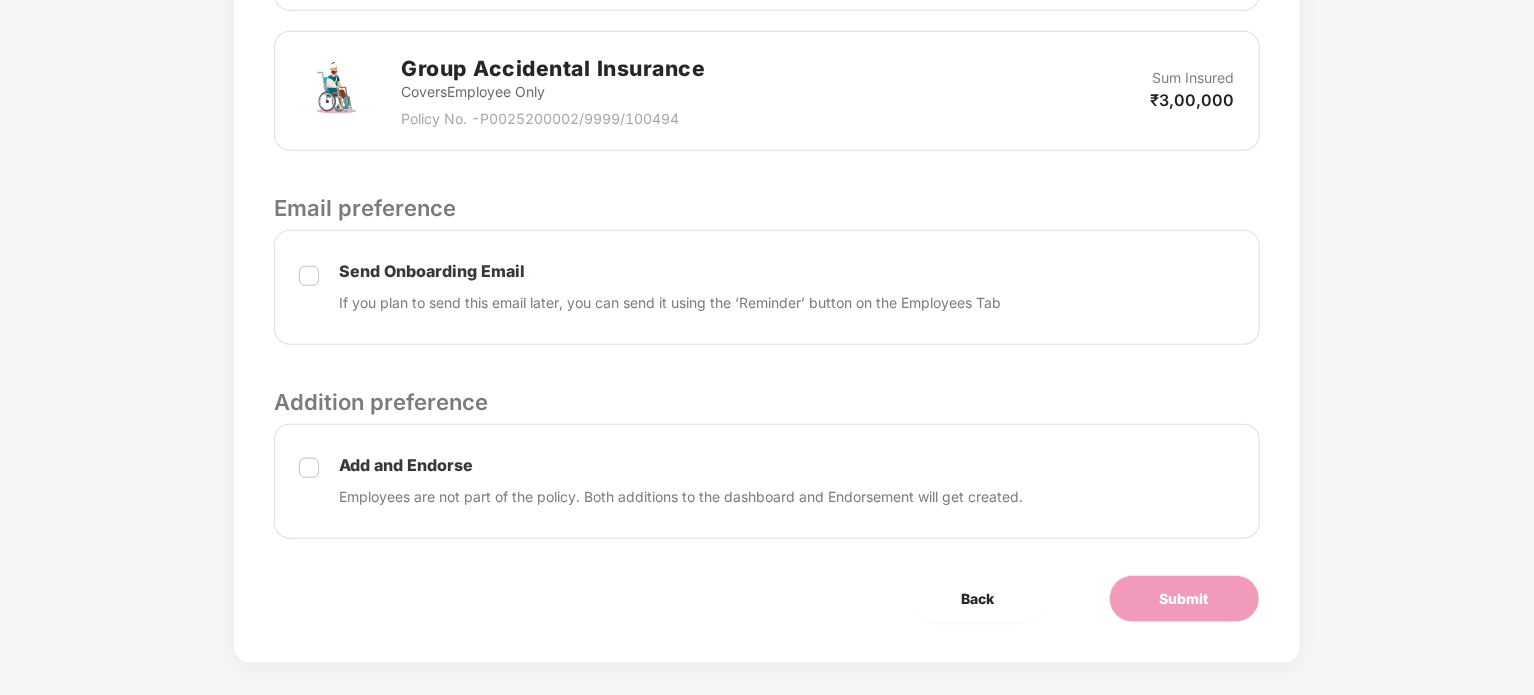 scroll, scrollTop: 860, scrollLeft: 0, axis: vertical 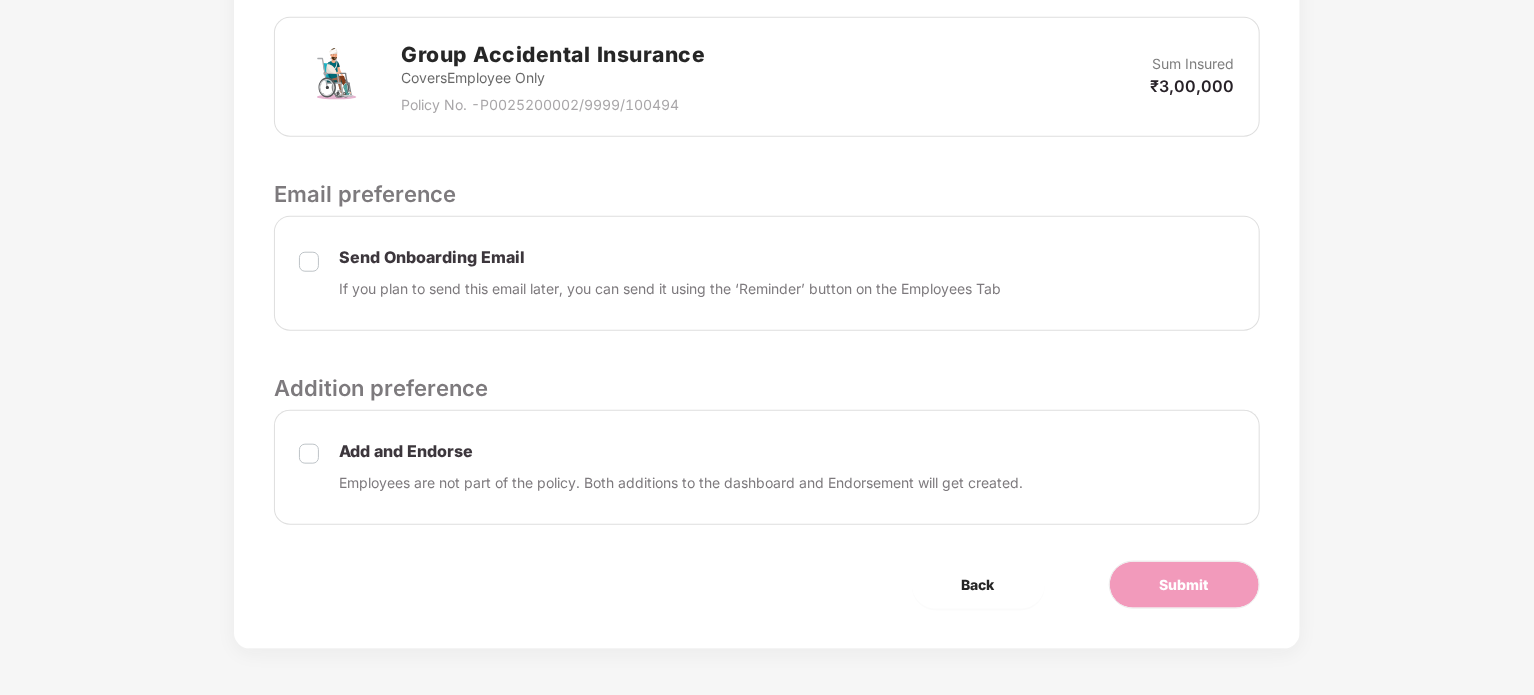 click at bounding box center [309, 274] 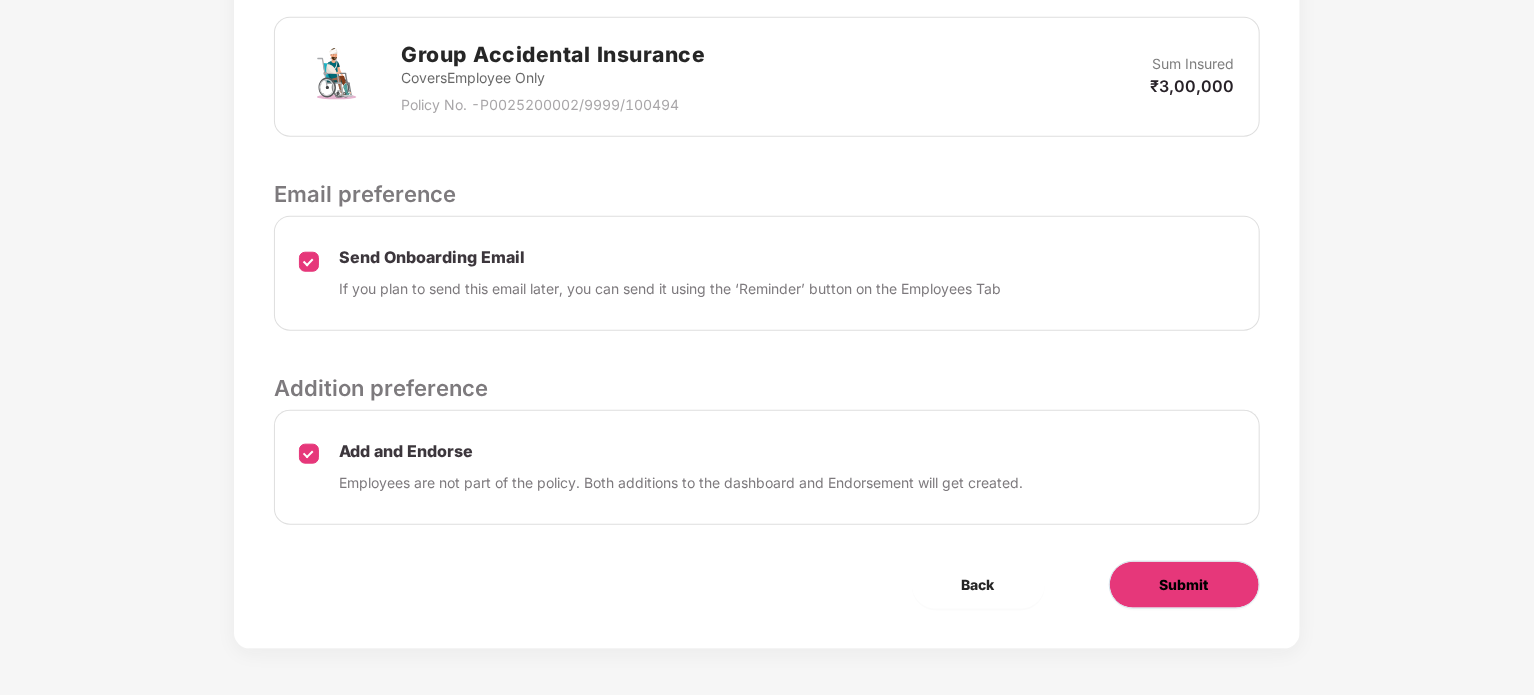 click on "Submit" at bounding box center [1184, 585] 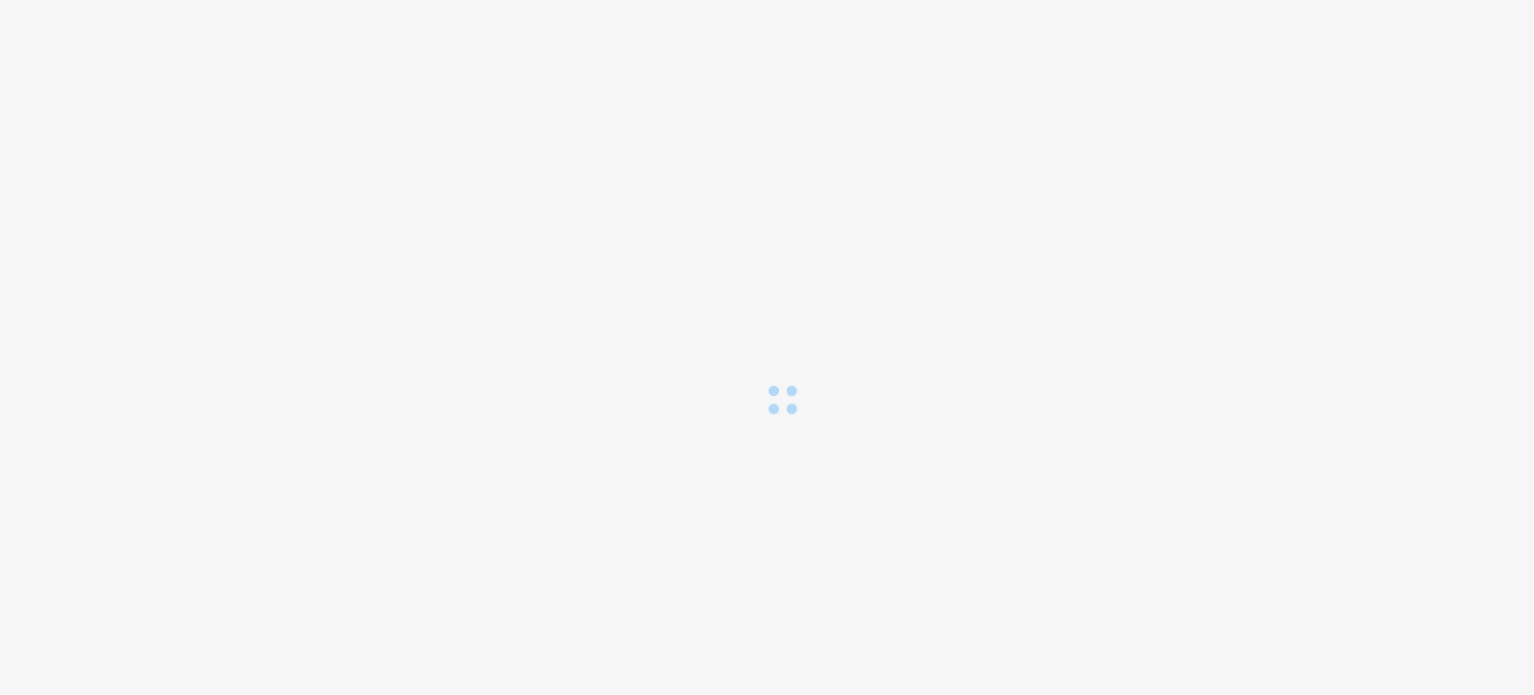 scroll, scrollTop: 0, scrollLeft: 0, axis: both 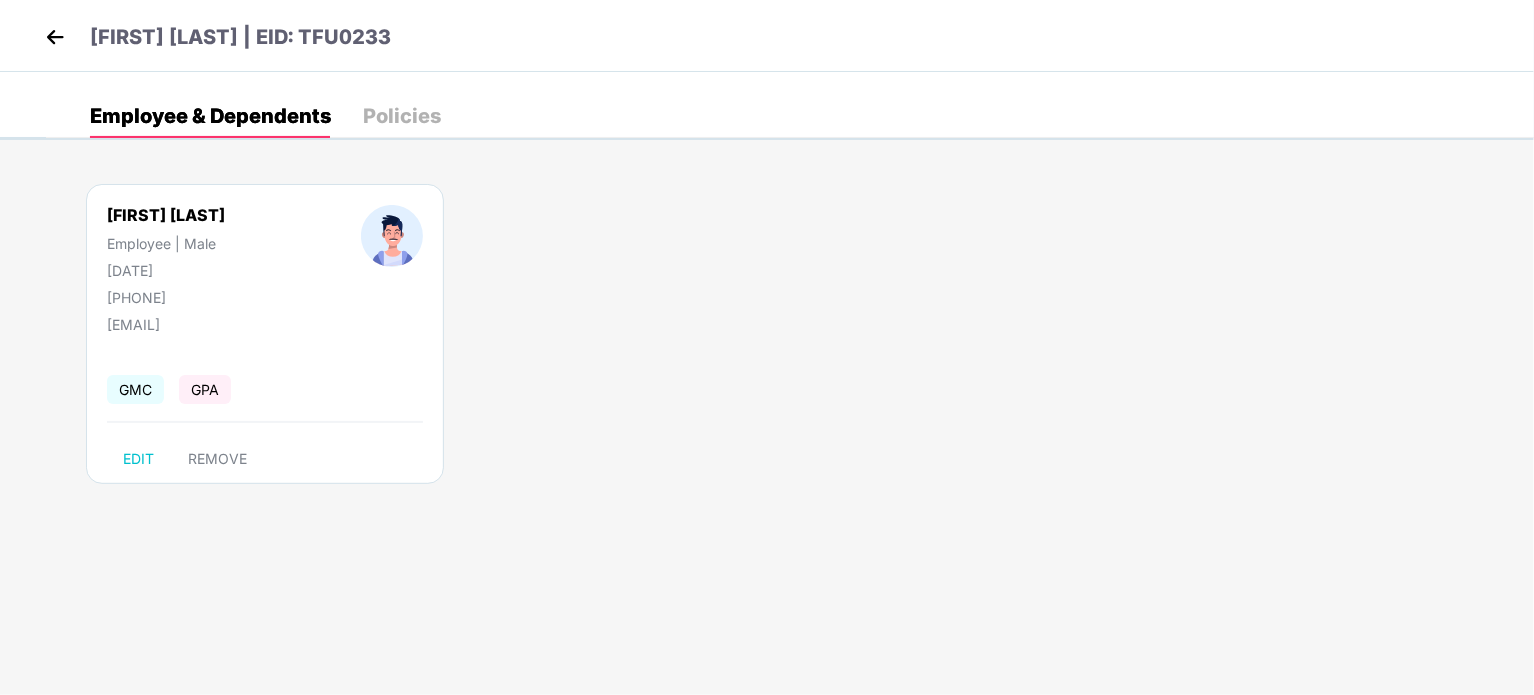 click at bounding box center (55, 37) 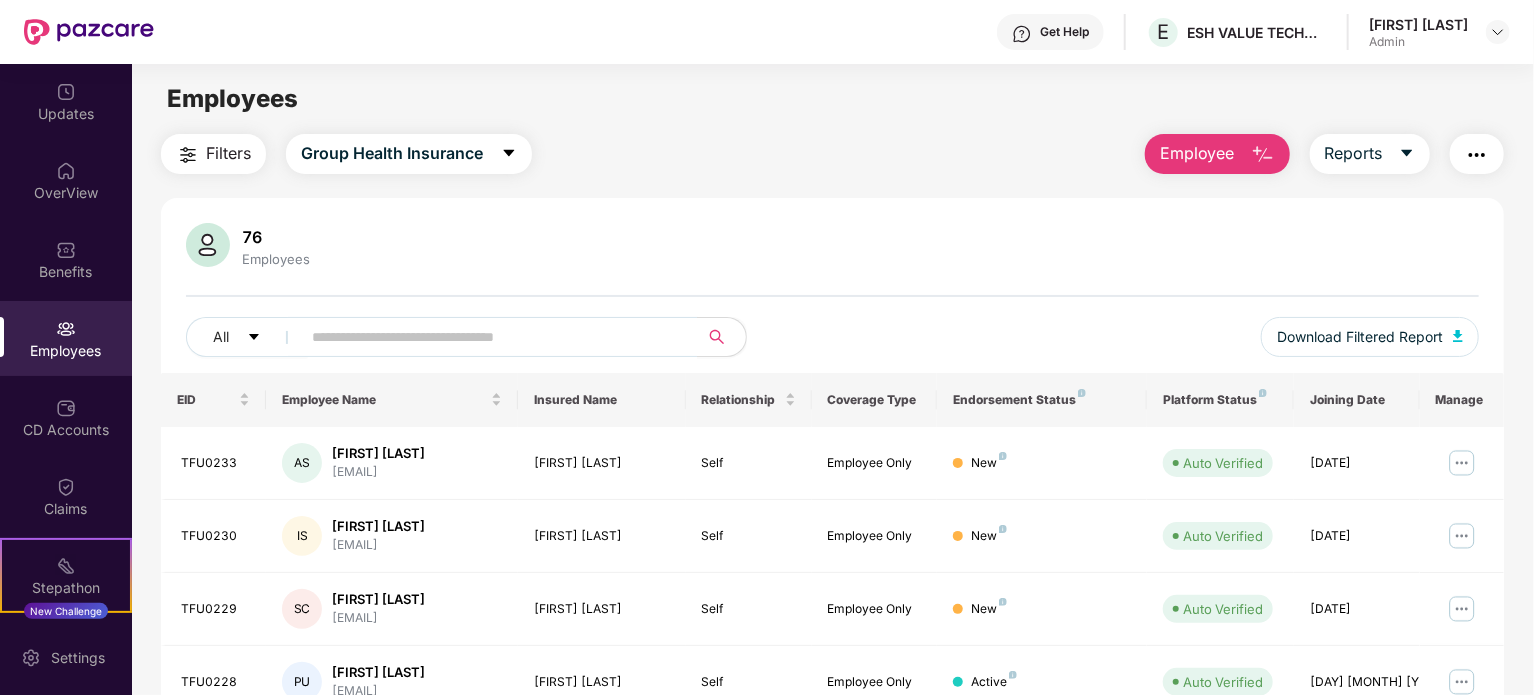 click on "Employee" at bounding box center [1217, 154] 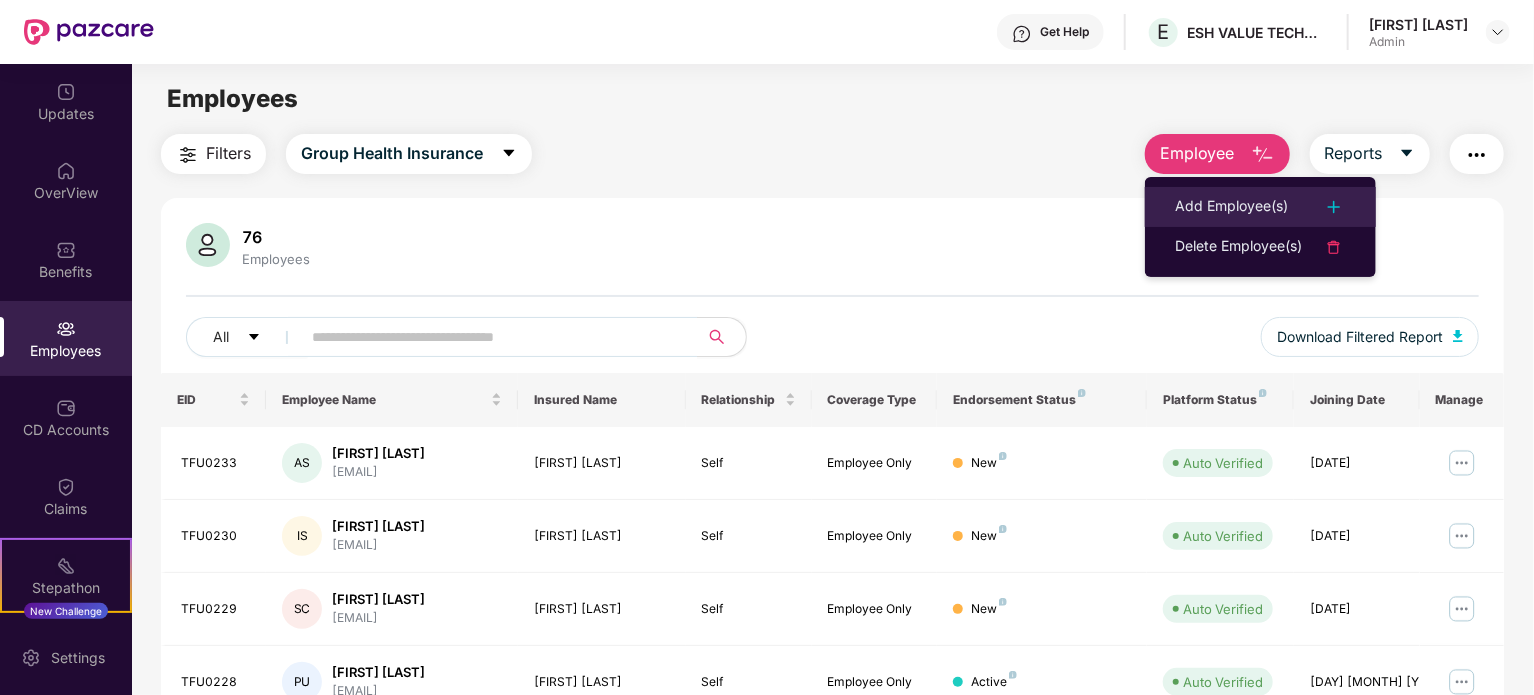 click on "Add Employee(s)" at bounding box center (1231, 207) 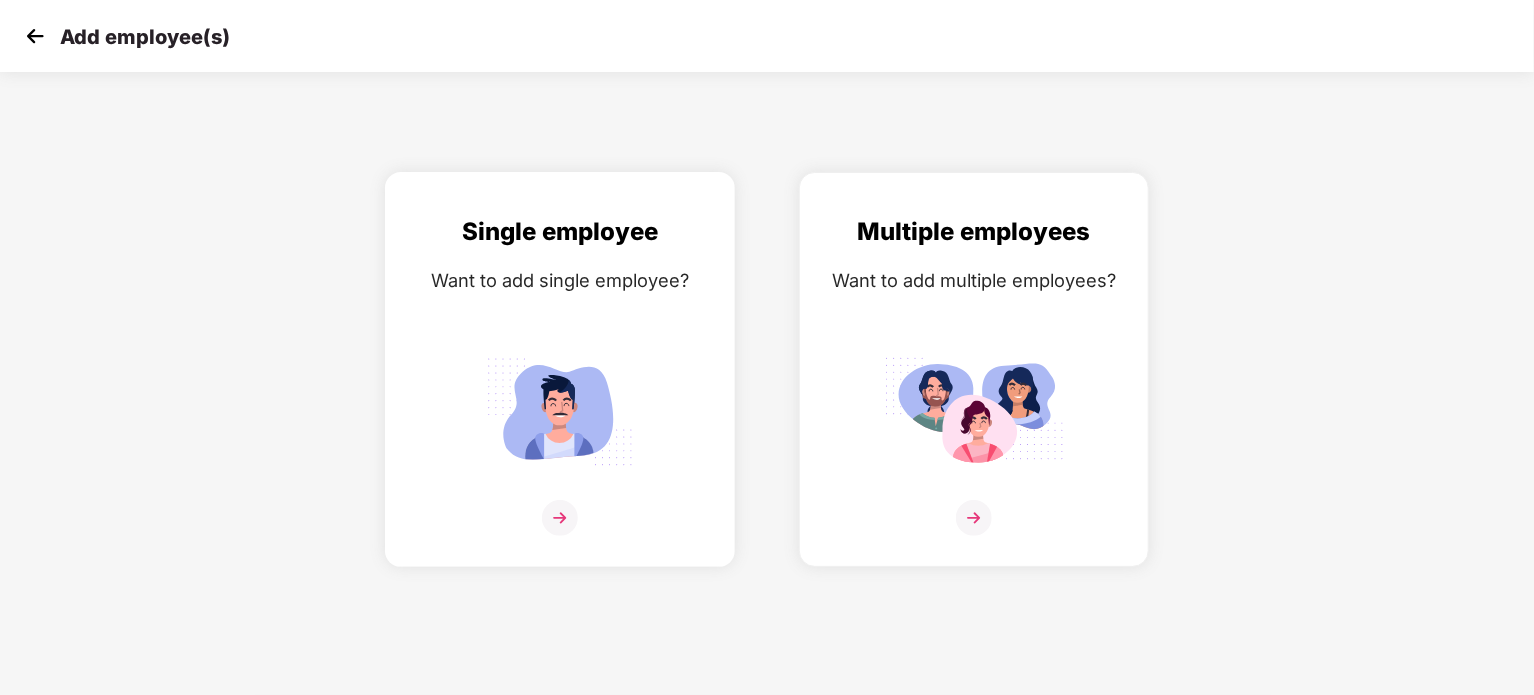 click at bounding box center [560, 411] 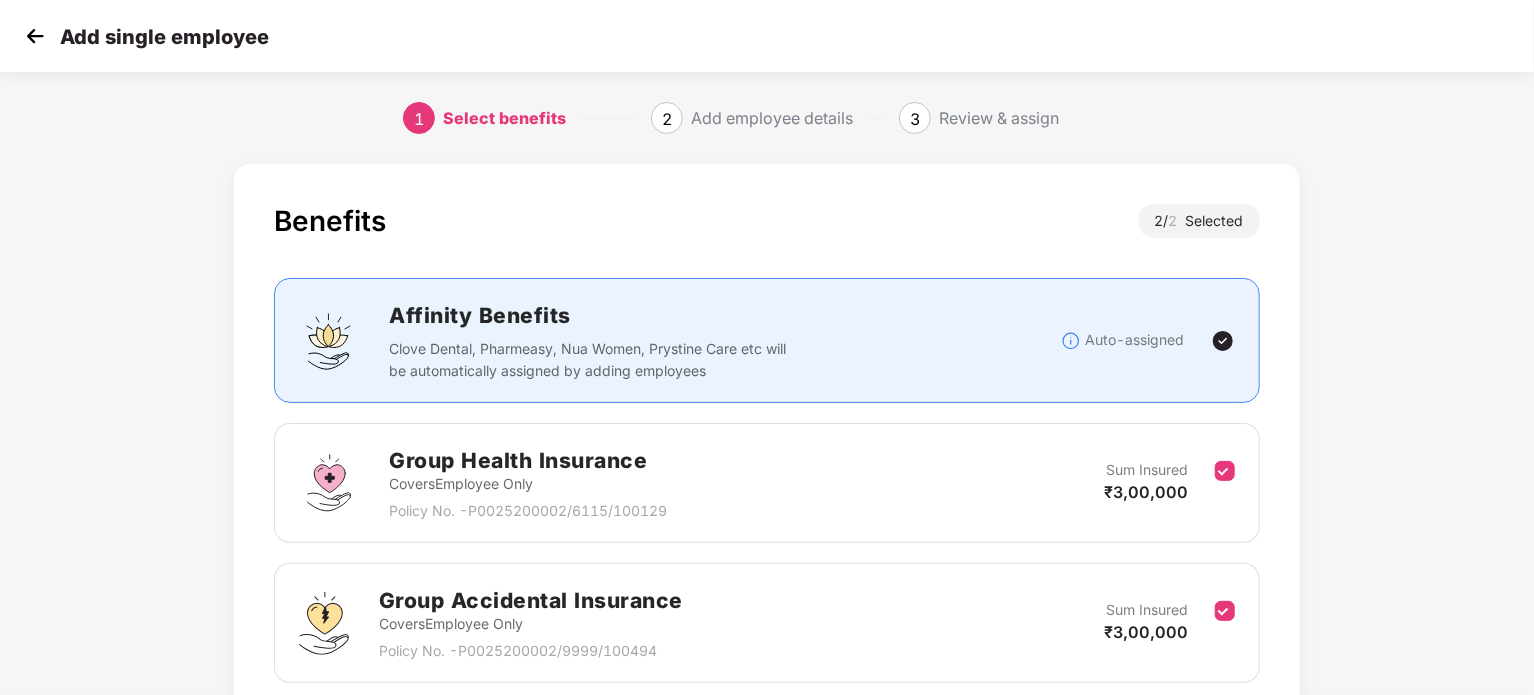 scroll, scrollTop: 160, scrollLeft: 0, axis: vertical 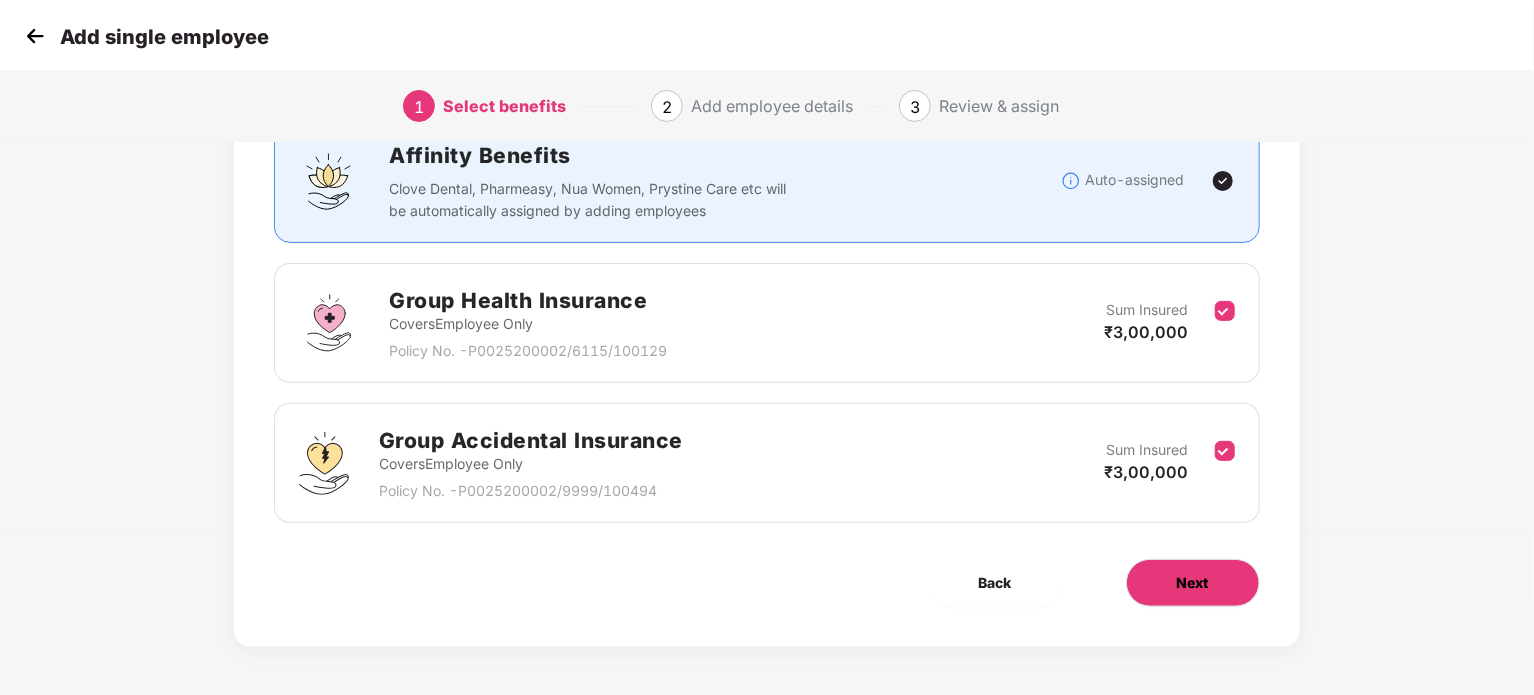 click on "Next" at bounding box center (1193, 583) 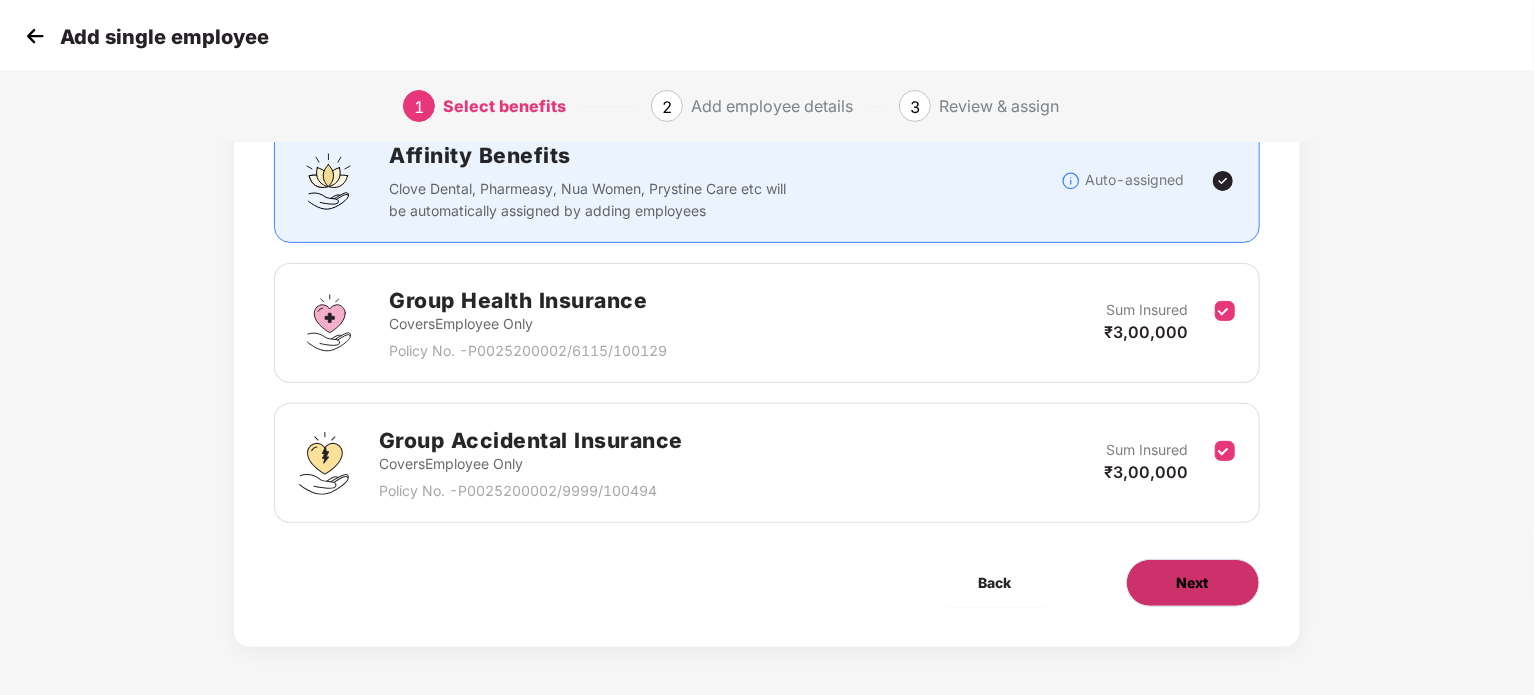 scroll, scrollTop: 0, scrollLeft: 0, axis: both 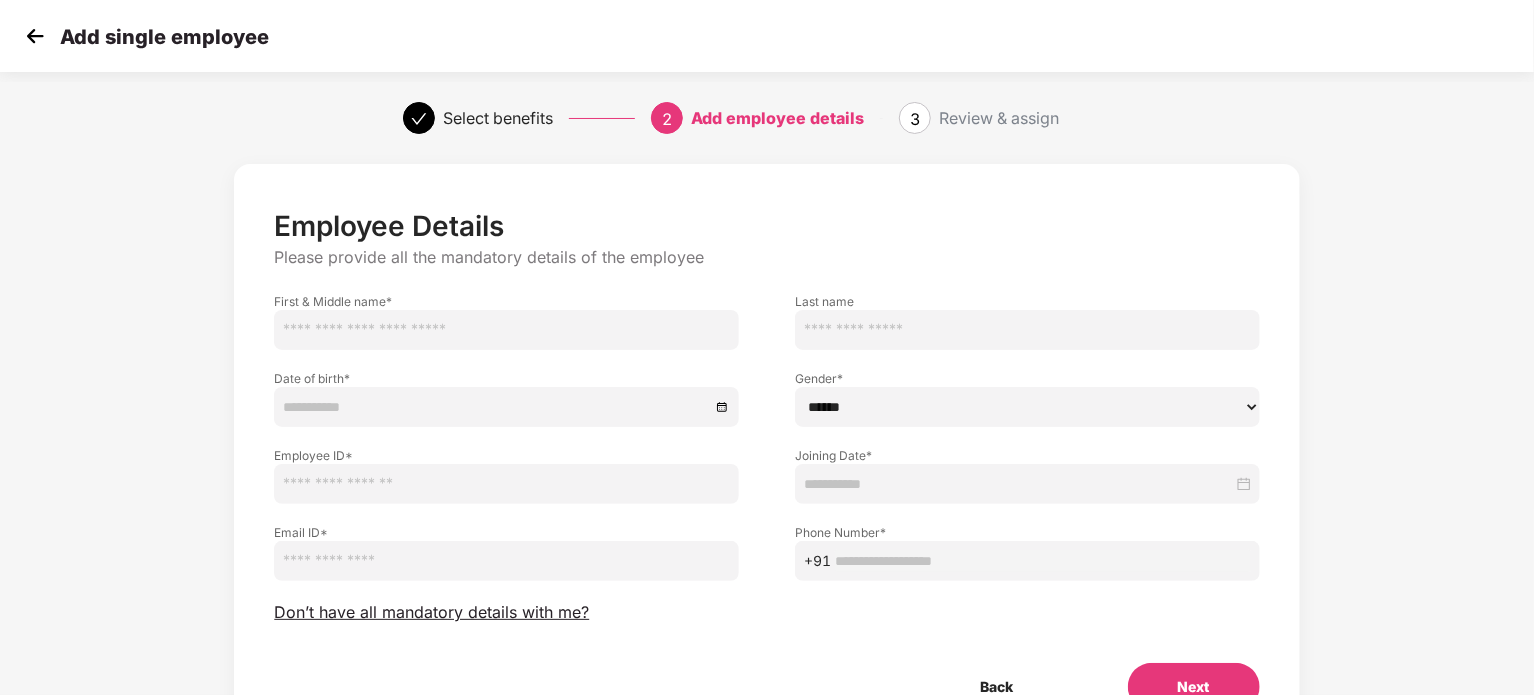 click at bounding box center [506, 330] 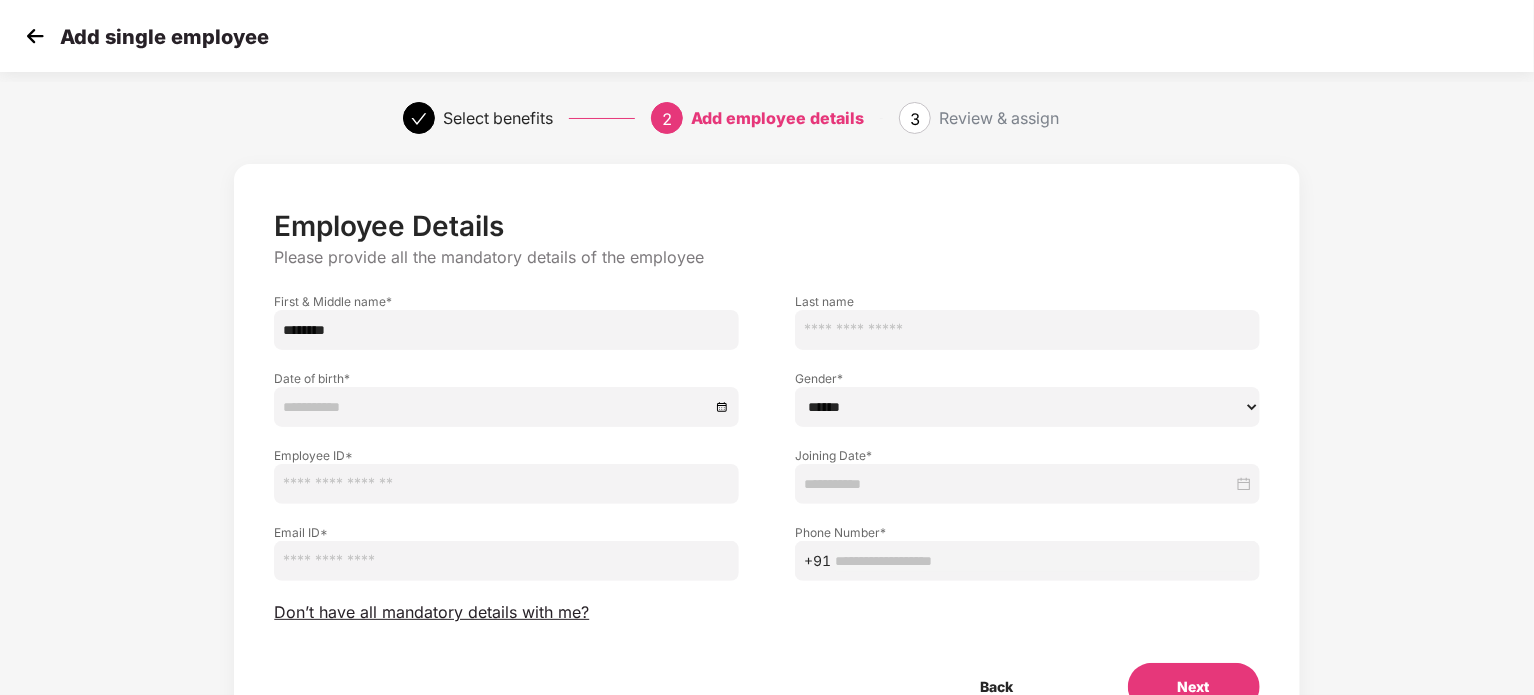 type on "********" 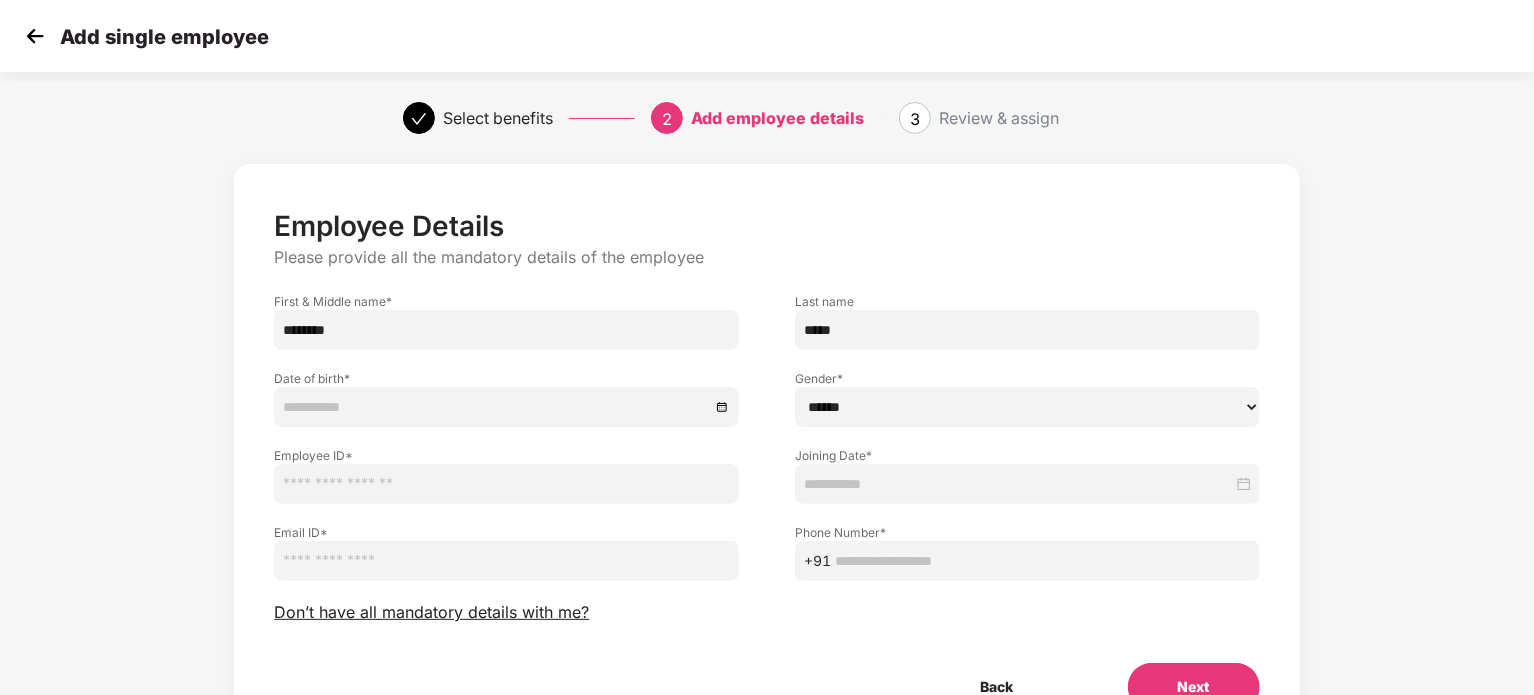 type on "*****" 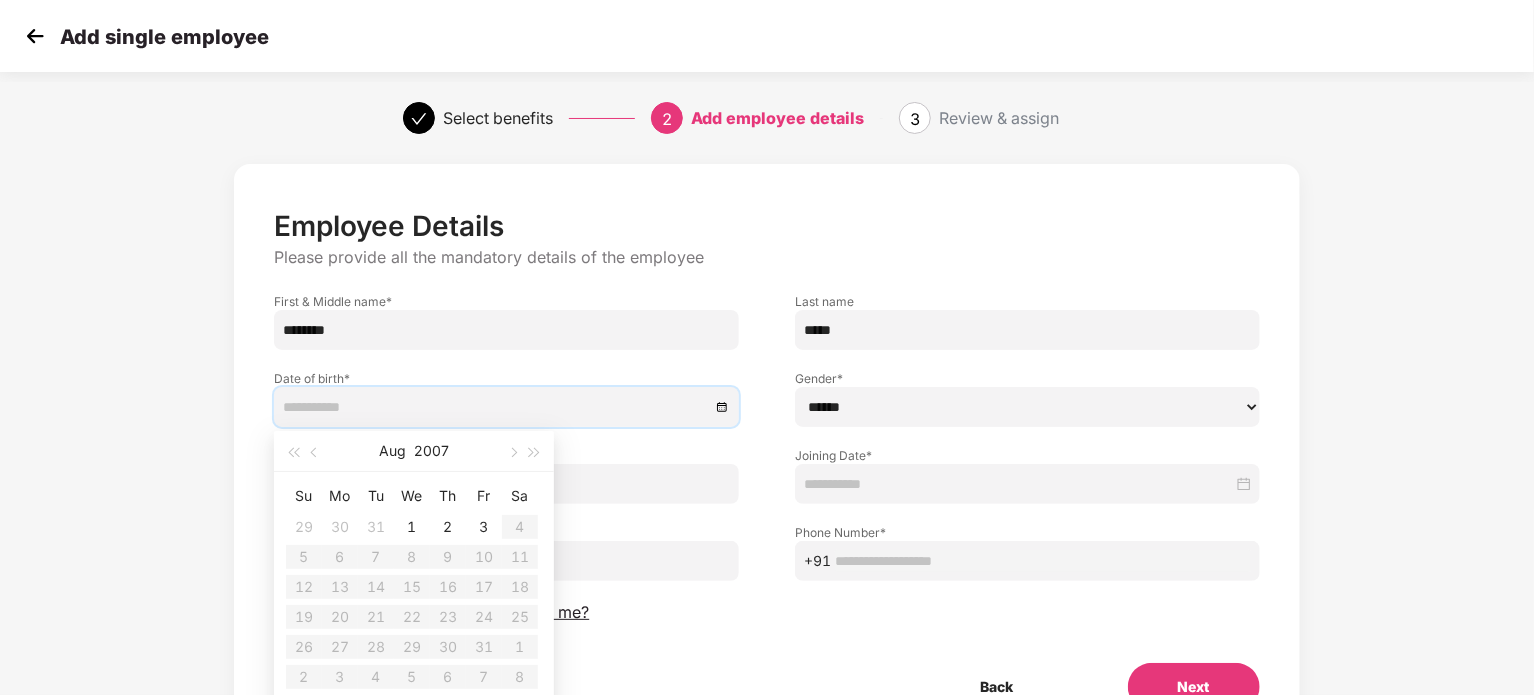 click at bounding box center (496, 407) 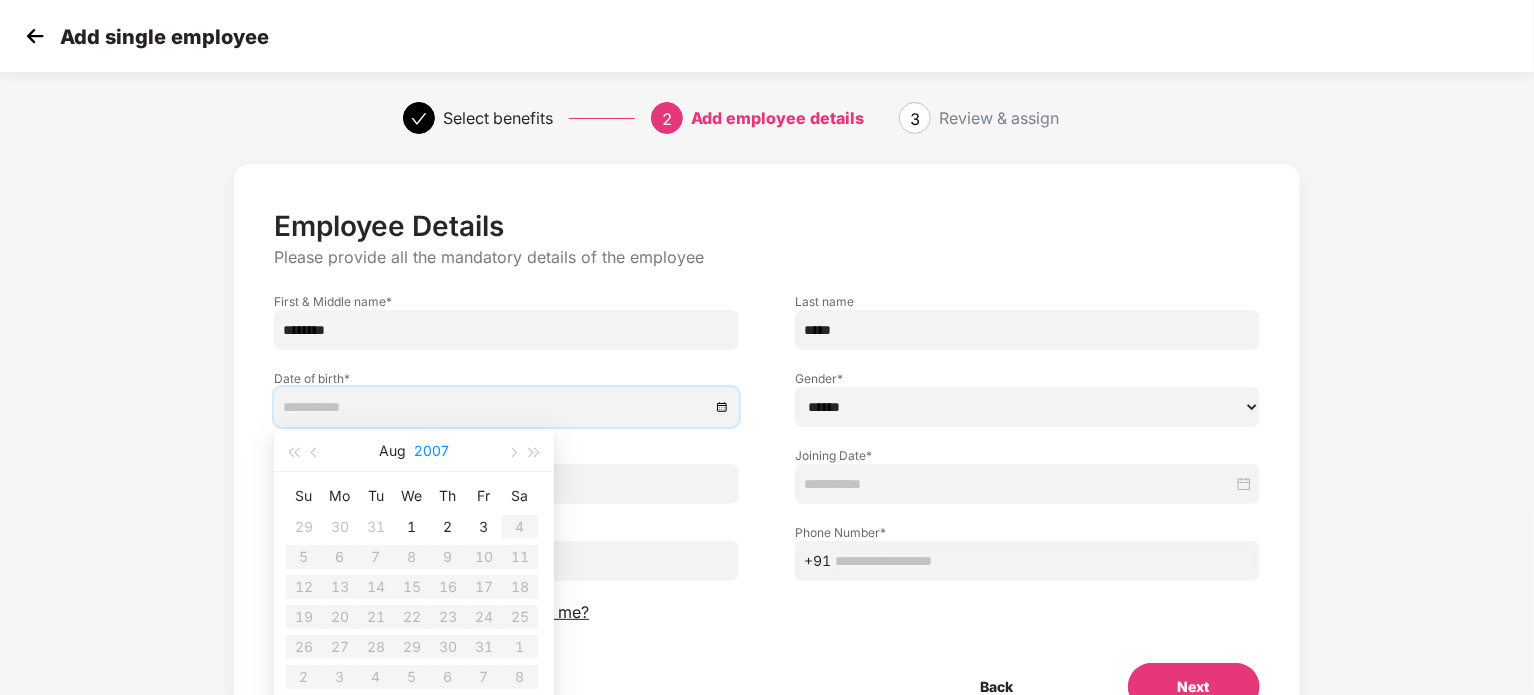 click on "2007" at bounding box center (431, 451) 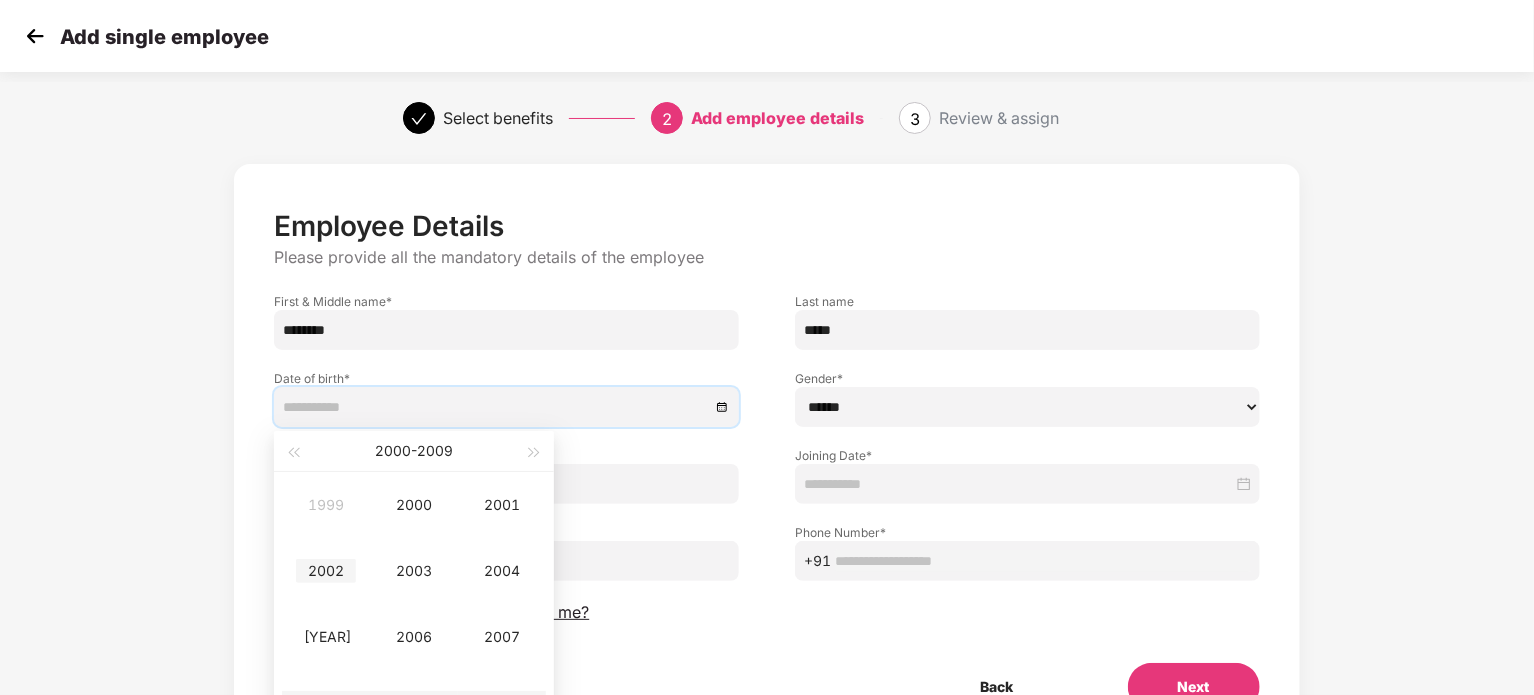 type on "**********" 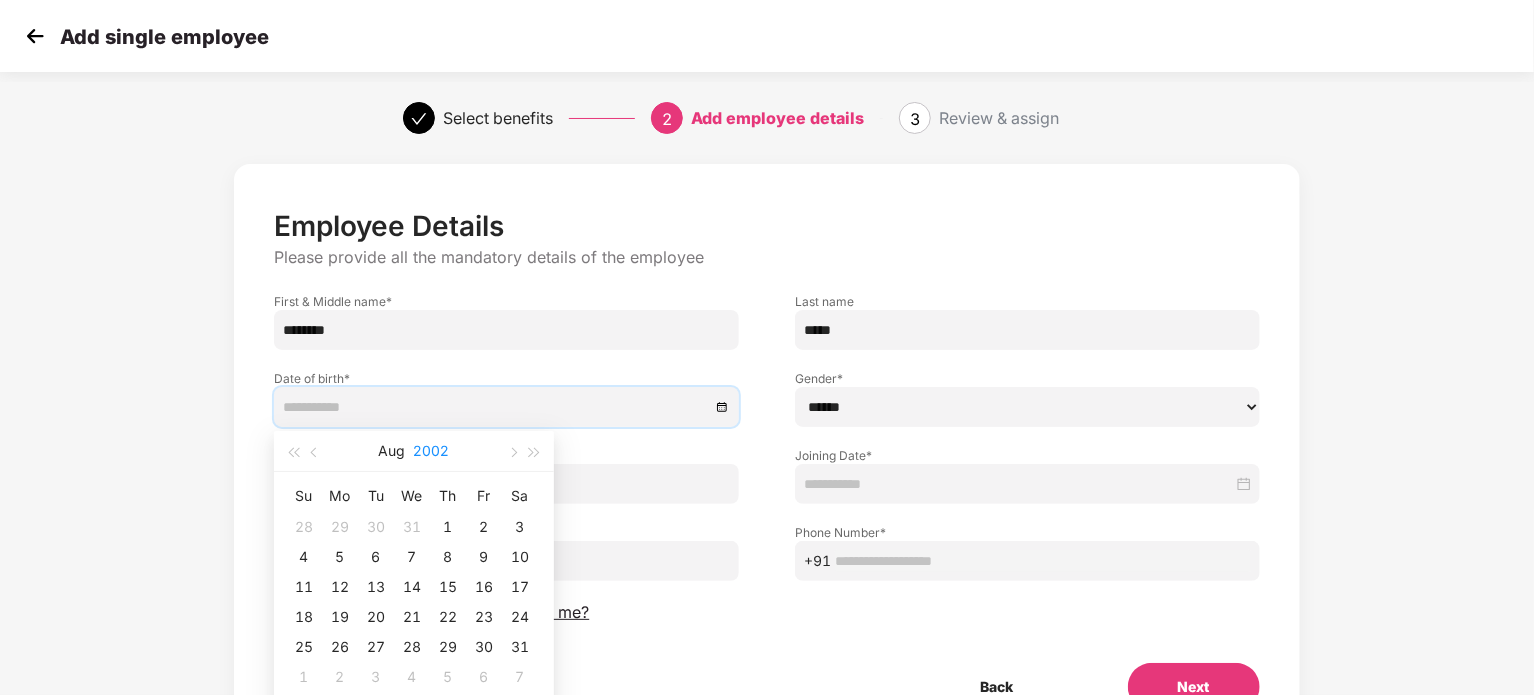 type on "**********" 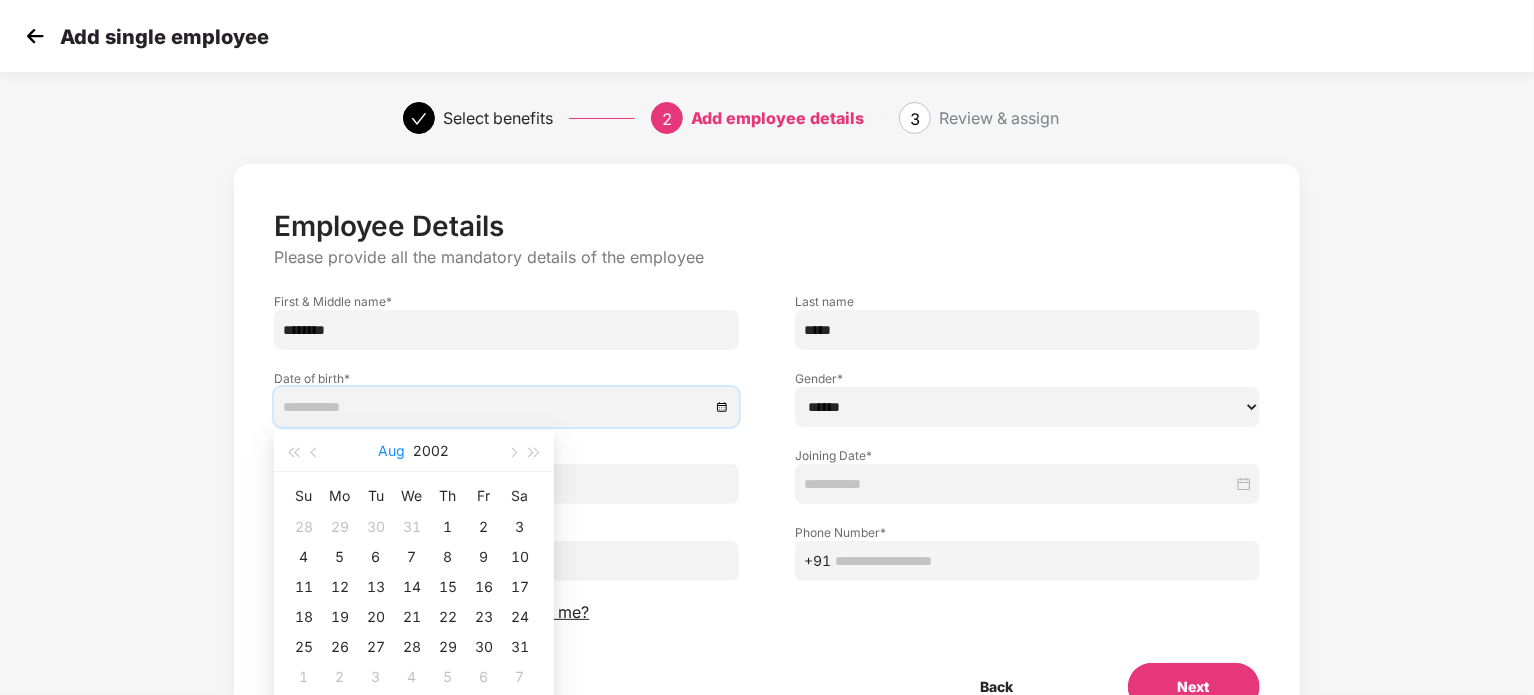 click on "Aug" at bounding box center (392, 451) 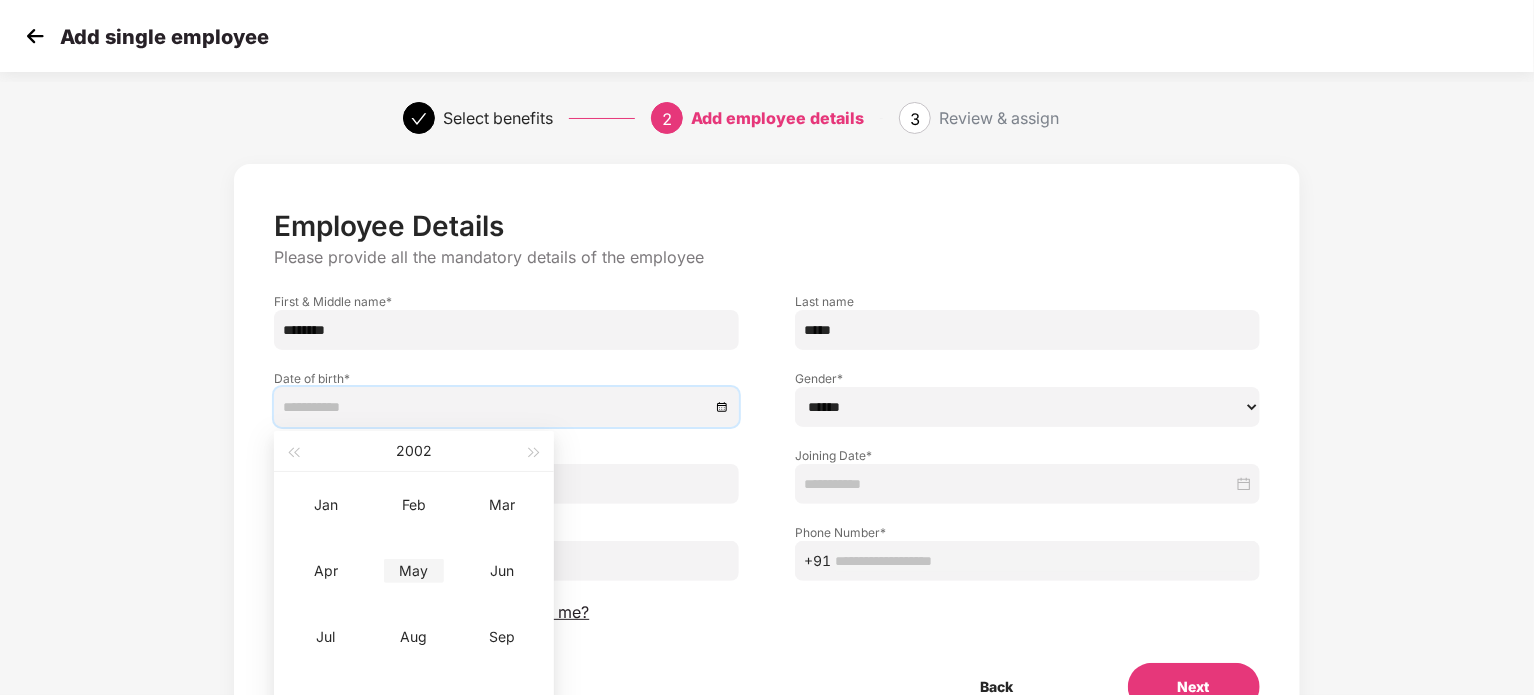 scroll, scrollTop: 98, scrollLeft: 0, axis: vertical 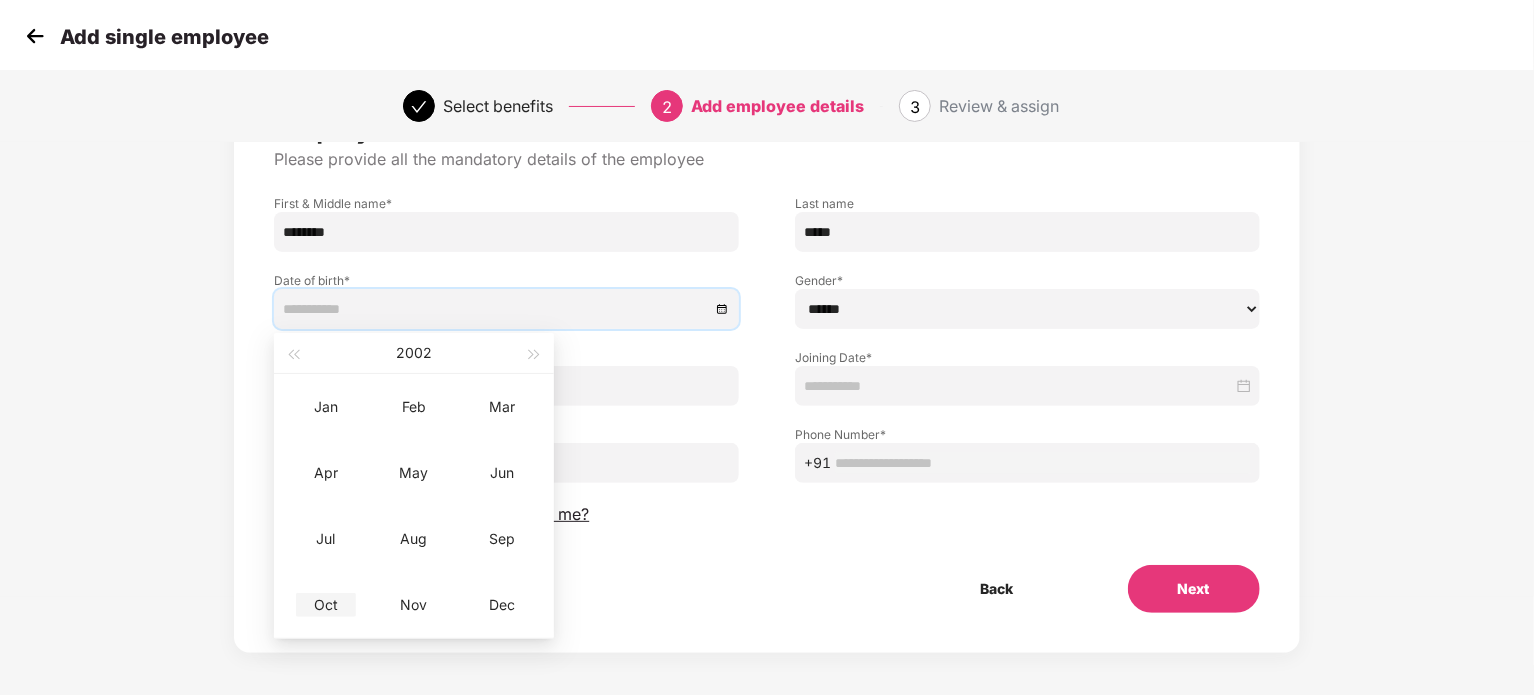 type on "**********" 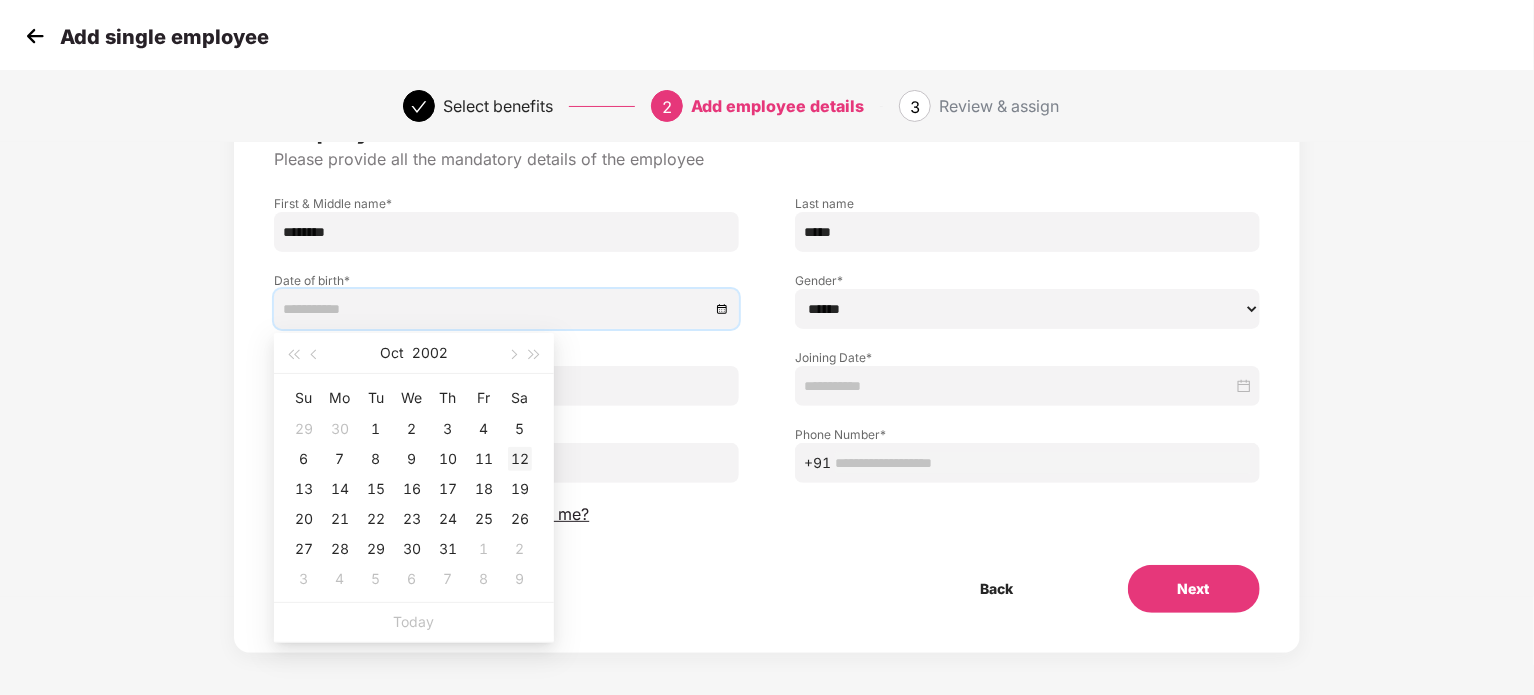 type on "**********" 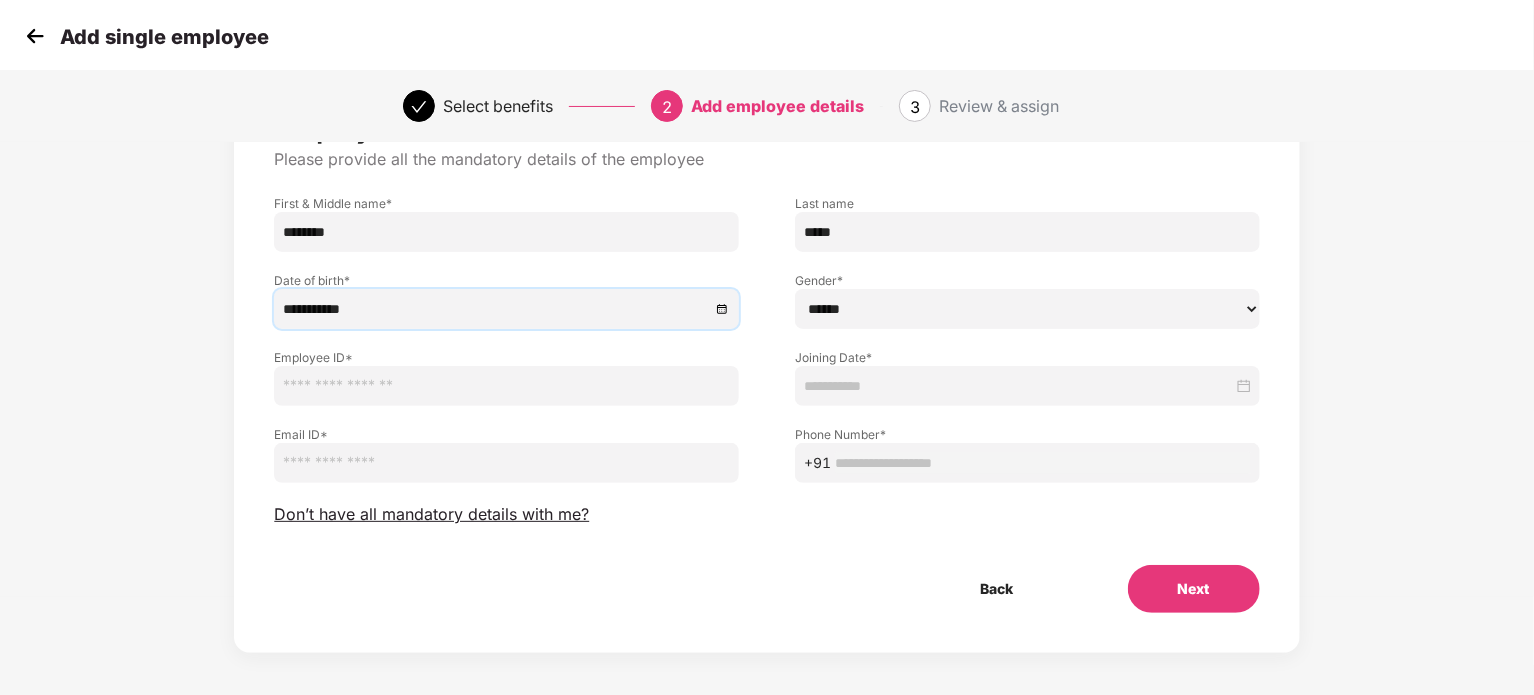 click on "****** **** ******" at bounding box center (1027, 309) 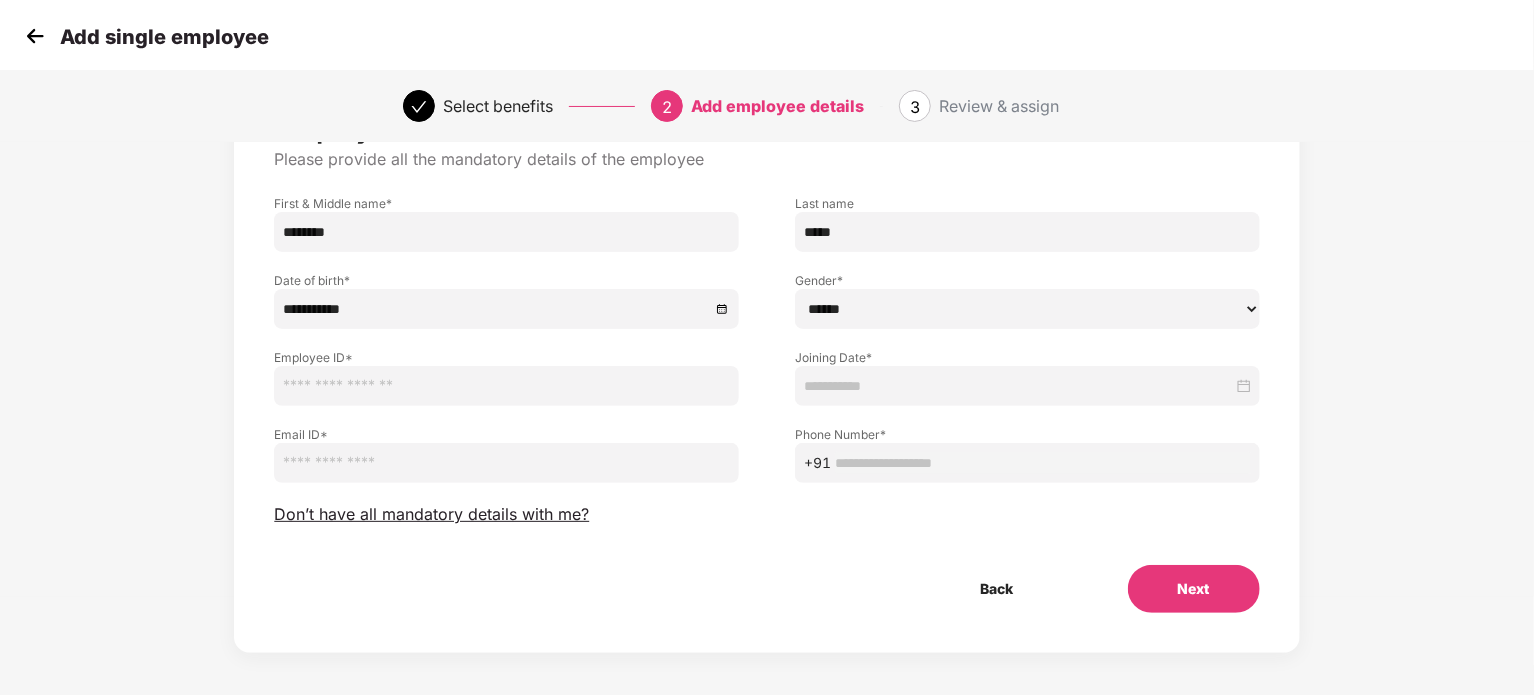 select on "****" 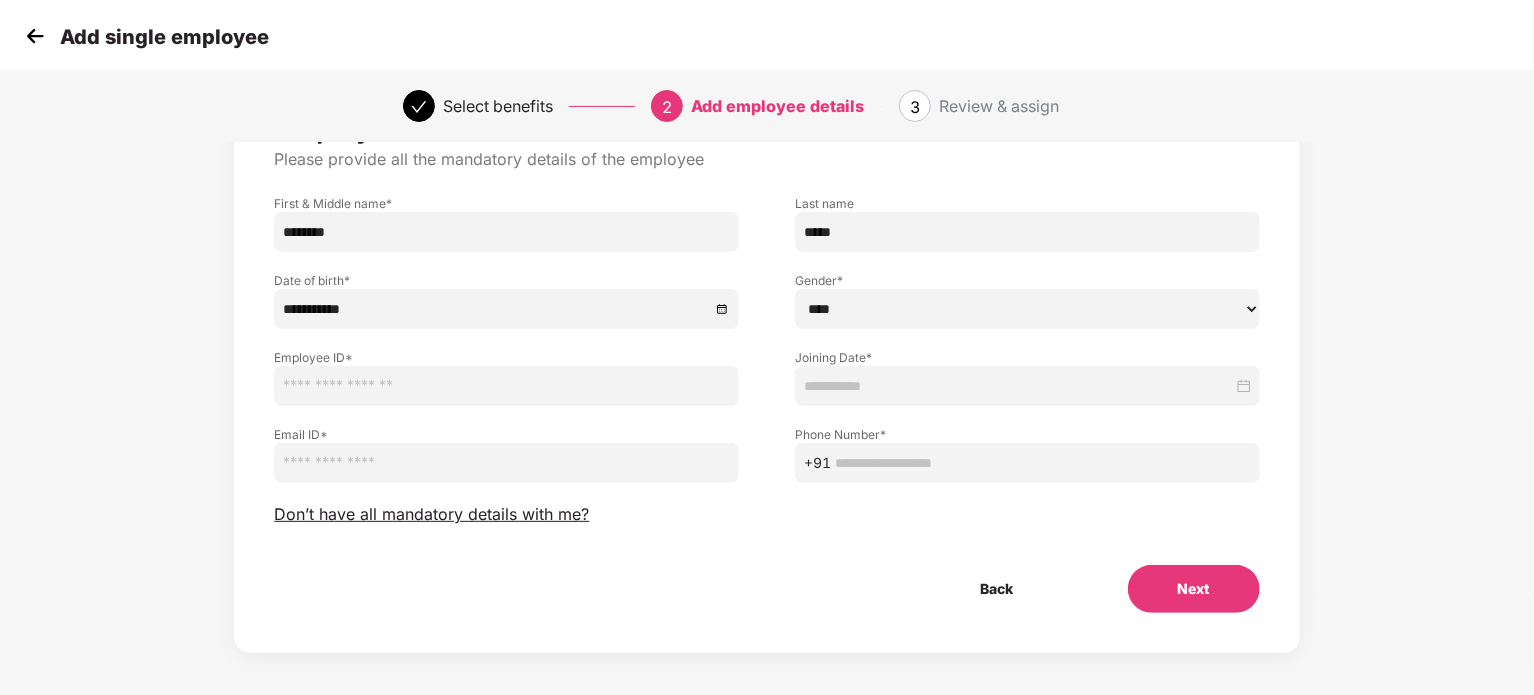 click on "****** **** ******" at bounding box center [1027, 309] 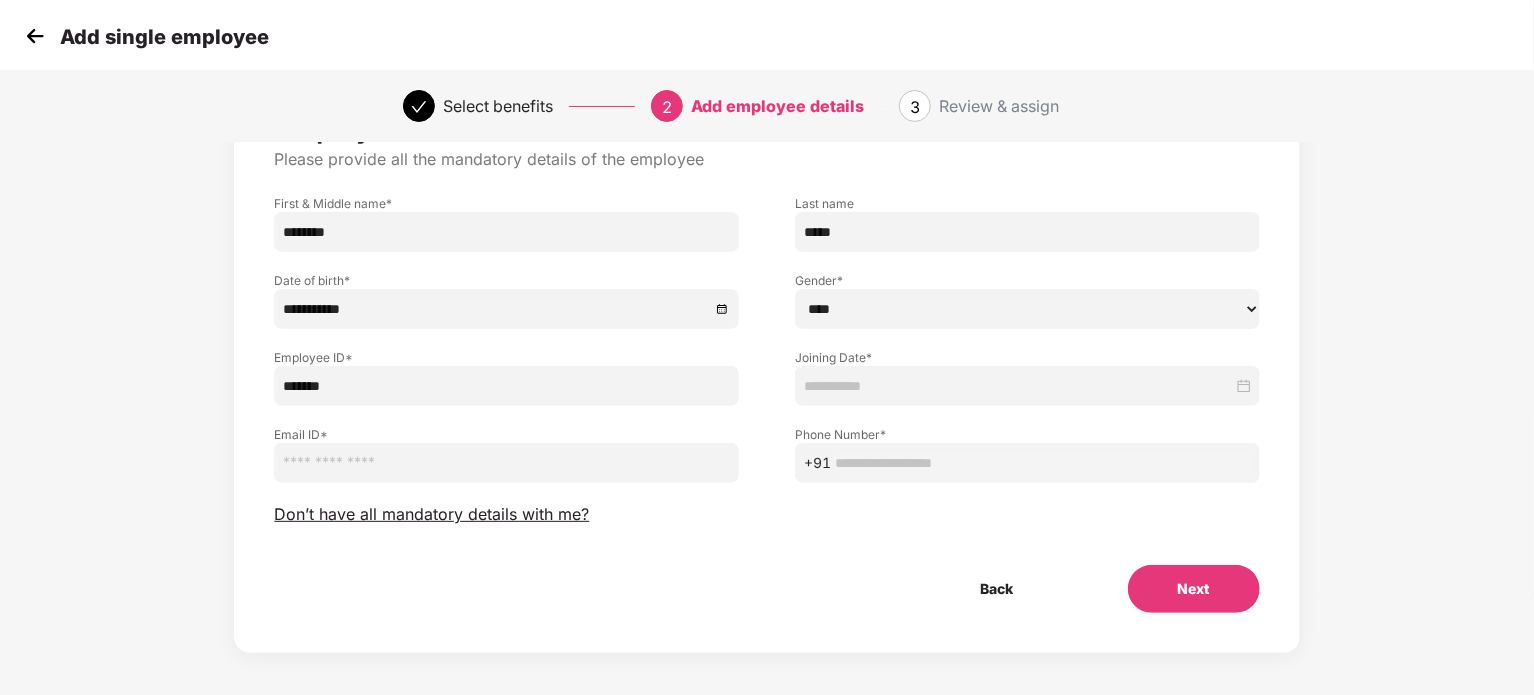 type on "*******" 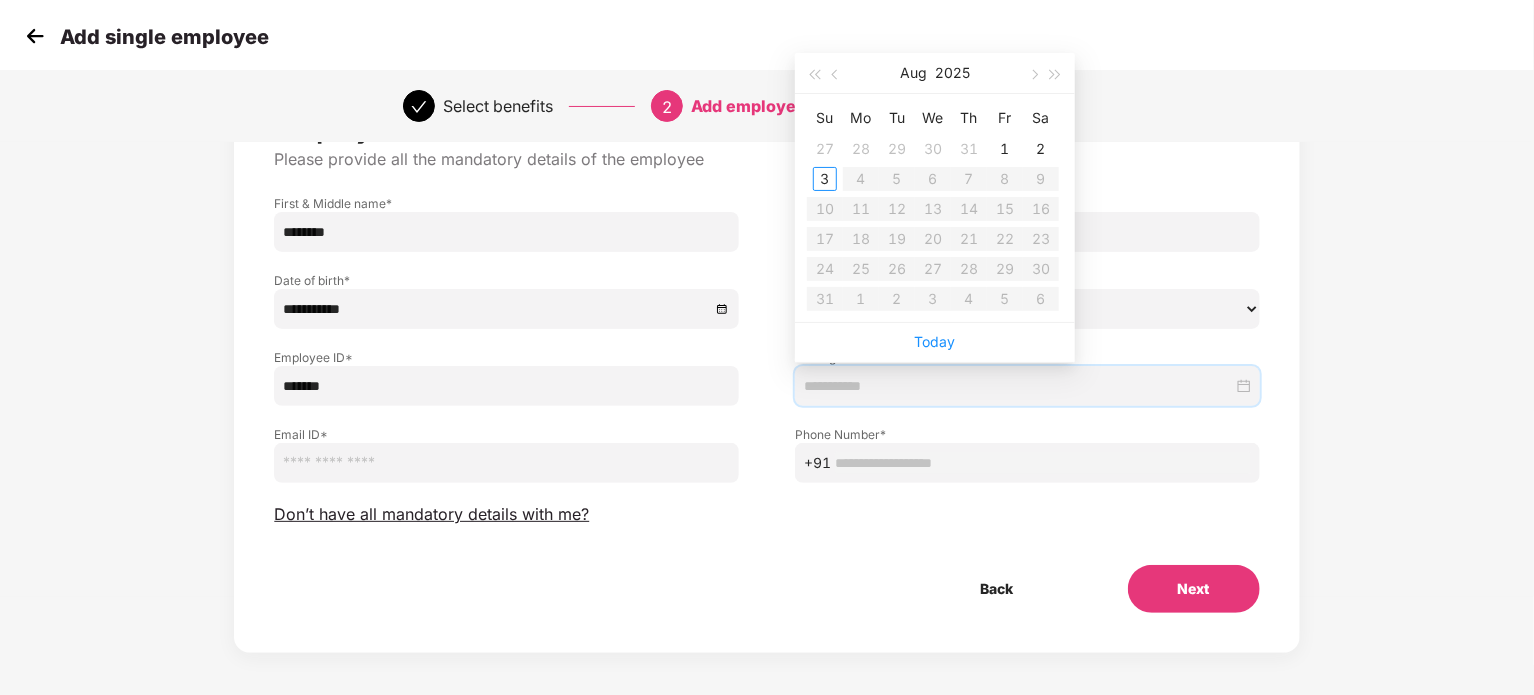 type on "**********" 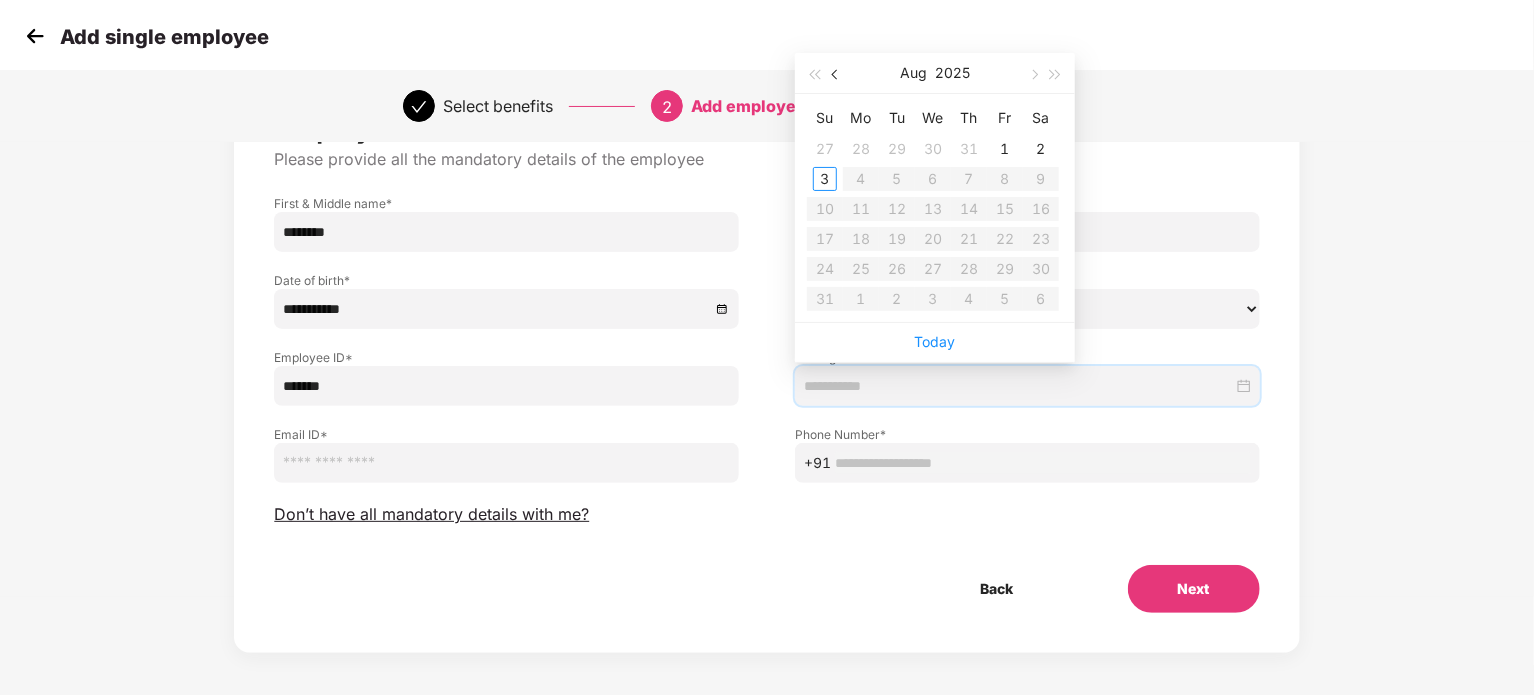 click at bounding box center [837, 74] 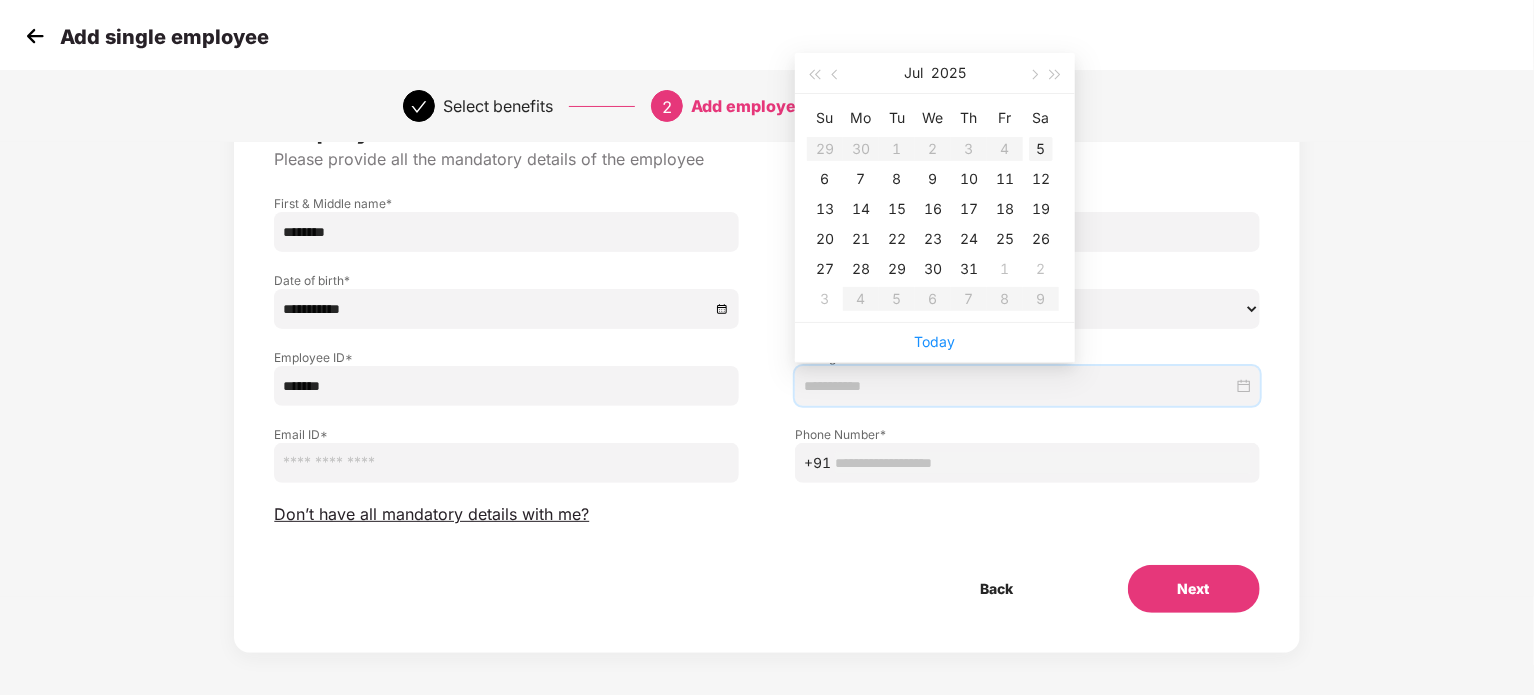 type on "**********" 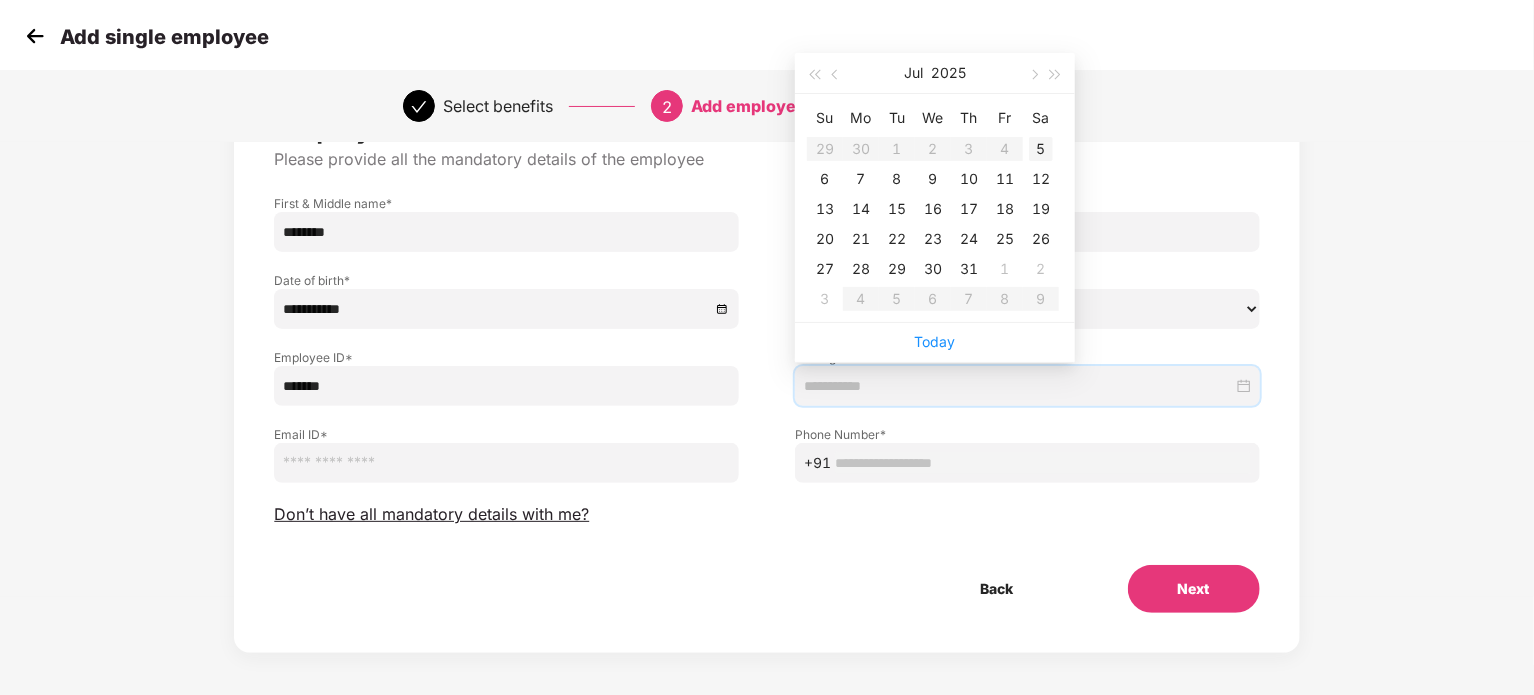 click on "5" at bounding box center [1041, 149] 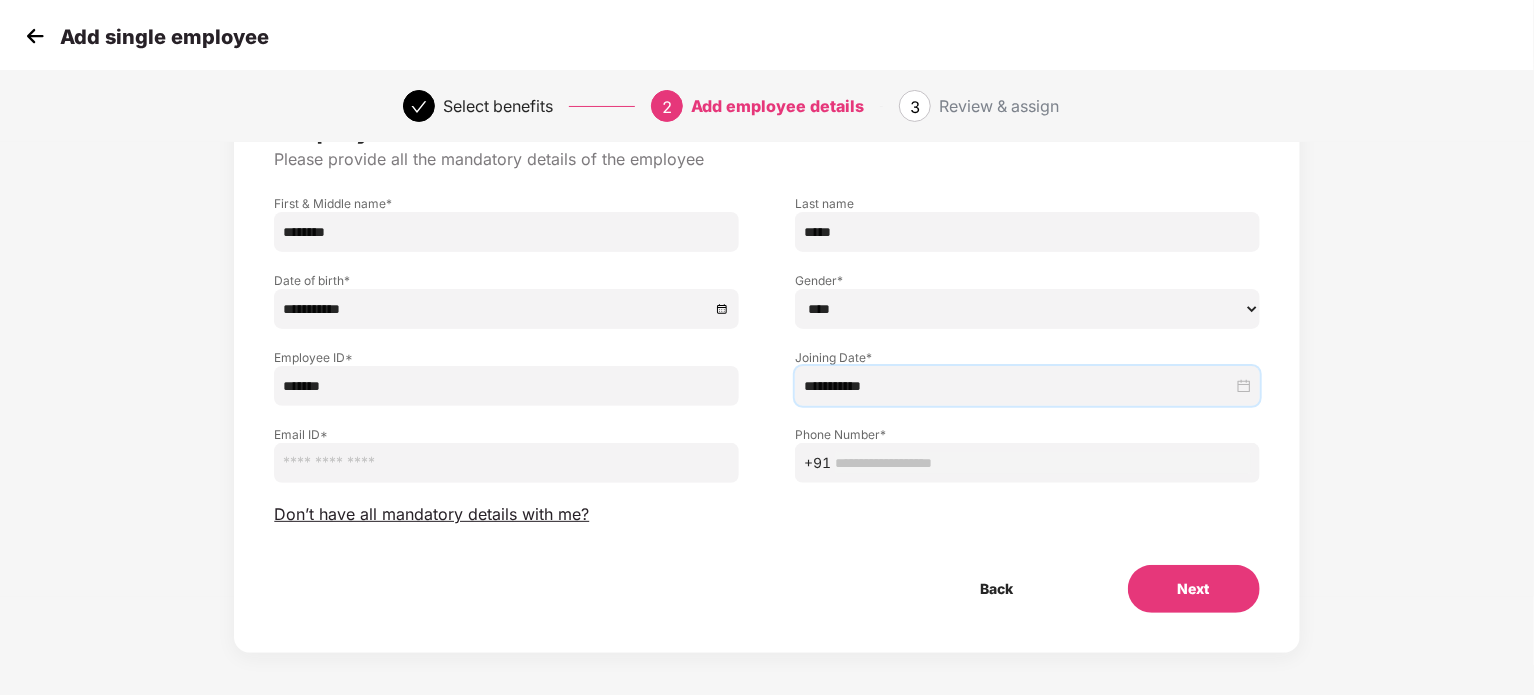 click at bounding box center [1043, 463] 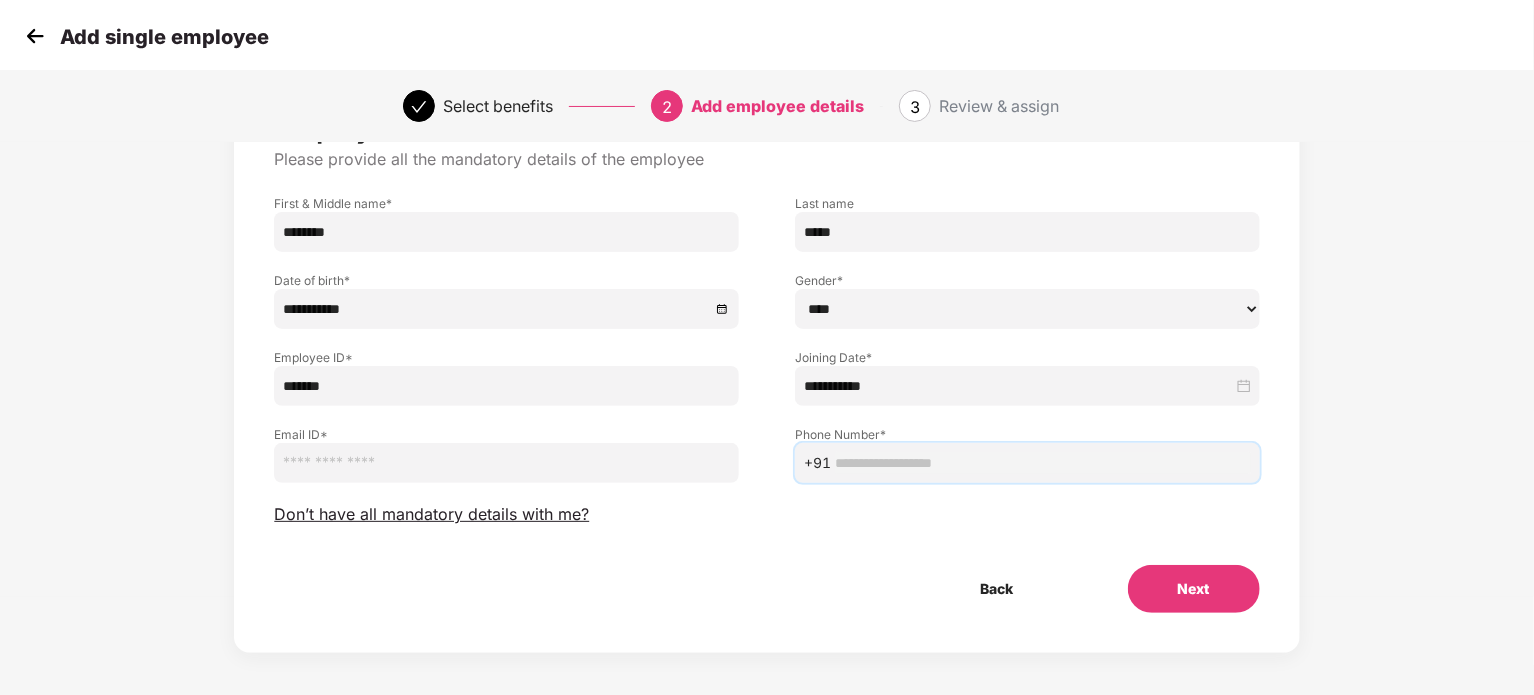 paste on "**********" 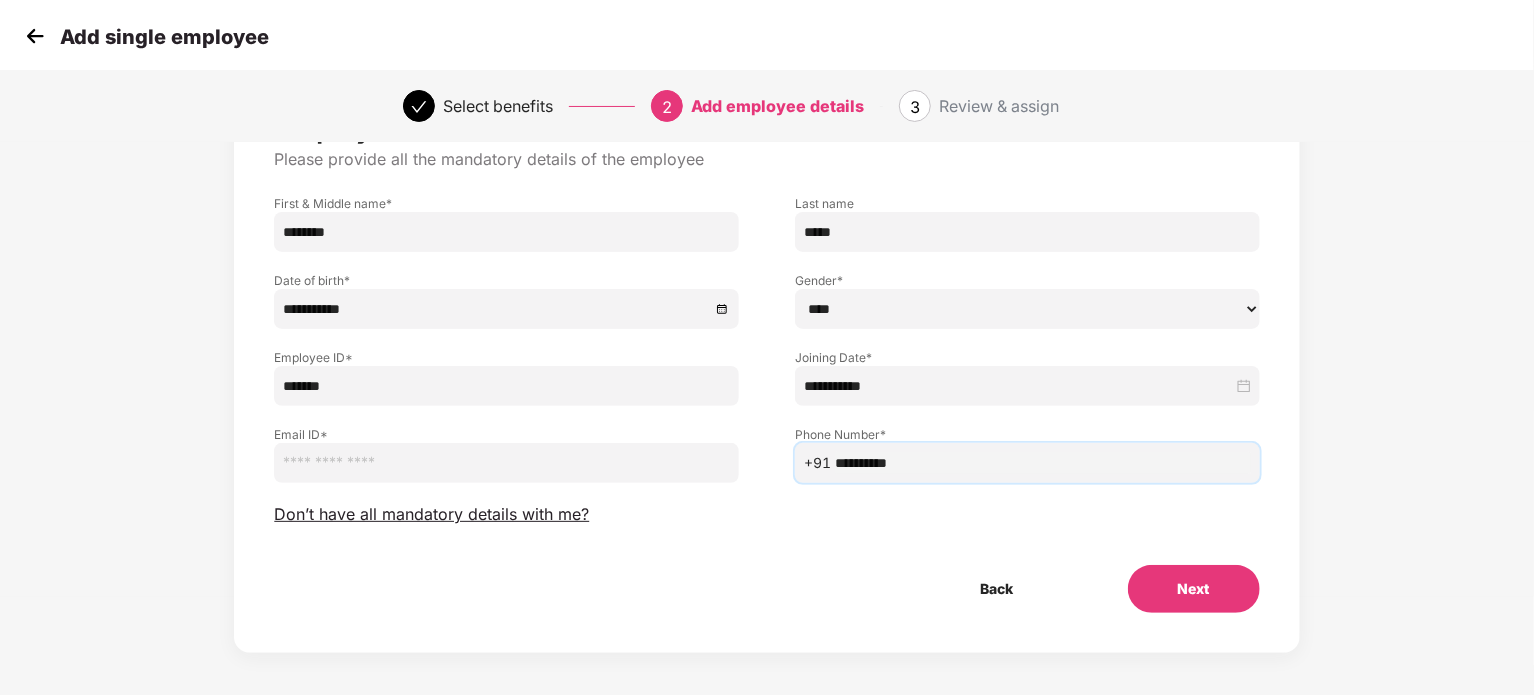 type on "**********" 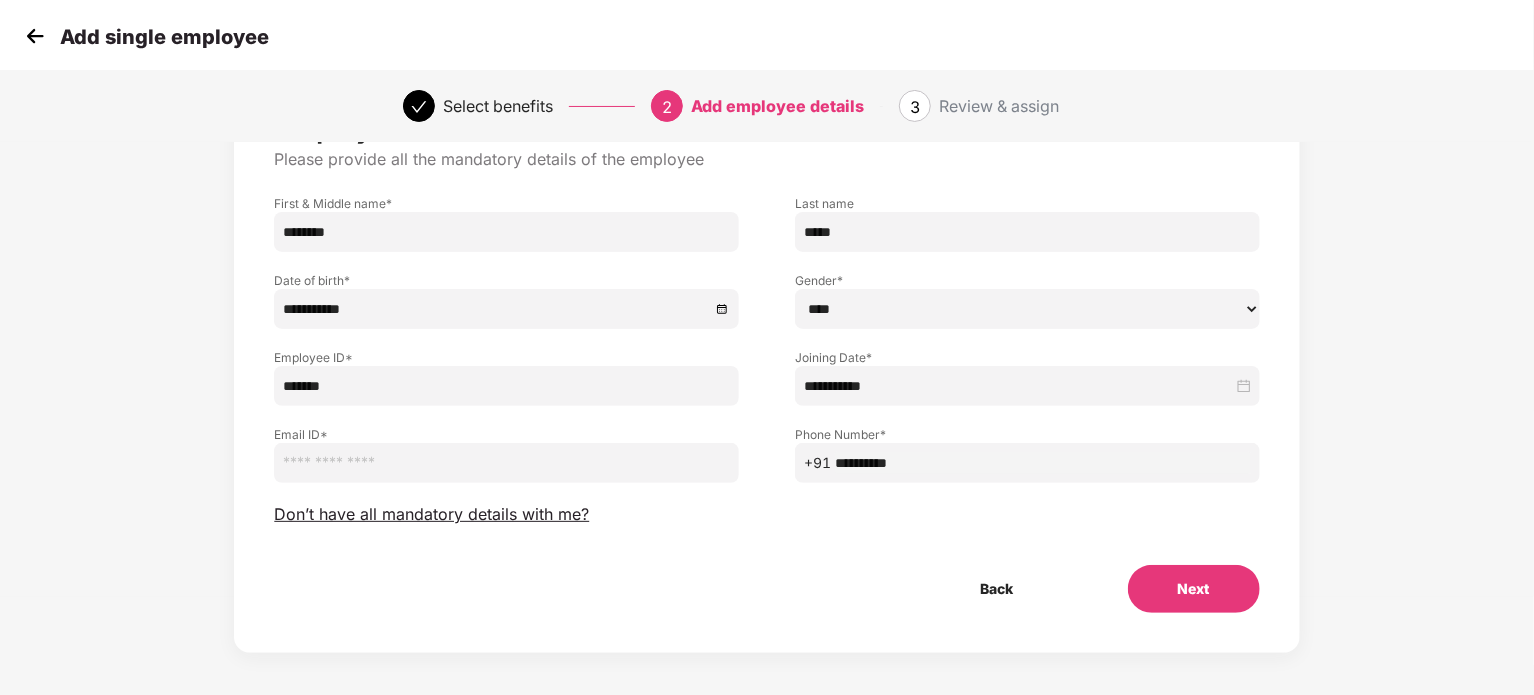 click at bounding box center [506, 463] 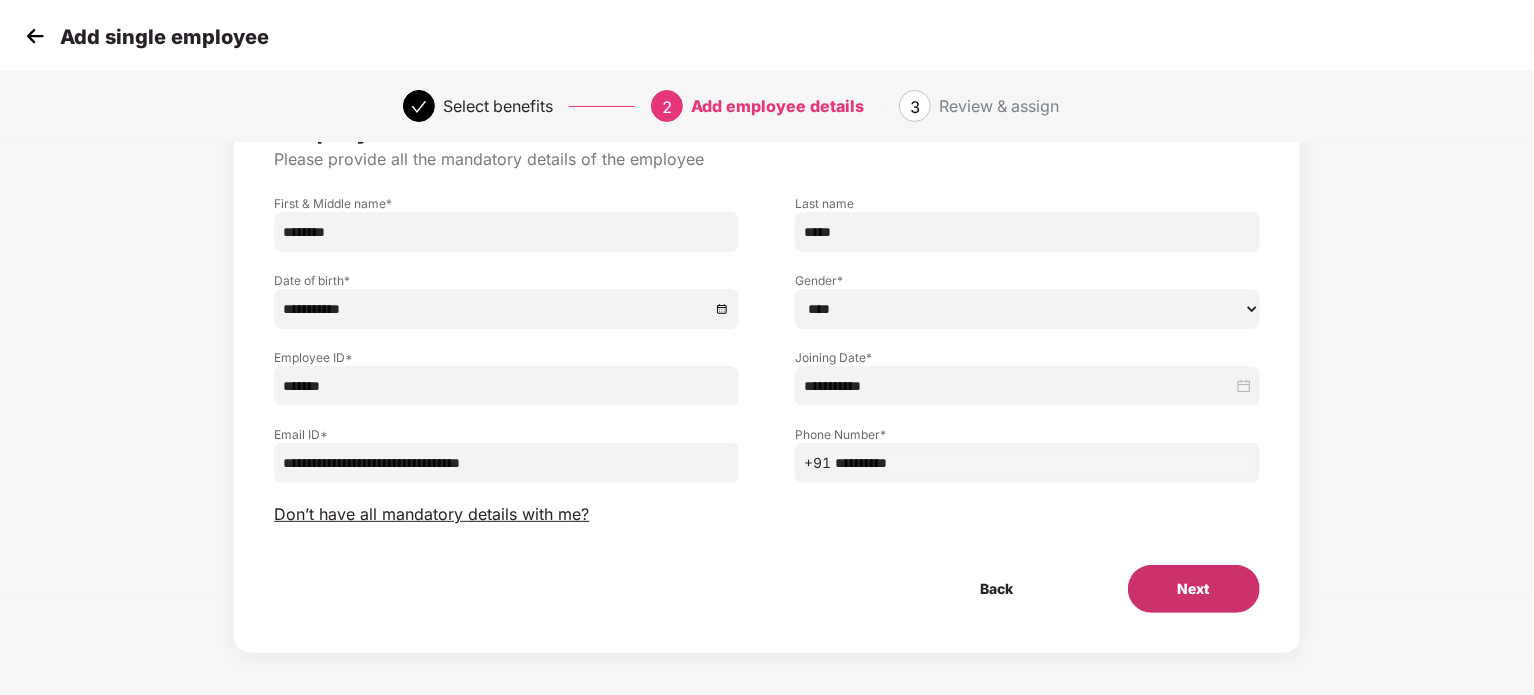 type on "**********" 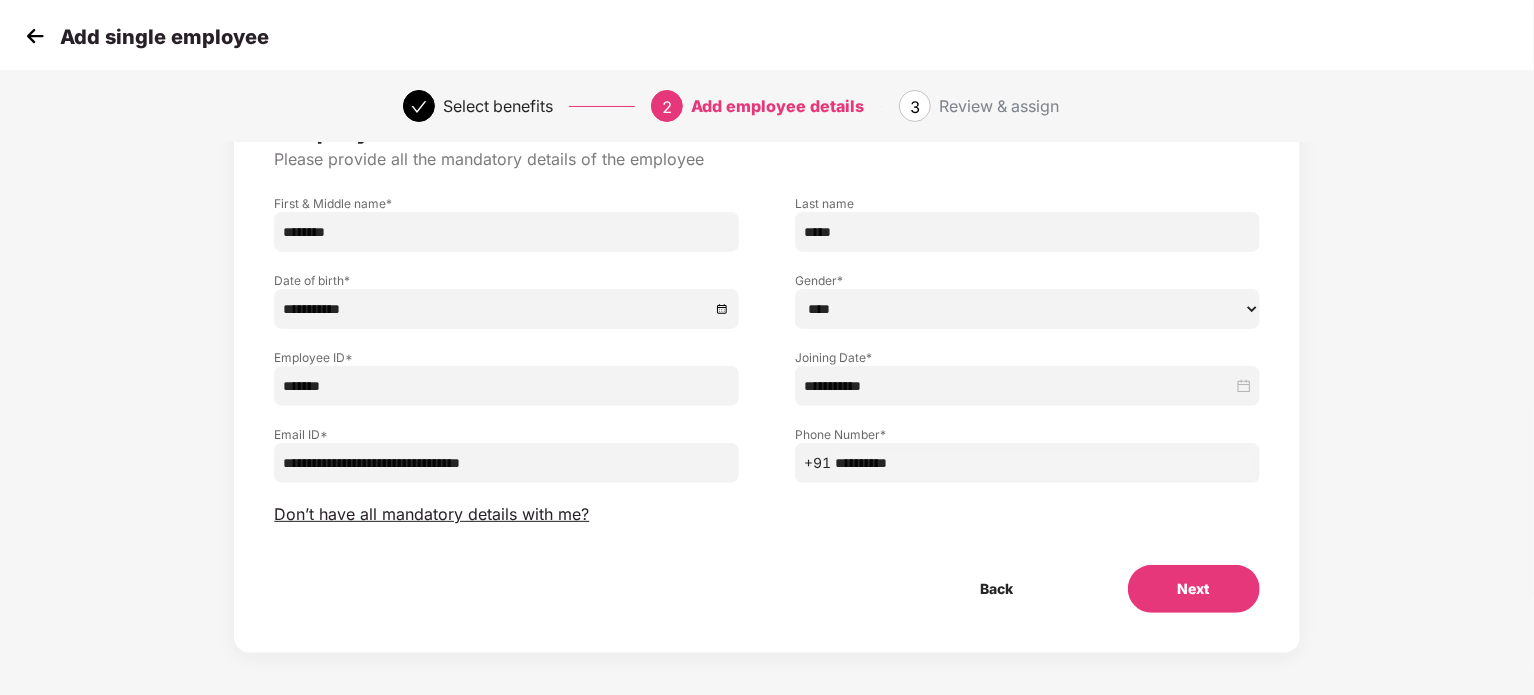 click on "Next" at bounding box center [1194, 589] 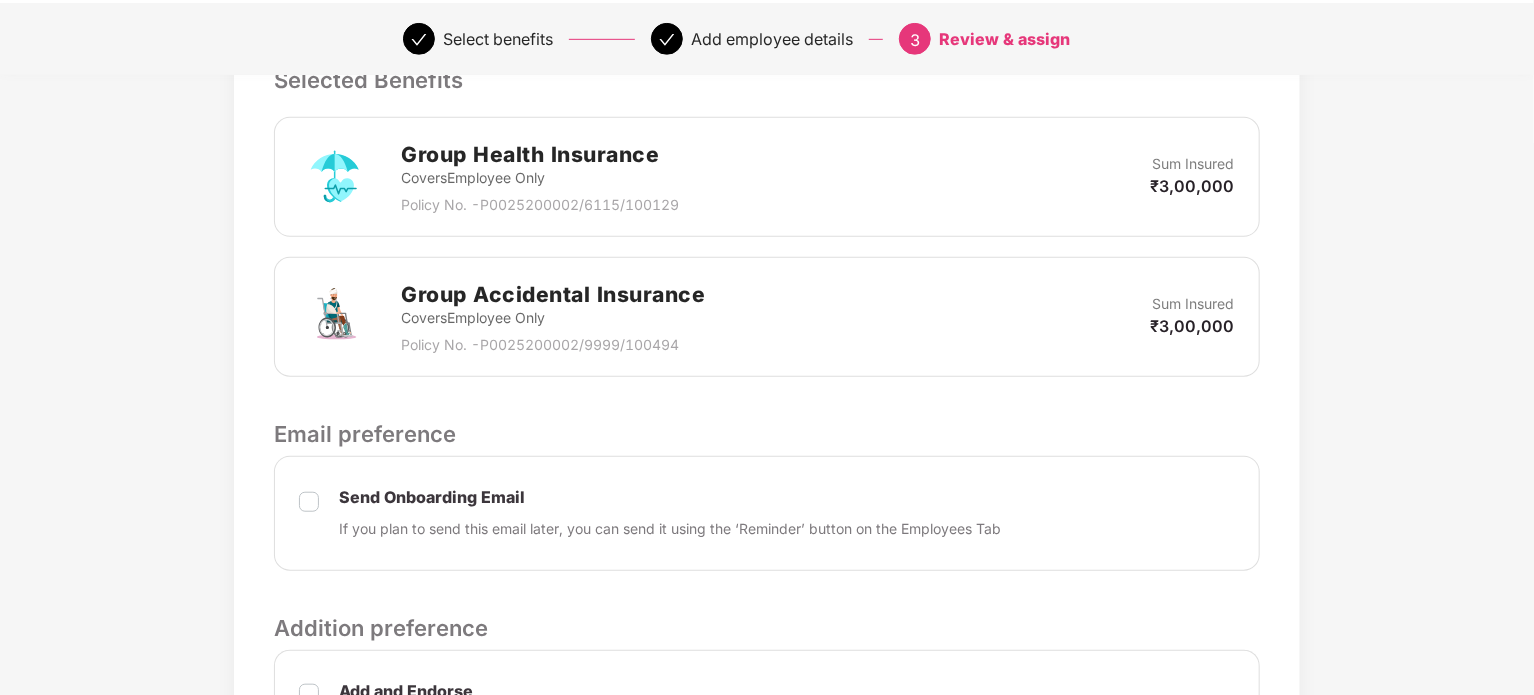 scroll, scrollTop: 678, scrollLeft: 0, axis: vertical 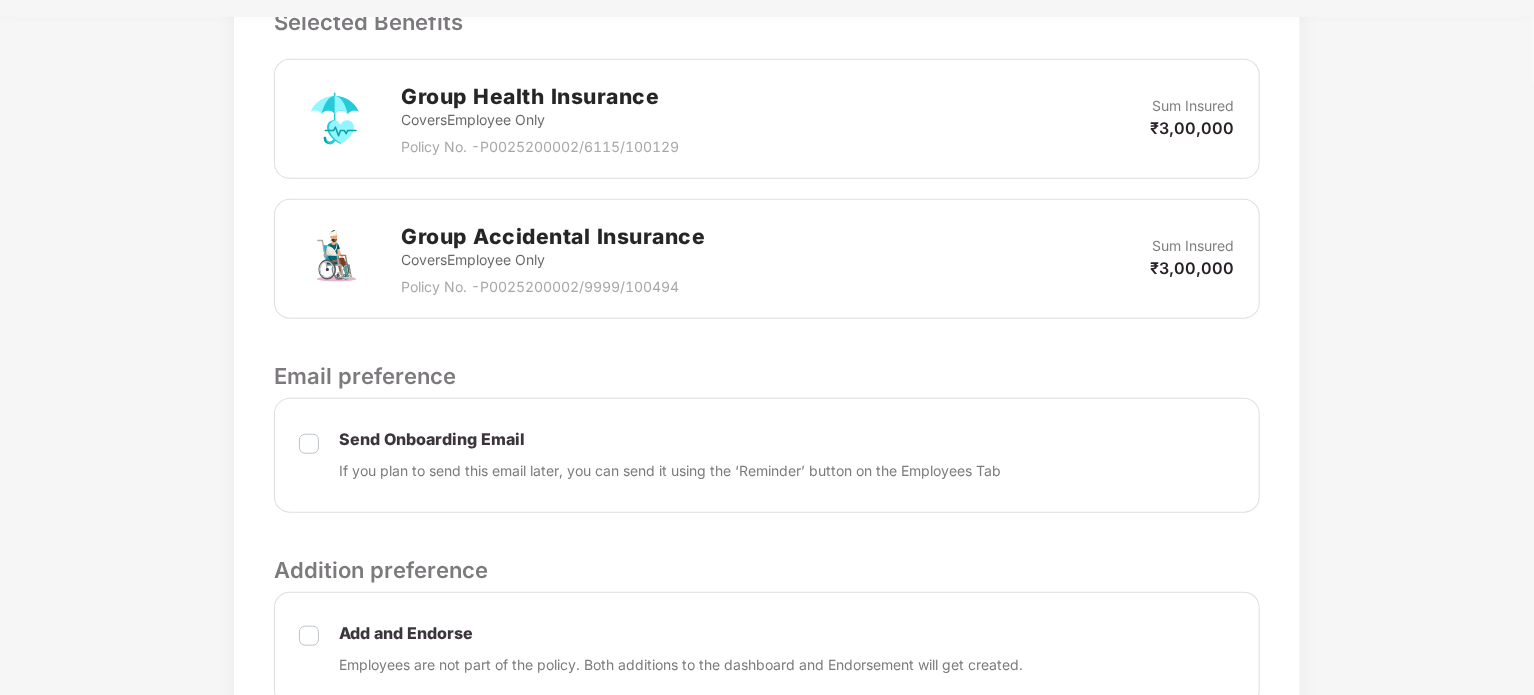 click on "Send Onboarding Email If you plan to send this email later, you can send it using the ‘Reminder’ button on the Employees Tab" at bounding box center [766, 455] 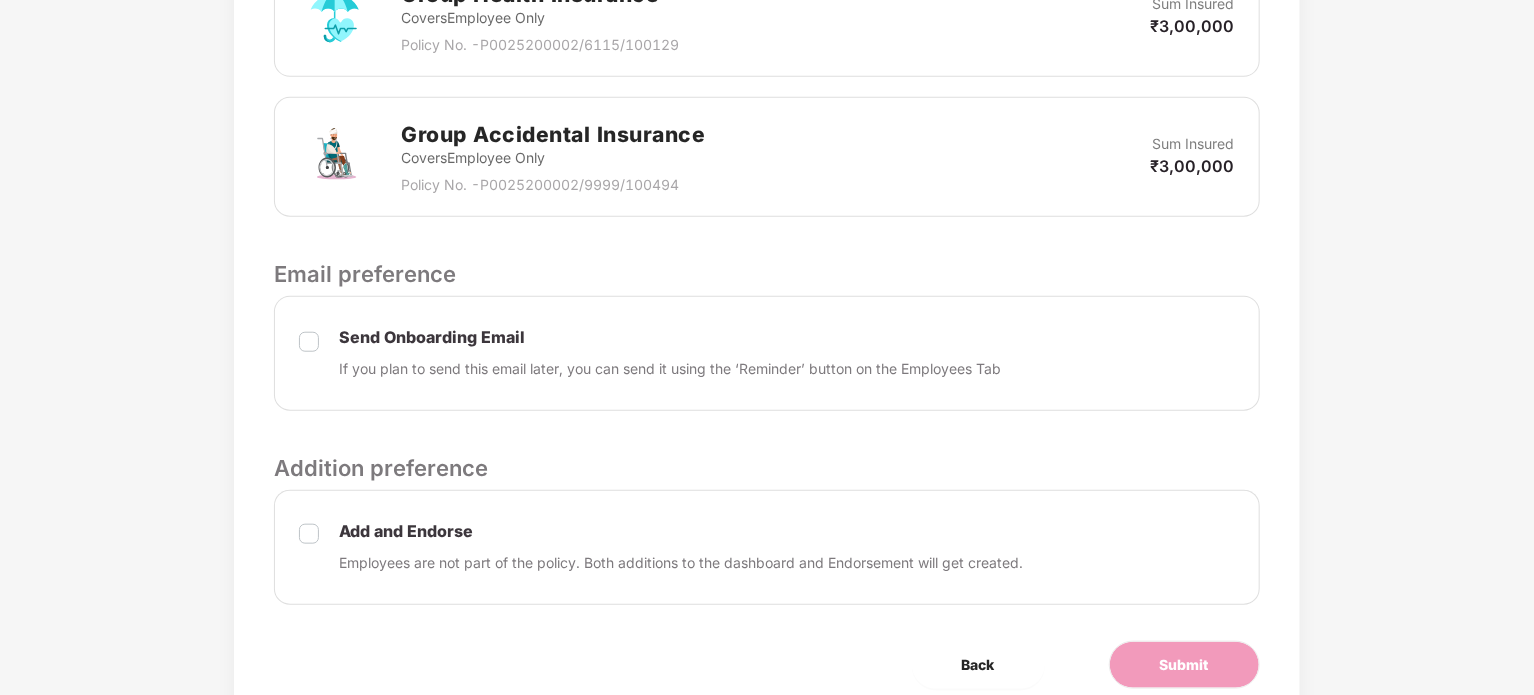 scroll, scrollTop: 782, scrollLeft: 0, axis: vertical 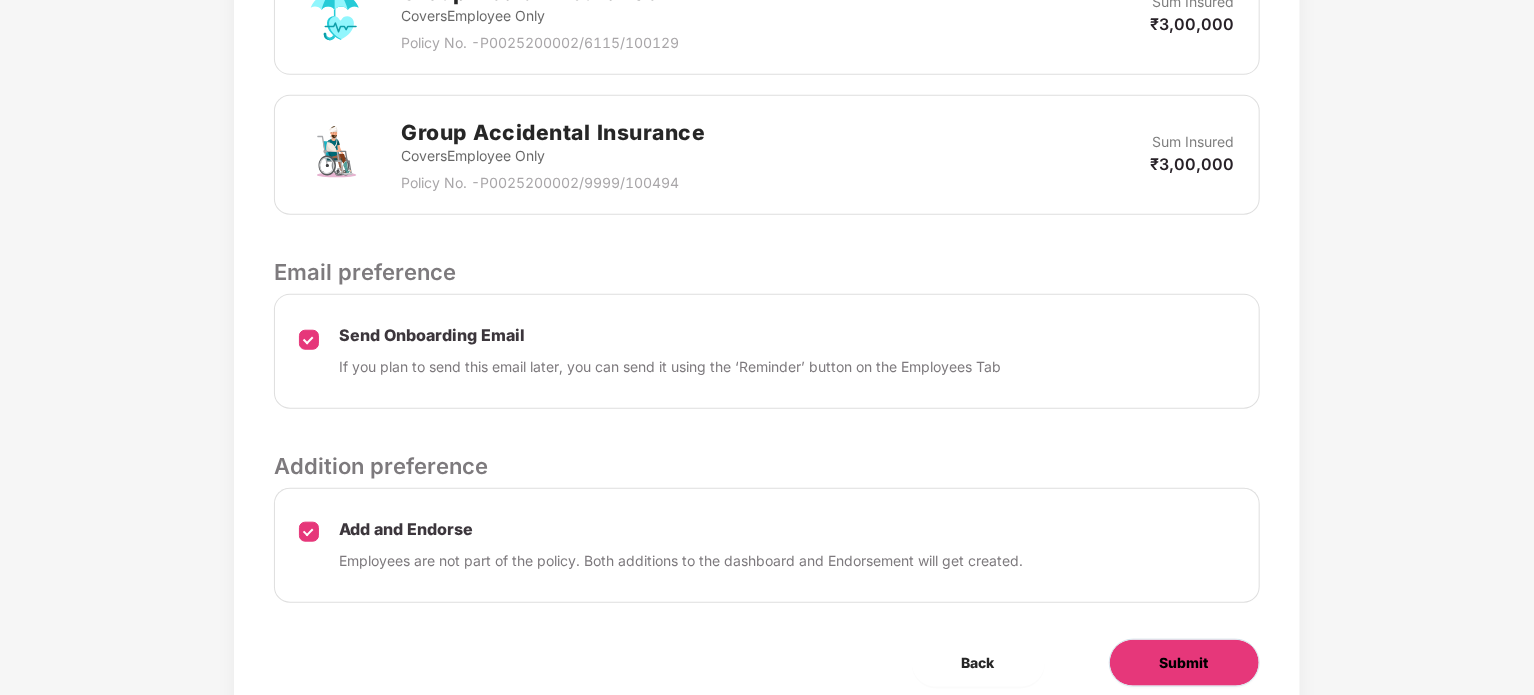 click on "Submit" at bounding box center [1184, 663] 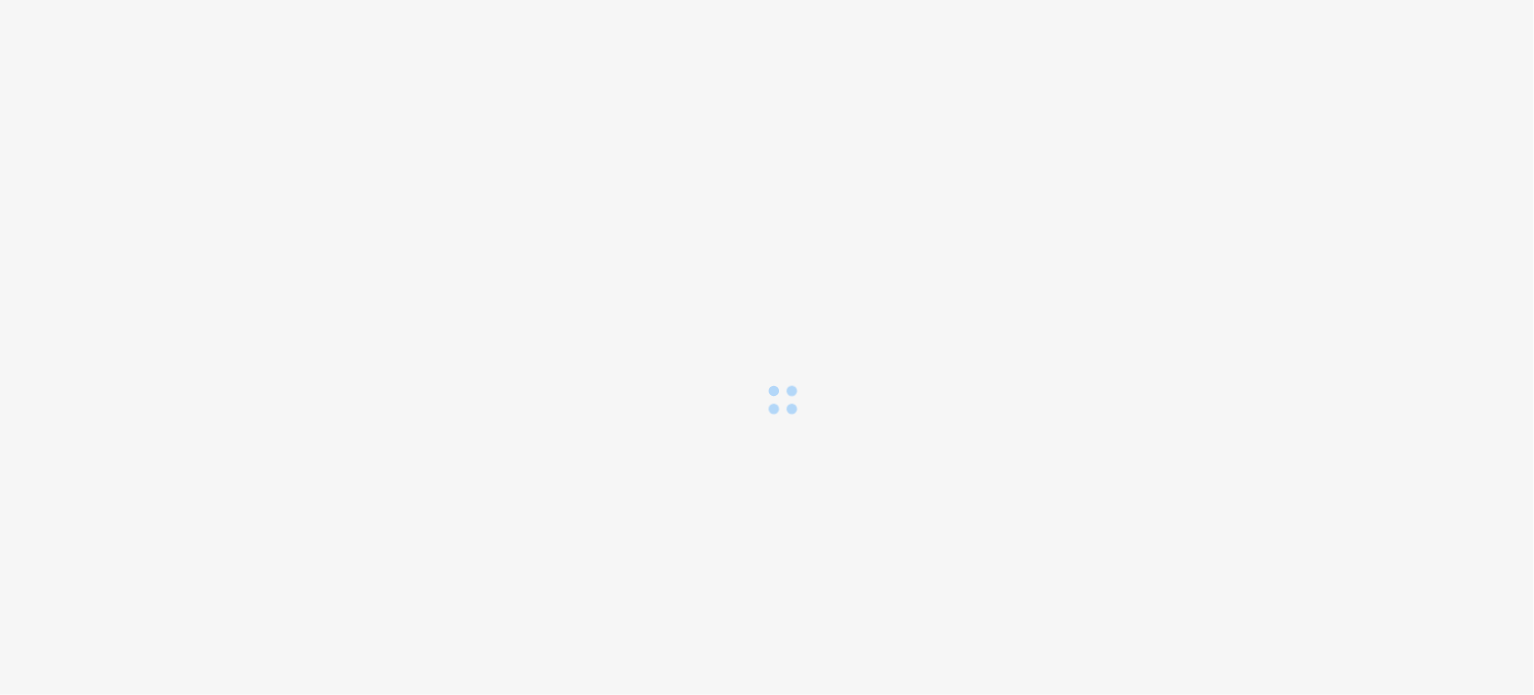 scroll, scrollTop: 0, scrollLeft: 0, axis: both 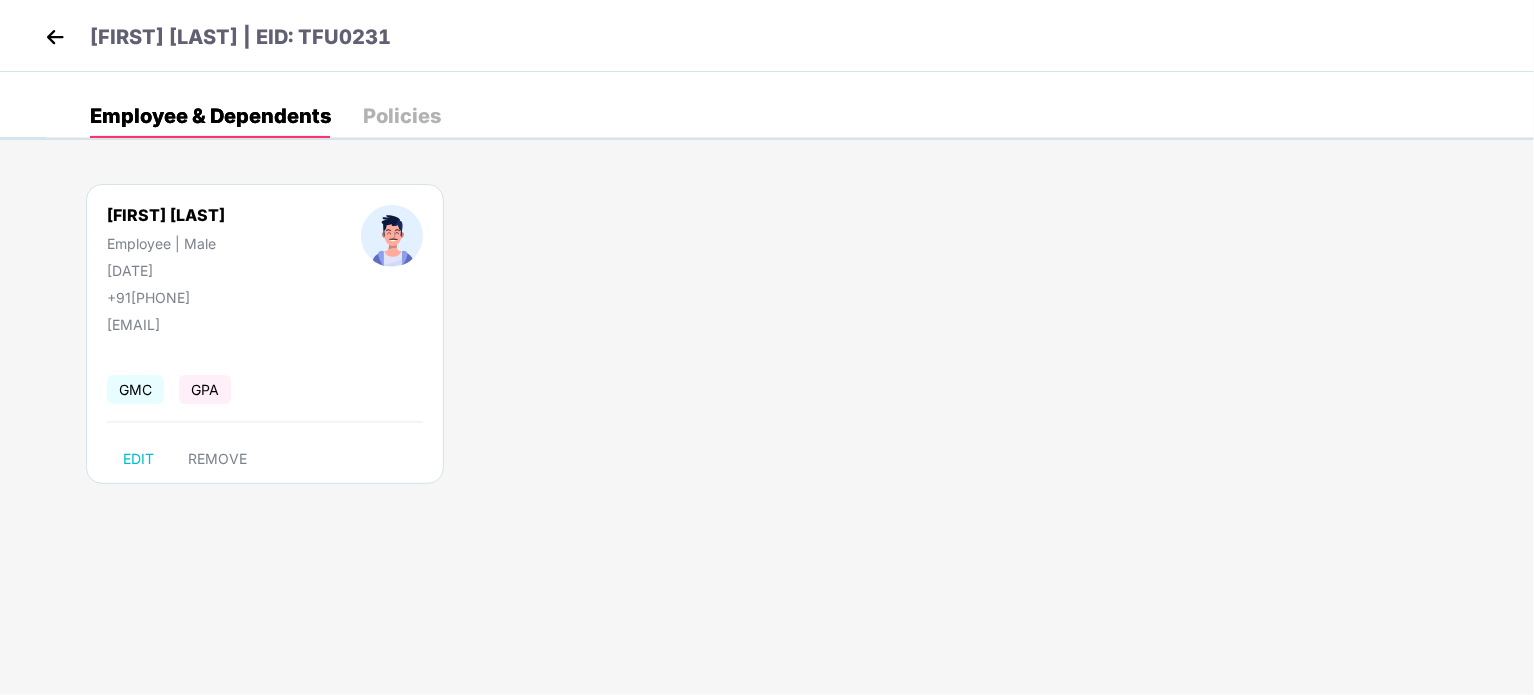 click at bounding box center (55, 37) 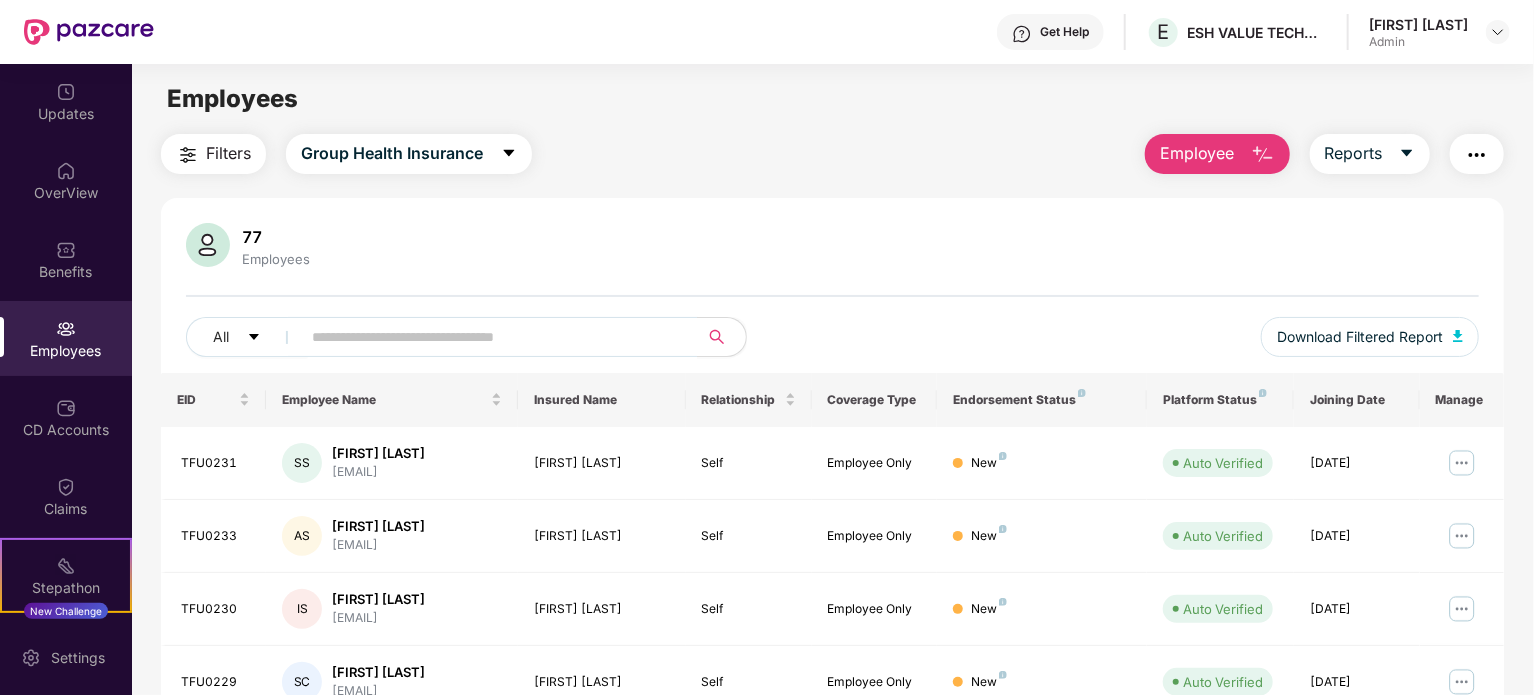 click on "Employee" at bounding box center [1217, 154] 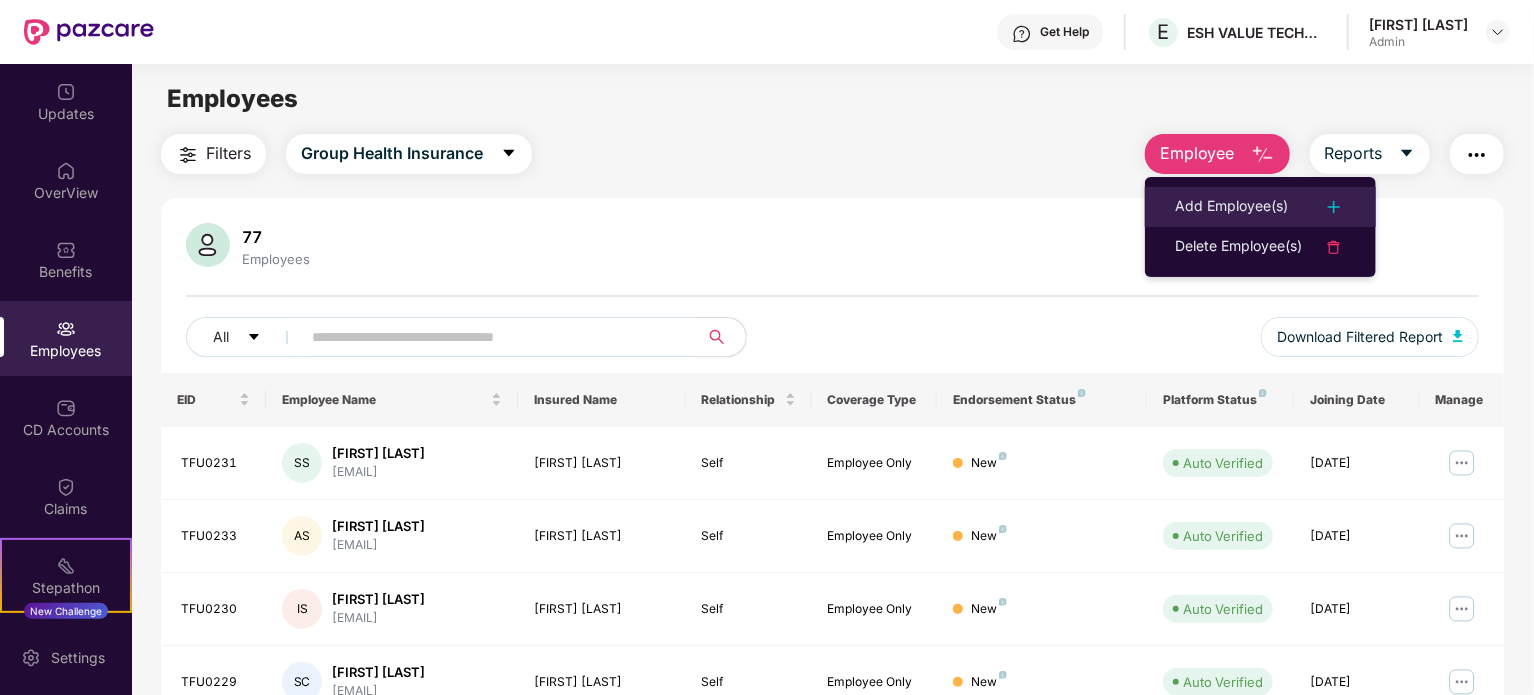 click on "Add Employee(s)" at bounding box center [1231, 207] 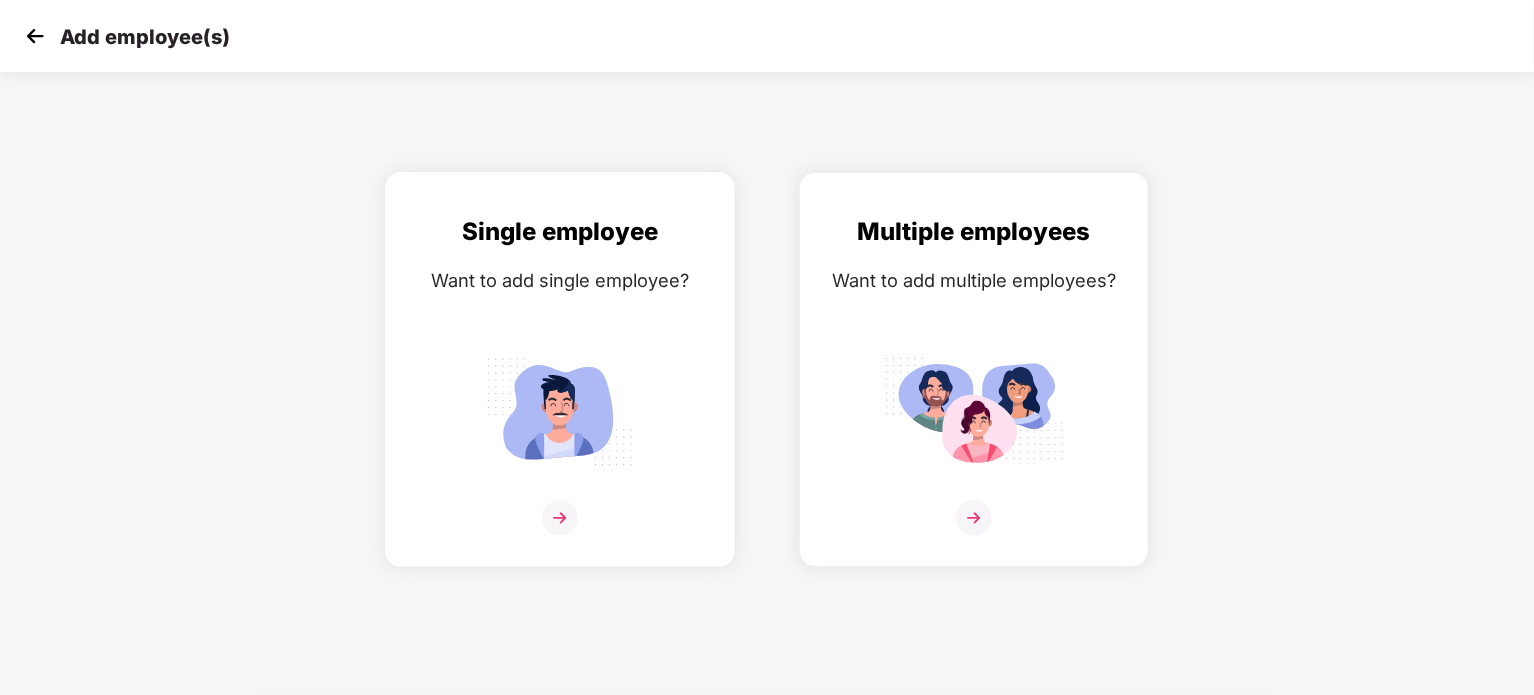 click at bounding box center [560, 411] 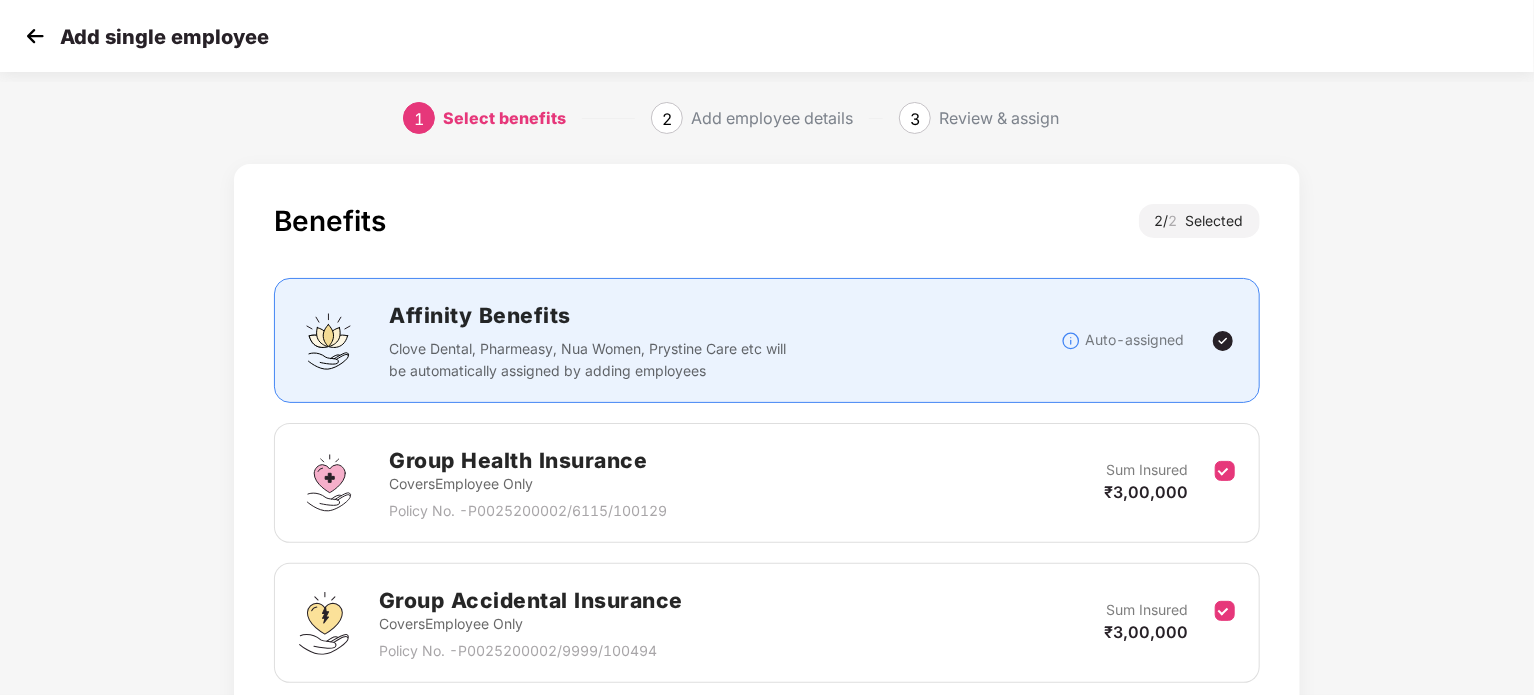 scroll, scrollTop: 160, scrollLeft: 0, axis: vertical 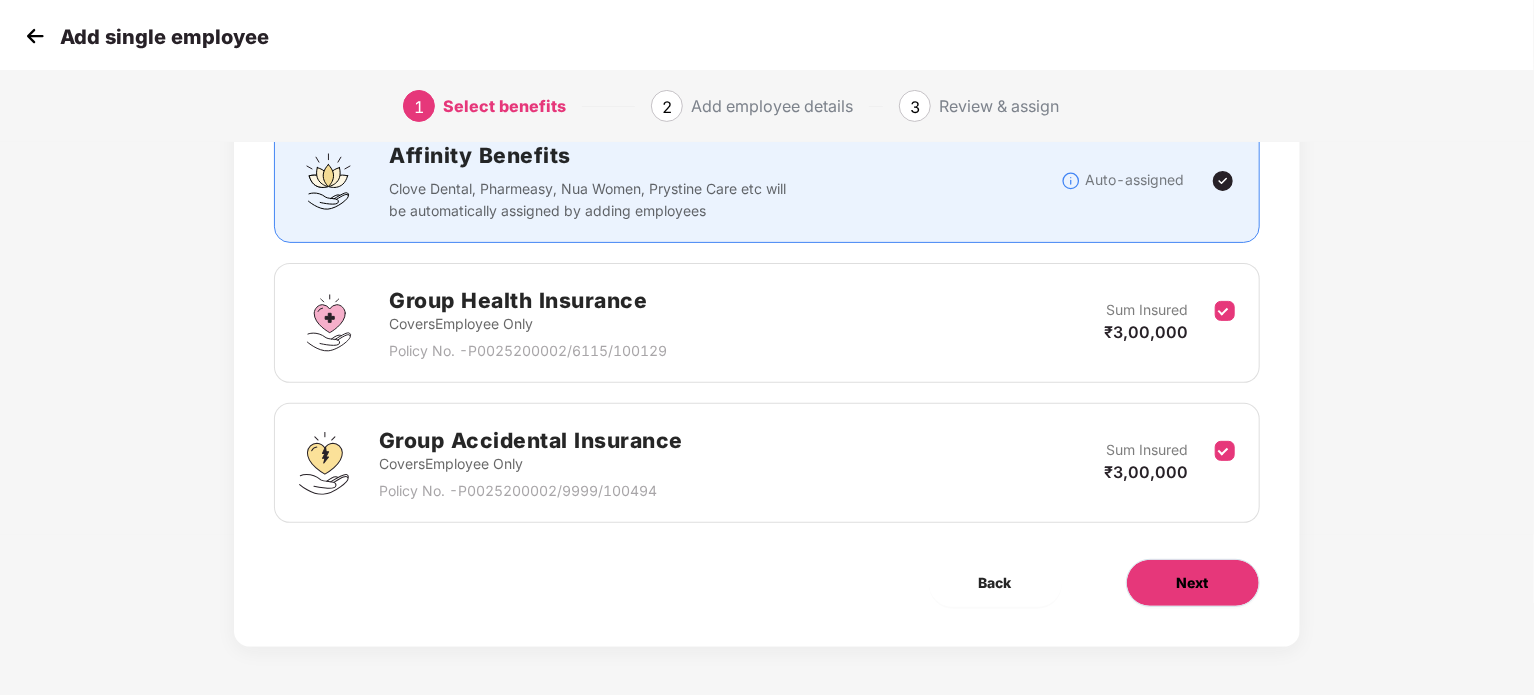 click on "Next" at bounding box center [1193, 583] 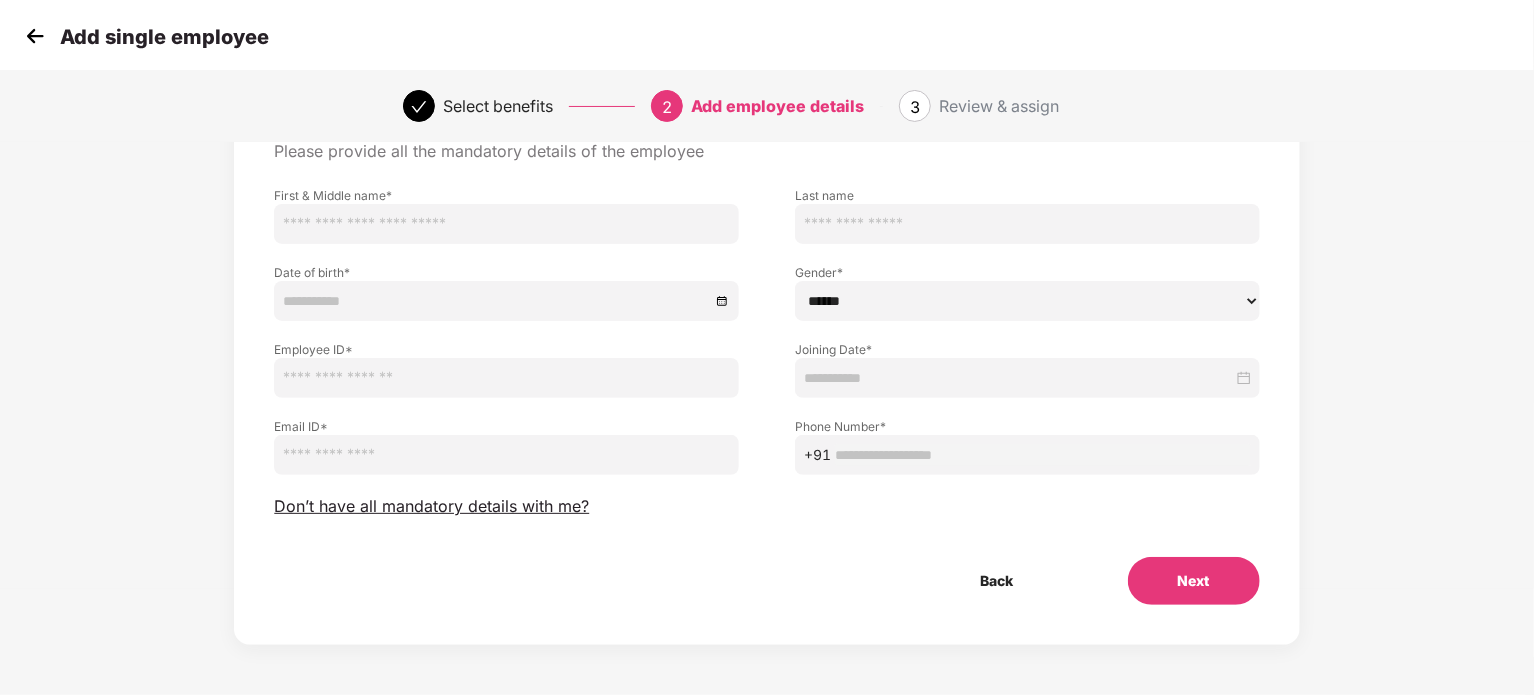 scroll, scrollTop: 0, scrollLeft: 0, axis: both 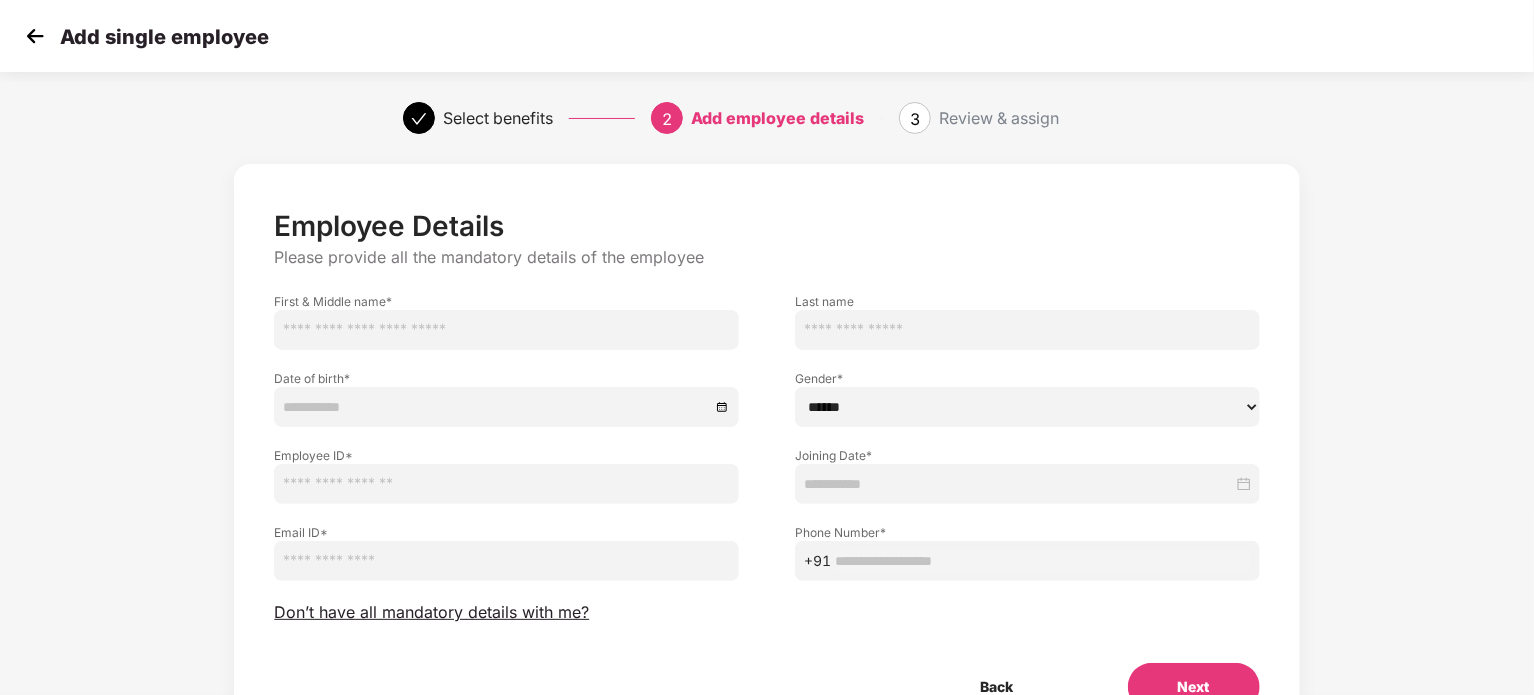 click at bounding box center [506, 330] 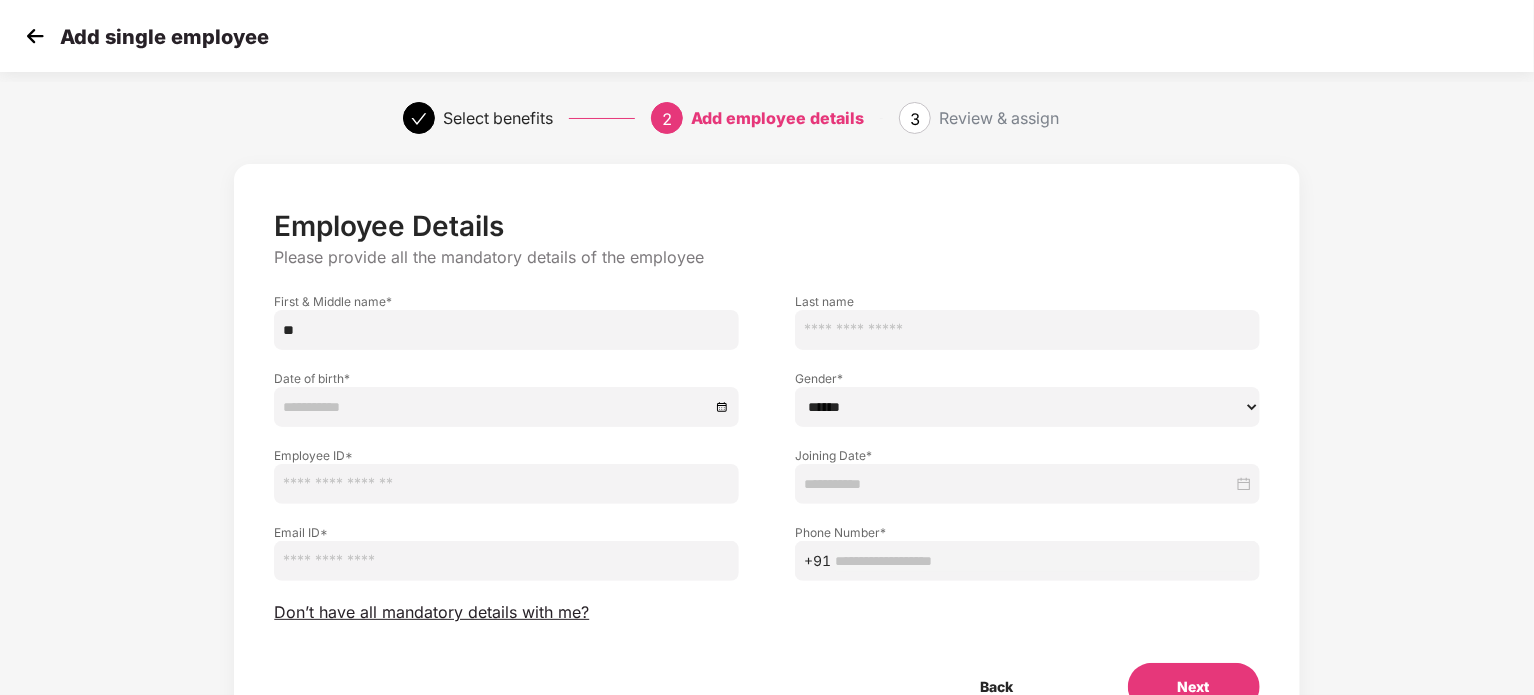 type on "*" 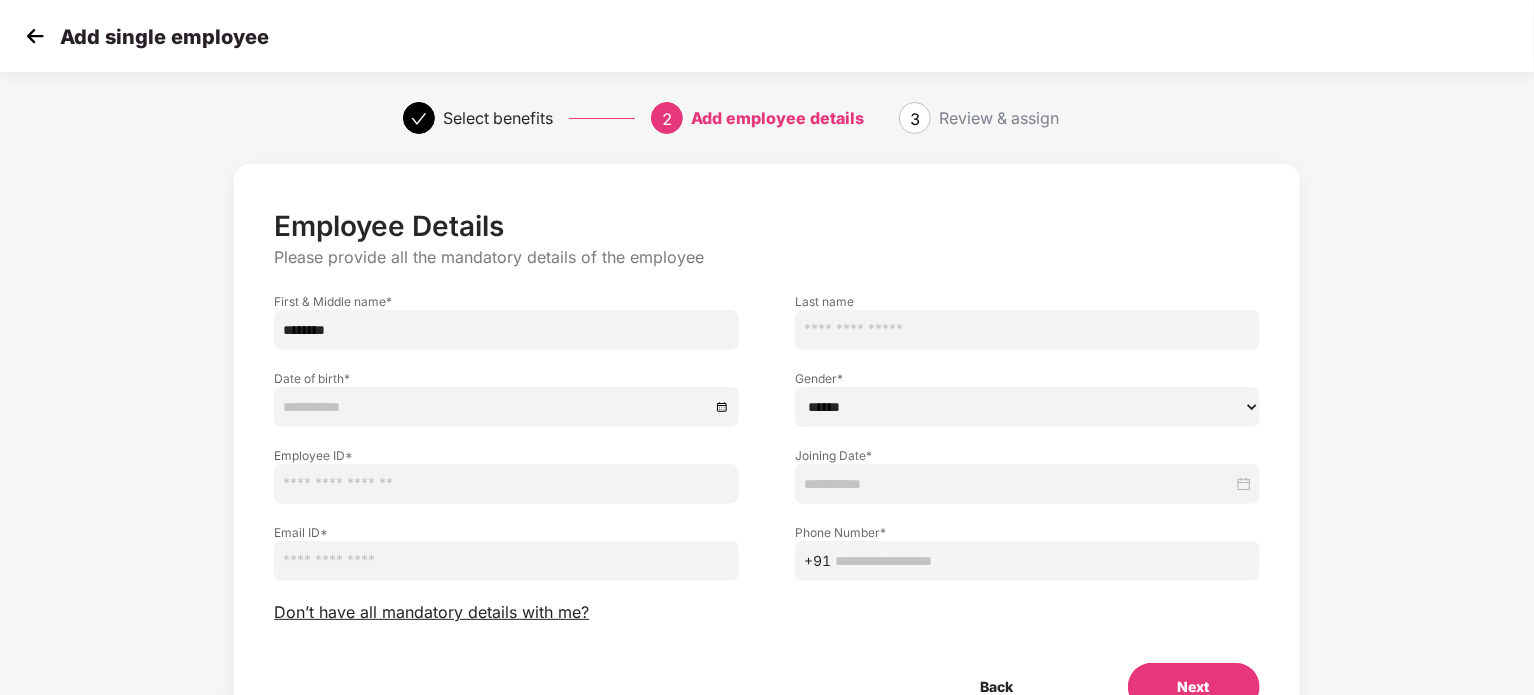 type on "********" 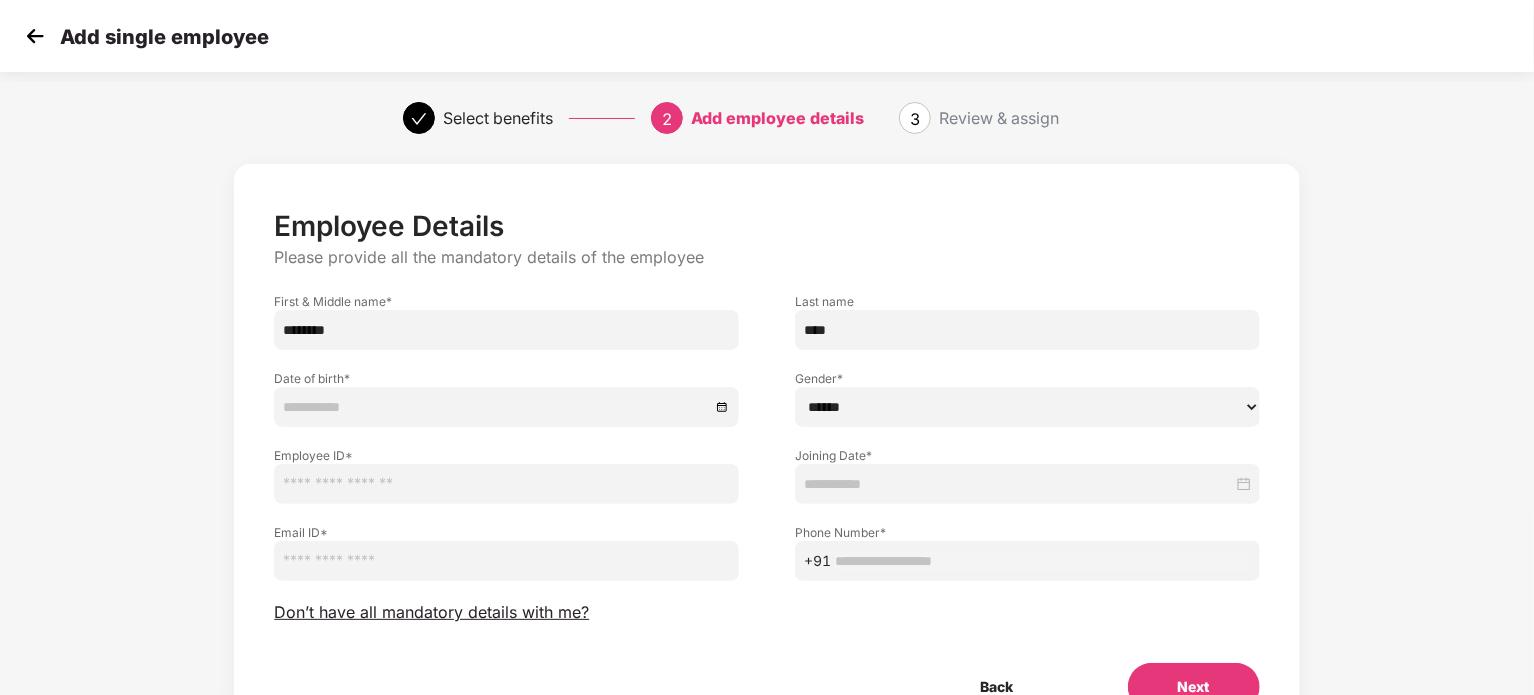 type on "****" 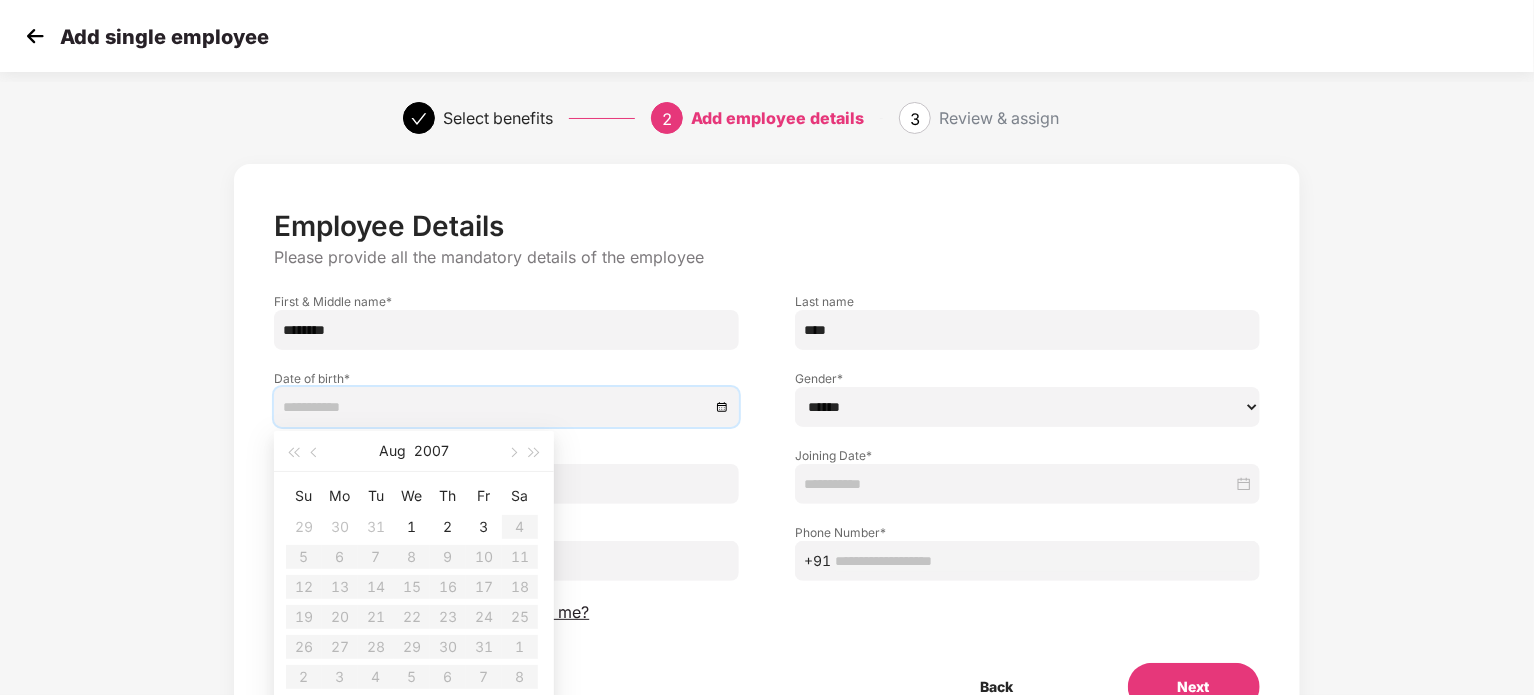 click at bounding box center [496, 407] 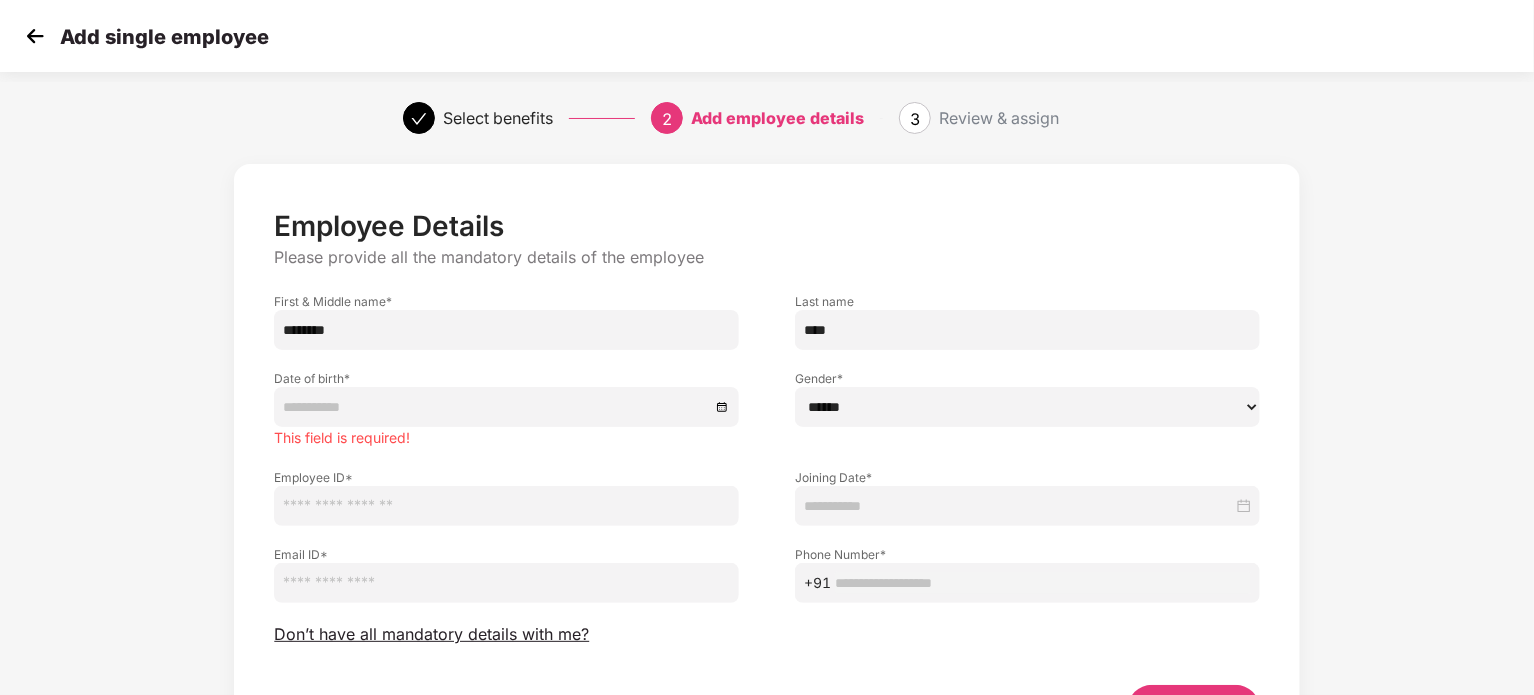click at bounding box center [506, 506] 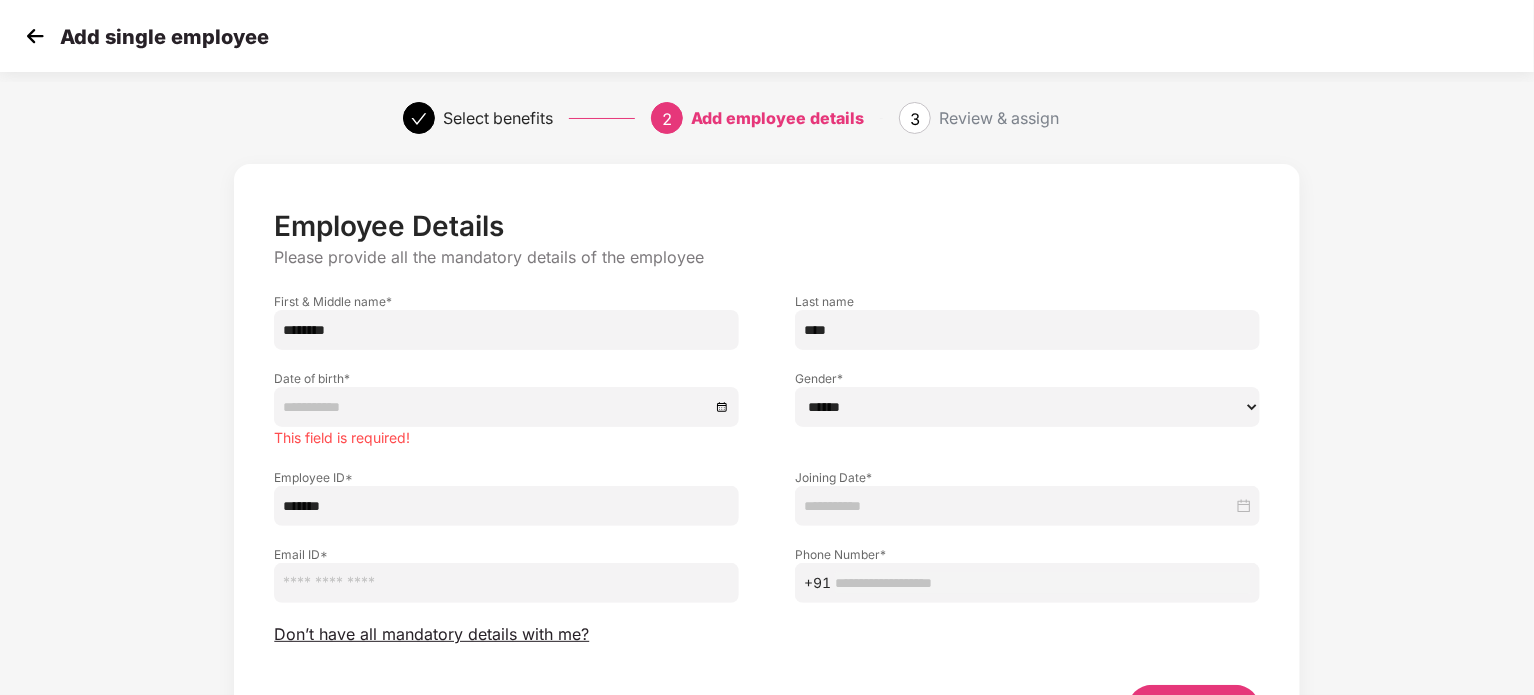 type on "*******" 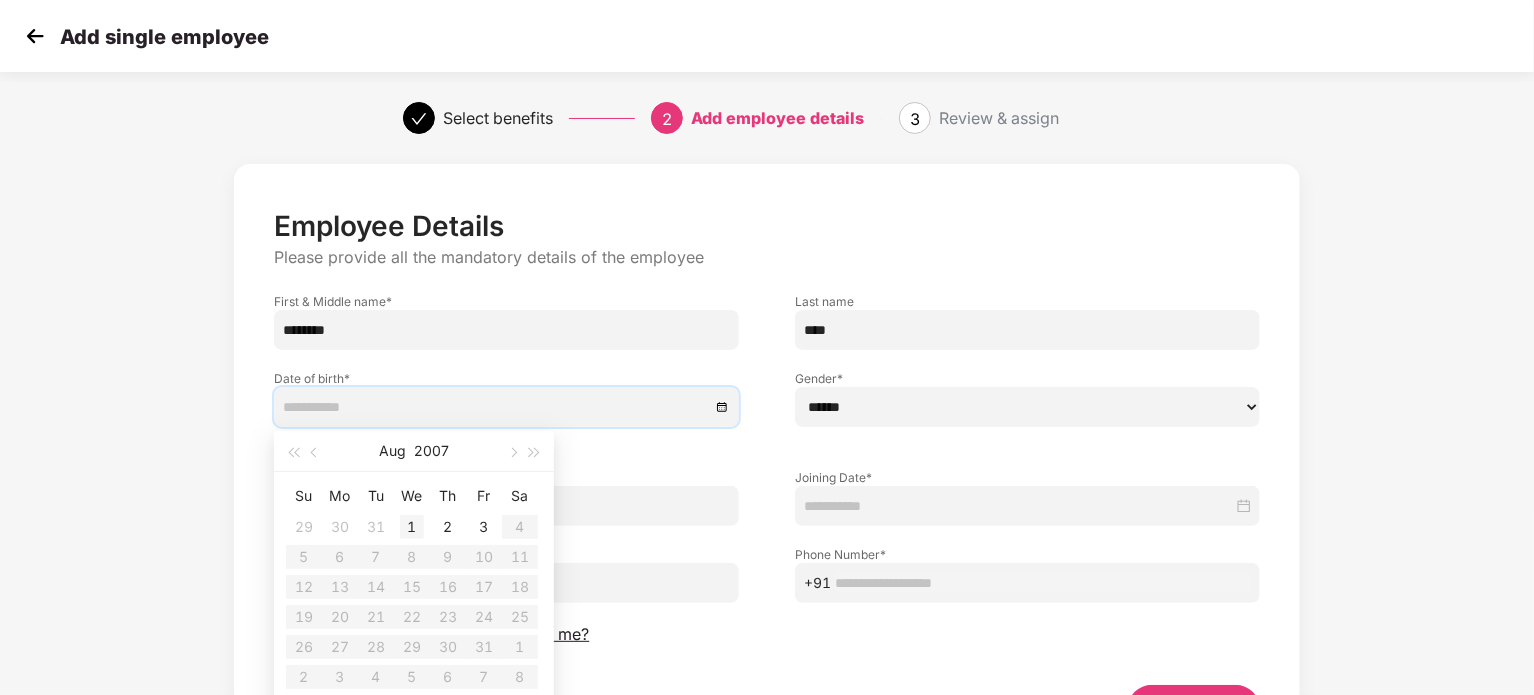 type on "**********" 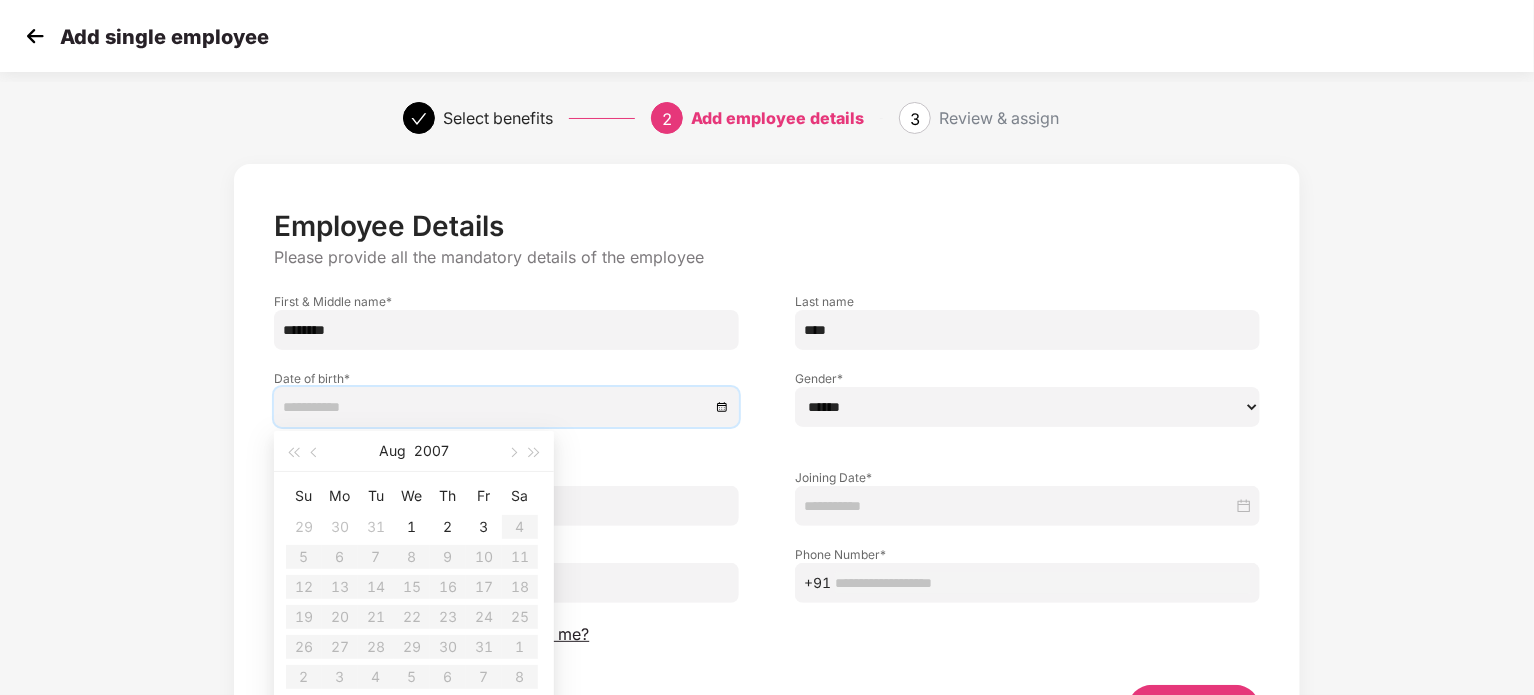 type on "**********" 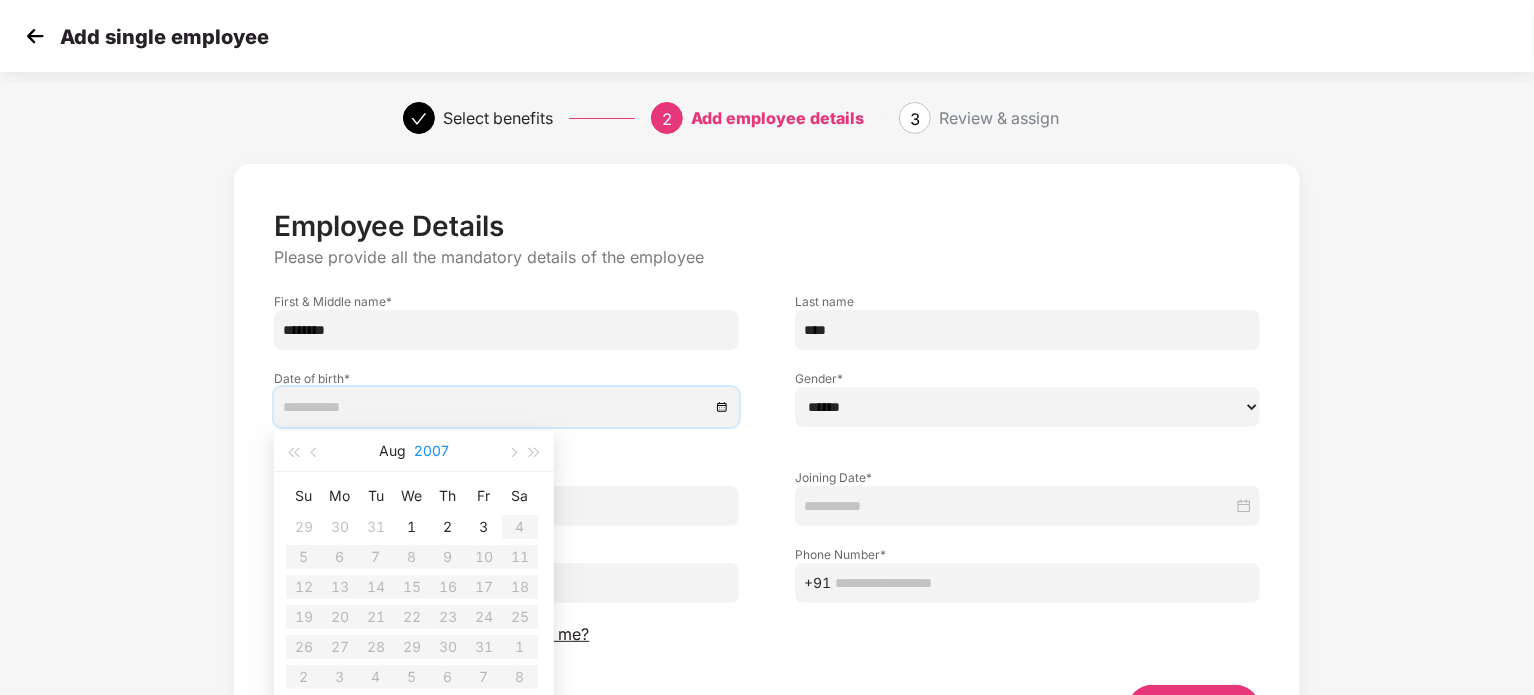 click on "2007" at bounding box center [431, 451] 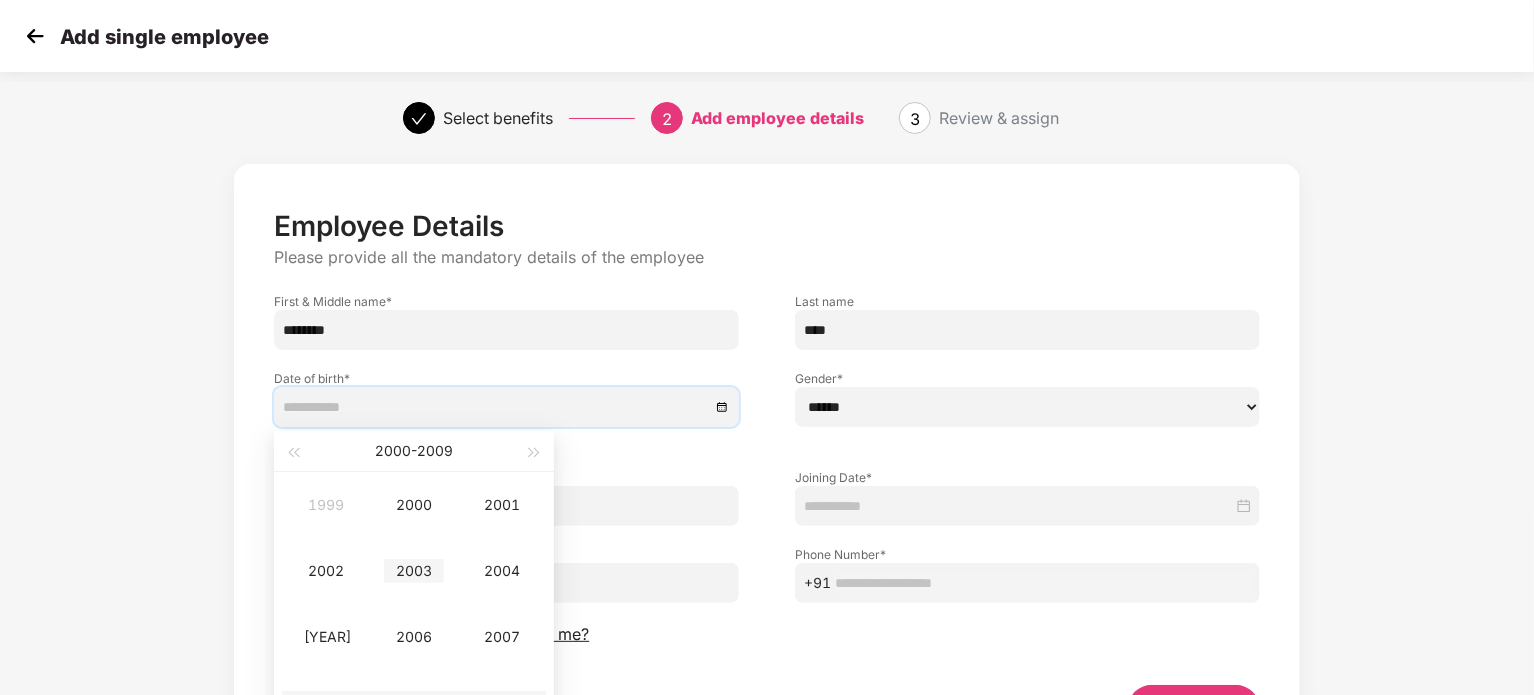 type on "**********" 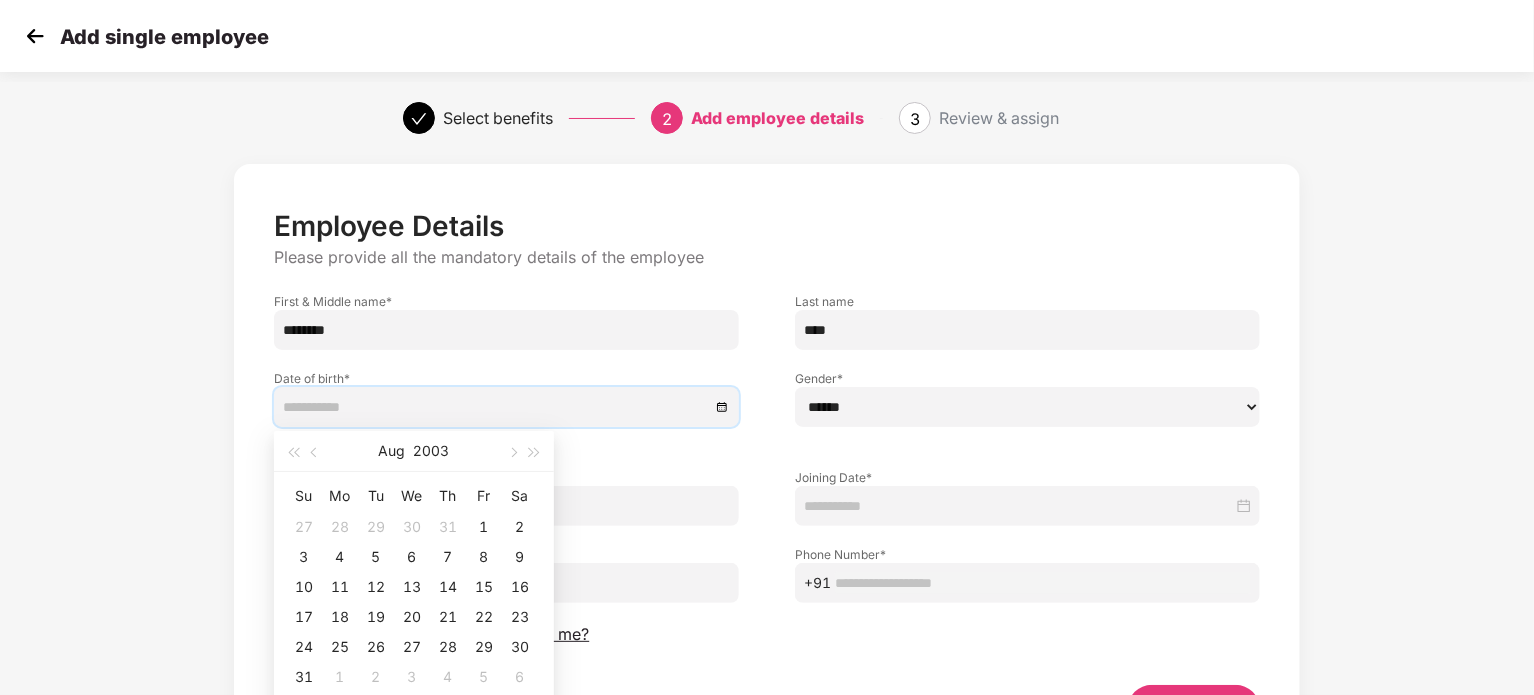 type on "**********" 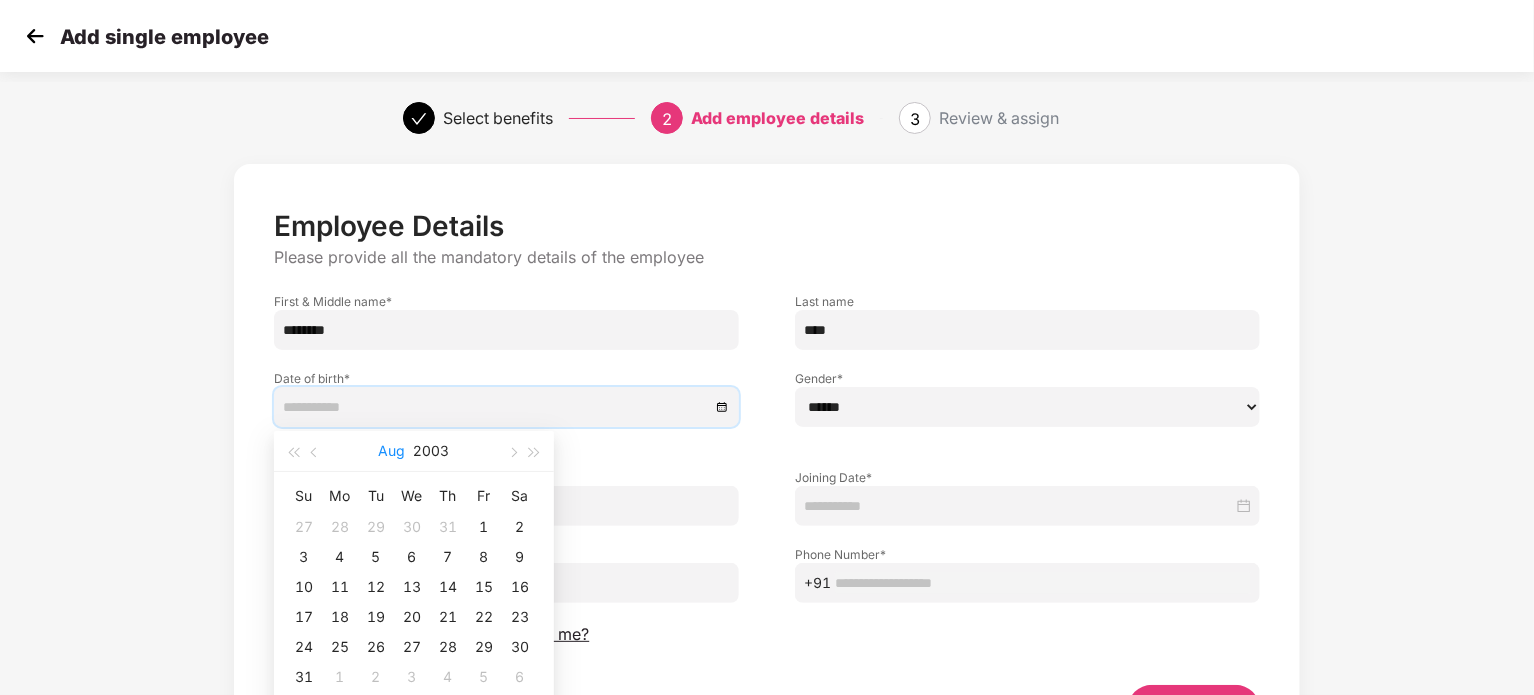 click on "Aug" at bounding box center [392, 451] 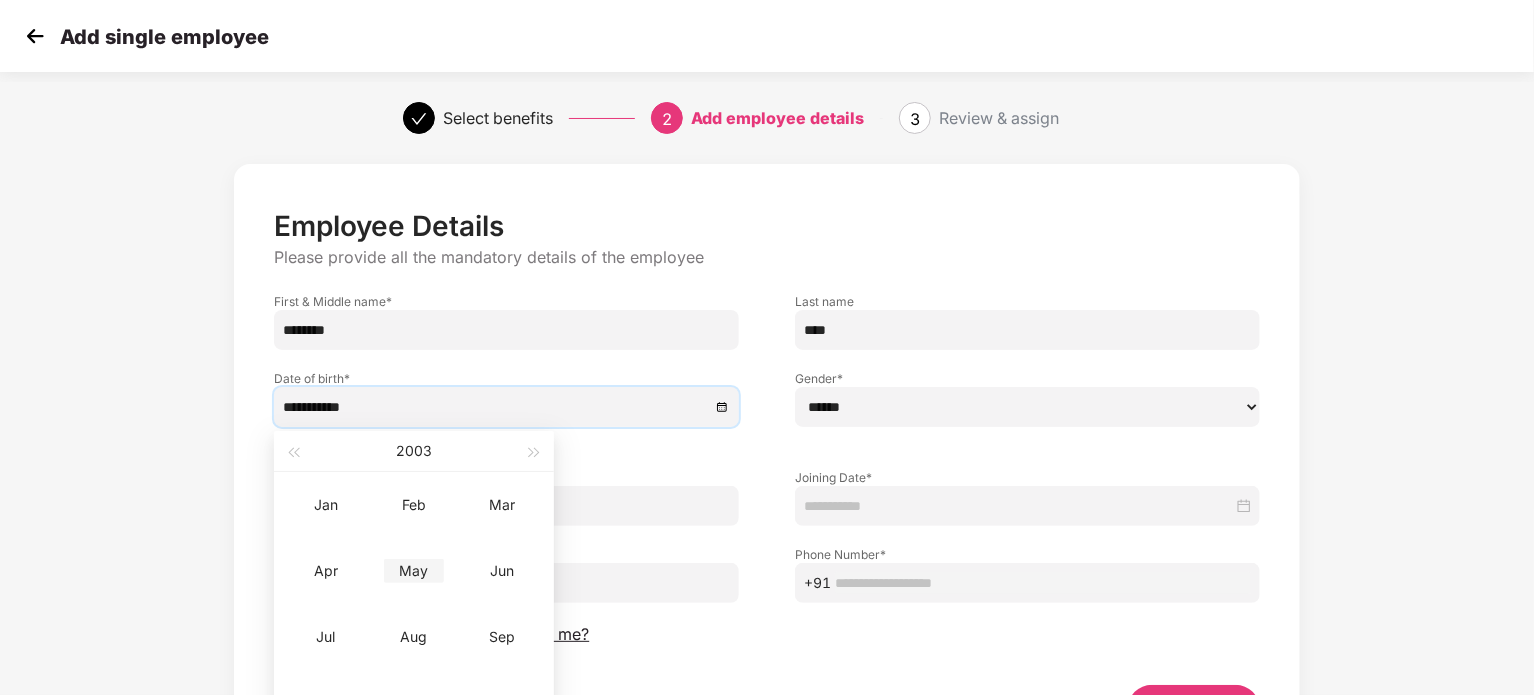 type on "**********" 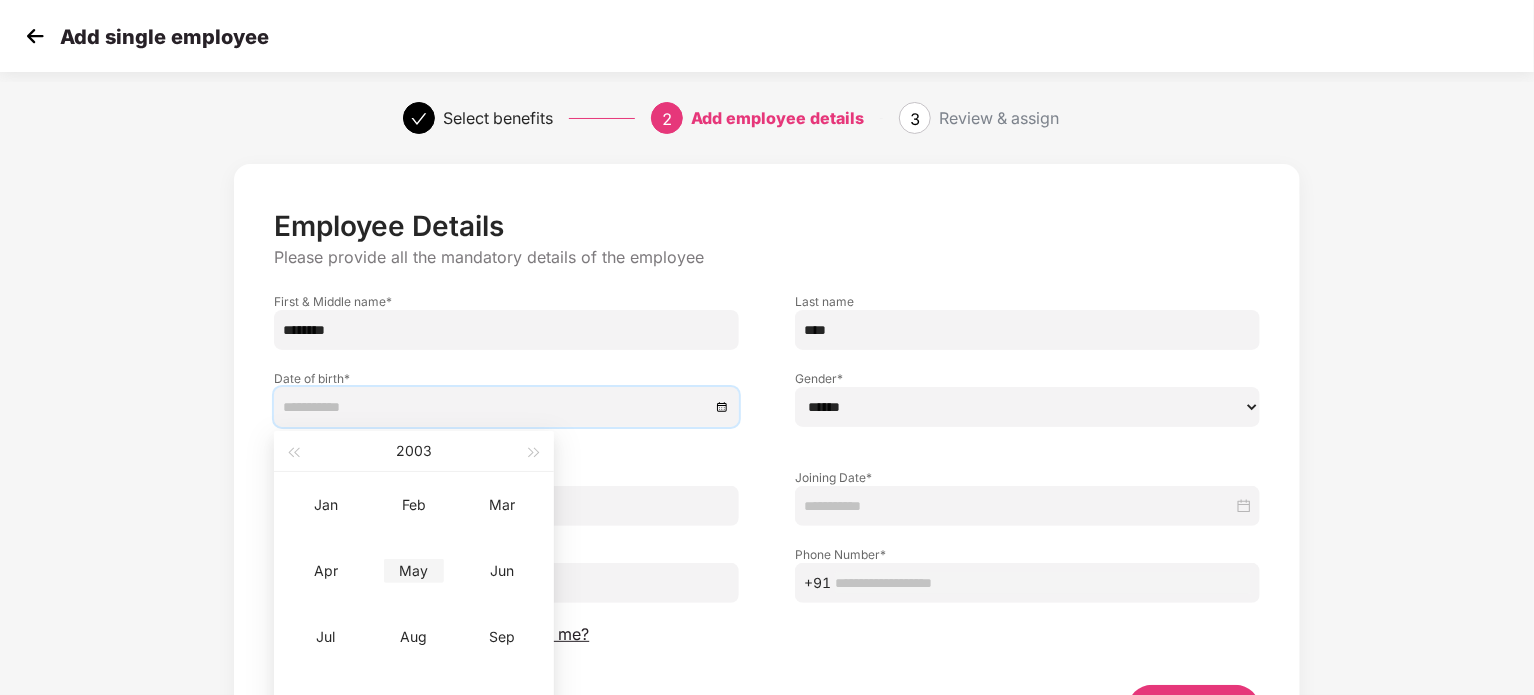 click on "May" at bounding box center [414, 571] 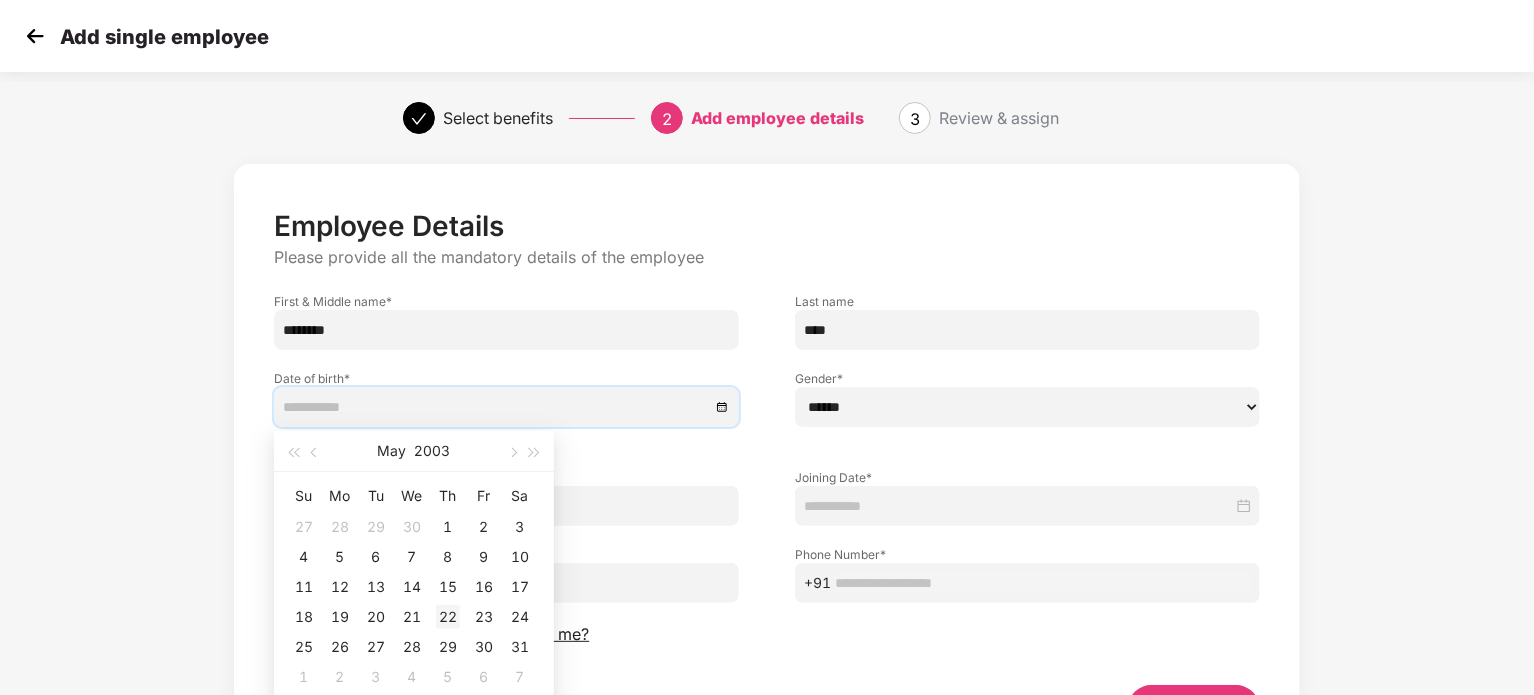 type on "**********" 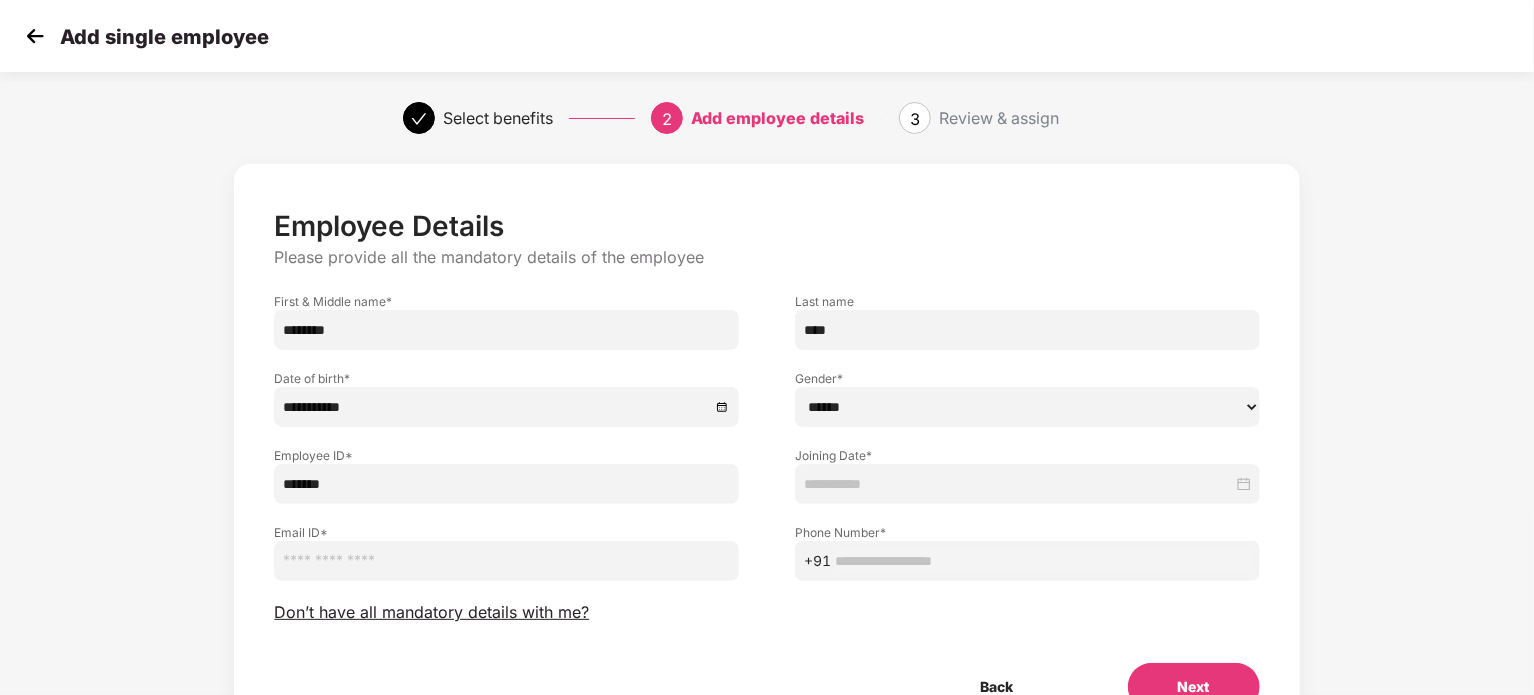 drag, startPoint x: 901, startPoint y: 397, endPoint x: 847, endPoint y: 463, distance: 85.276024 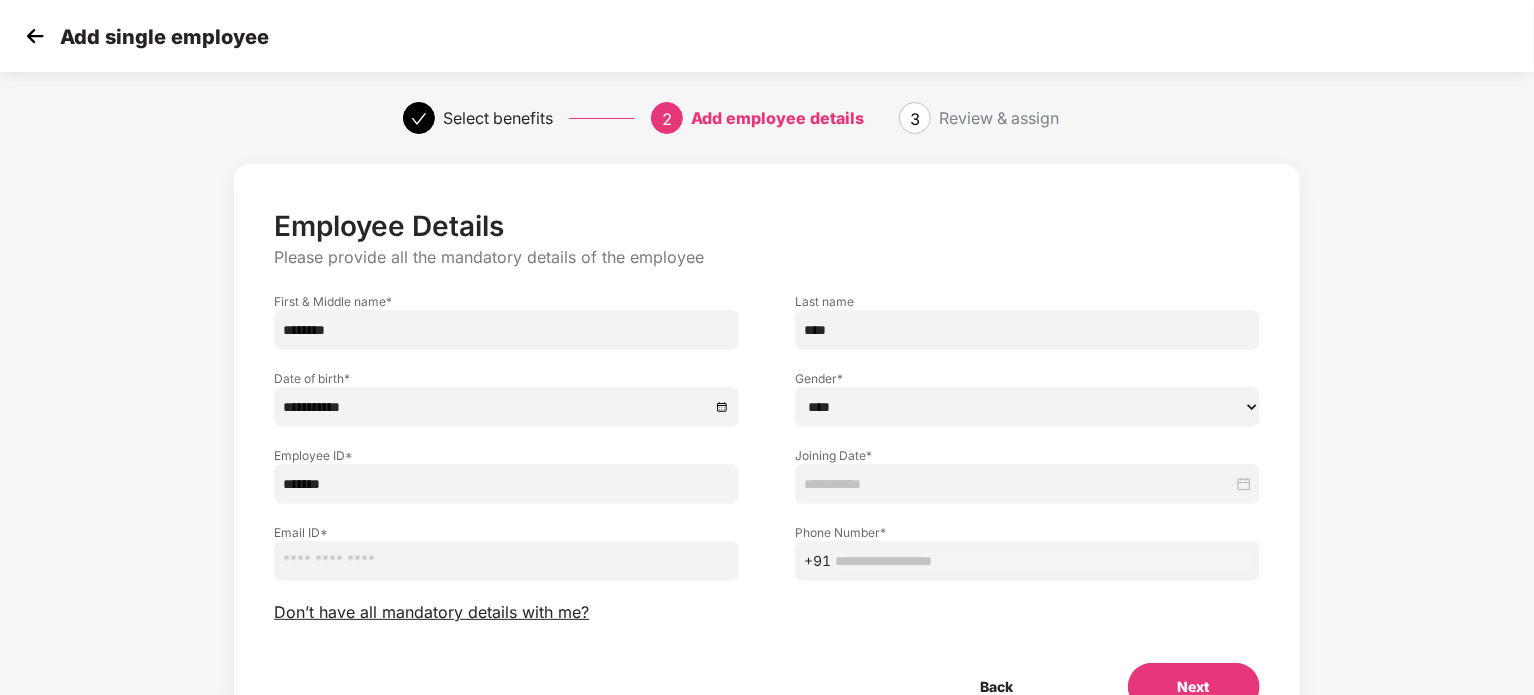 click on "****** **** ******" at bounding box center (1027, 407) 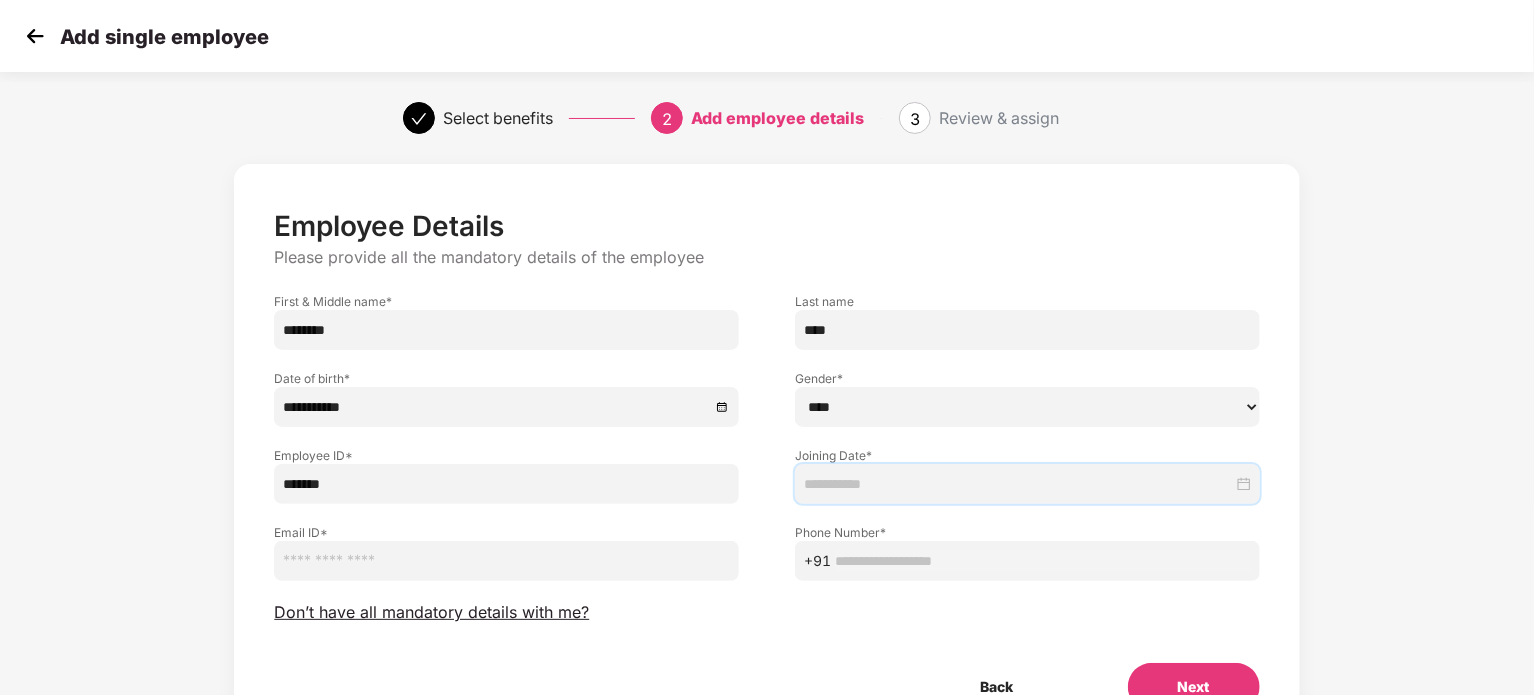 click at bounding box center [1018, 484] 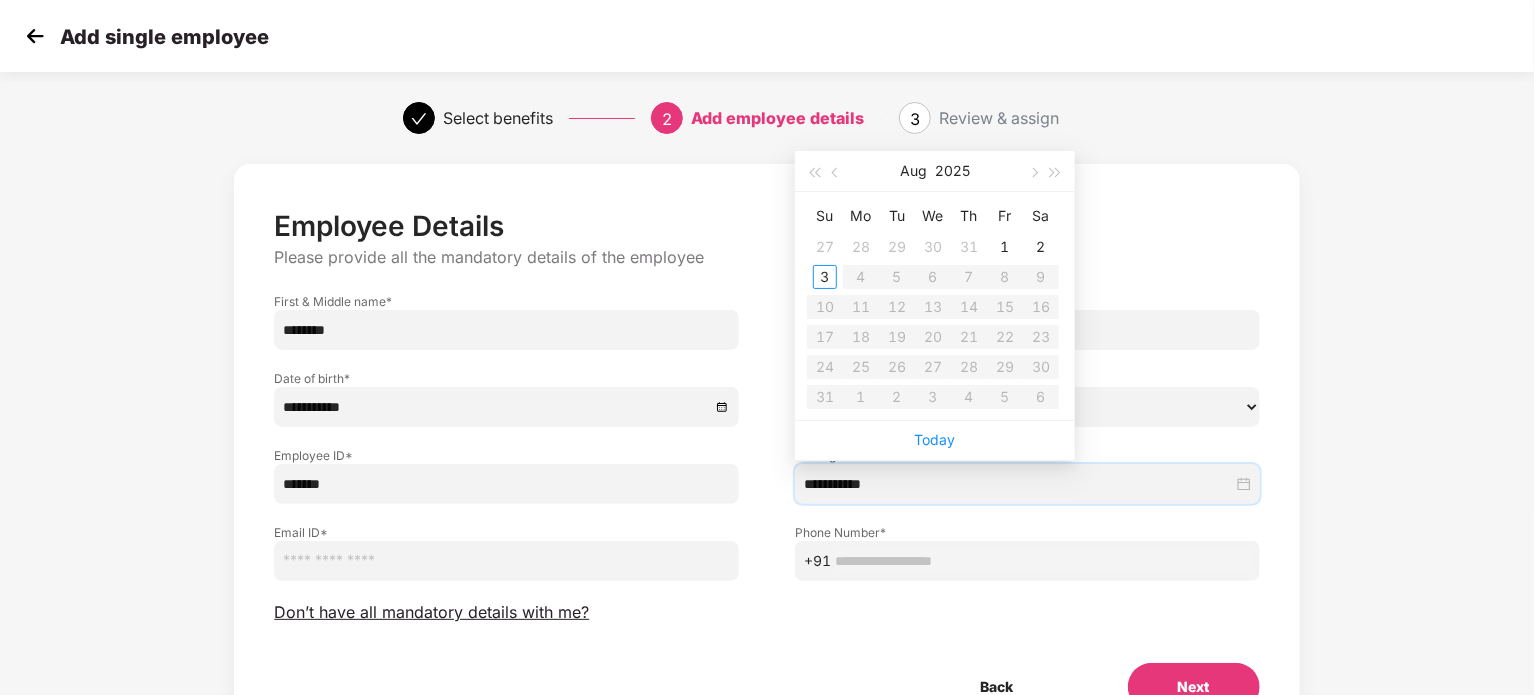 type on "**********" 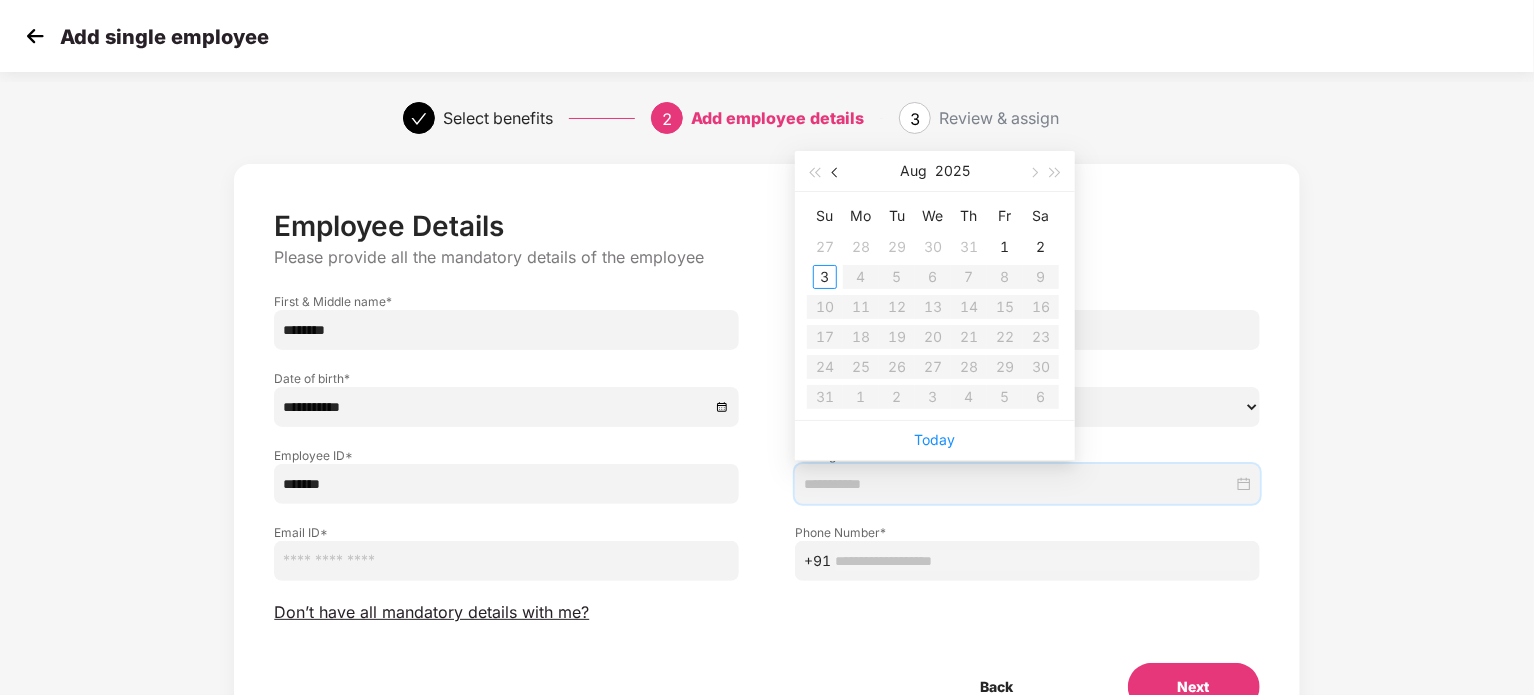click at bounding box center (837, 173) 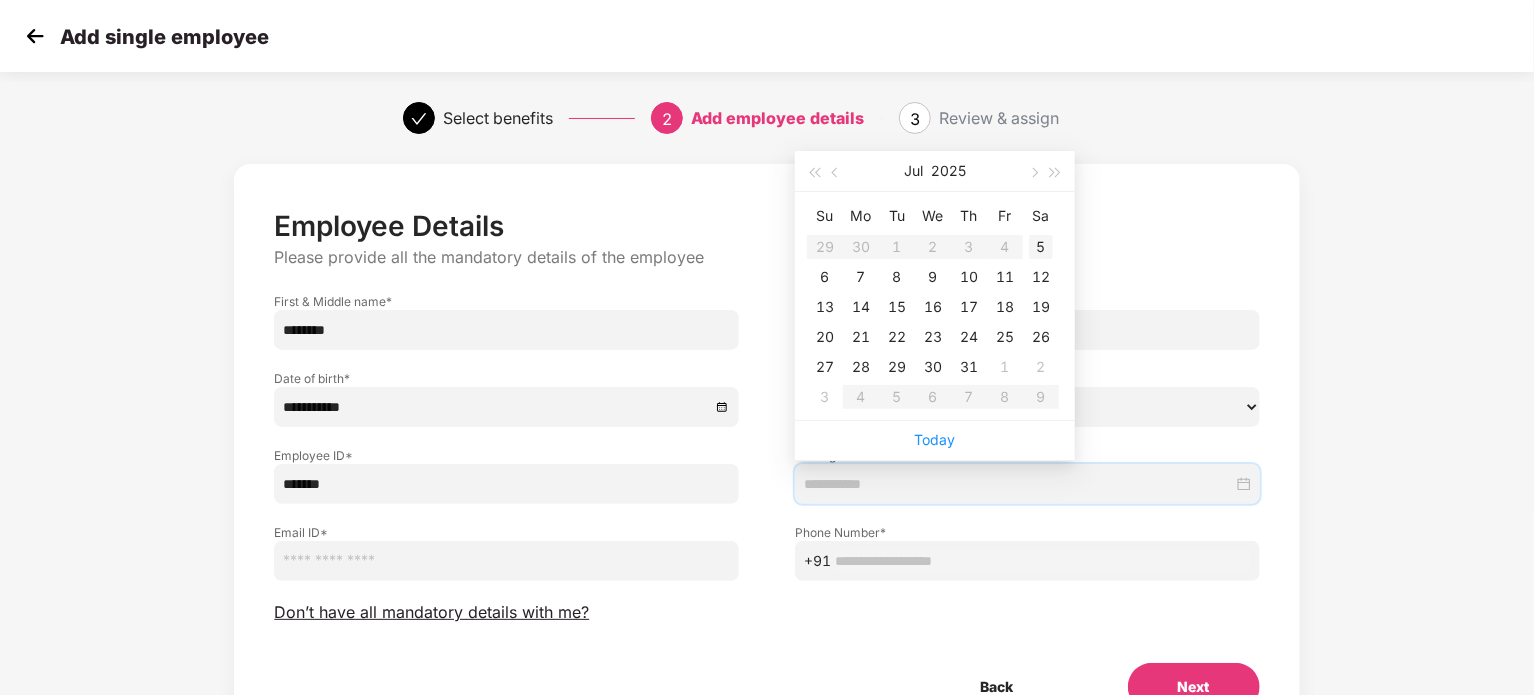 type on "**********" 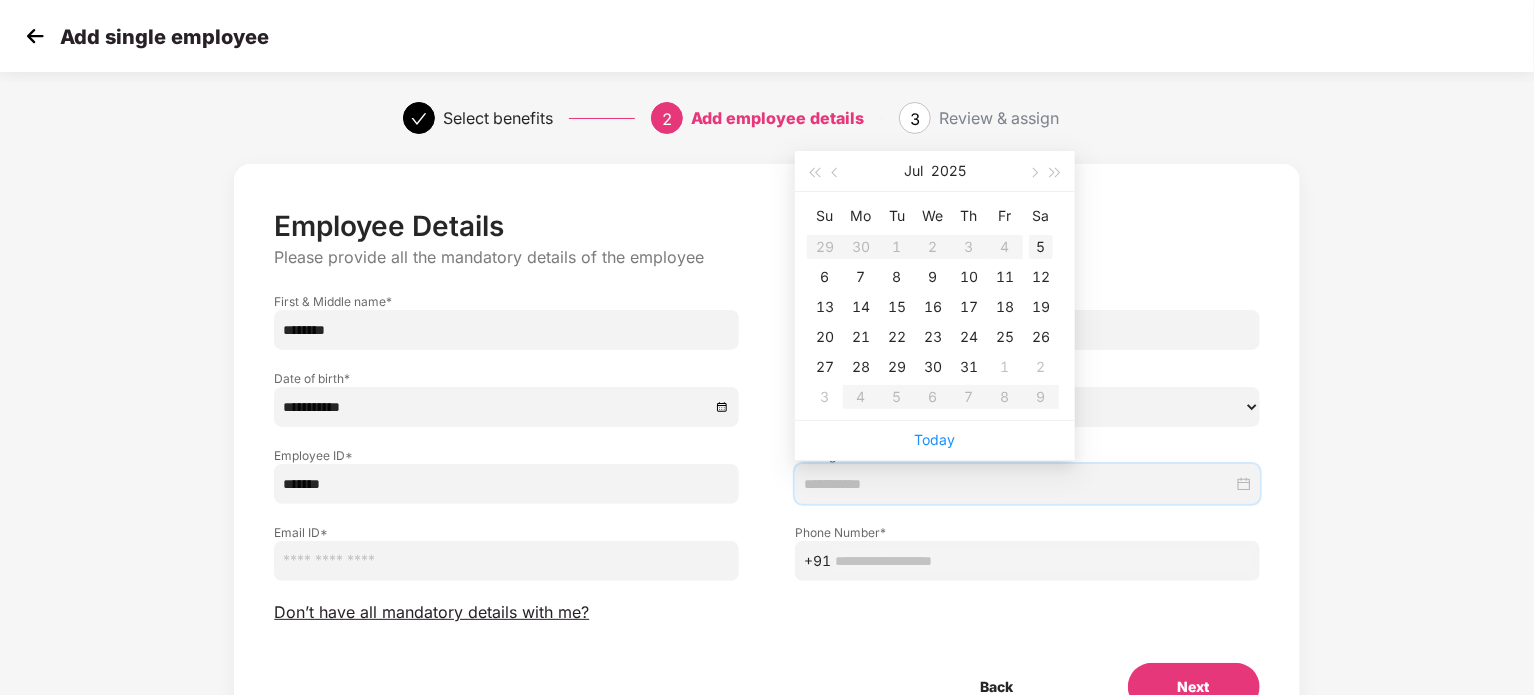 click on "5" at bounding box center [1041, 247] 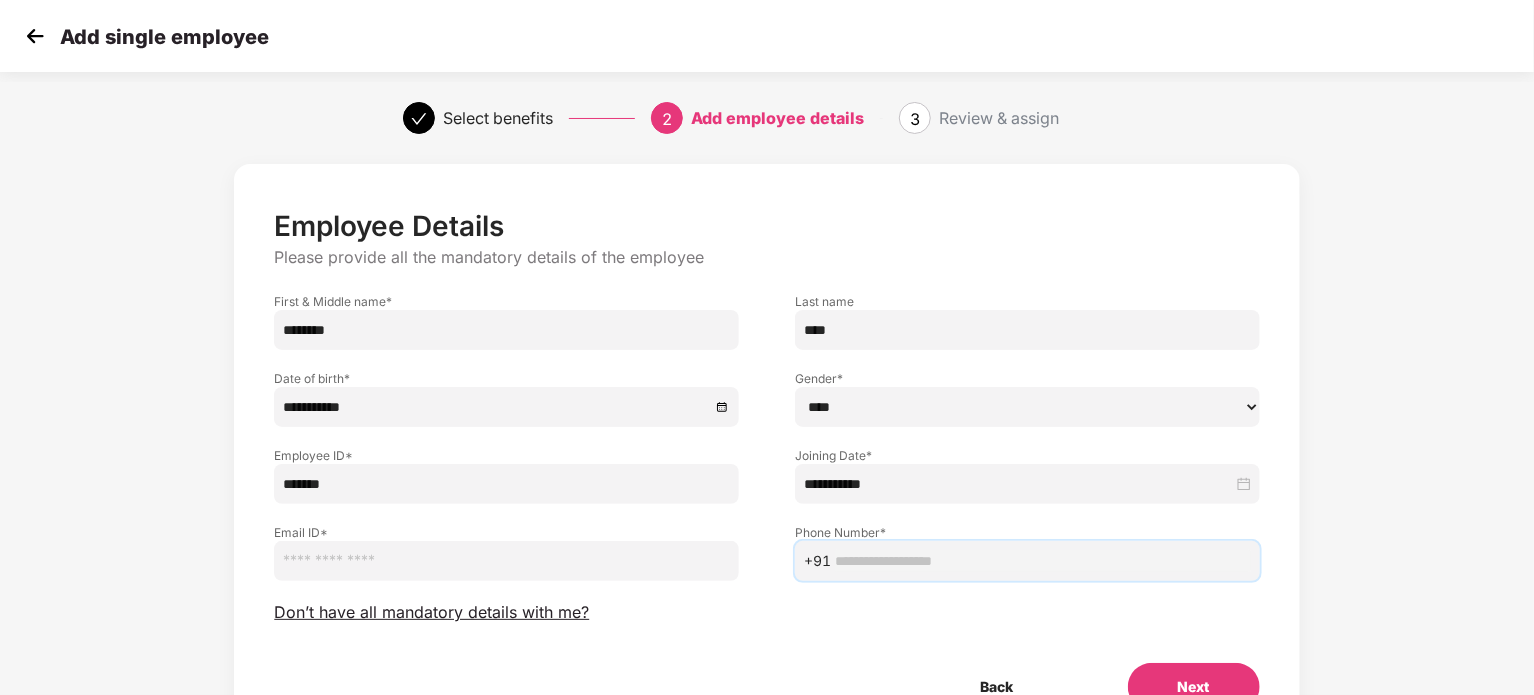 click at bounding box center (1043, 561) 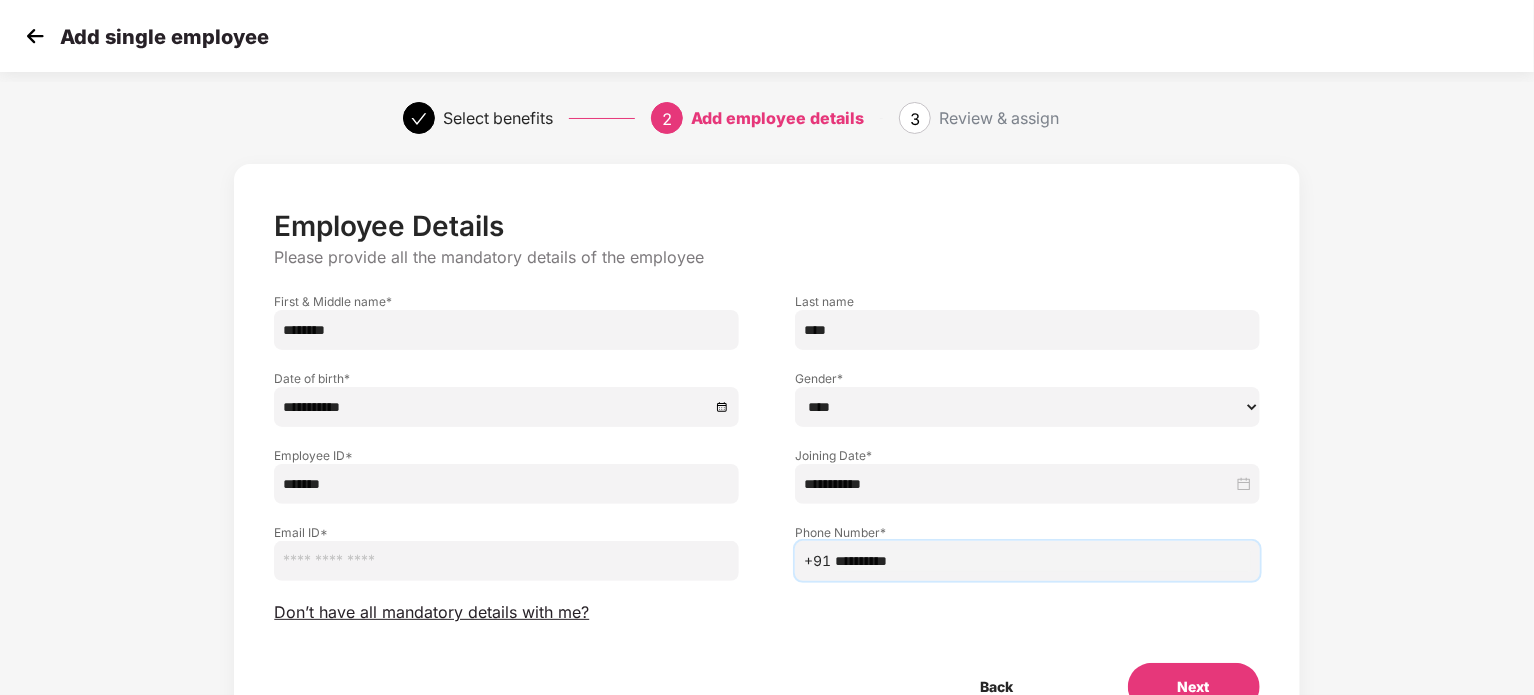 type on "**********" 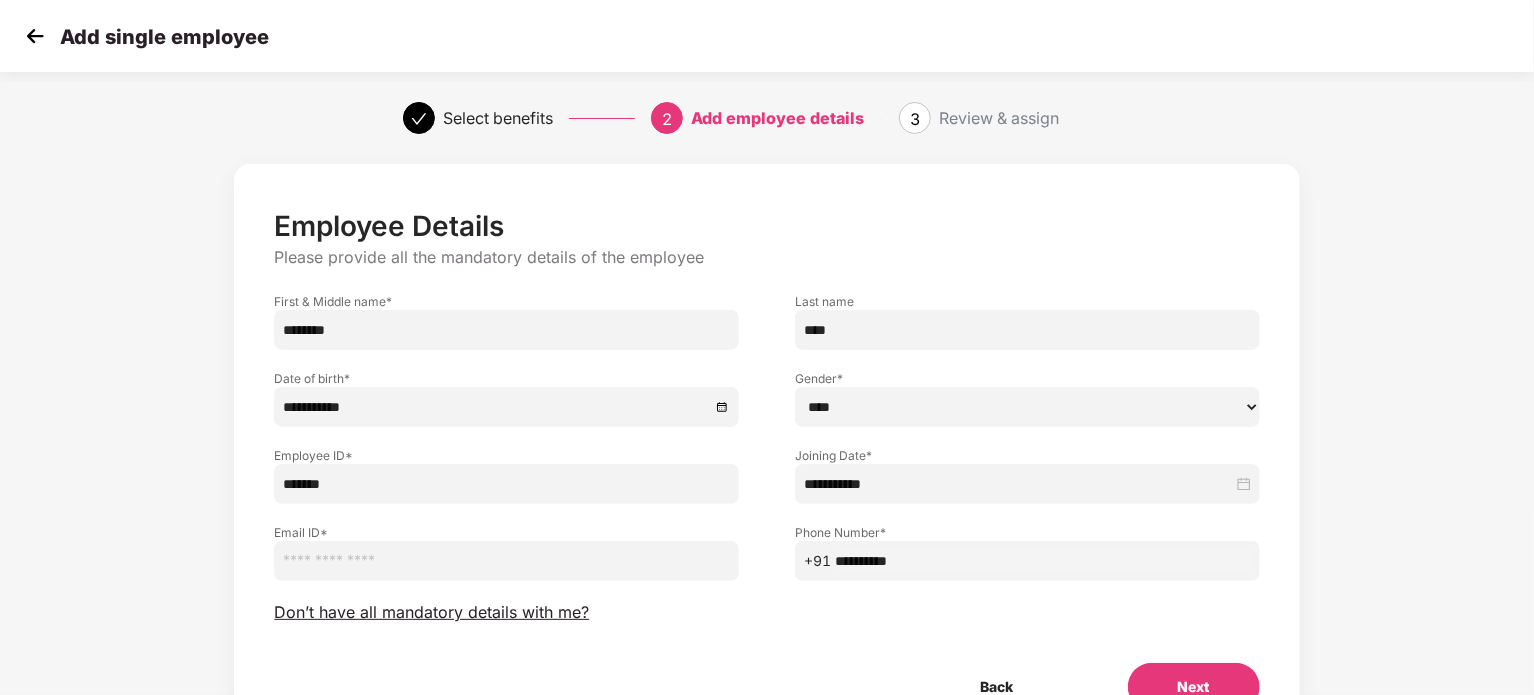 click at bounding box center (506, 561) 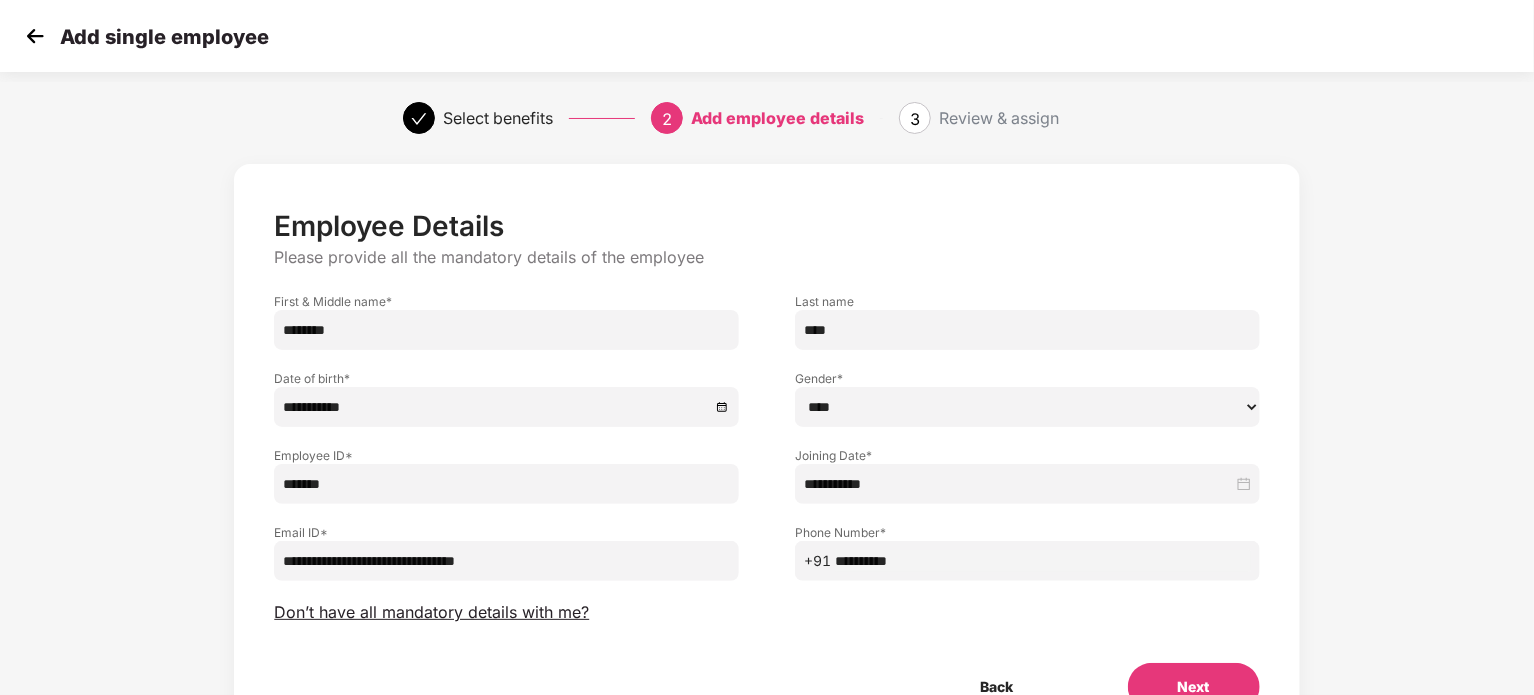 scroll, scrollTop: 105, scrollLeft: 0, axis: vertical 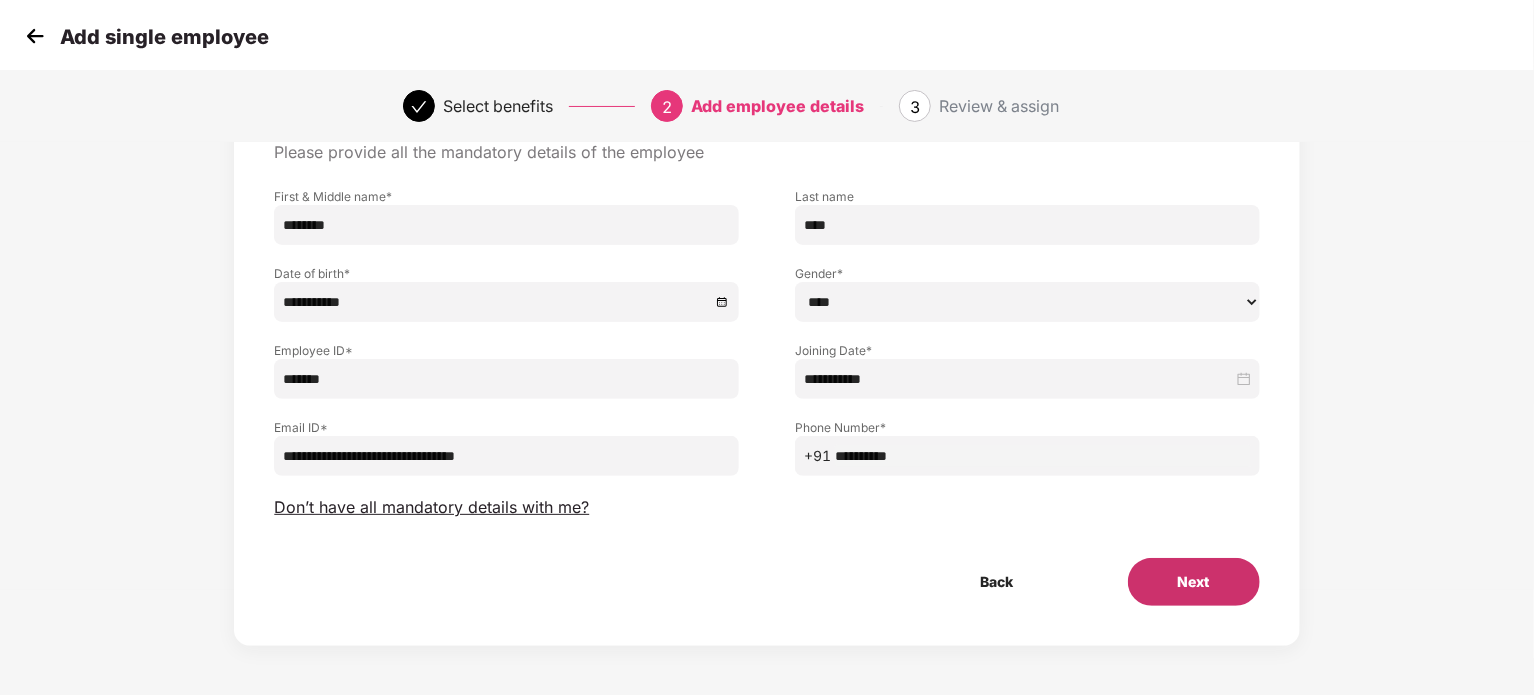 type on "**********" 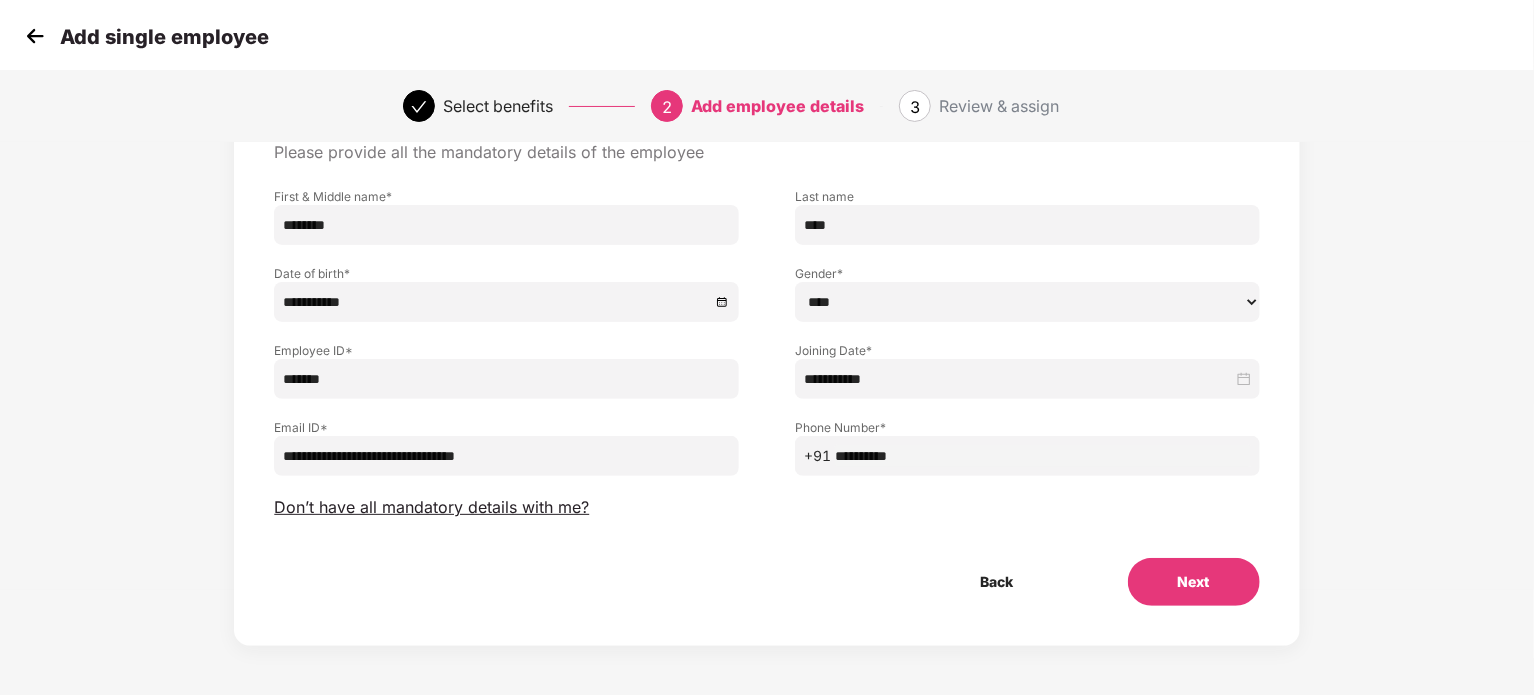 click on "Next" at bounding box center [1194, 582] 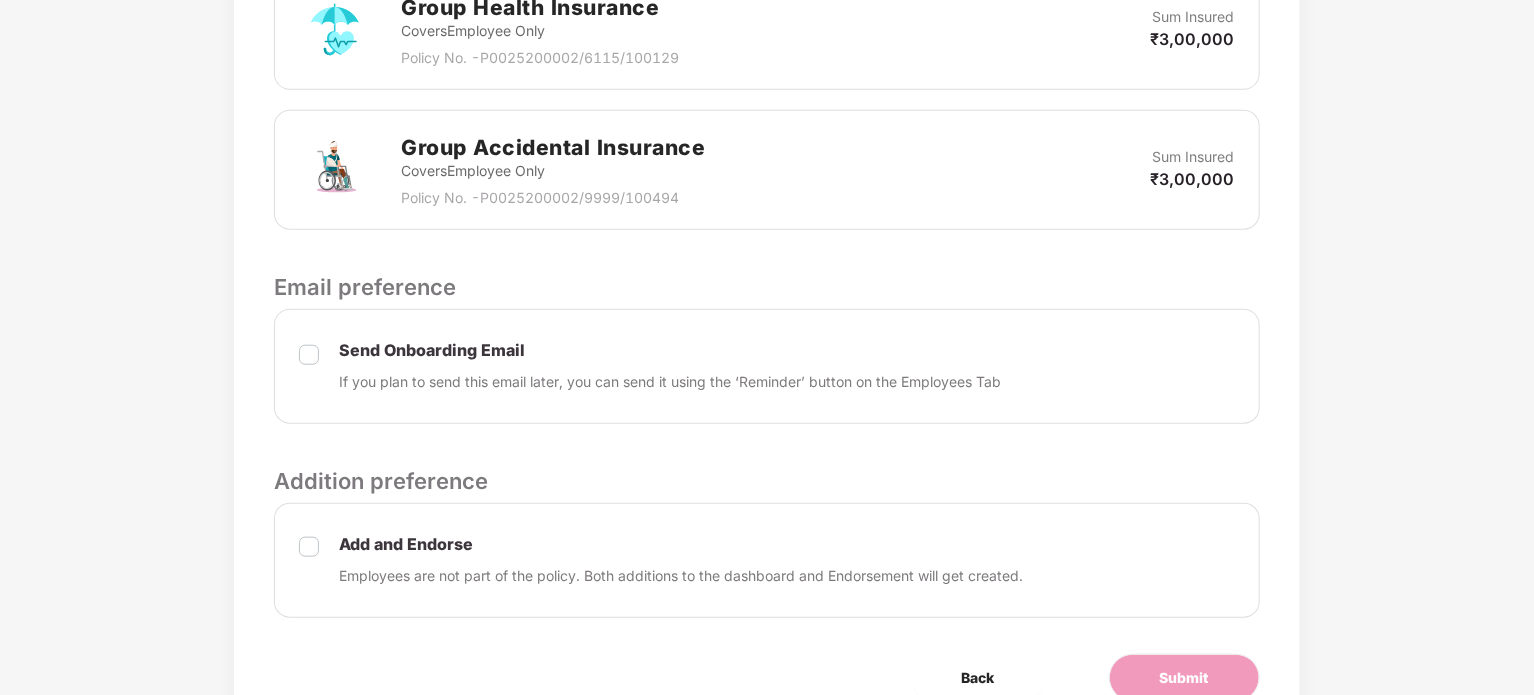 scroll, scrollTop: 828, scrollLeft: 0, axis: vertical 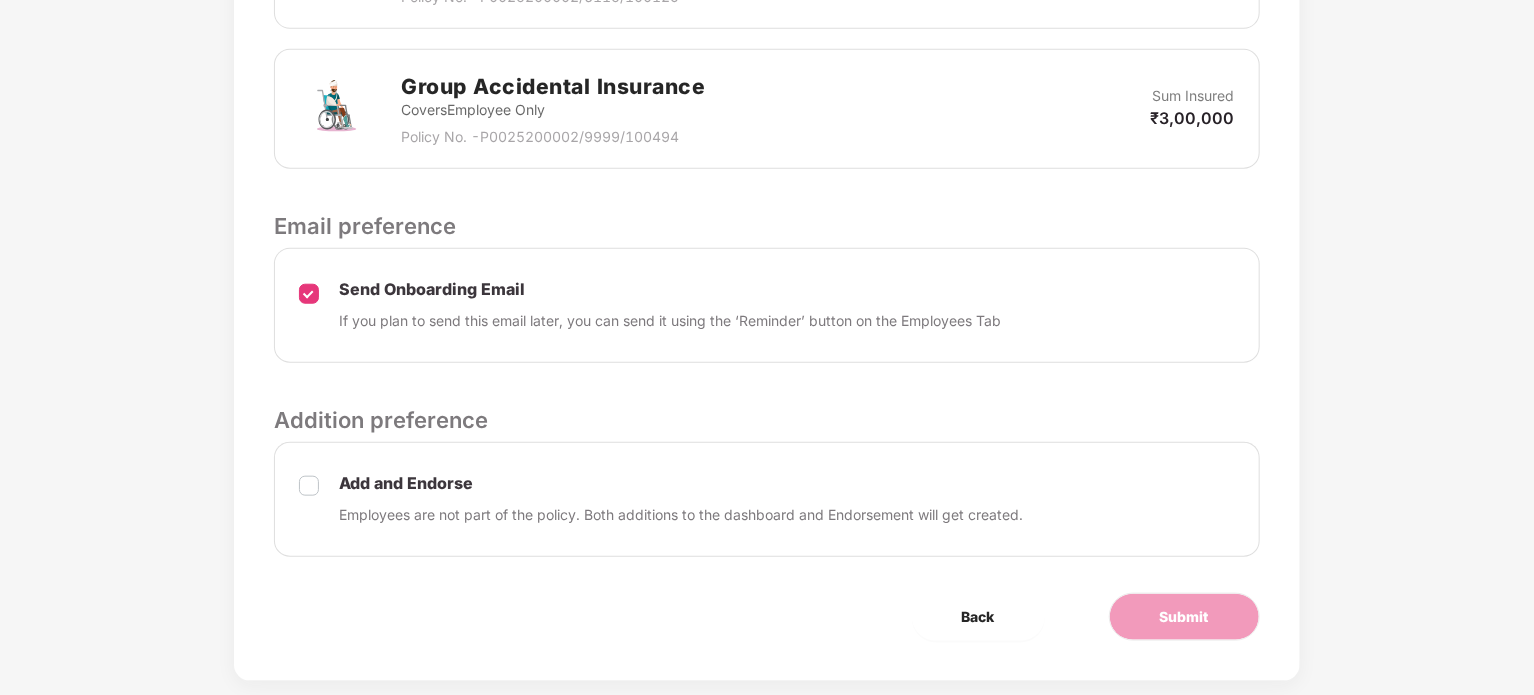 click on "Add and Endorse Employees are not part of the policy. Both additions to the dashboard and Endorsement will get created." at bounding box center [766, 499] 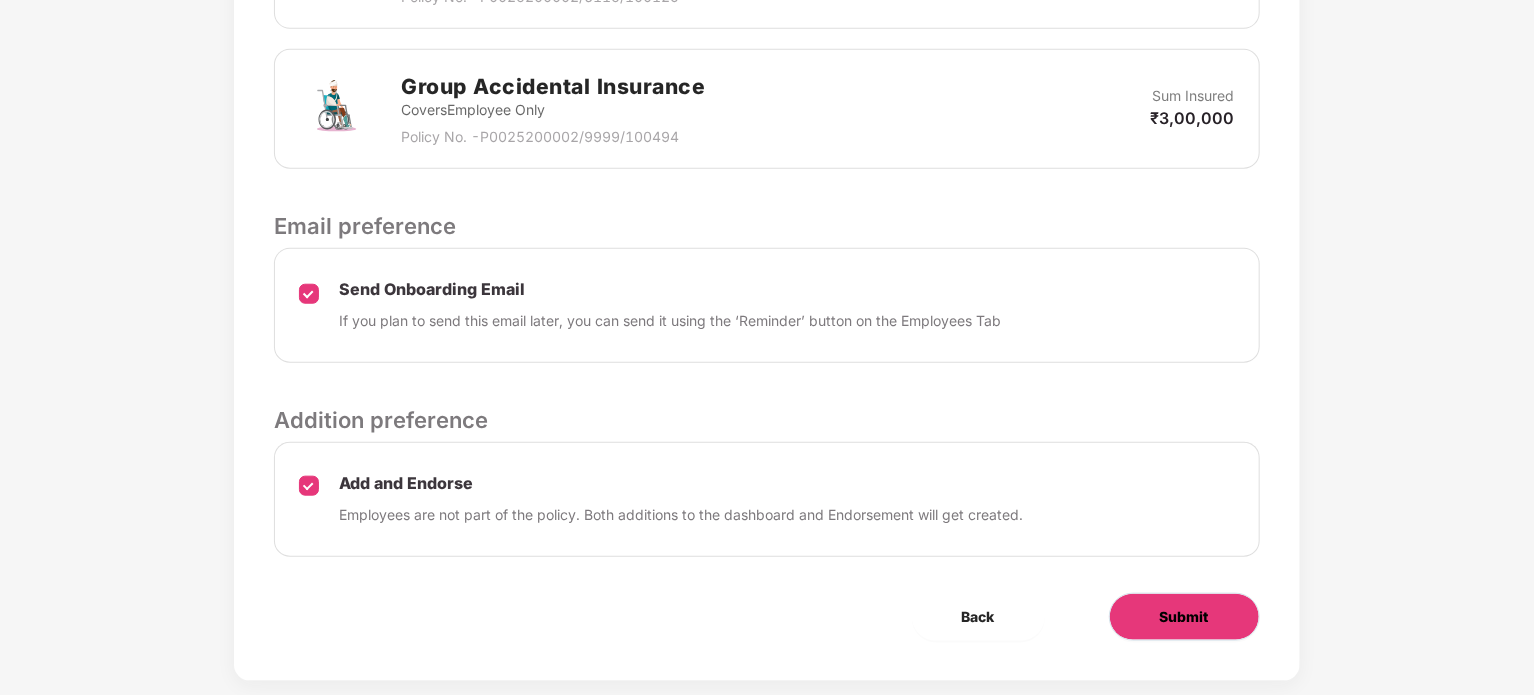 click on "Submit" at bounding box center [1184, 617] 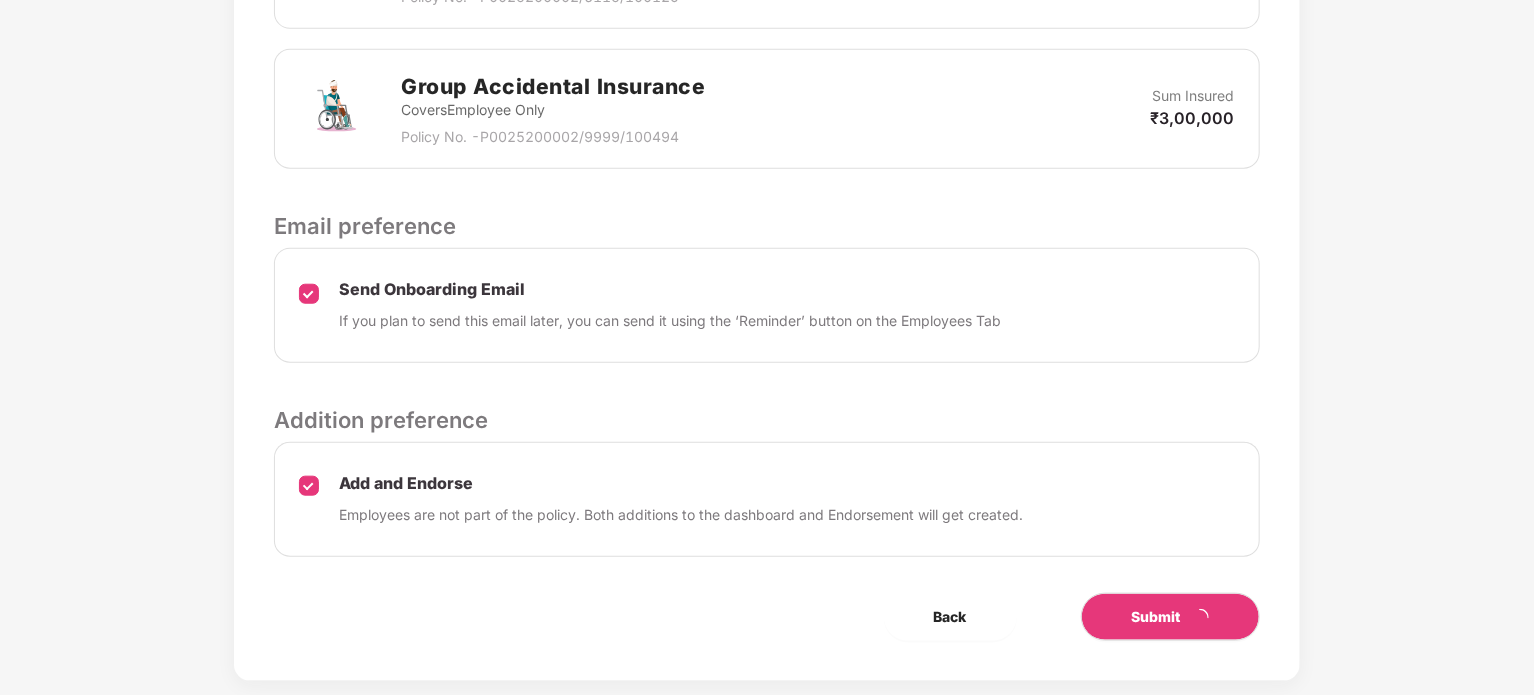 scroll, scrollTop: 0, scrollLeft: 0, axis: both 